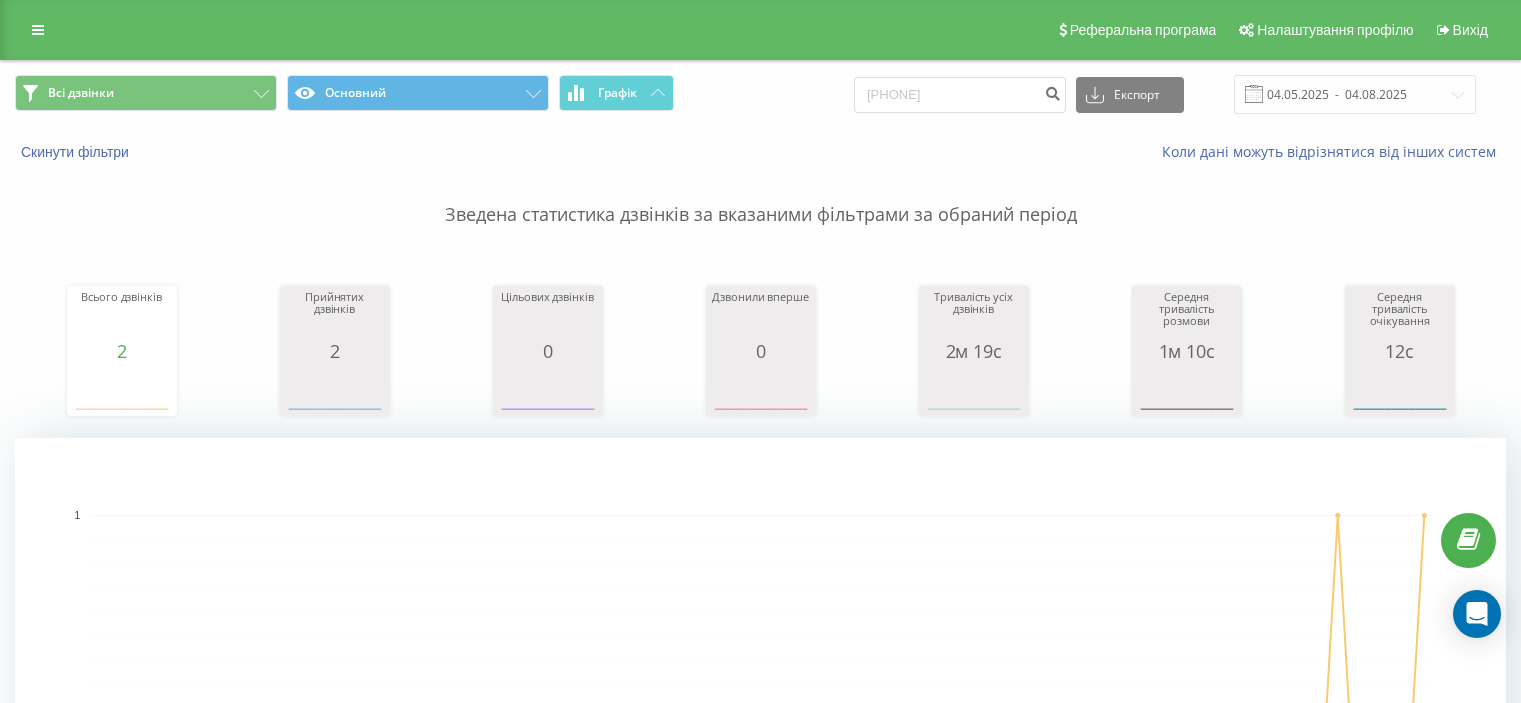 scroll, scrollTop: 0, scrollLeft: 0, axis: both 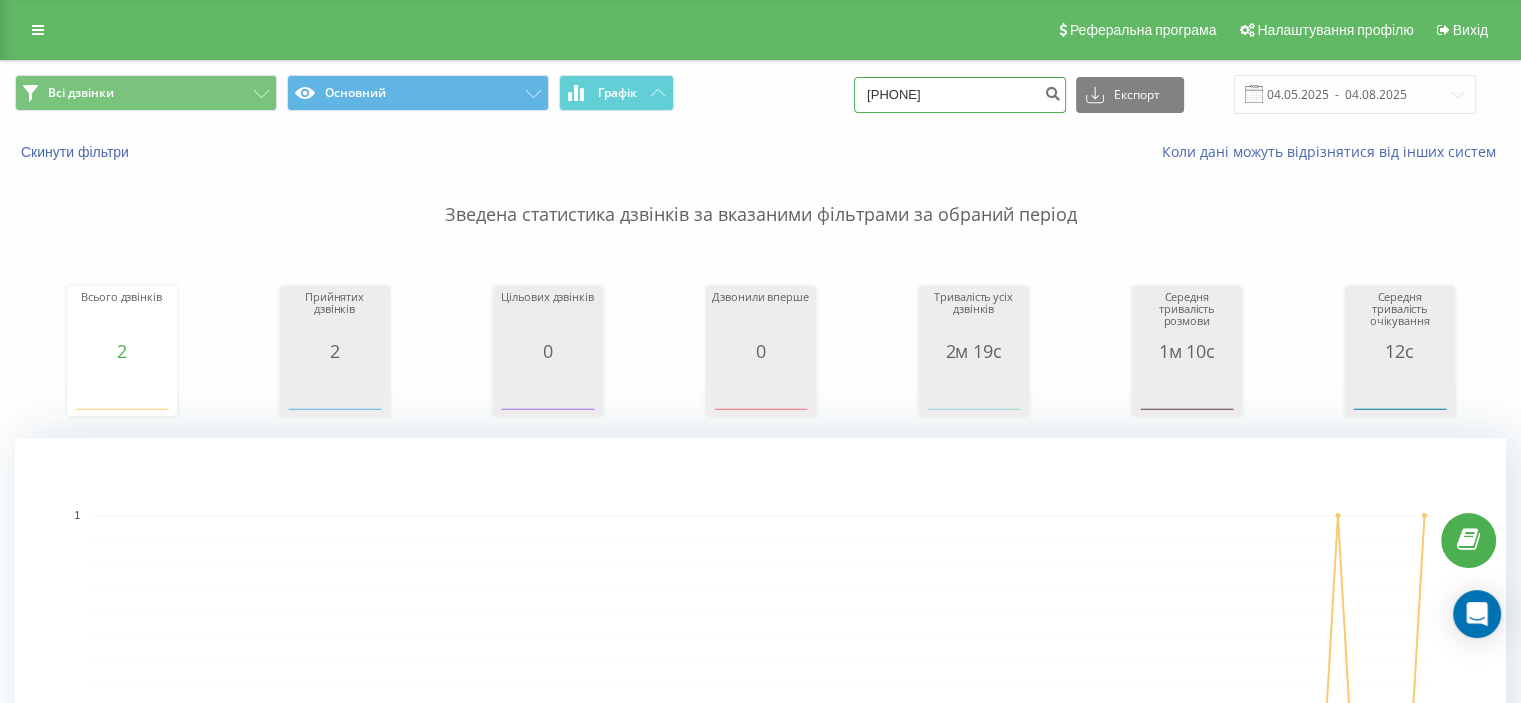 drag, startPoint x: 1014, startPoint y: 92, endPoint x: 675, endPoint y: 64, distance: 340.1544 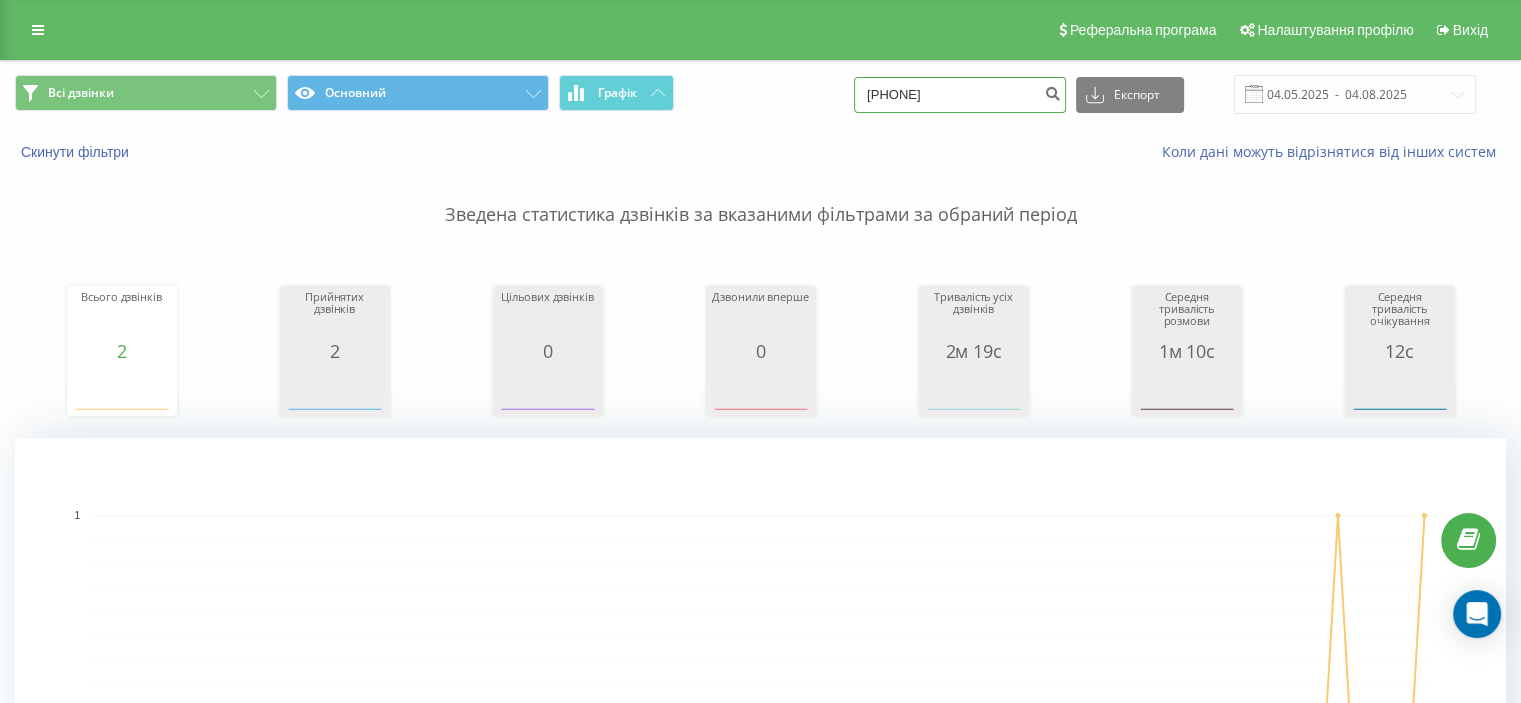 click on "Всі дзвінки Основний Графік 0679191919 Експорт .csv .xls .xlsx 04.05.2025  -  04.08.2025" at bounding box center [760, 94] 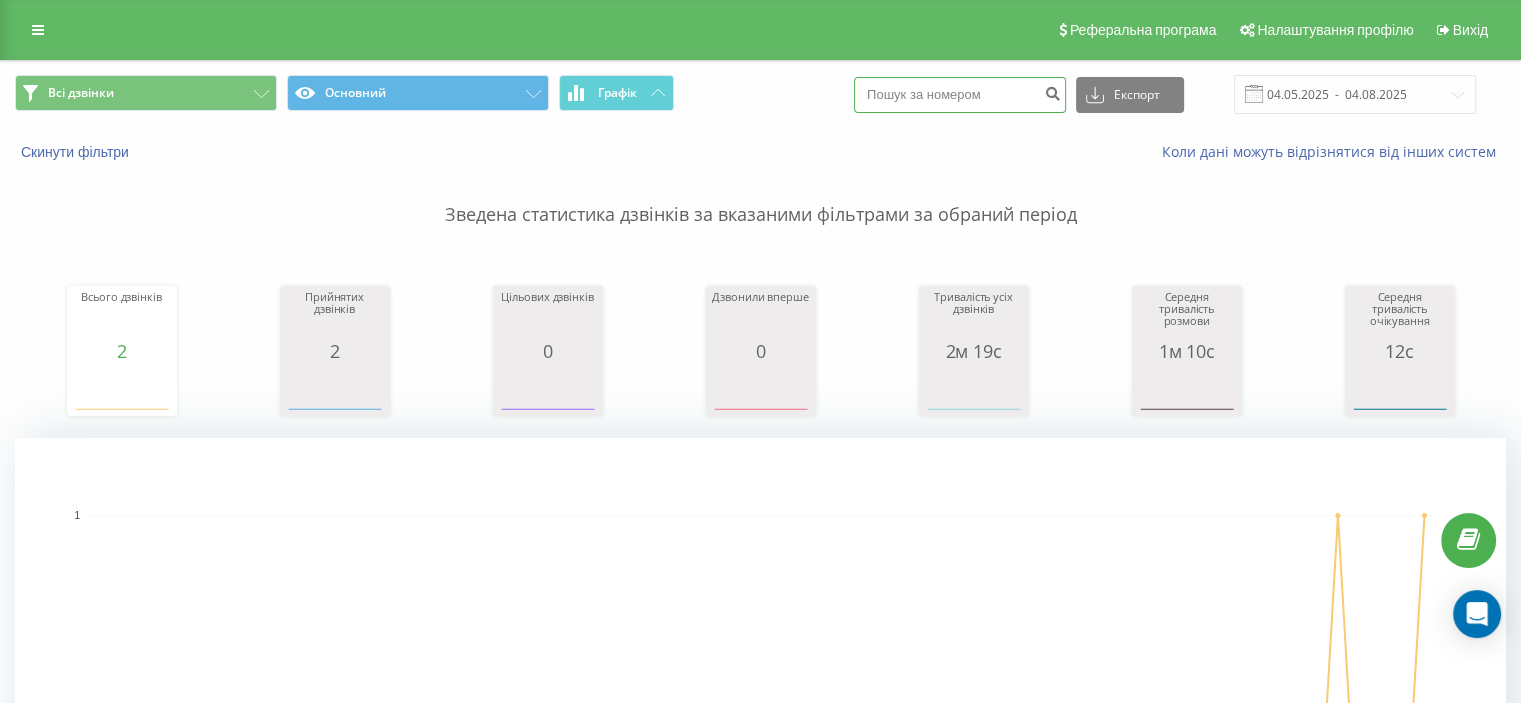 paste on "0978980488" 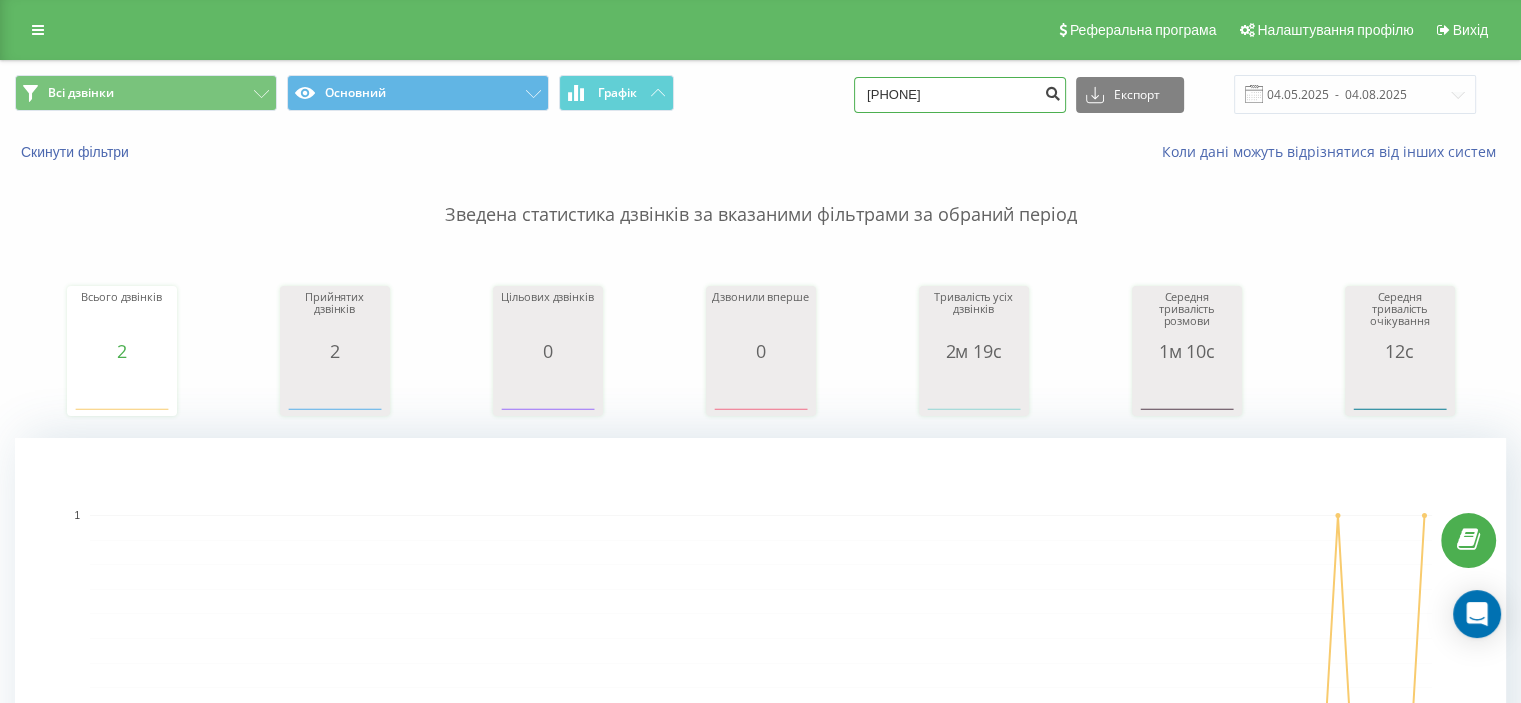 type on "0978980488" 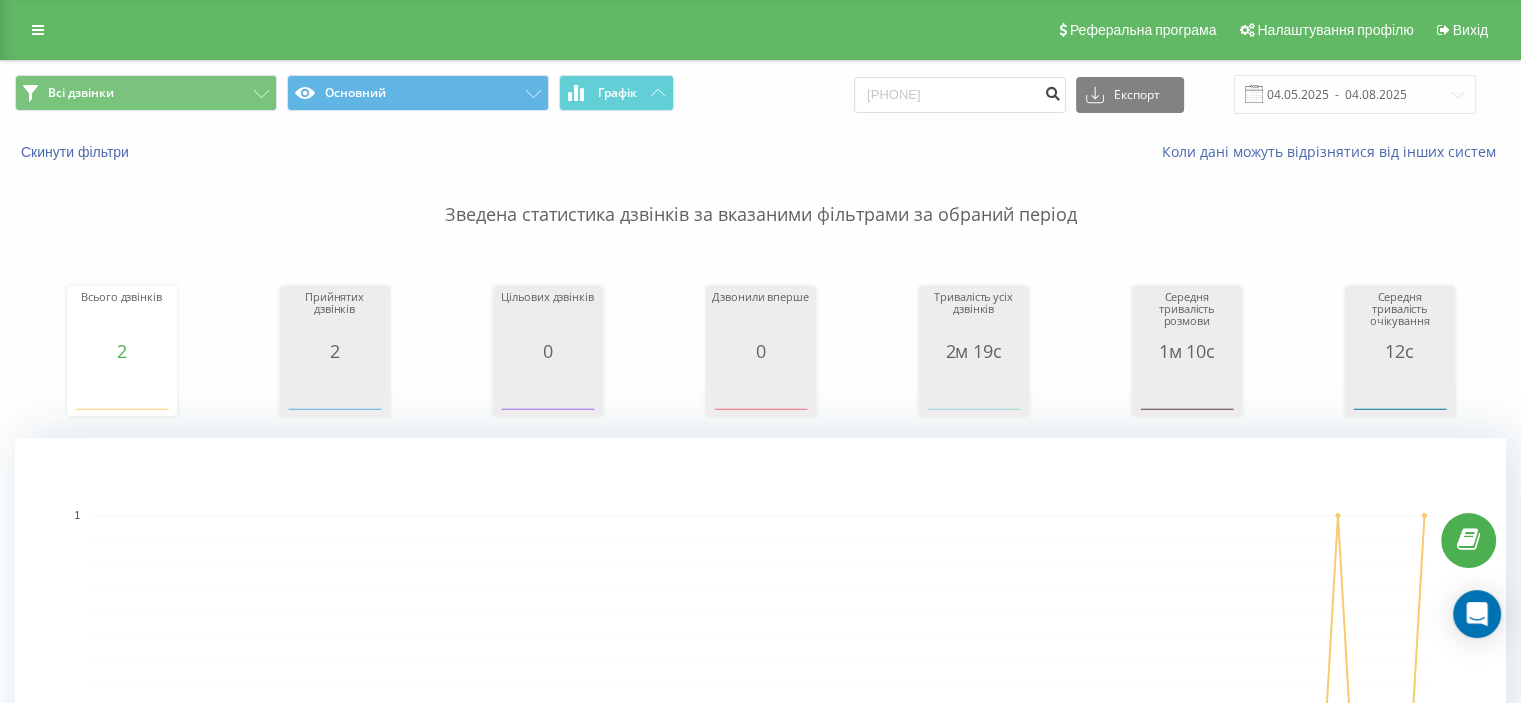 click at bounding box center [1052, 91] 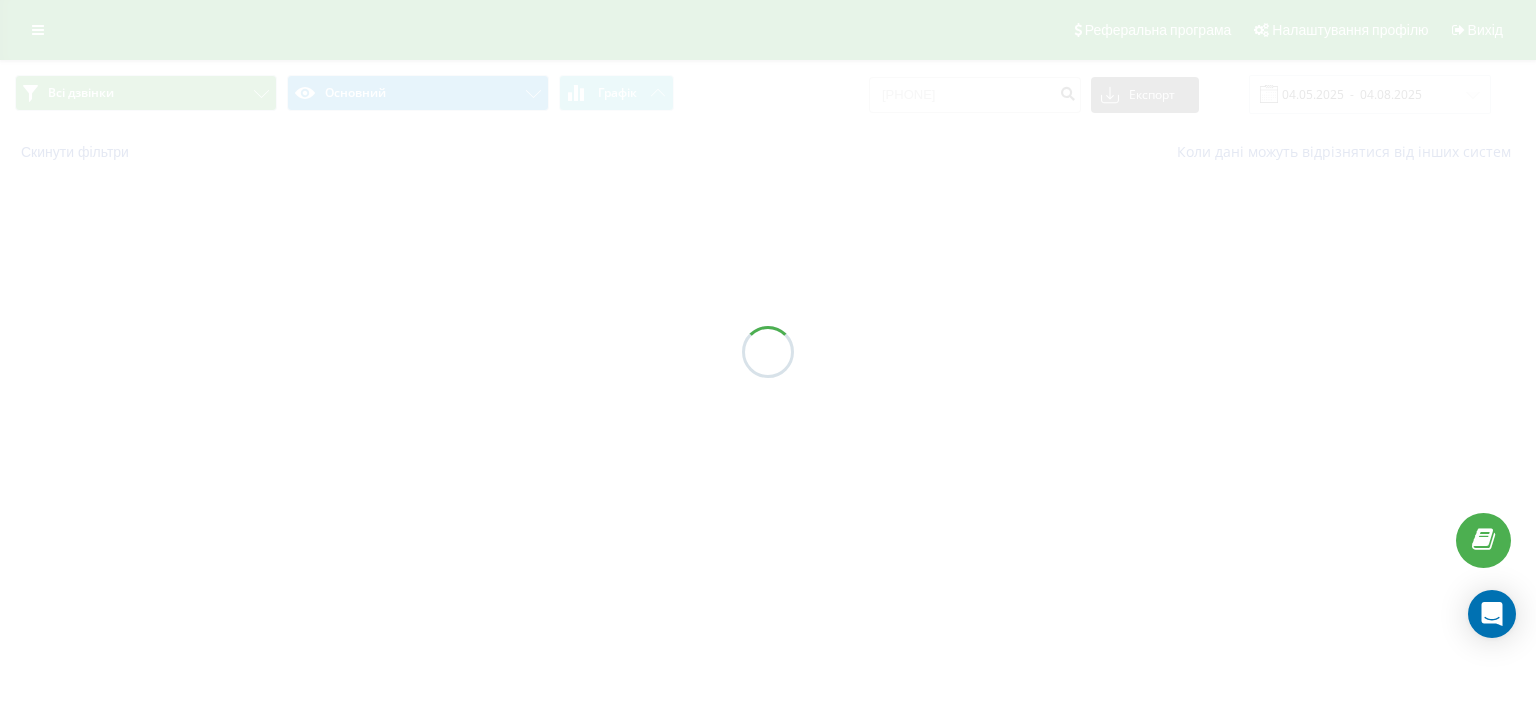scroll, scrollTop: 0, scrollLeft: 0, axis: both 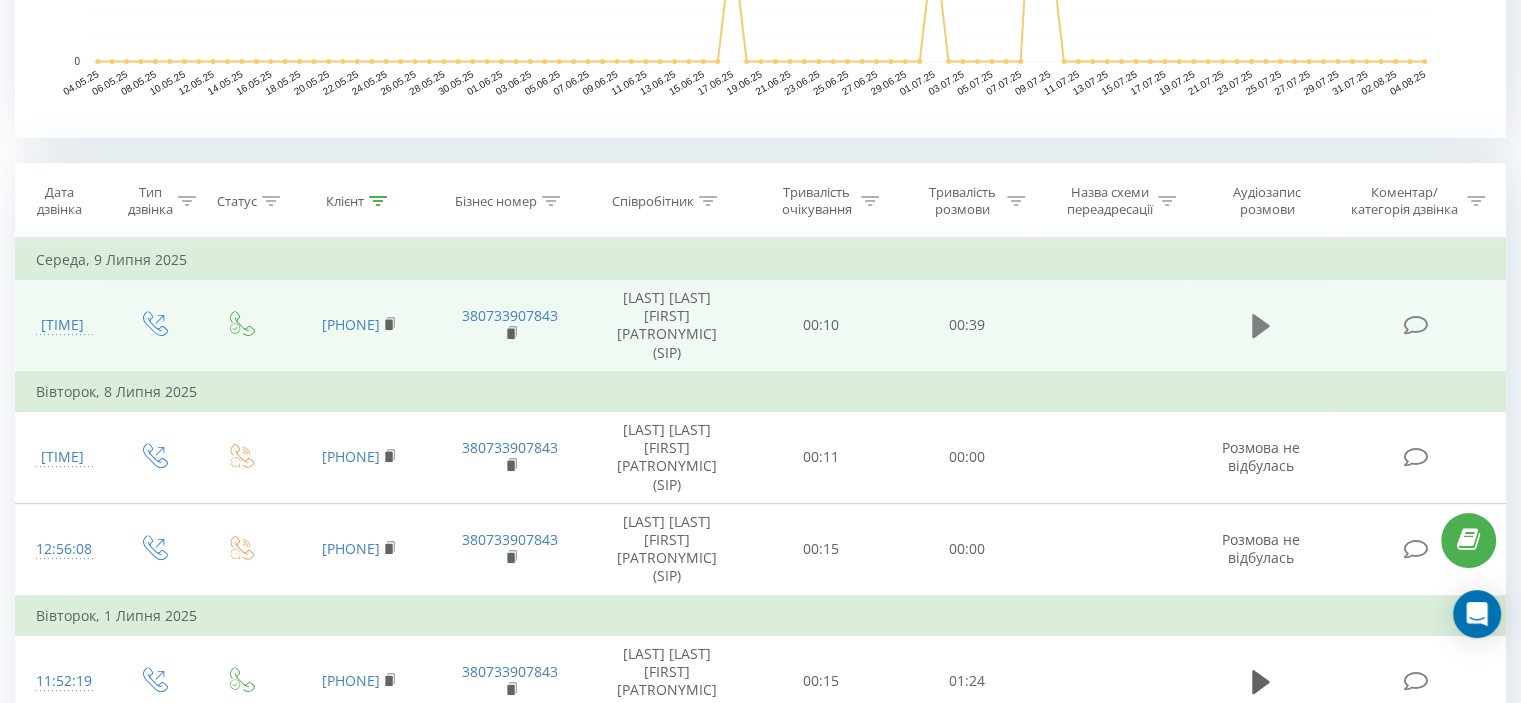 click at bounding box center [1261, 326] 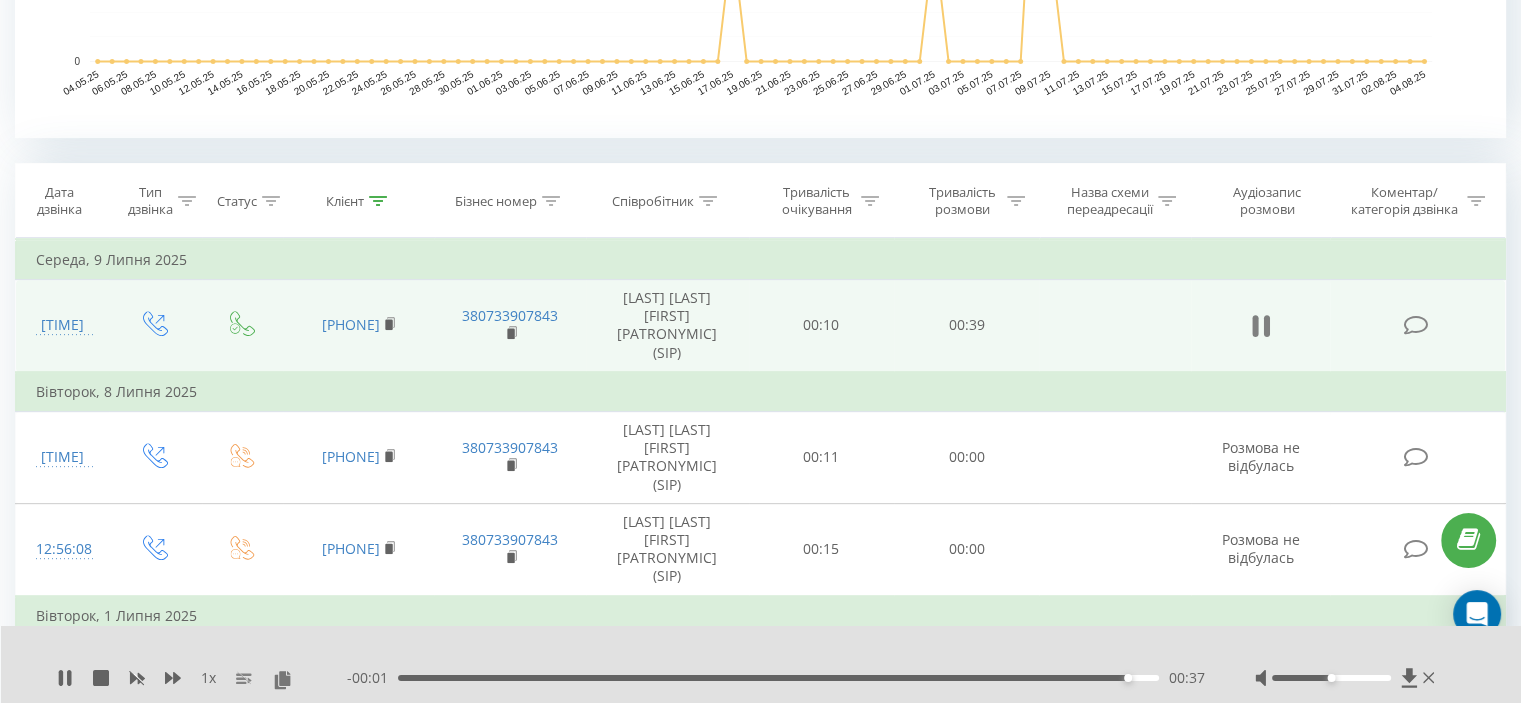 click 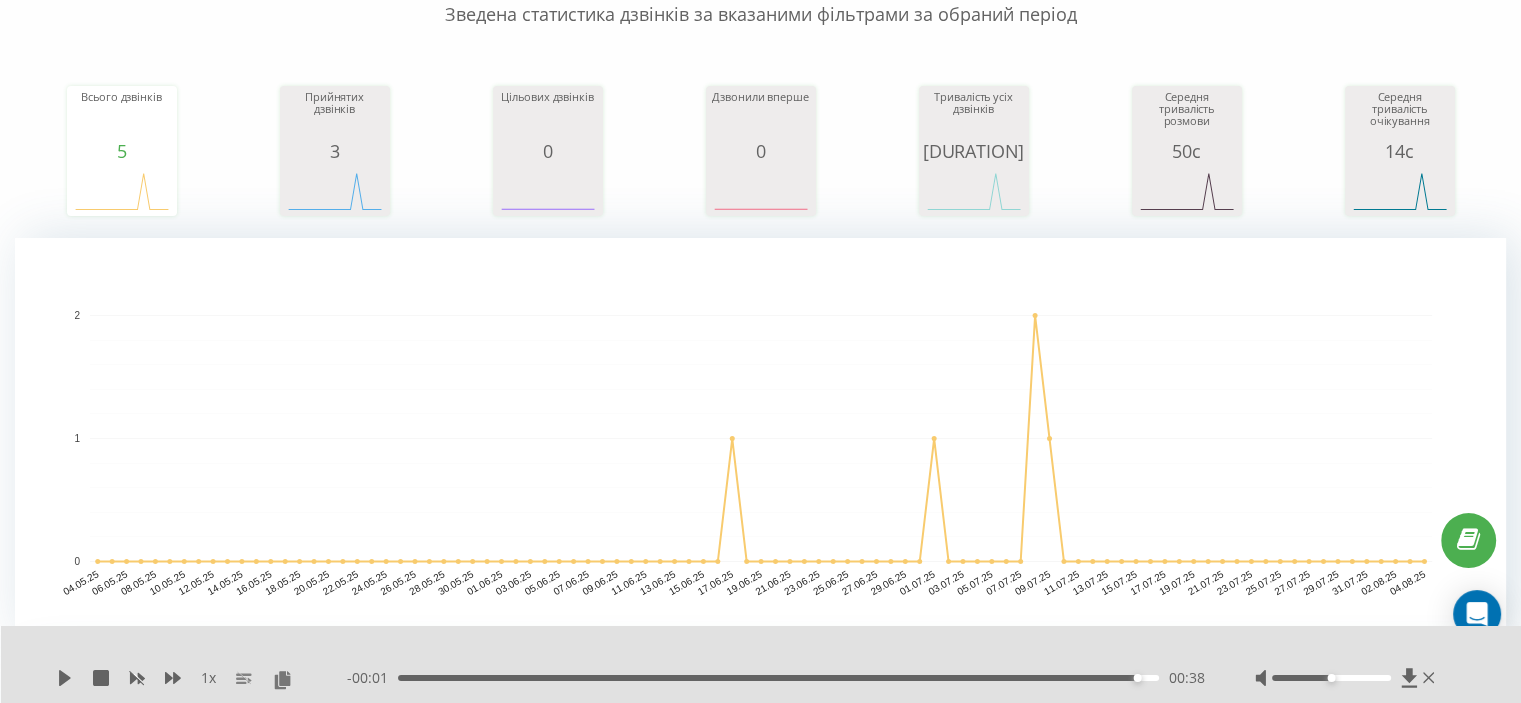 scroll, scrollTop: 0, scrollLeft: 0, axis: both 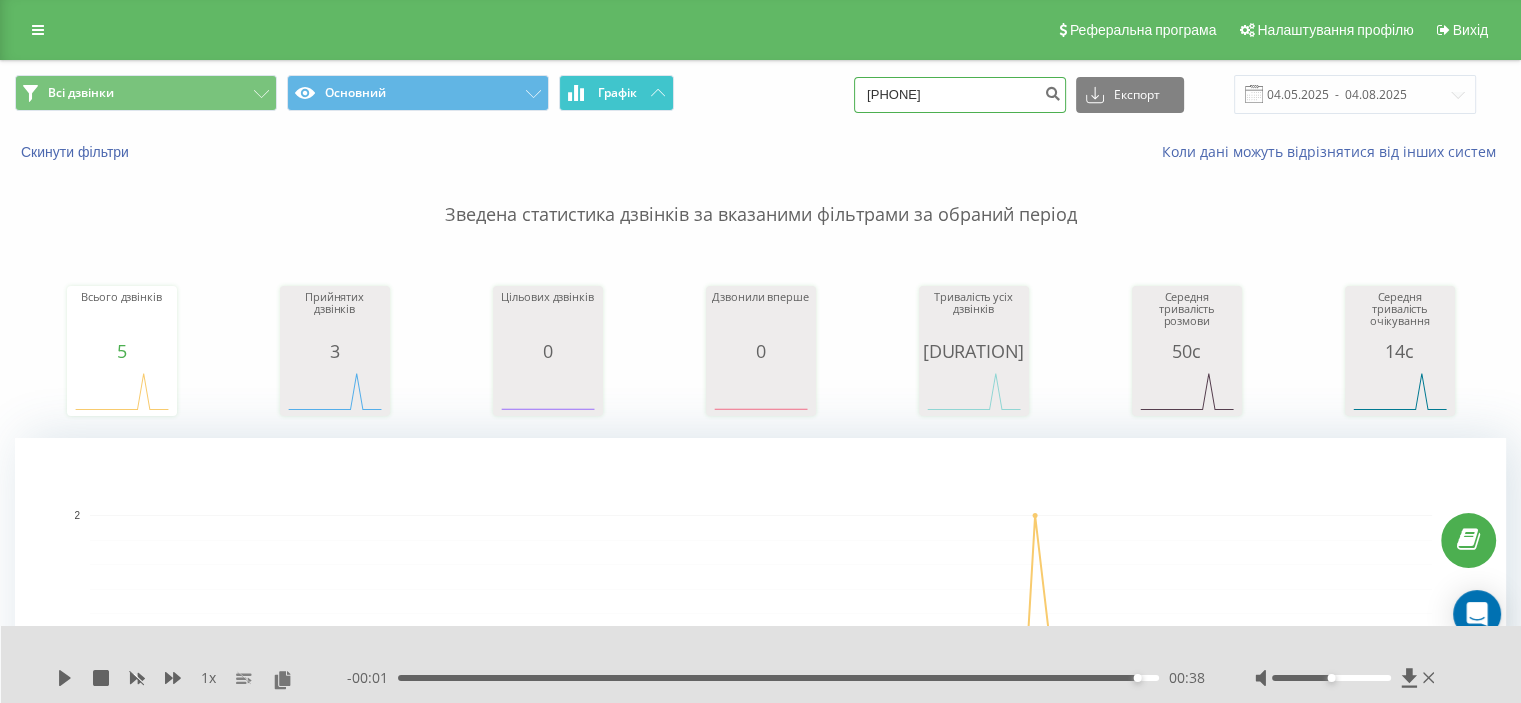 drag, startPoint x: 973, startPoint y: 92, endPoint x: 670, endPoint y: 79, distance: 303.27875 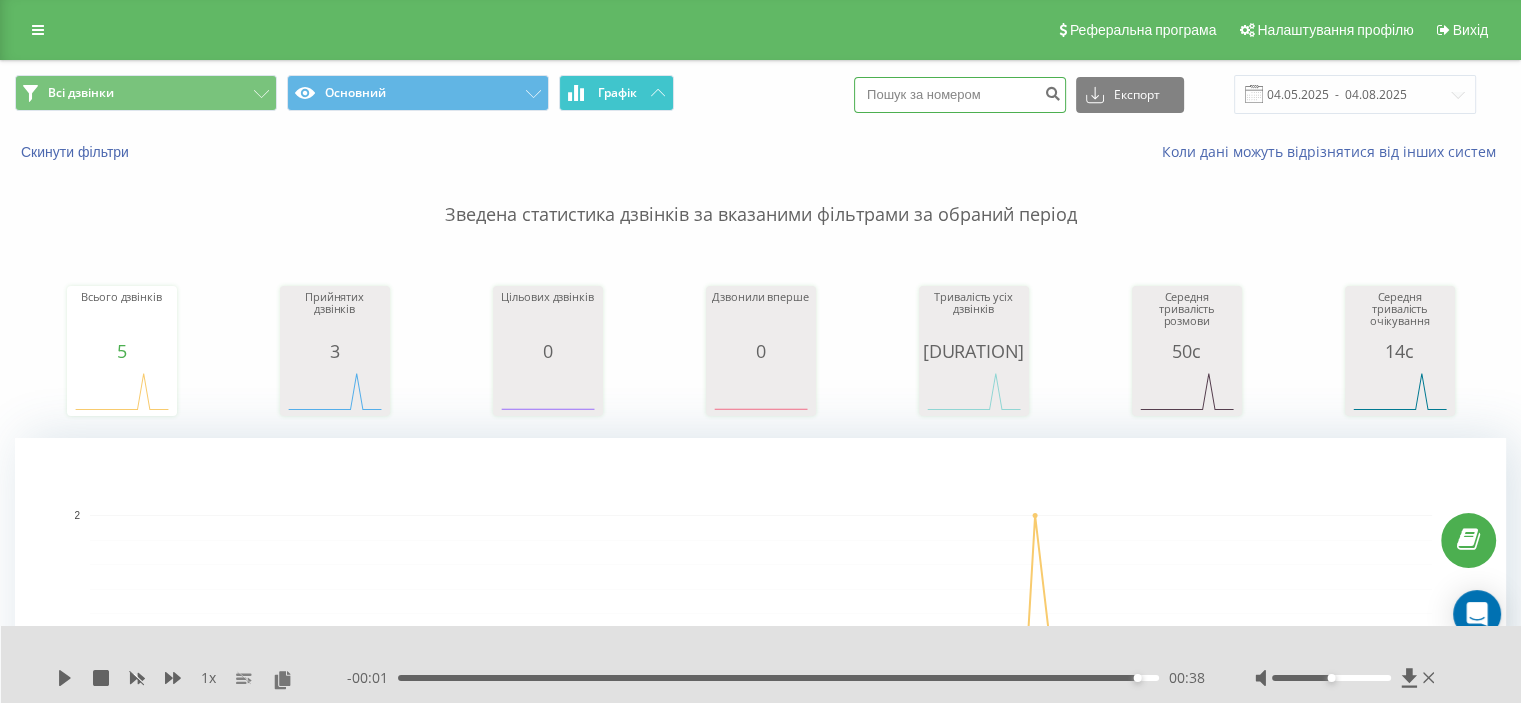 paste on "0955933700" 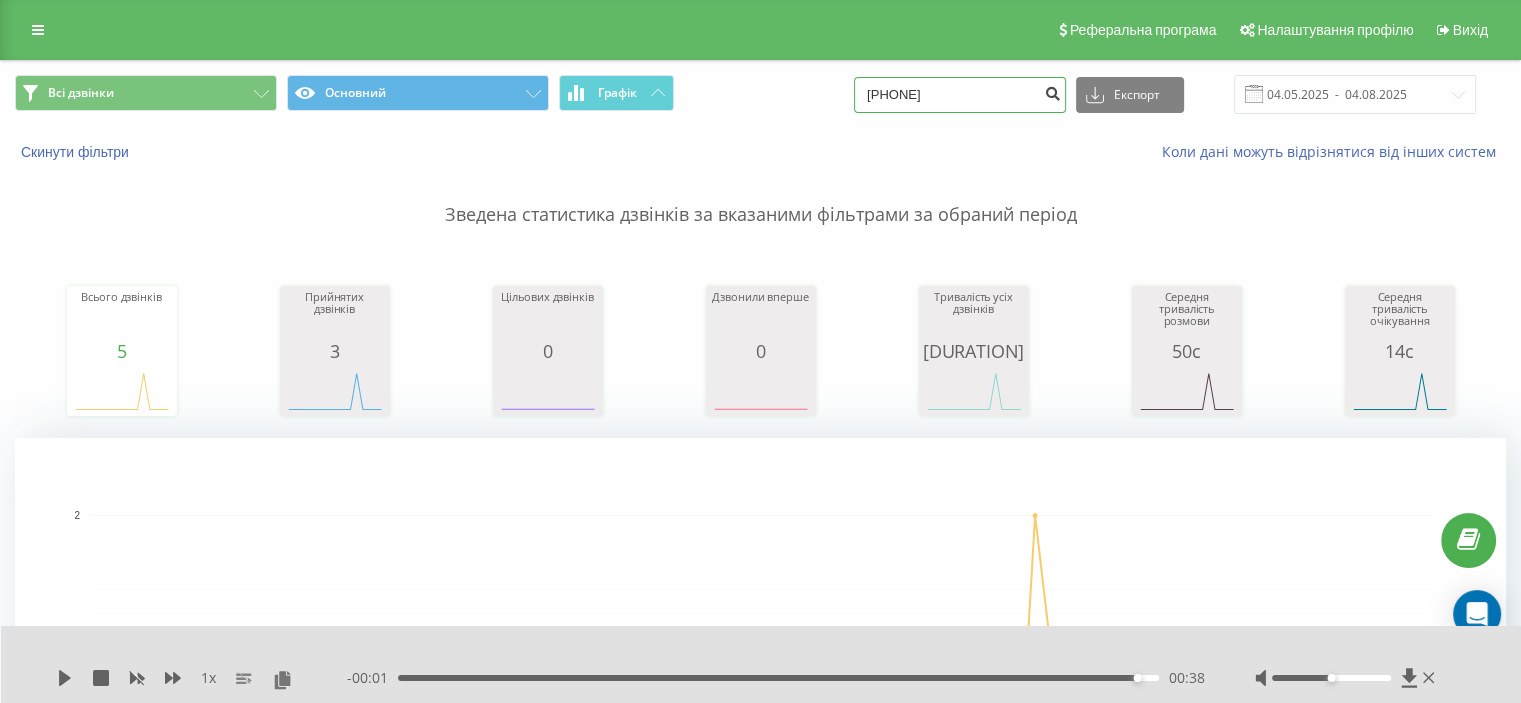 type on "0955933700" 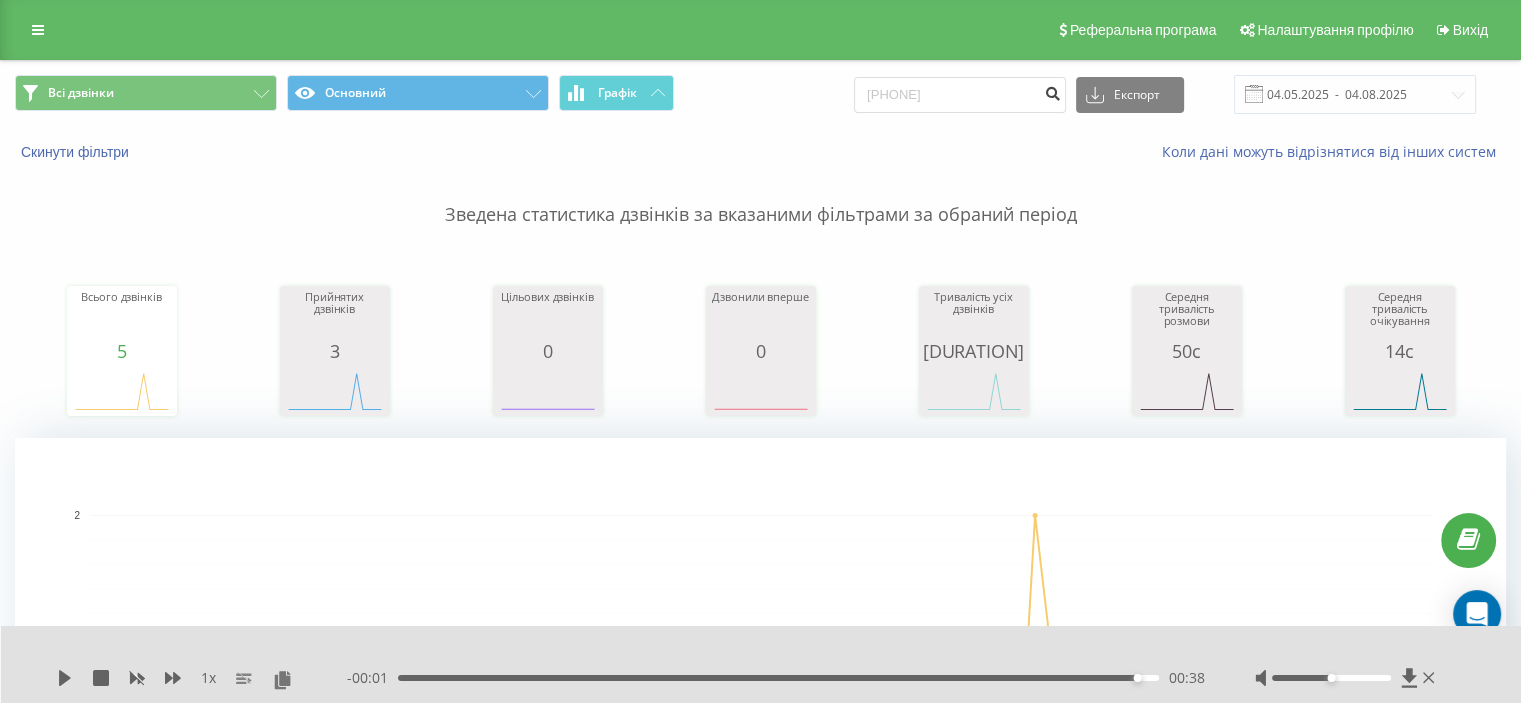 click at bounding box center [1052, 91] 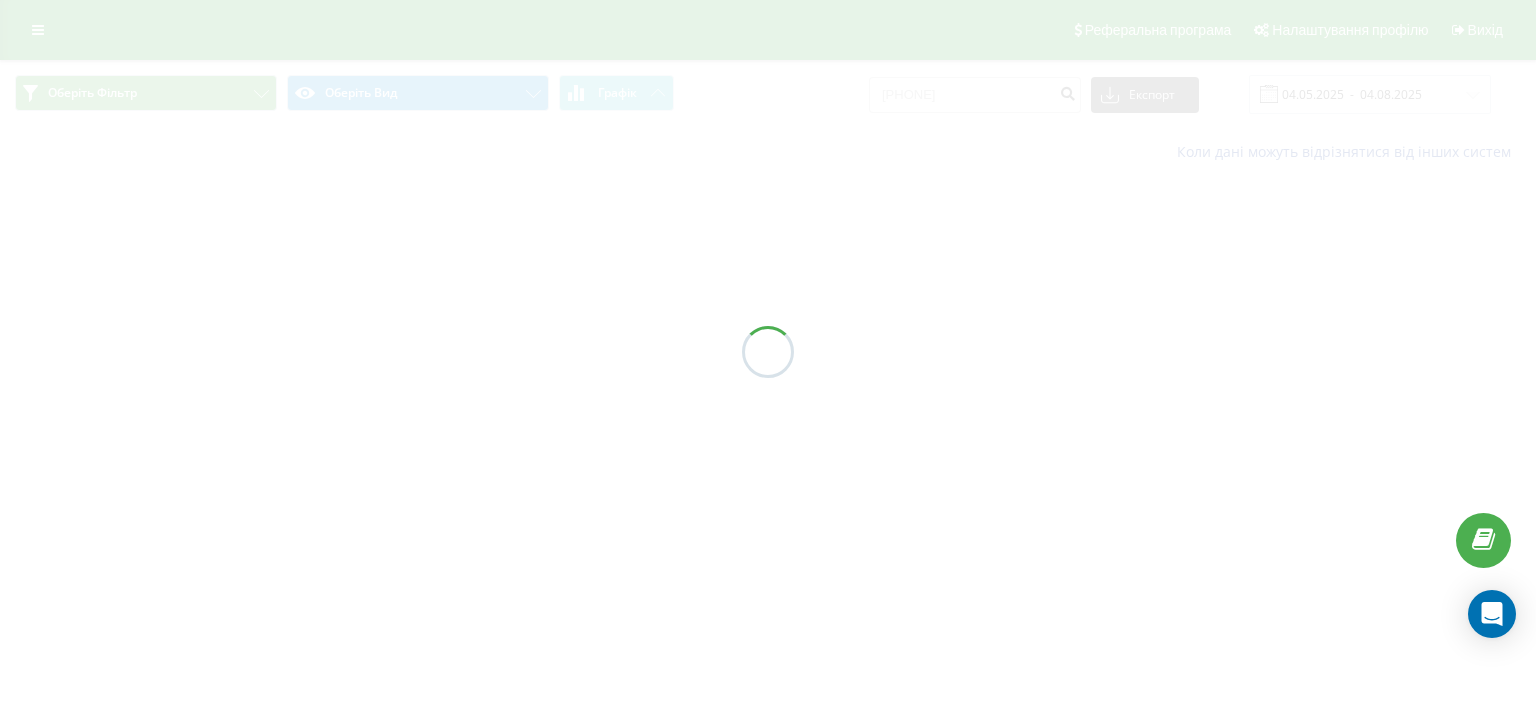 scroll, scrollTop: 0, scrollLeft: 0, axis: both 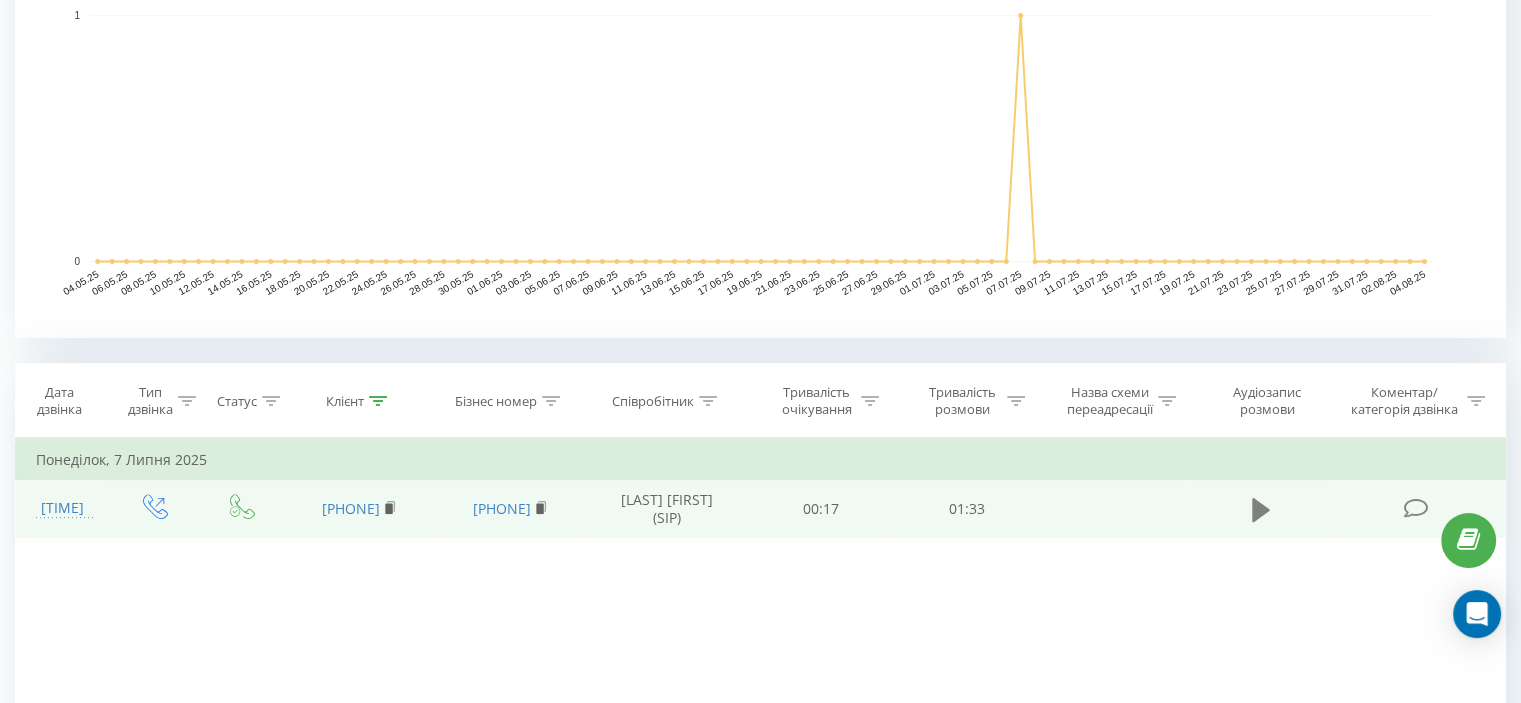 click 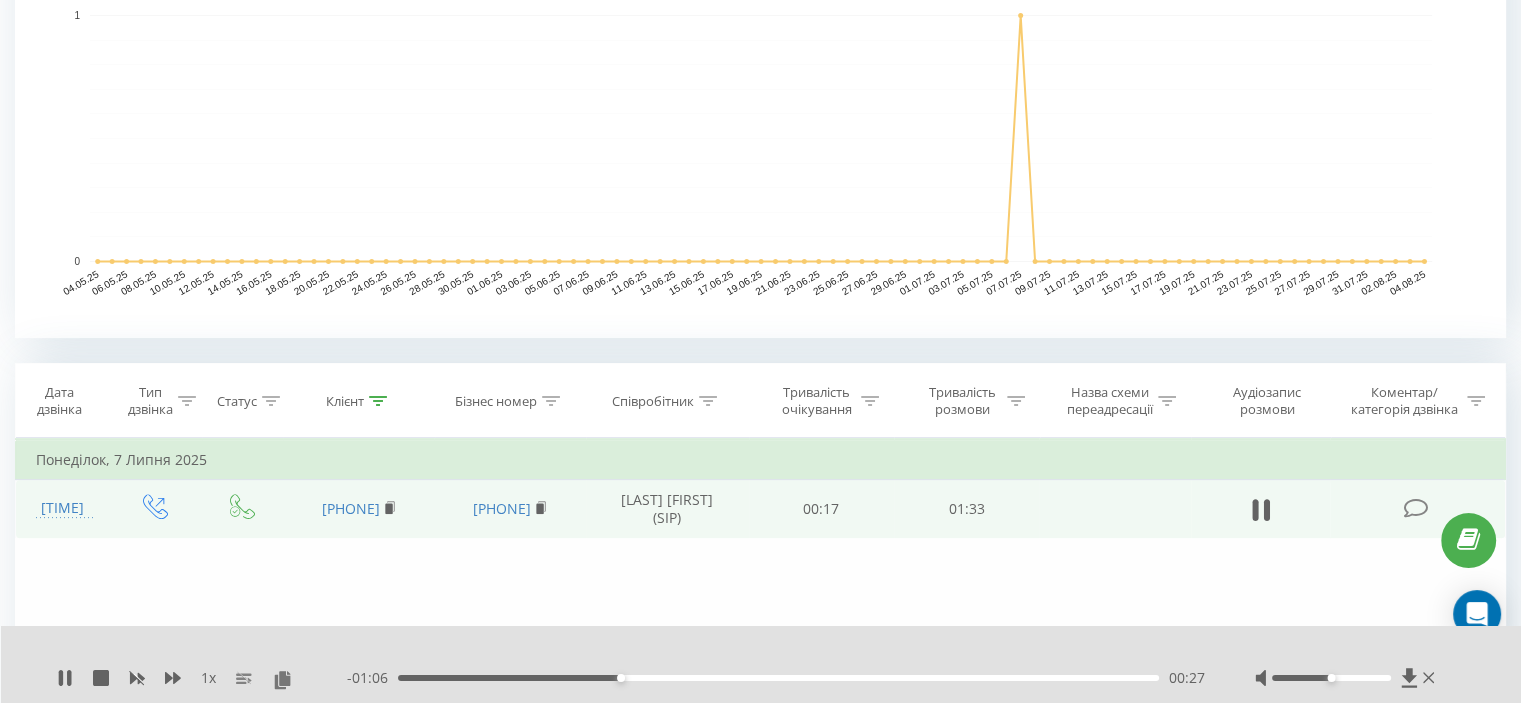 click at bounding box center [1261, 509] 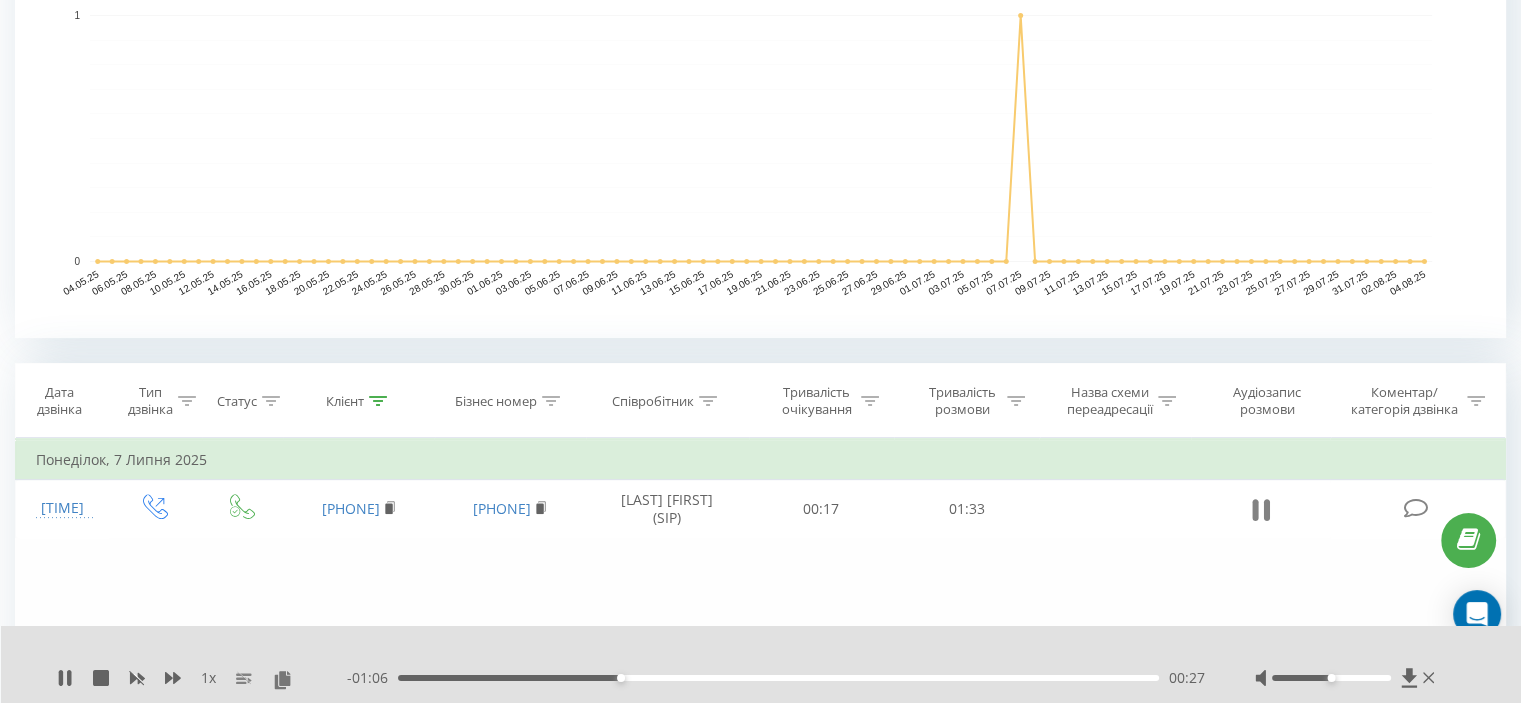 click 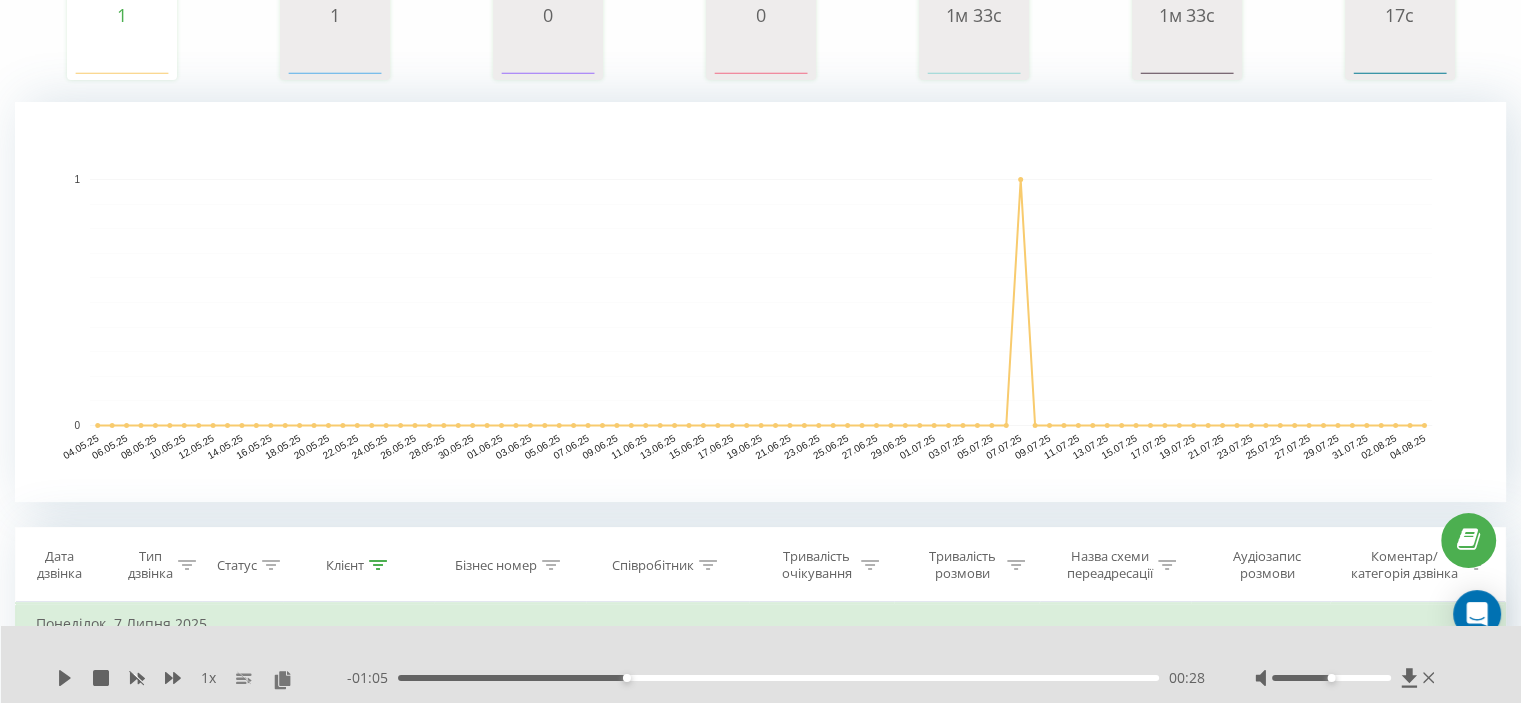 scroll, scrollTop: 0, scrollLeft: 0, axis: both 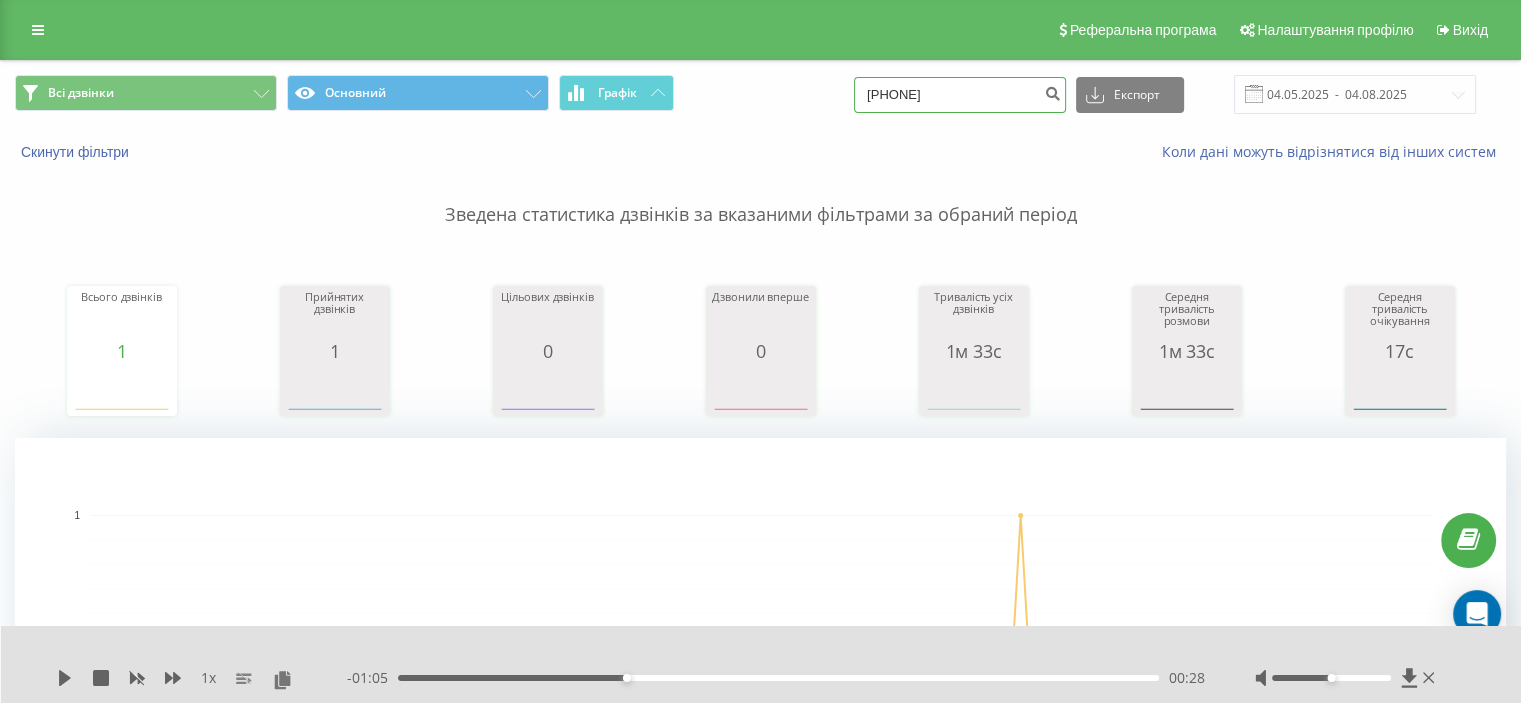drag, startPoint x: 852, startPoint y: 107, endPoint x: 736, endPoint y: 110, distance: 116.03879 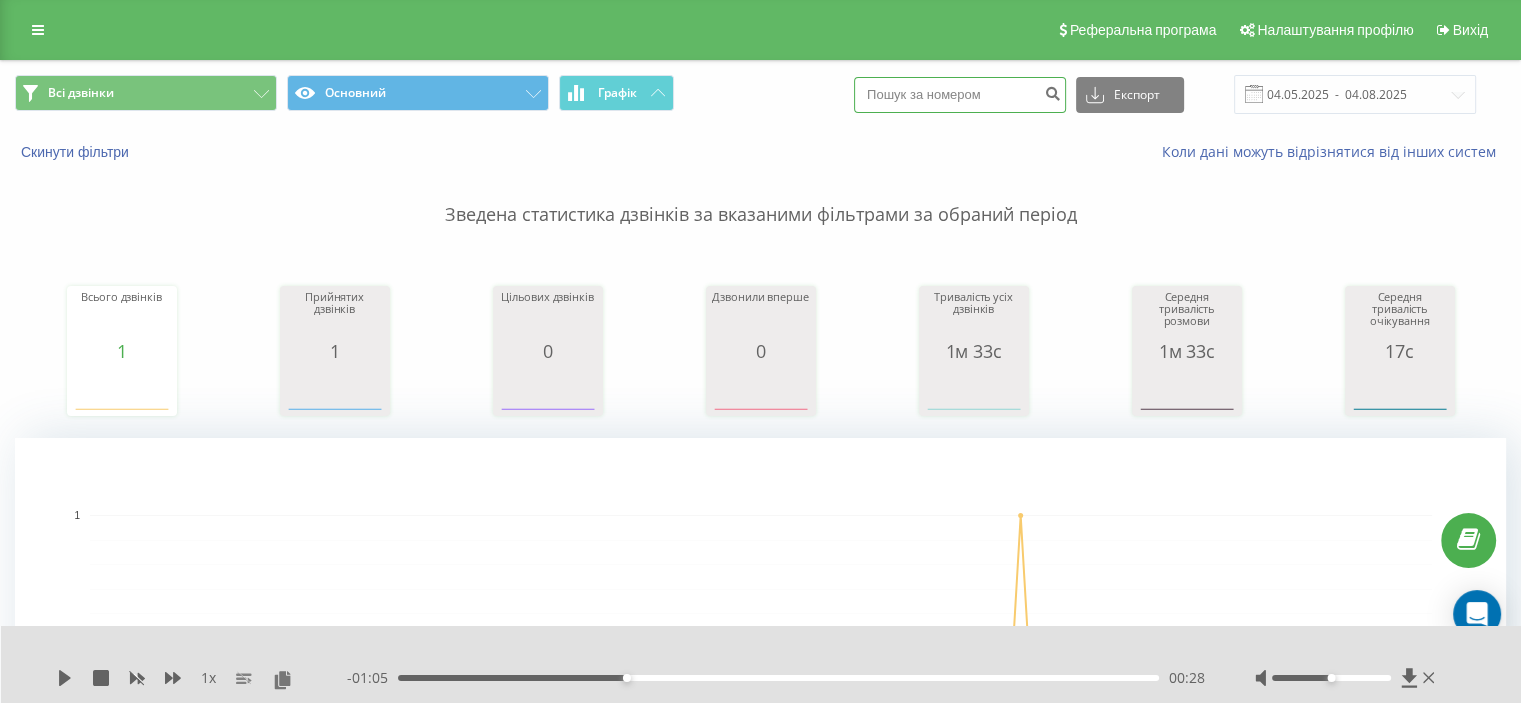 paste on "0678846721" 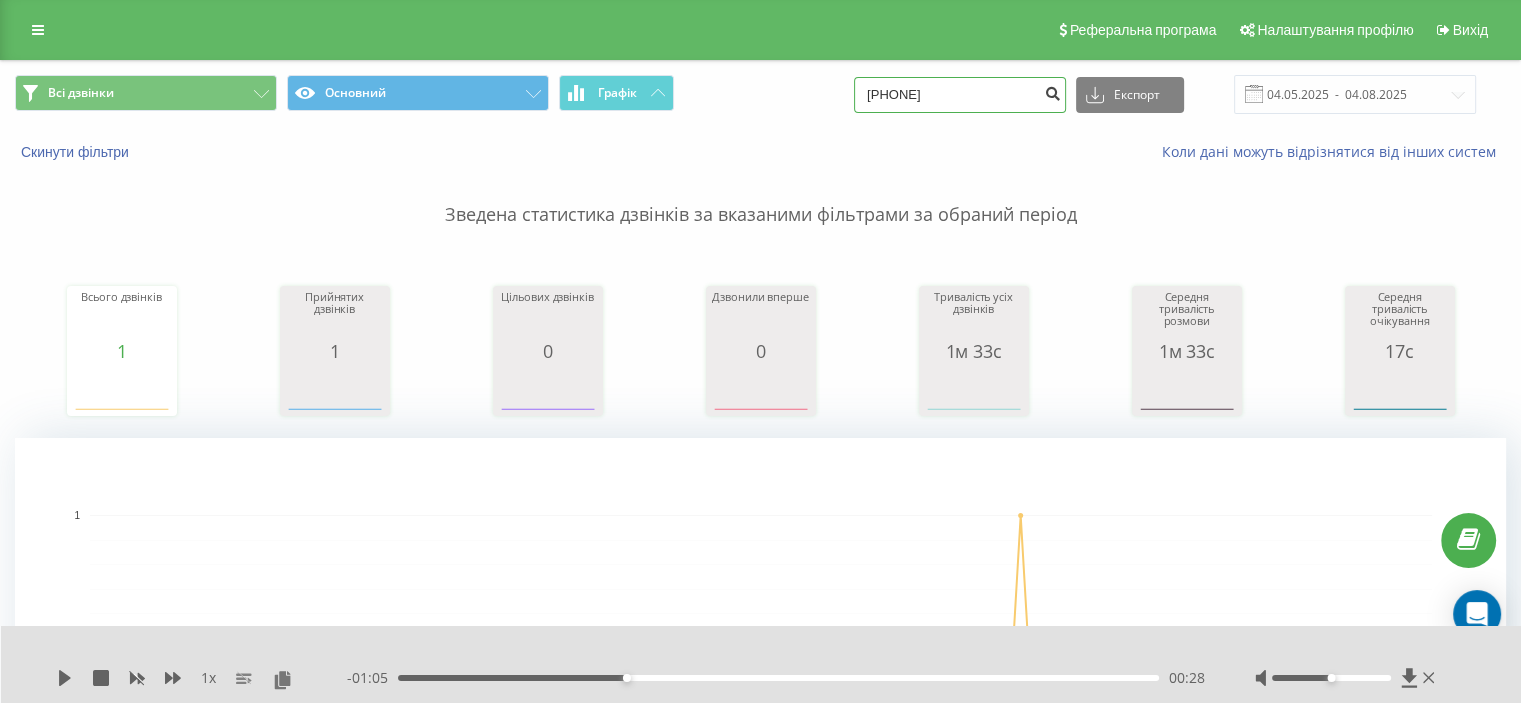 type on "0678846721" 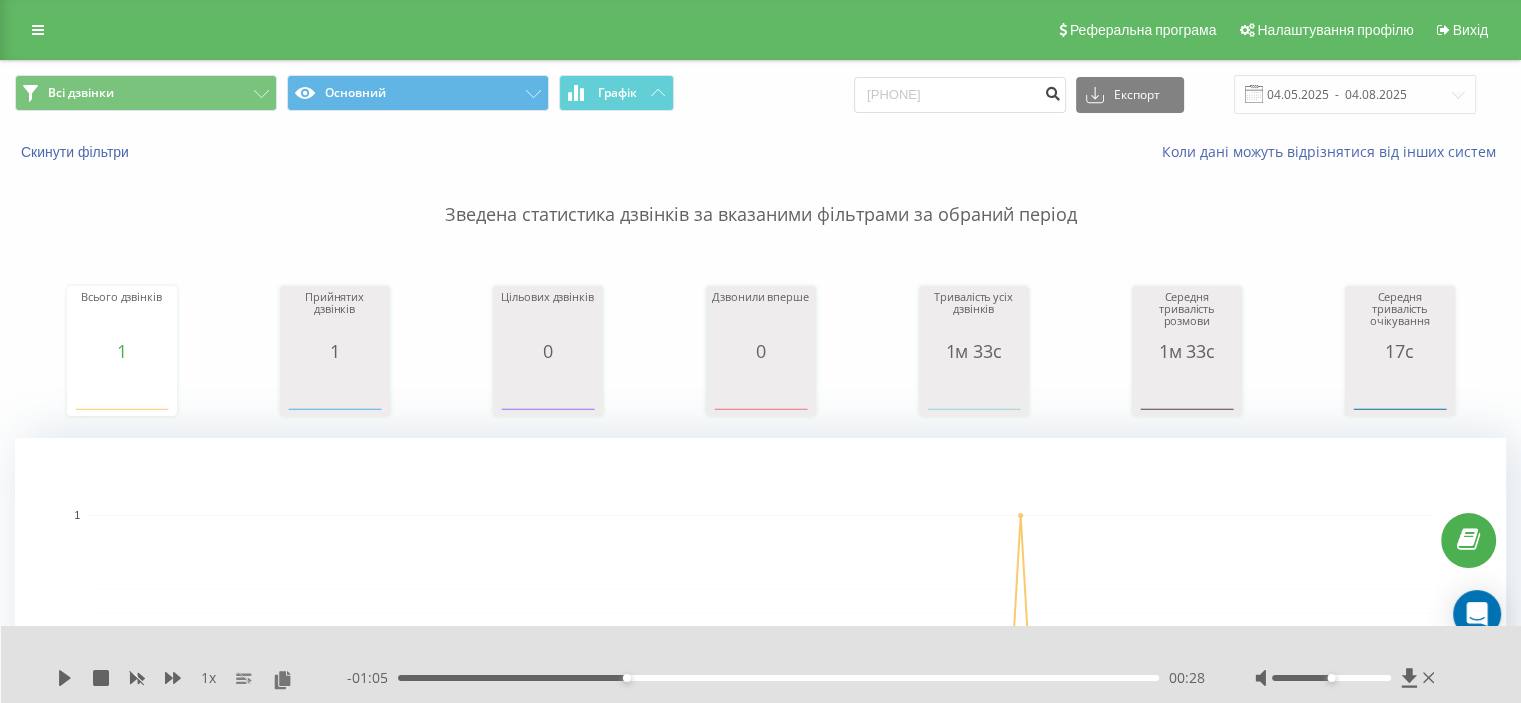 click at bounding box center [1052, 91] 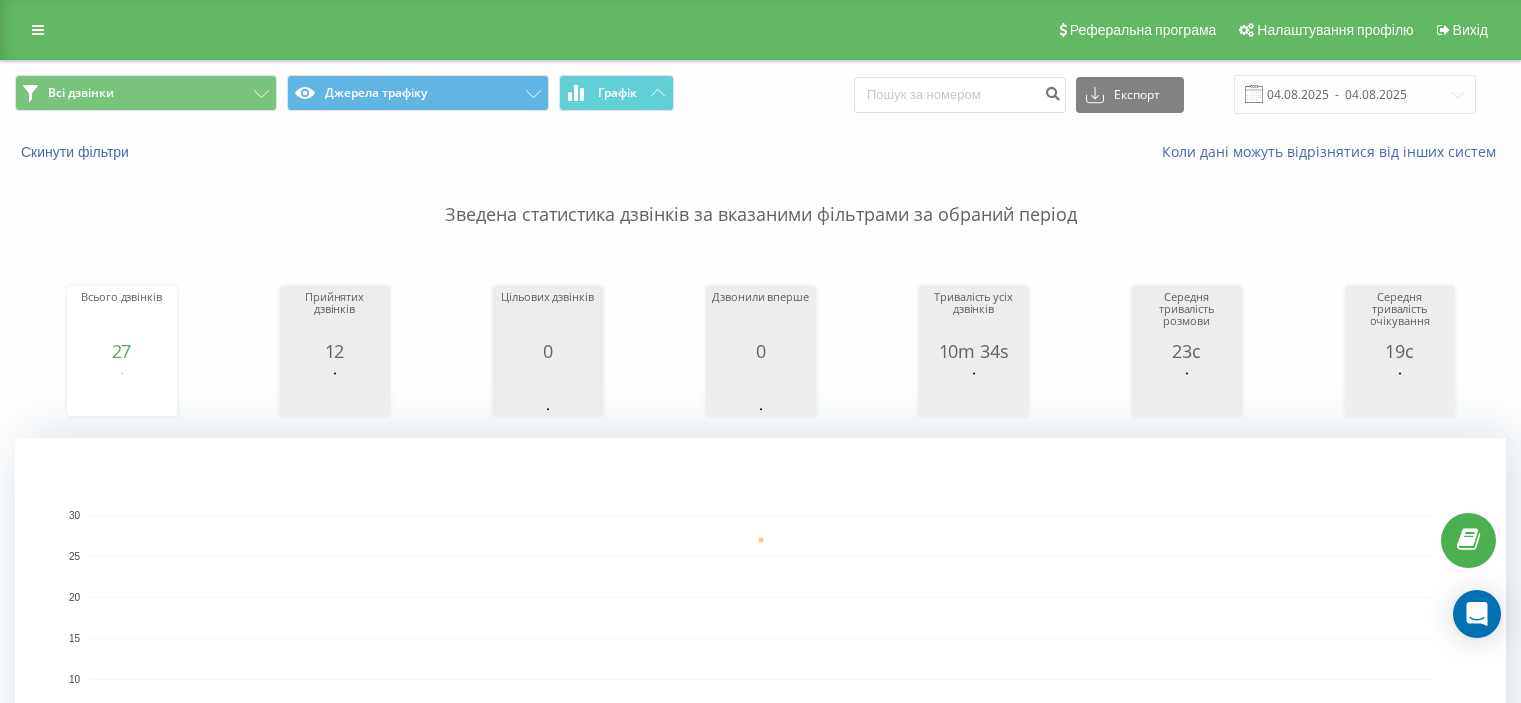 scroll, scrollTop: 0, scrollLeft: 0, axis: both 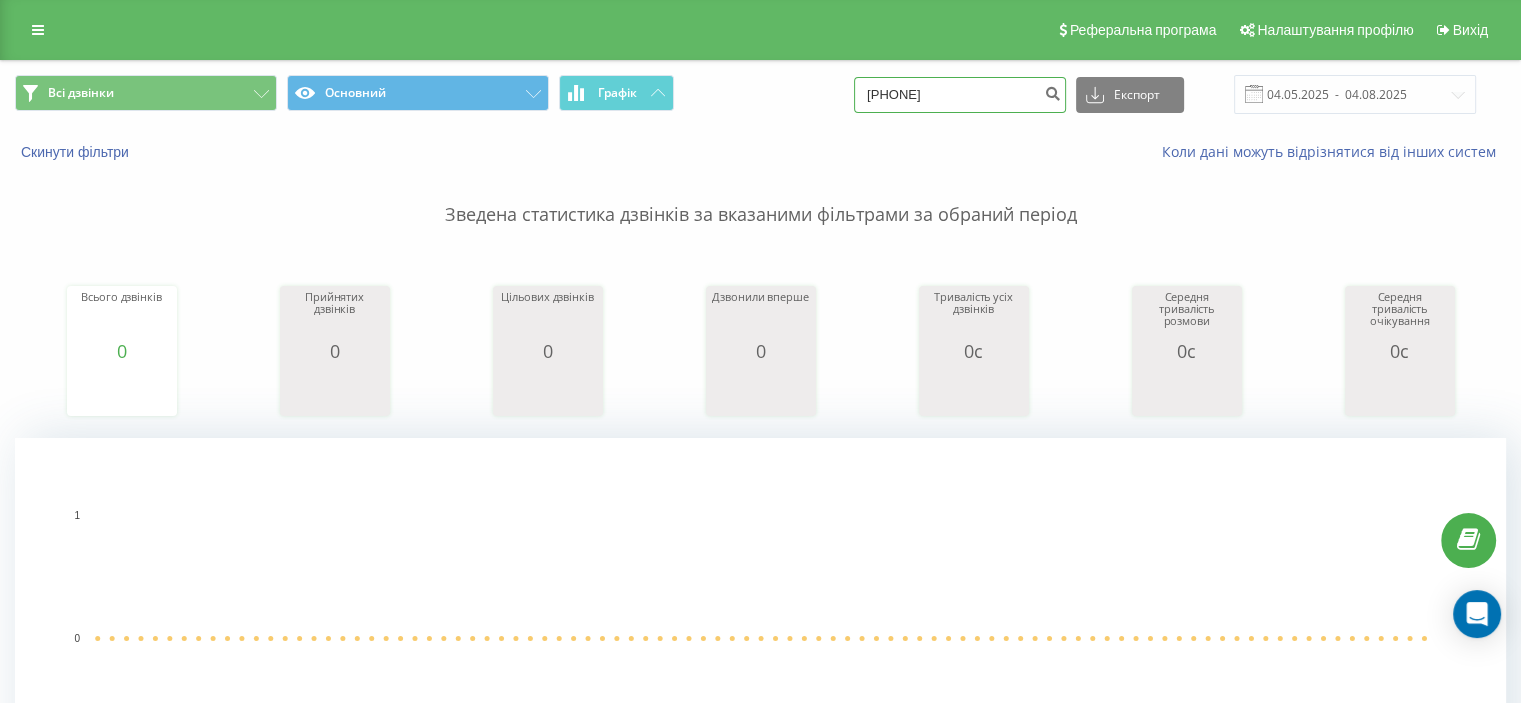 drag, startPoint x: 944, startPoint y: 99, endPoint x: 793, endPoint y: 99, distance: 151 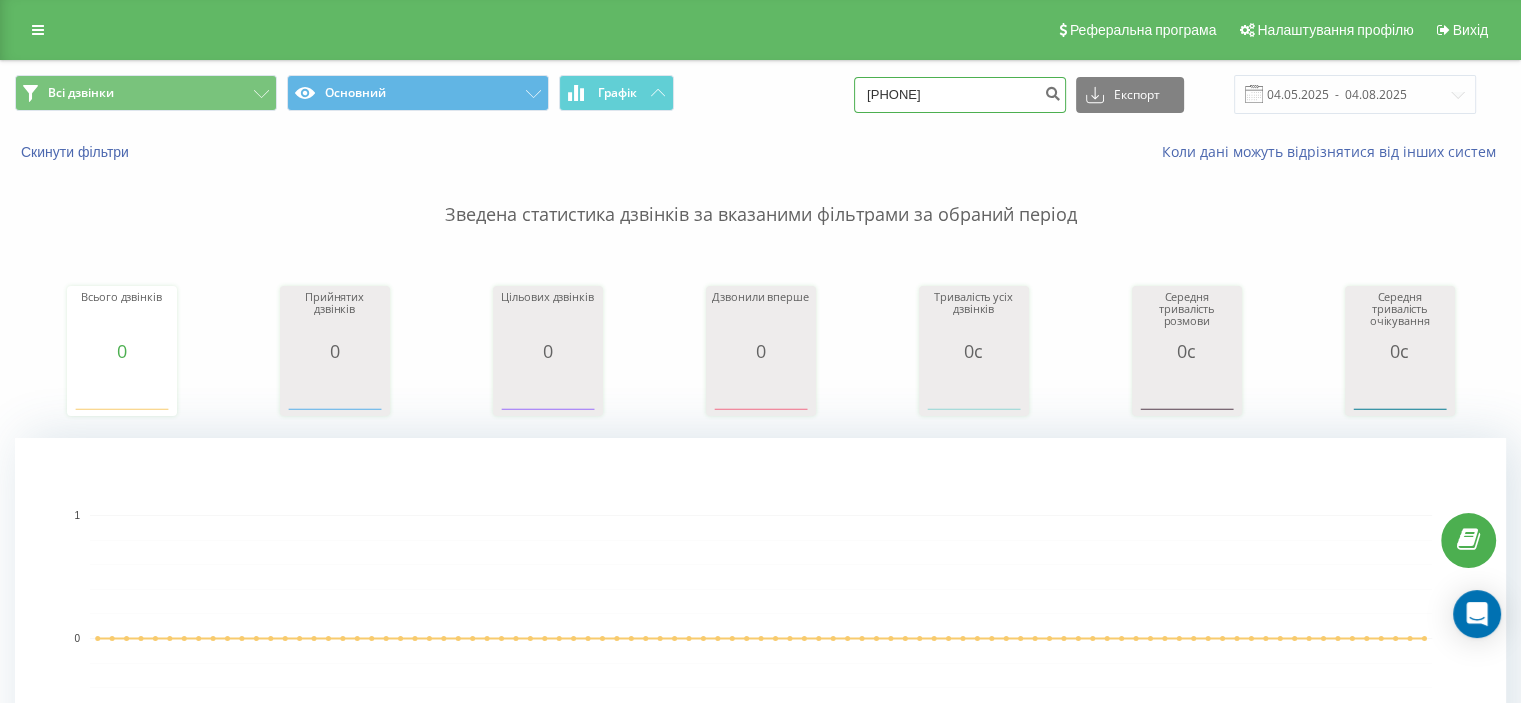 click on "Всі дзвінки Основний Графік 0678846721 Експорт .csv .xls .xlsx 04.05.2025  -  04.08.2025" at bounding box center [760, 94] 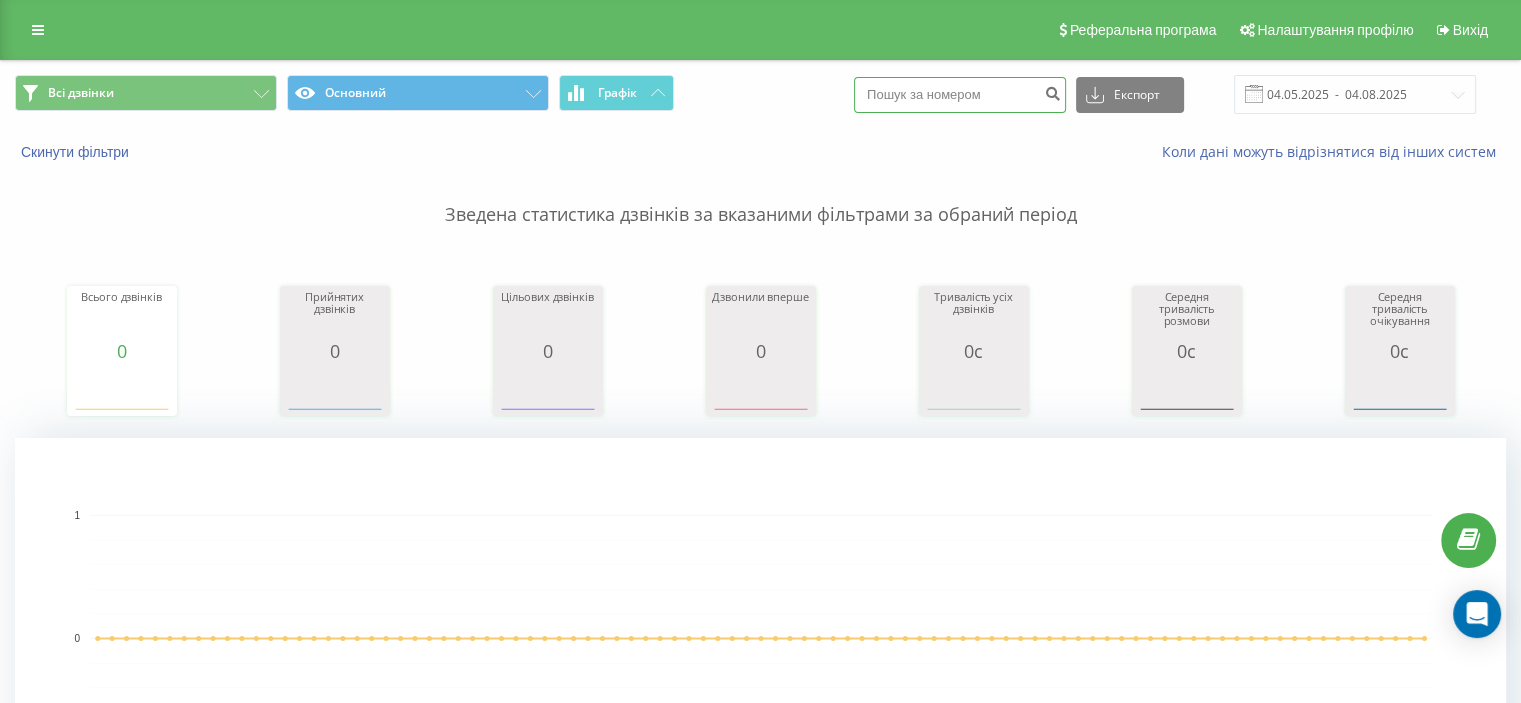 paste on "0502364910" 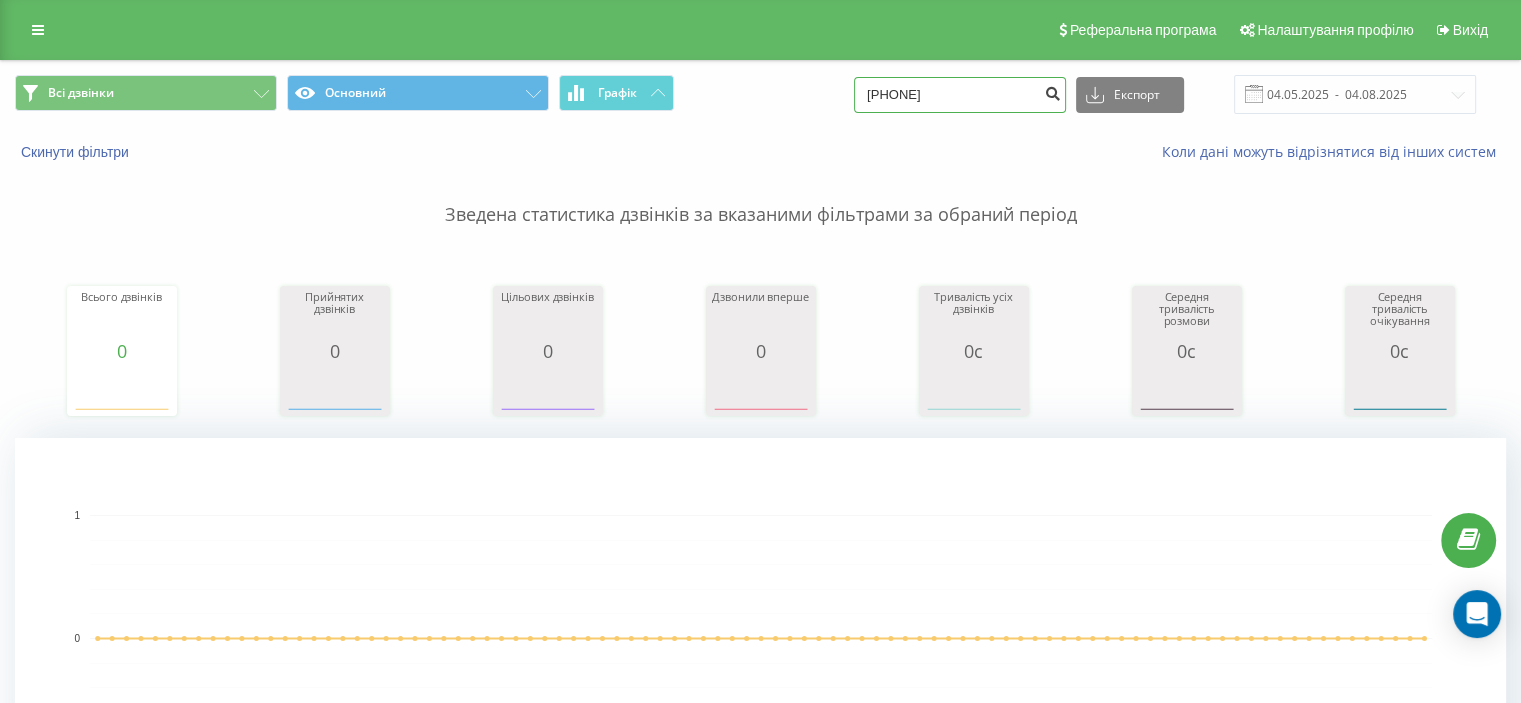 type on "0502364910" 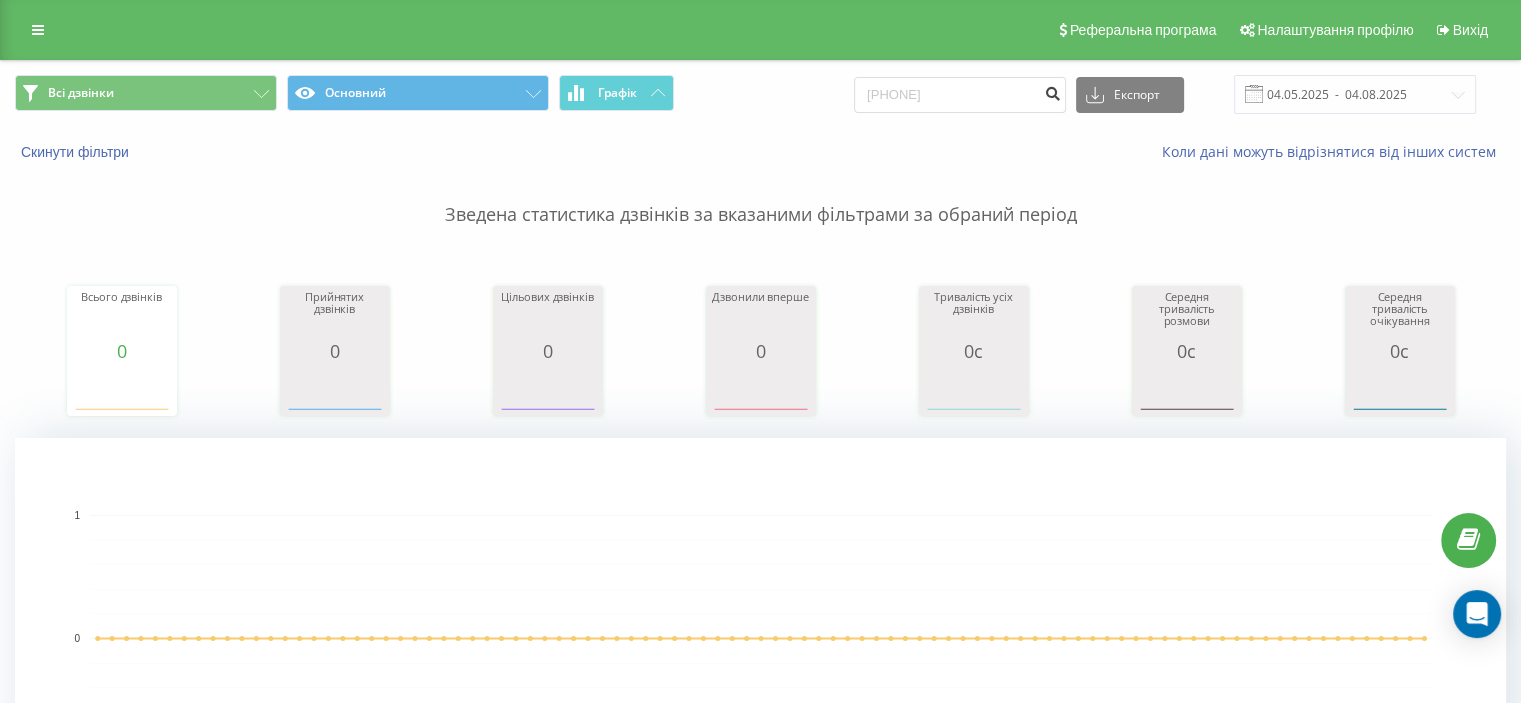 click at bounding box center (1052, 91) 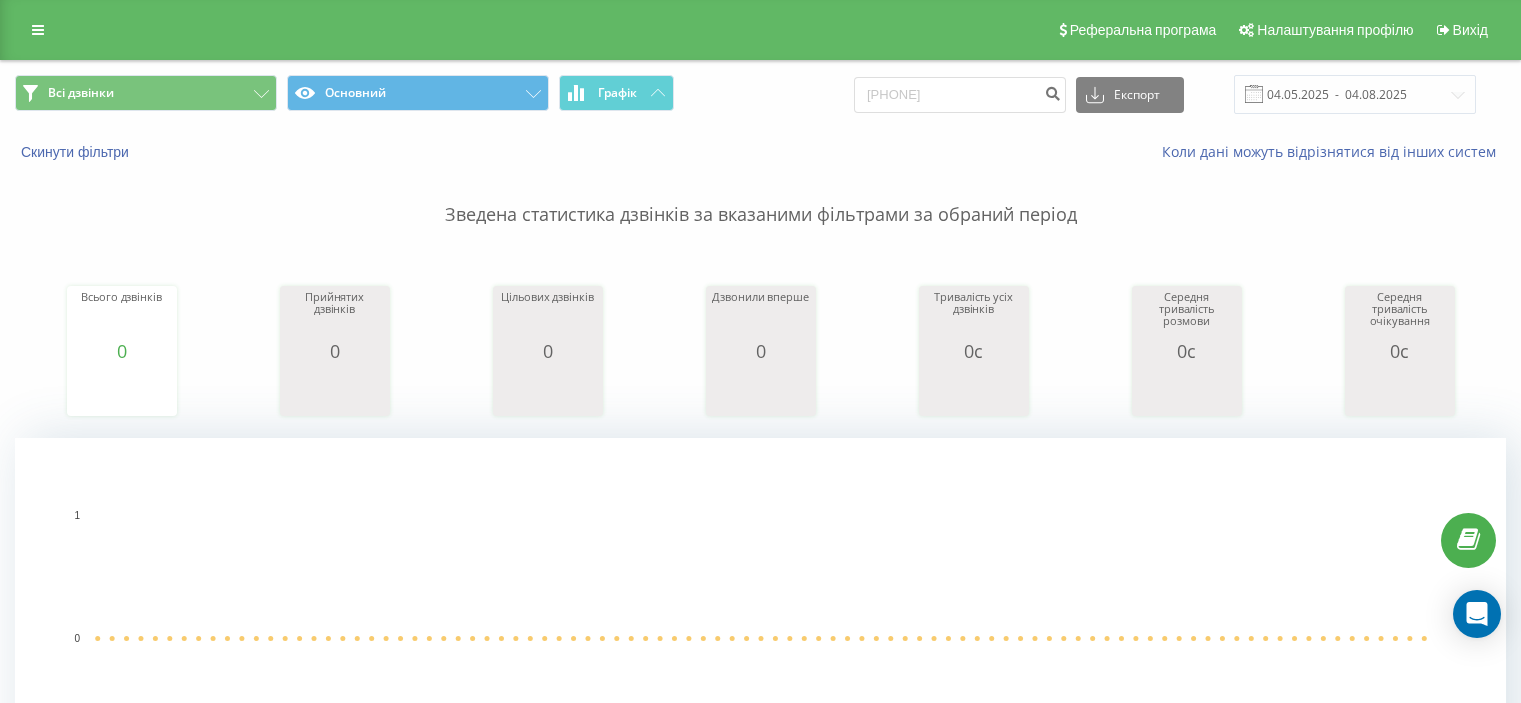 scroll, scrollTop: 0, scrollLeft: 0, axis: both 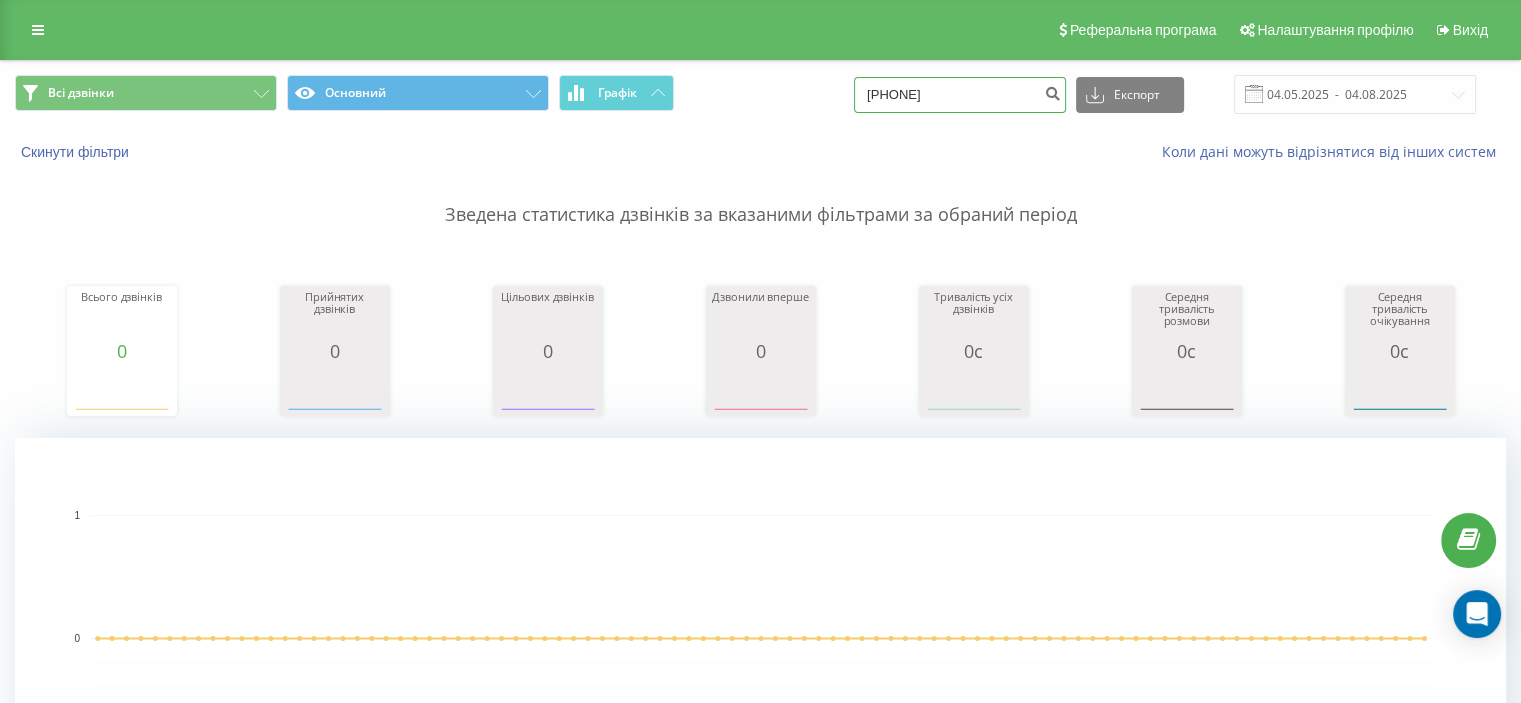 drag, startPoint x: 974, startPoint y: 101, endPoint x: 830, endPoint y: 103, distance: 144.01389 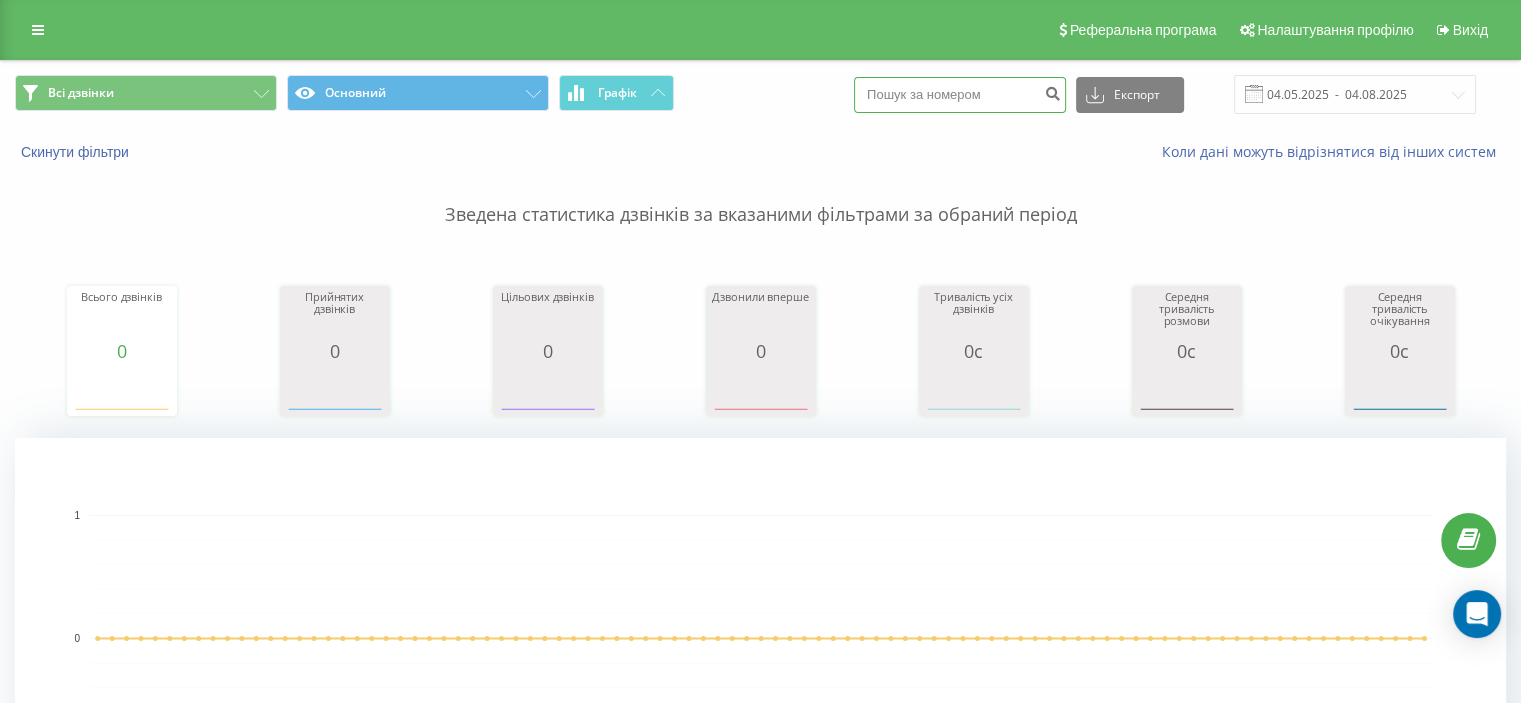 paste on "[PHONE]" 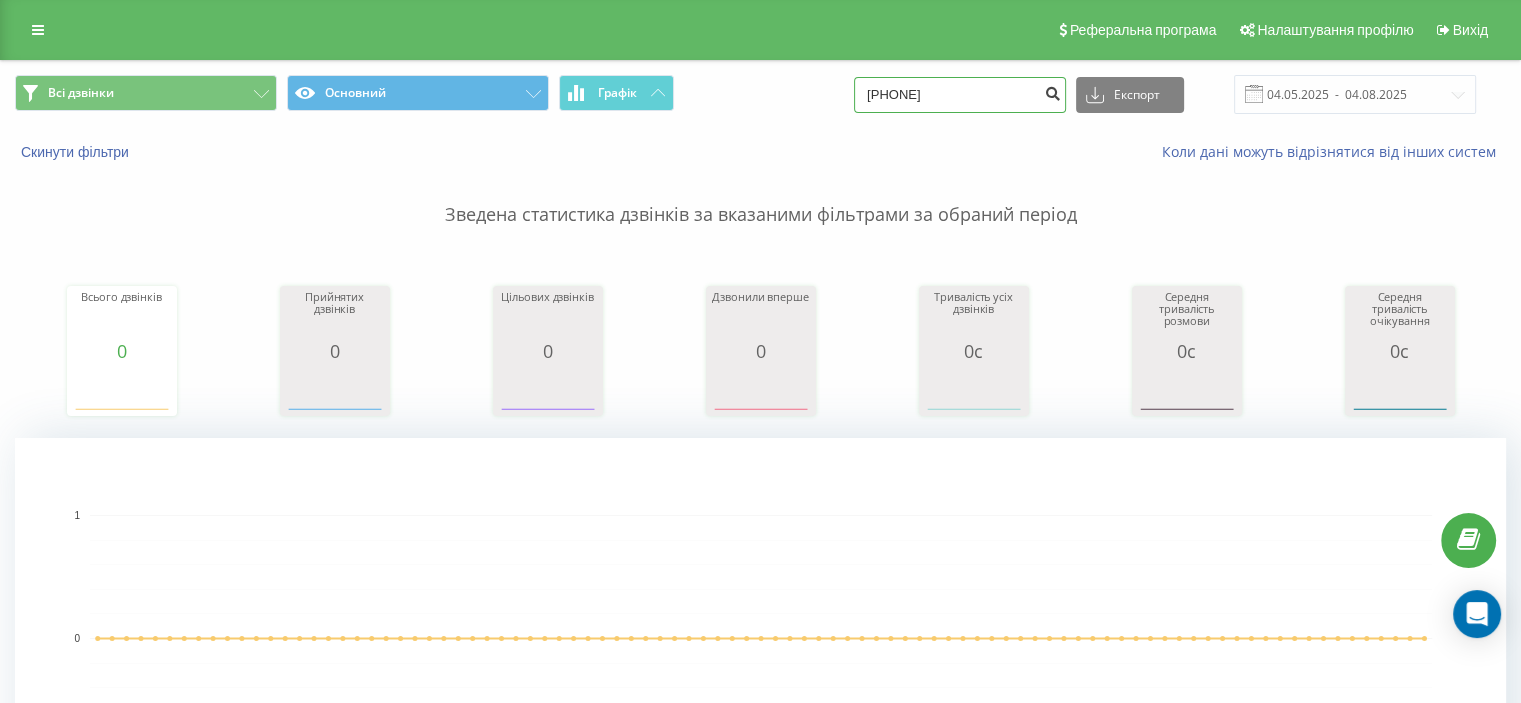 type on "[PHONE]" 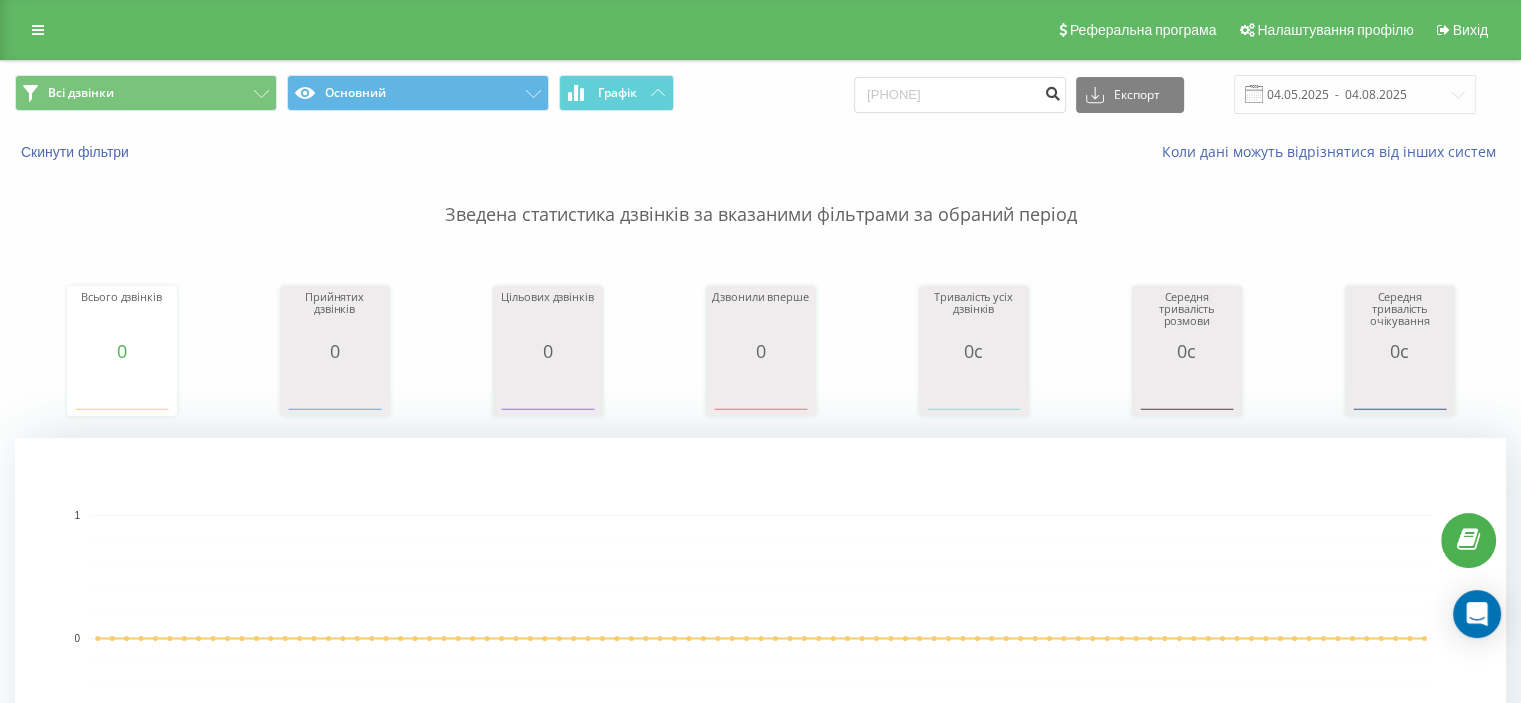 click at bounding box center [1052, 91] 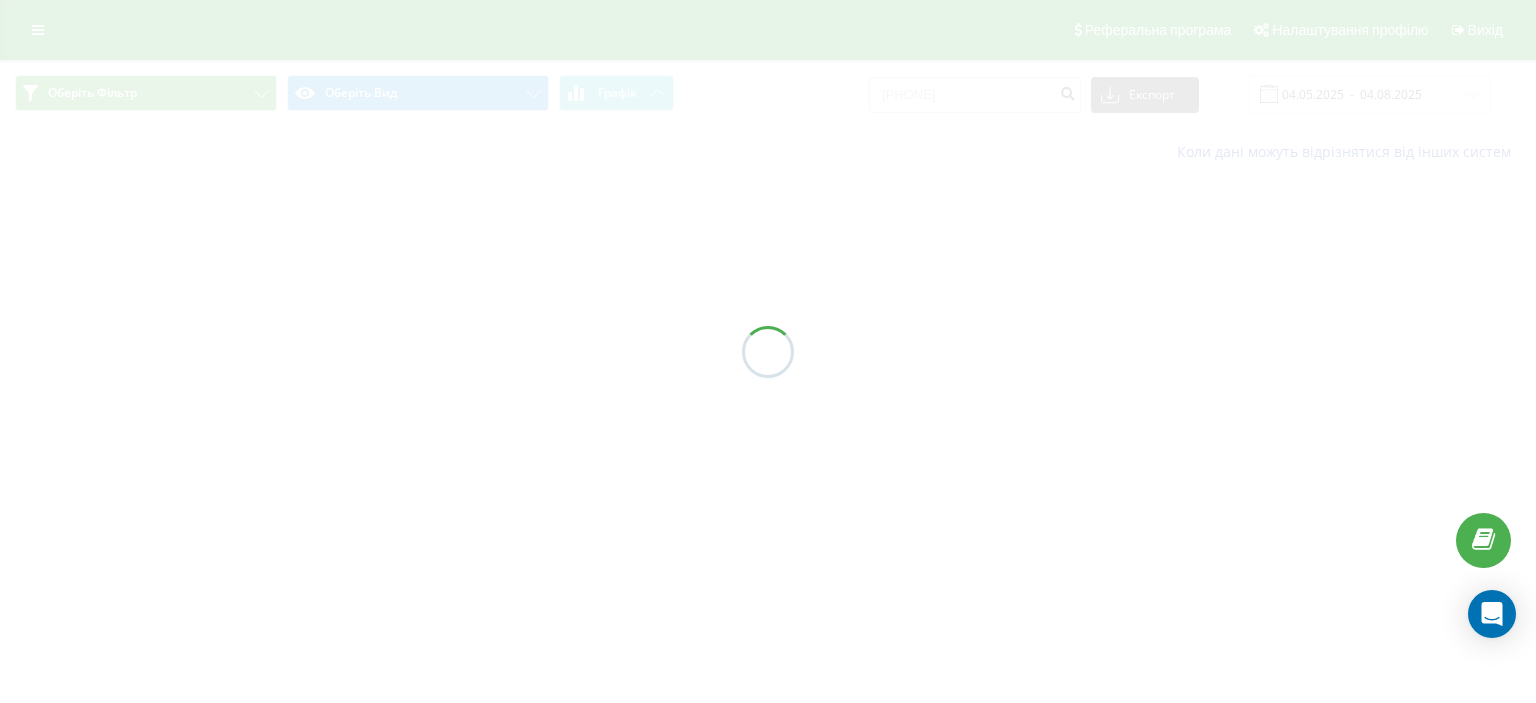 scroll, scrollTop: 0, scrollLeft: 0, axis: both 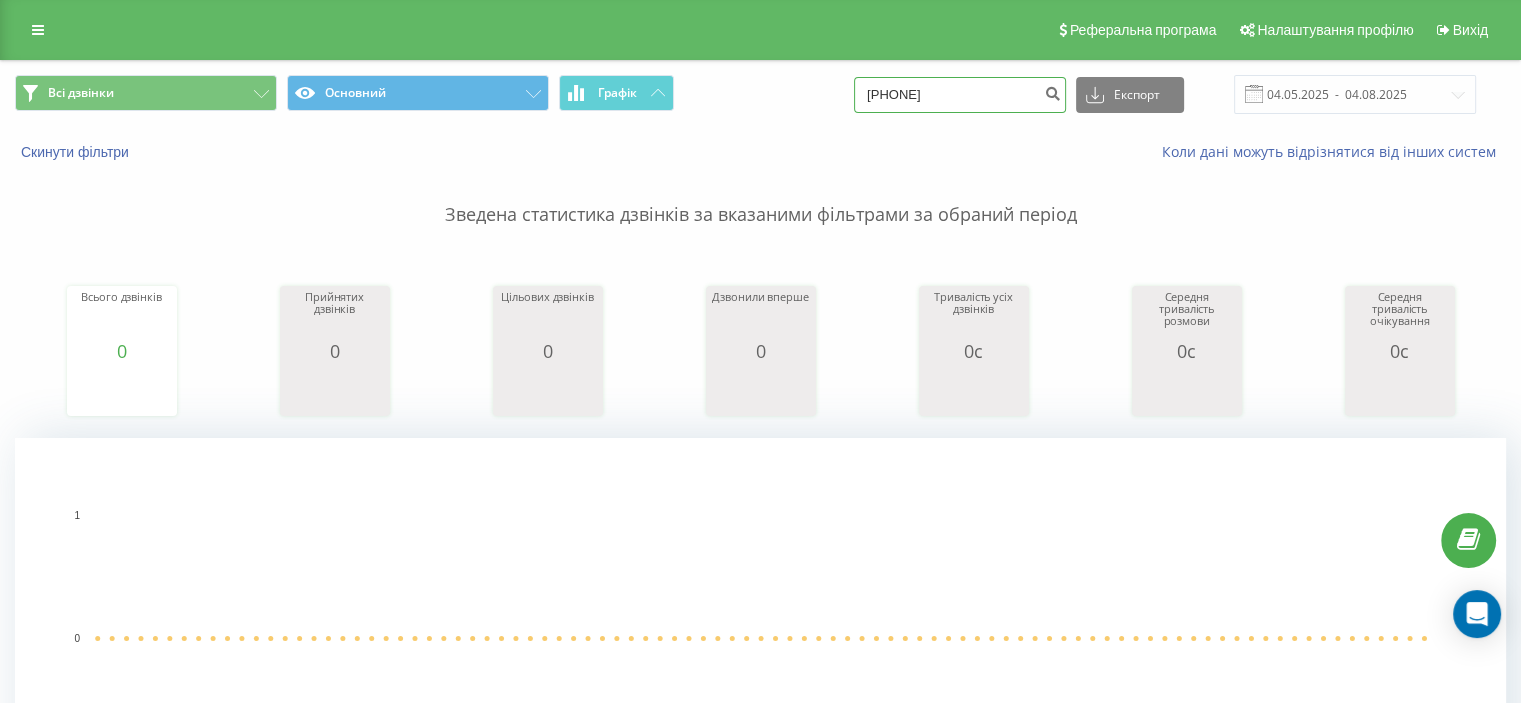 drag, startPoint x: 960, startPoint y: 95, endPoint x: 806, endPoint y: 95, distance: 154 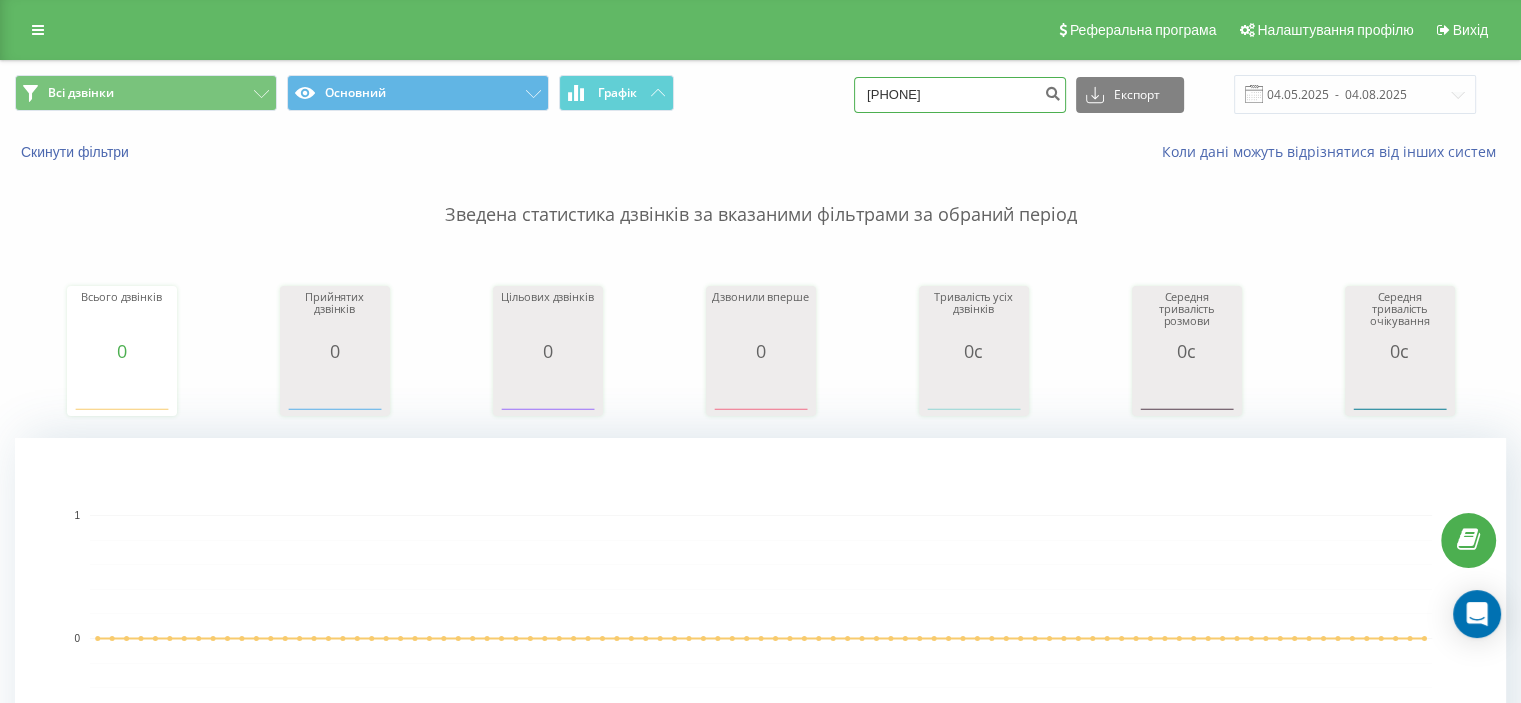 click on "Всі дзвінки Основний Графік [PHONE] Експорт .csv .xls .xlsx [DATE]  -  [DATE]" at bounding box center (760, 94) 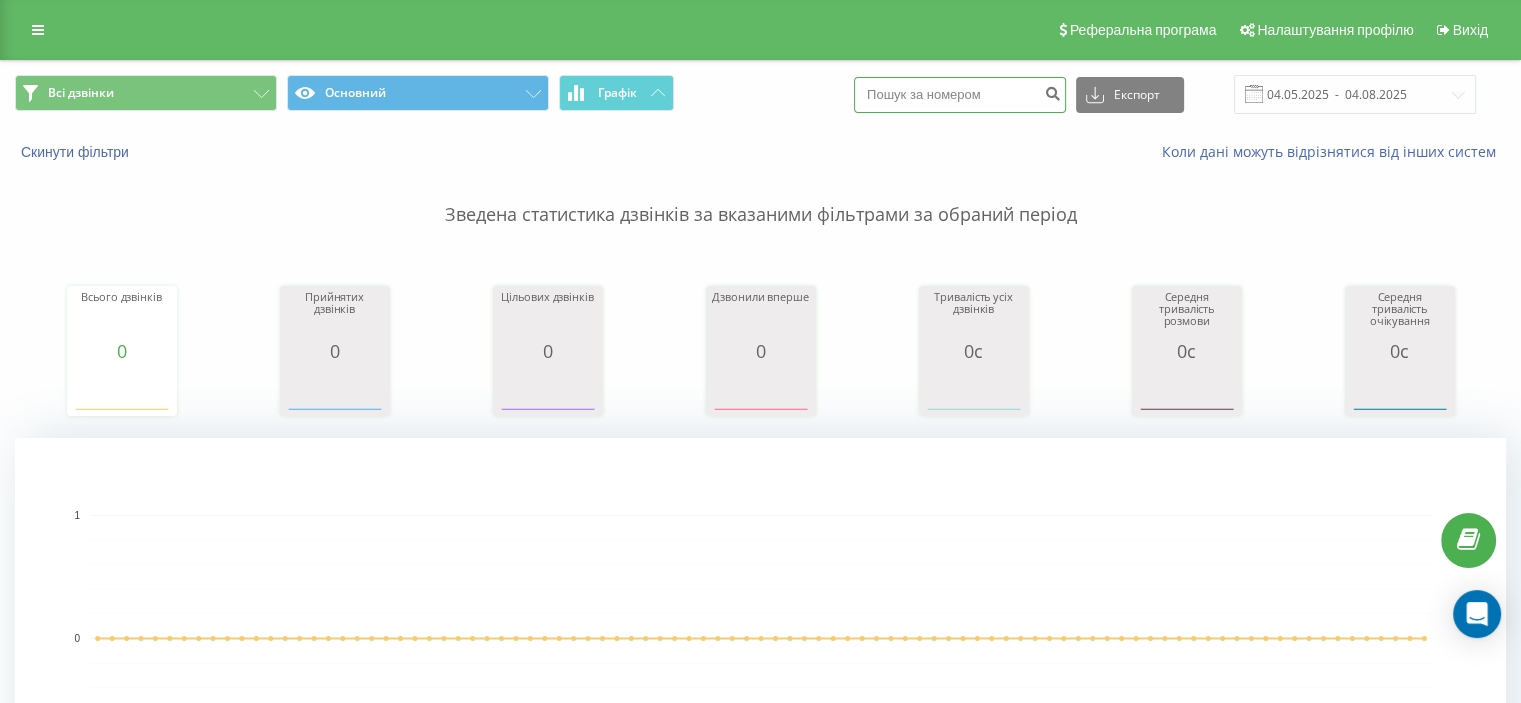 paste on "[PHONE]" 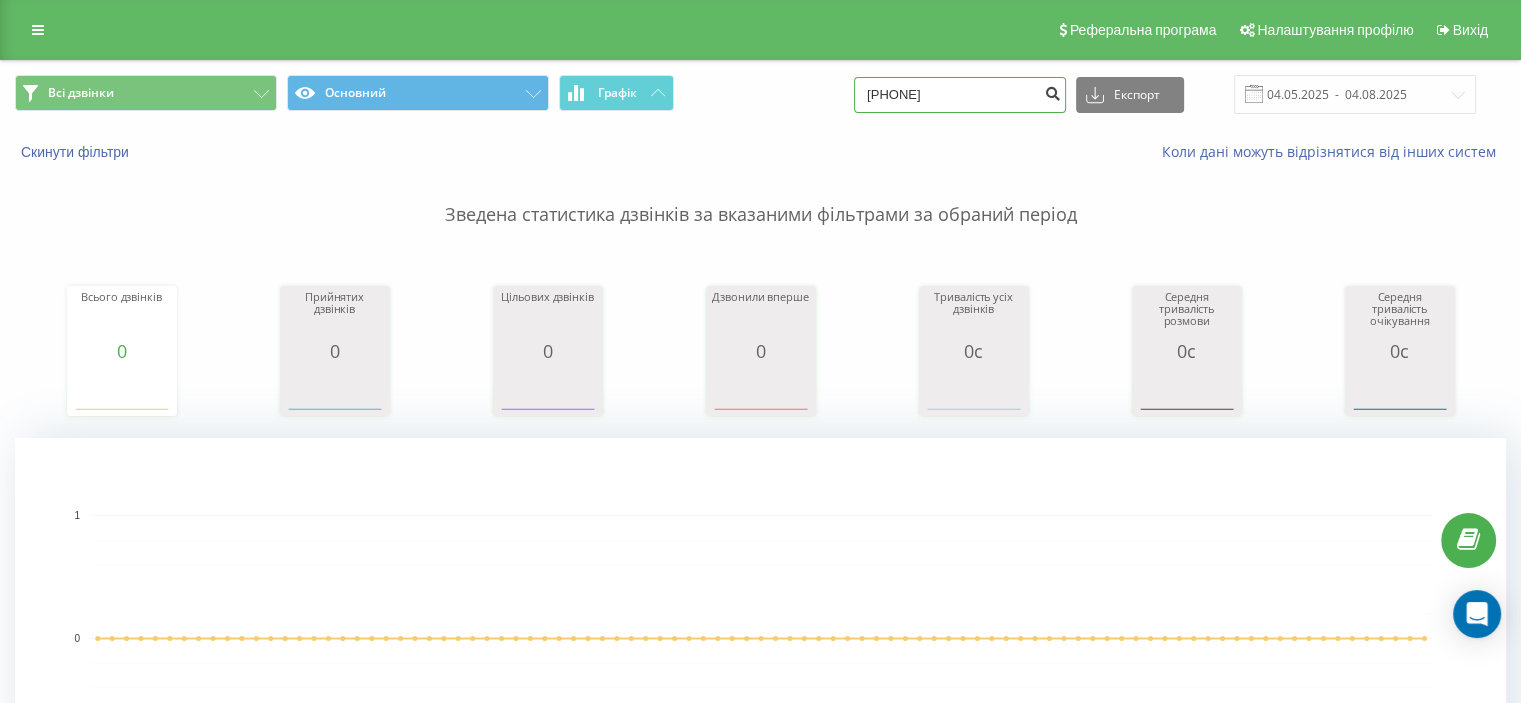 type on "[PHONE]" 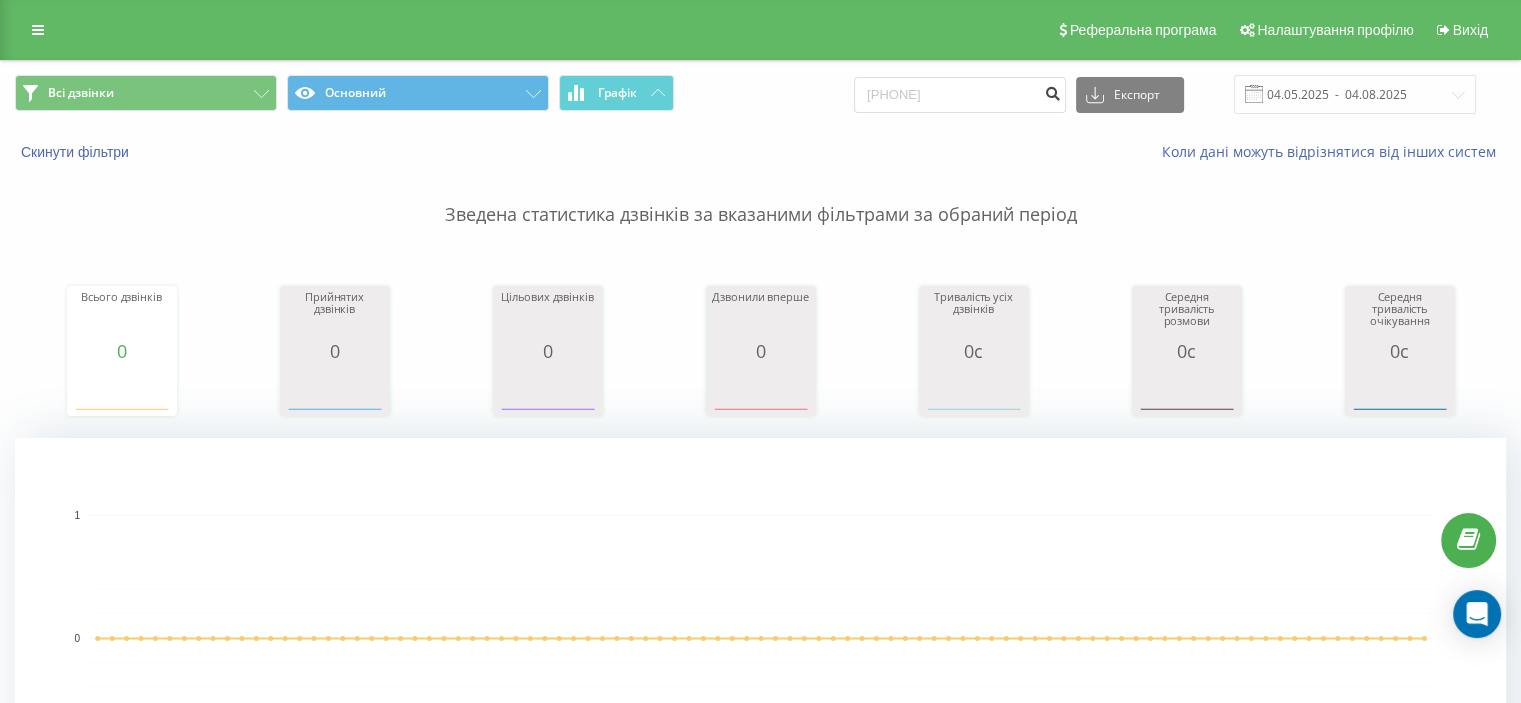 click at bounding box center [1052, 91] 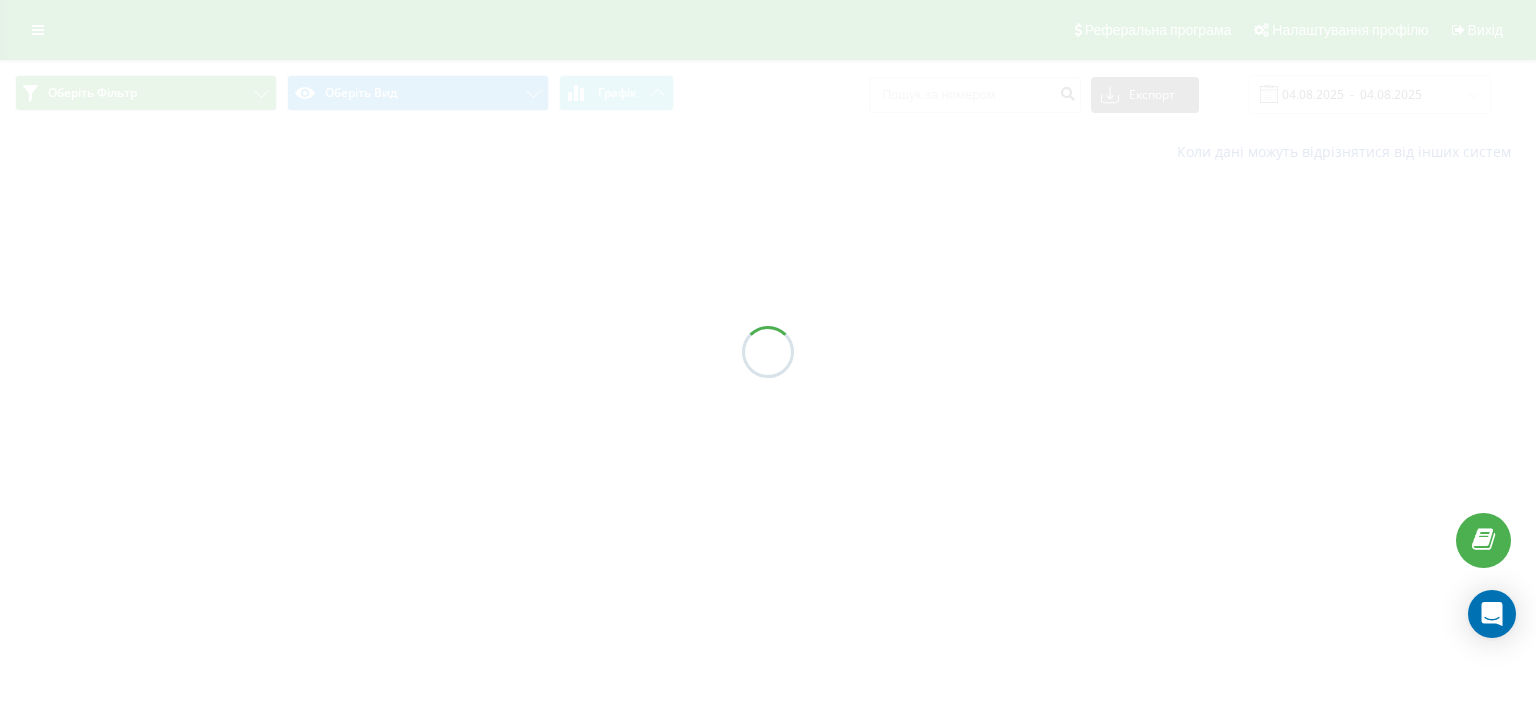 scroll, scrollTop: 0, scrollLeft: 0, axis: both 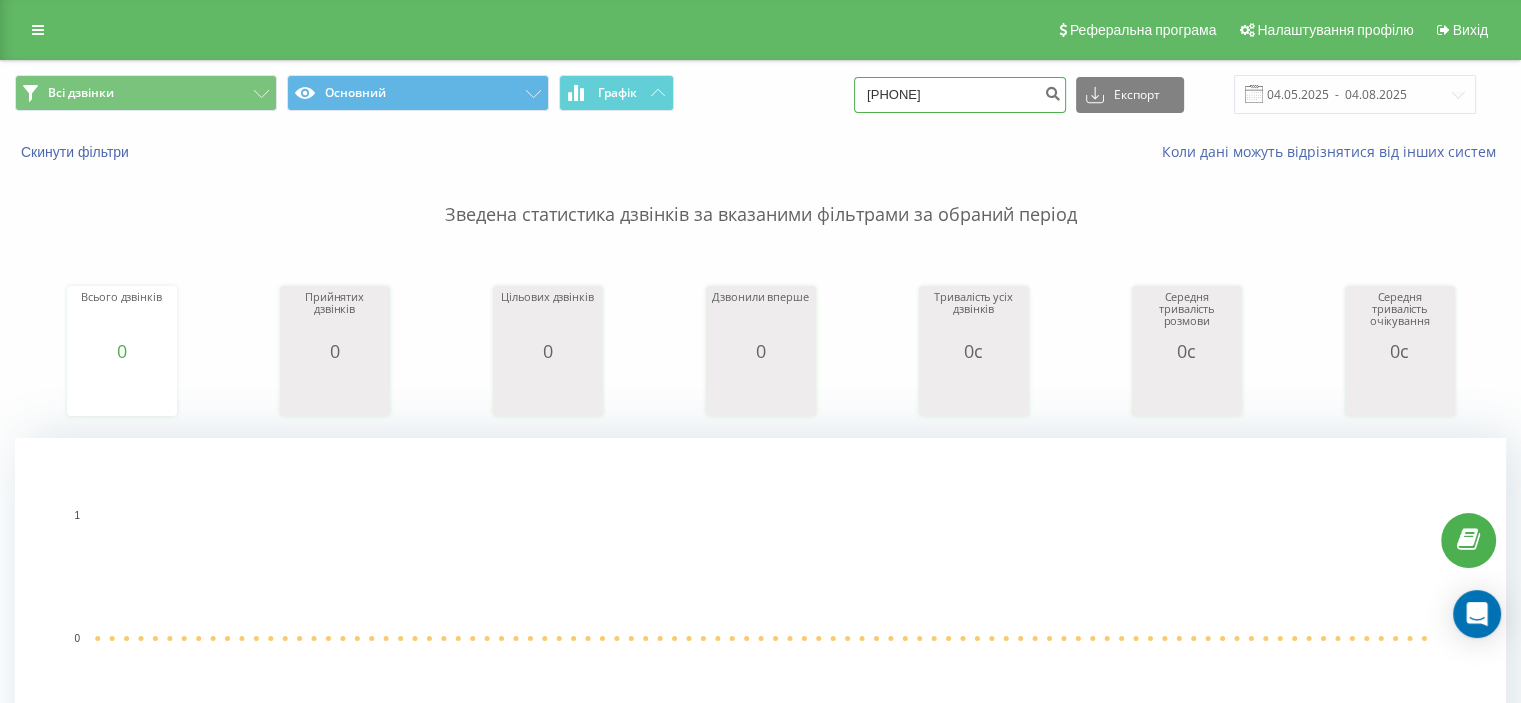 drag, startPoint x: 1028, startPoint y: 99, endPoint x: 805, endPoint y: 100, distance: 223.00224 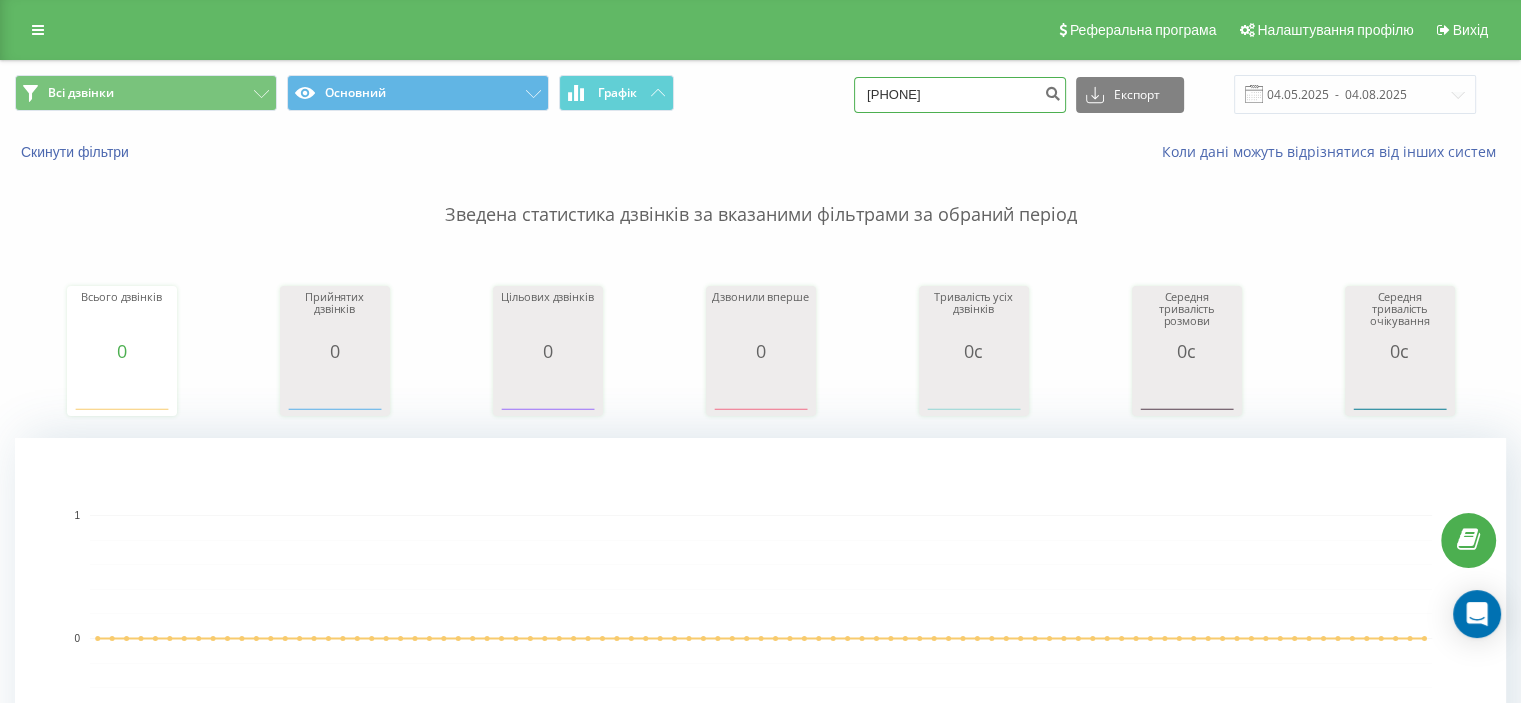 click on "Всі дзвінки Основний Графік 0984376548 Експорт .csv .xls .xlsx 04.05.2025  -  04.08.2025" at bounding box center (760, 94) 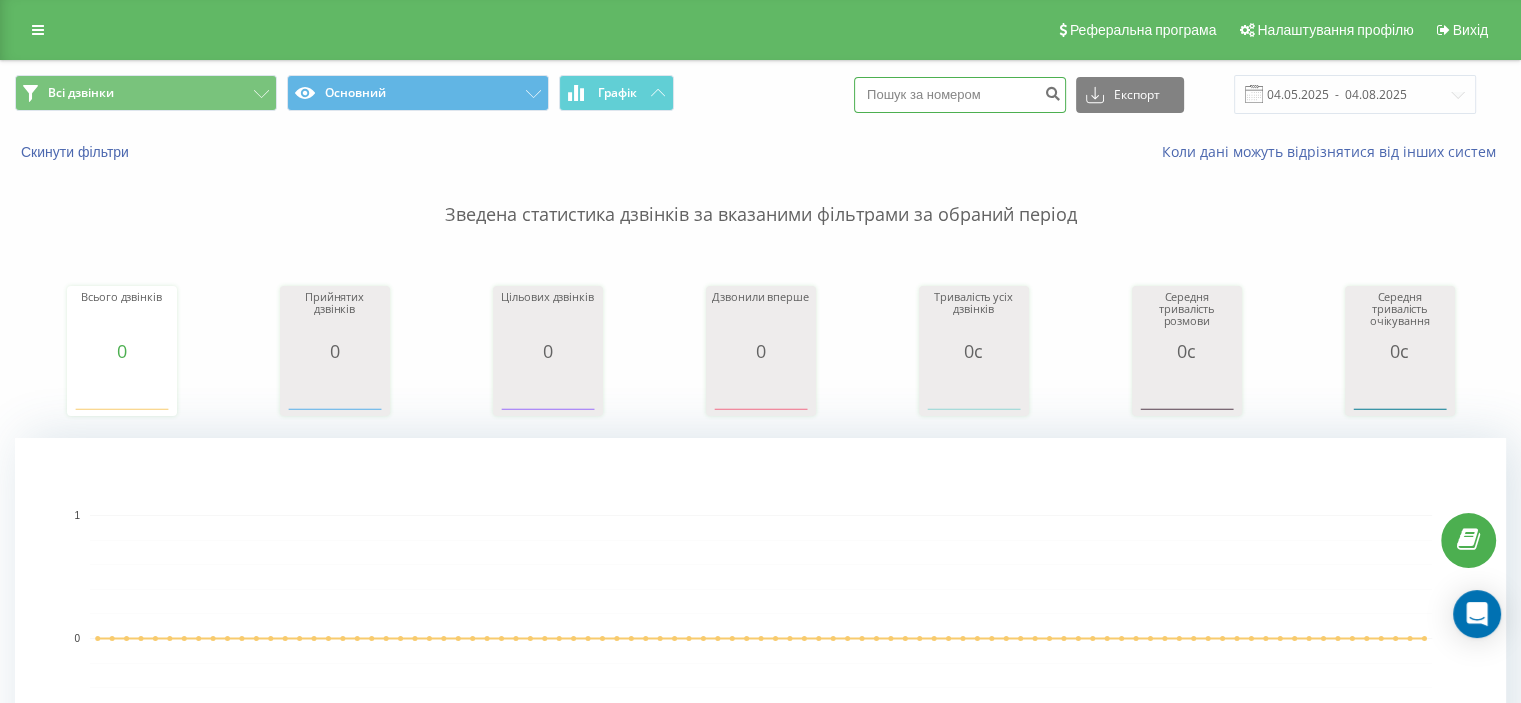 paste on "0687077167" 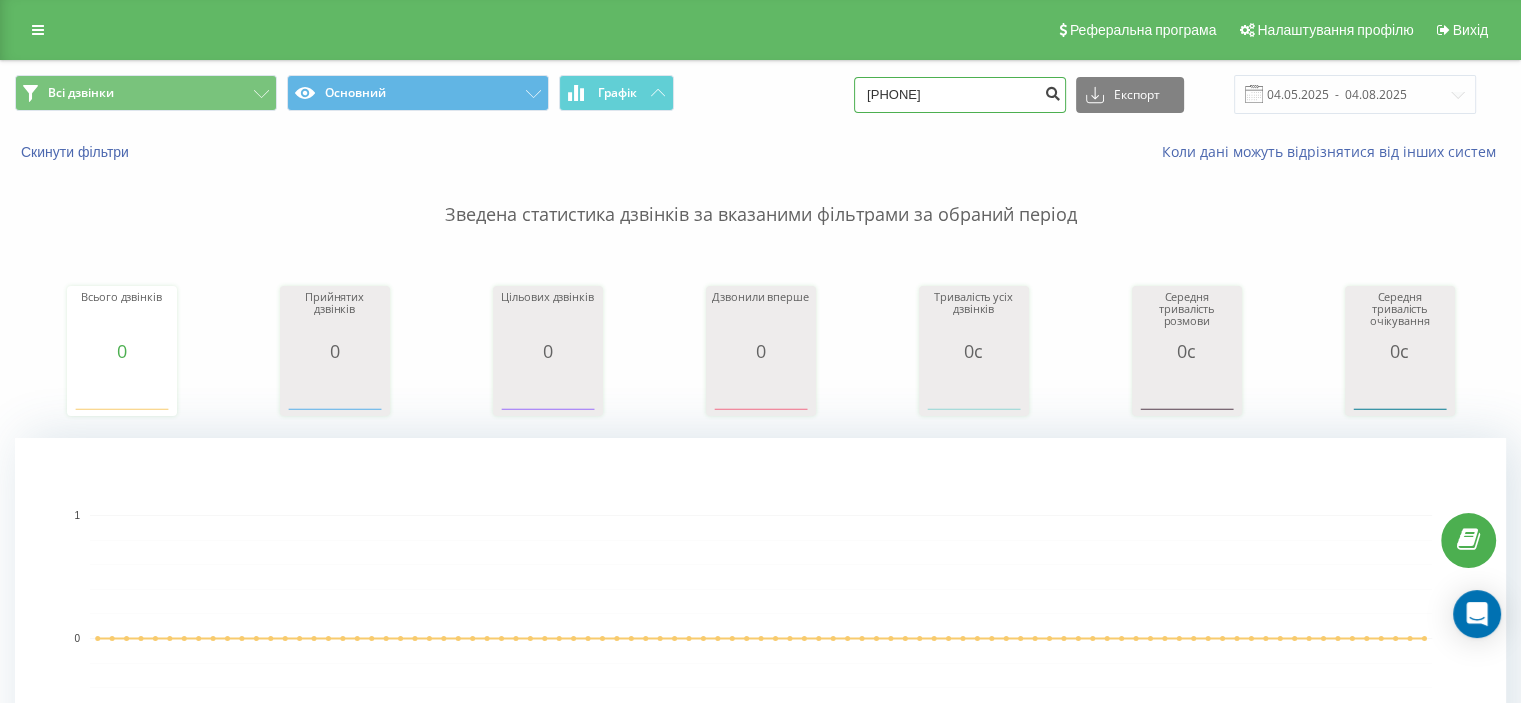 type on "0687077167" 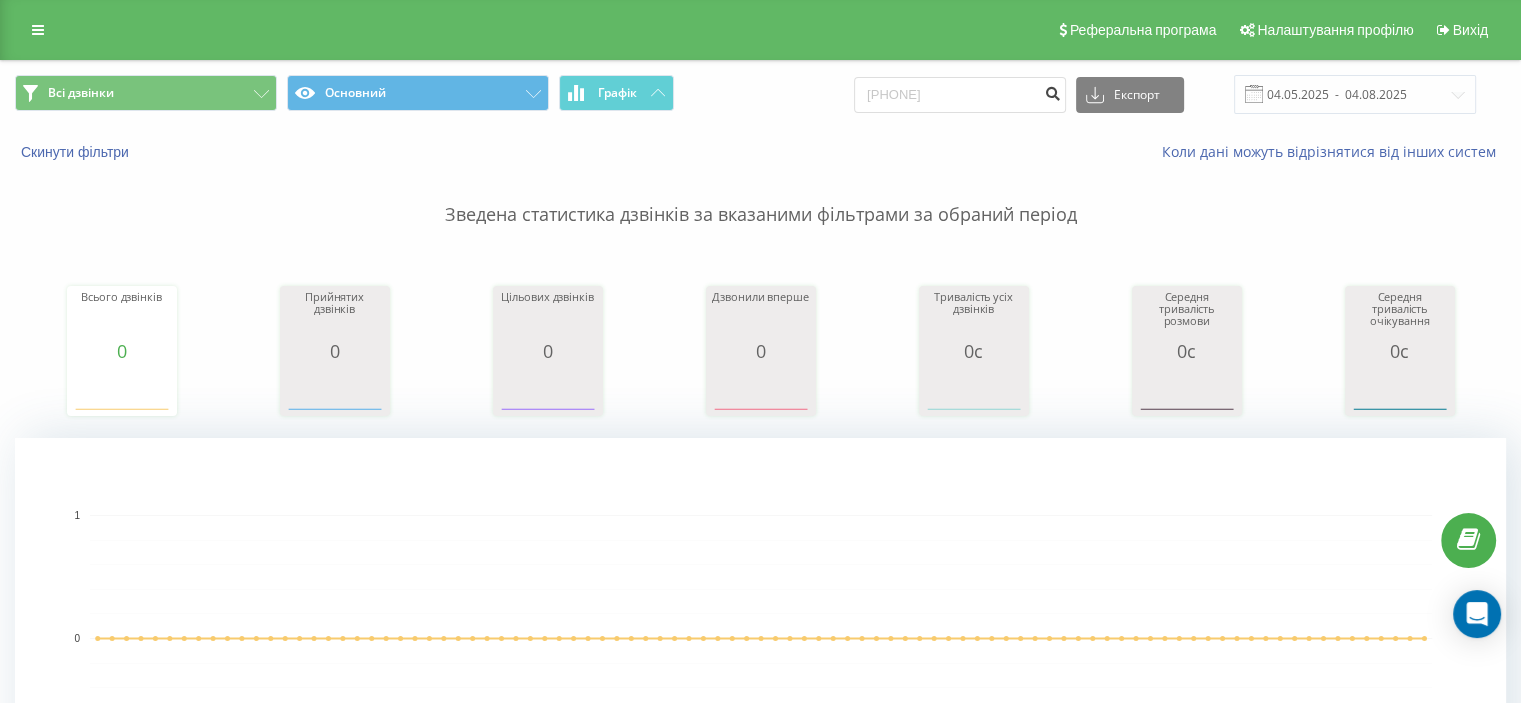 click at bounding box center [1052, 95] 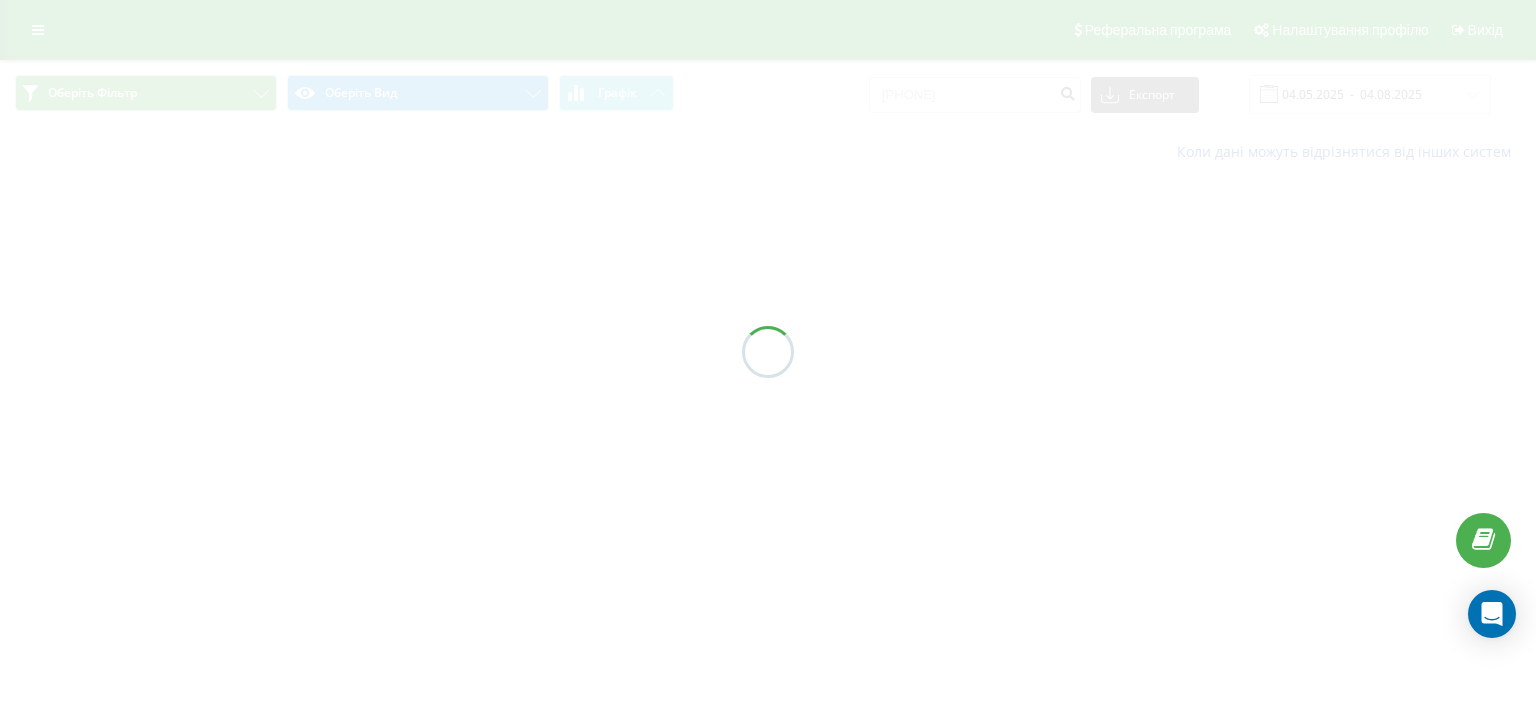 scroll, scrollTop: 0, scrollLeft: 0, axis: both 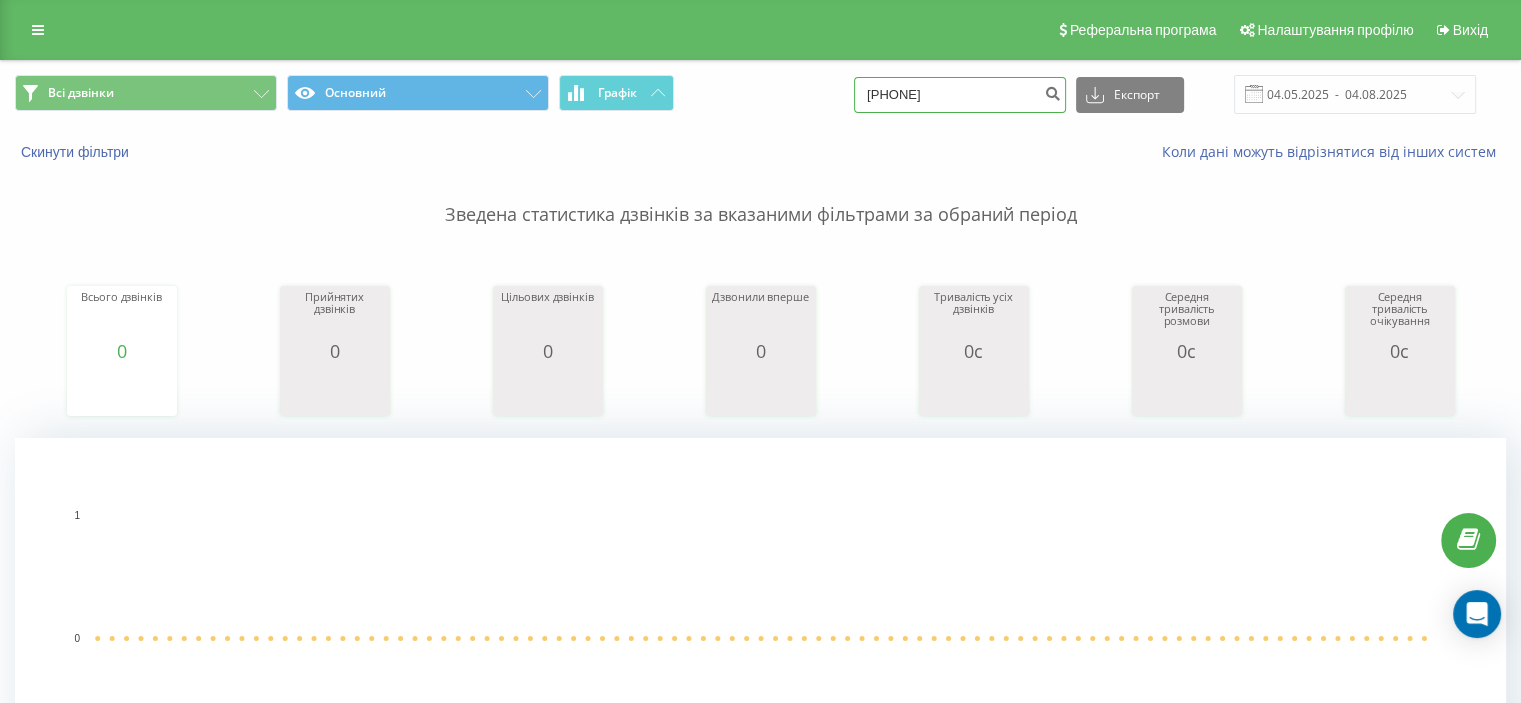 drag, startPoint x: 992, startPoint y: 99, endPoint x: 799, endPoint y: 113, distance: 193.50711 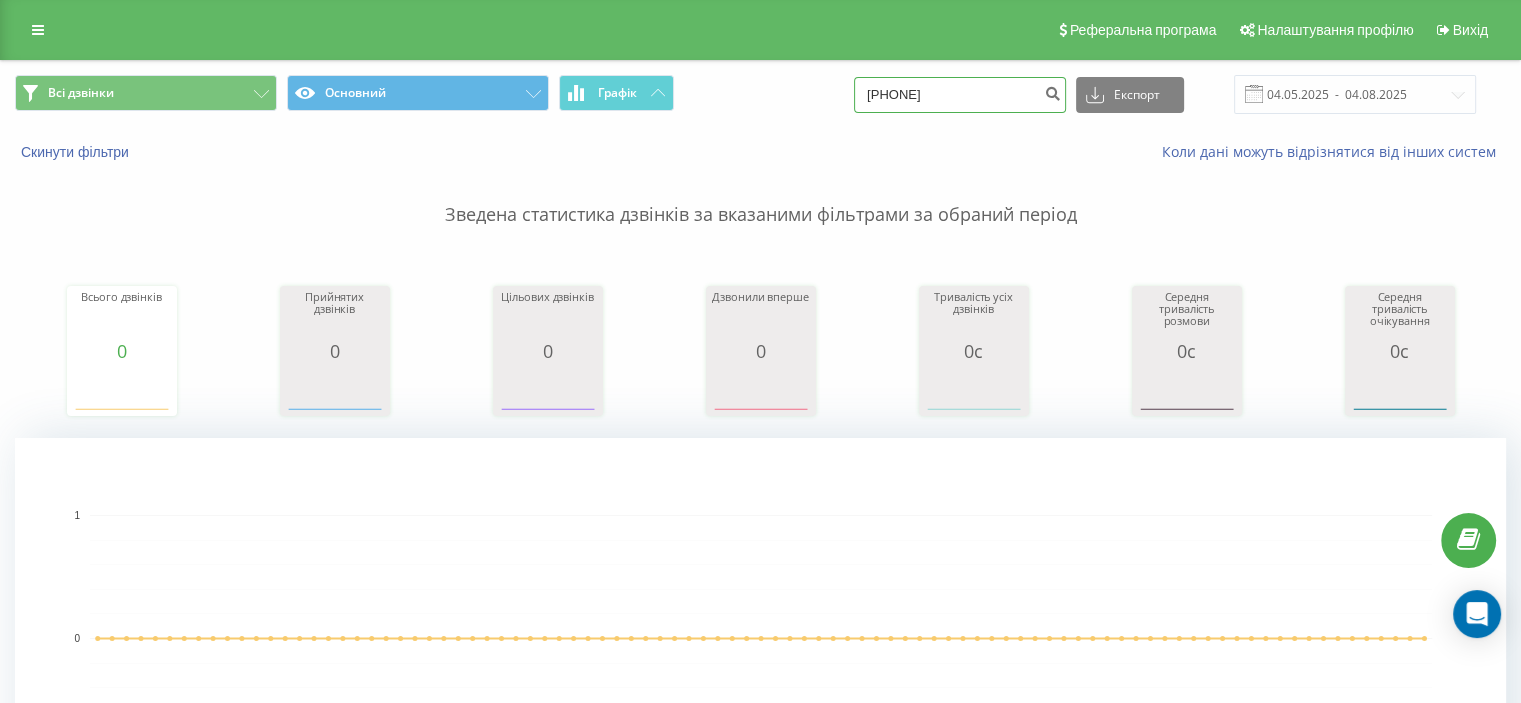 click on "Всі дзвінки Основний Графік 0687077167 Експорт .csv .xls .xlsx 04.05.2025  -  04.08.2025" at bounding box center [760, 94] 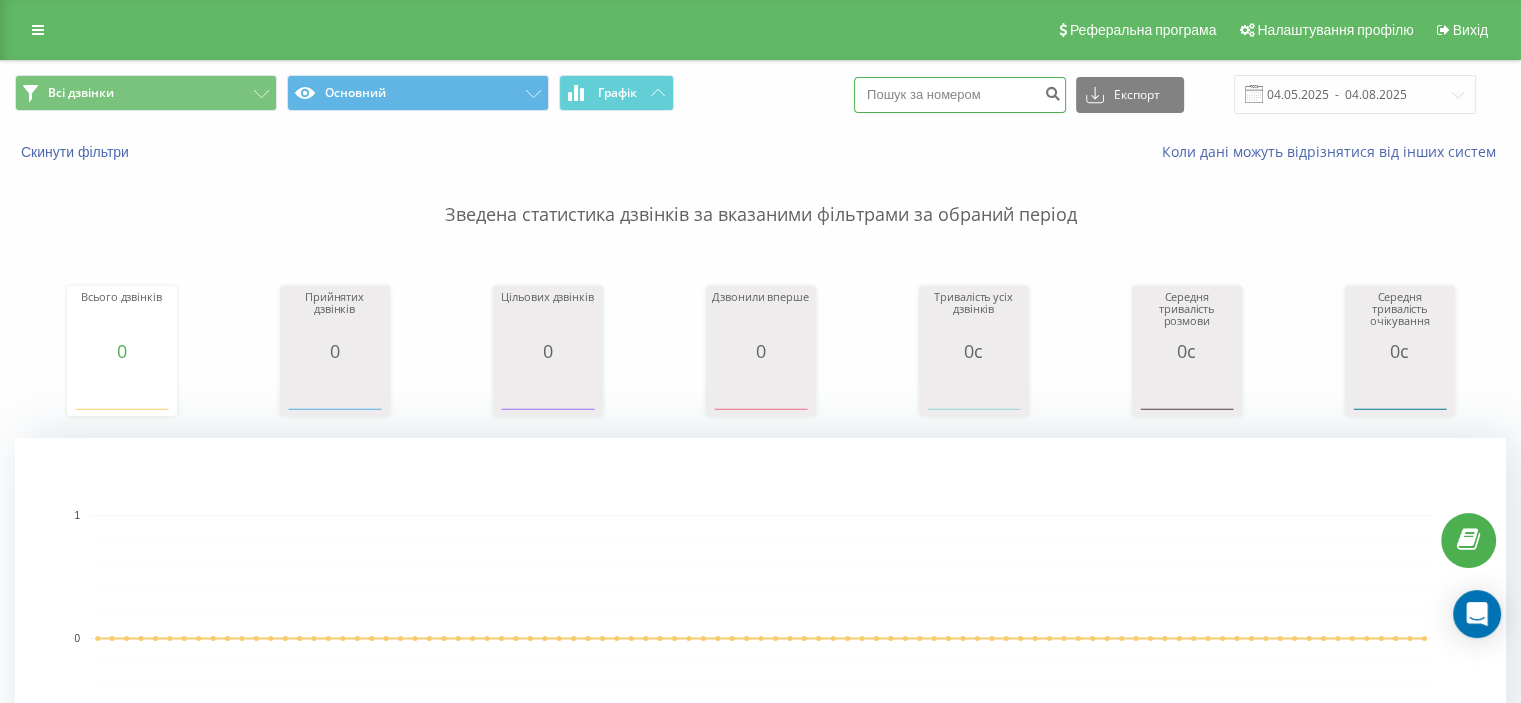 paste on "0956474703" 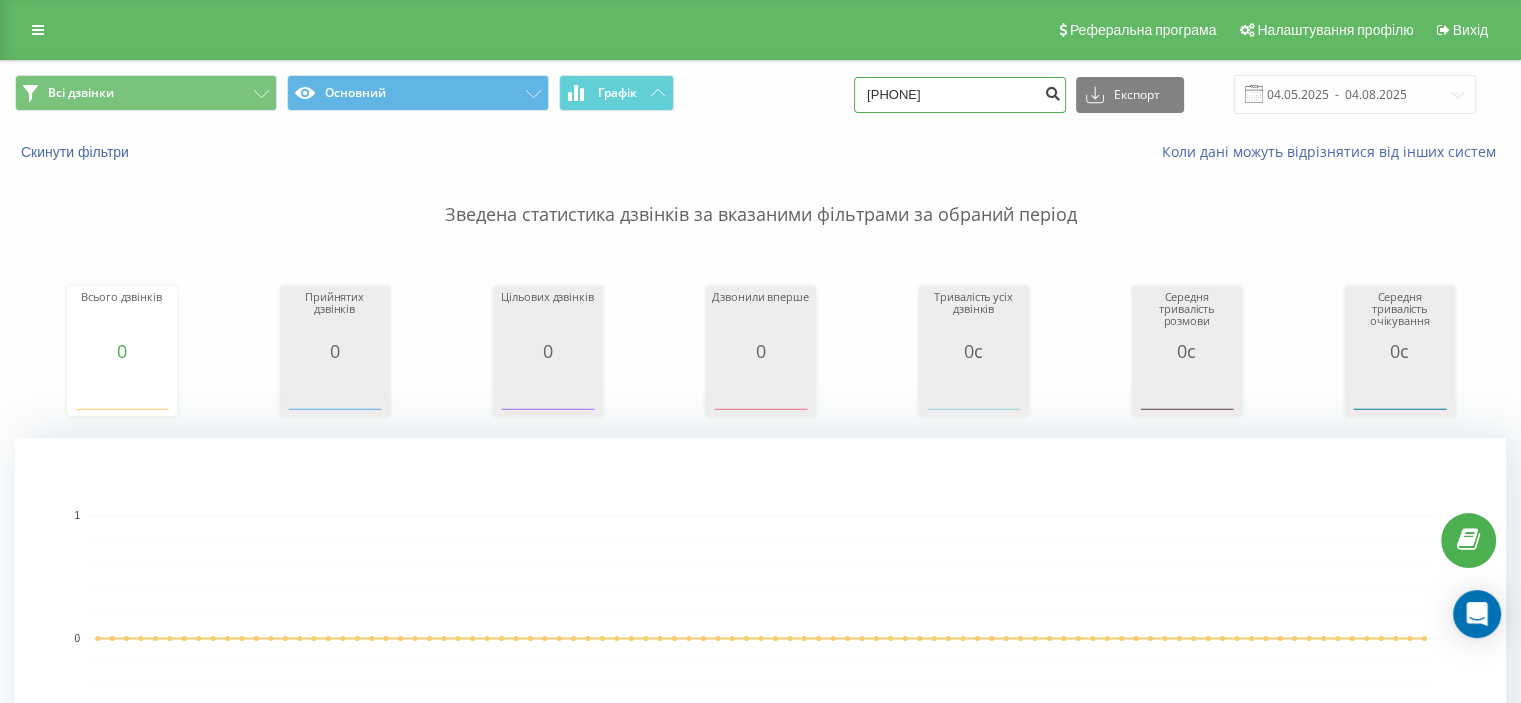 type on "[PHONE]" 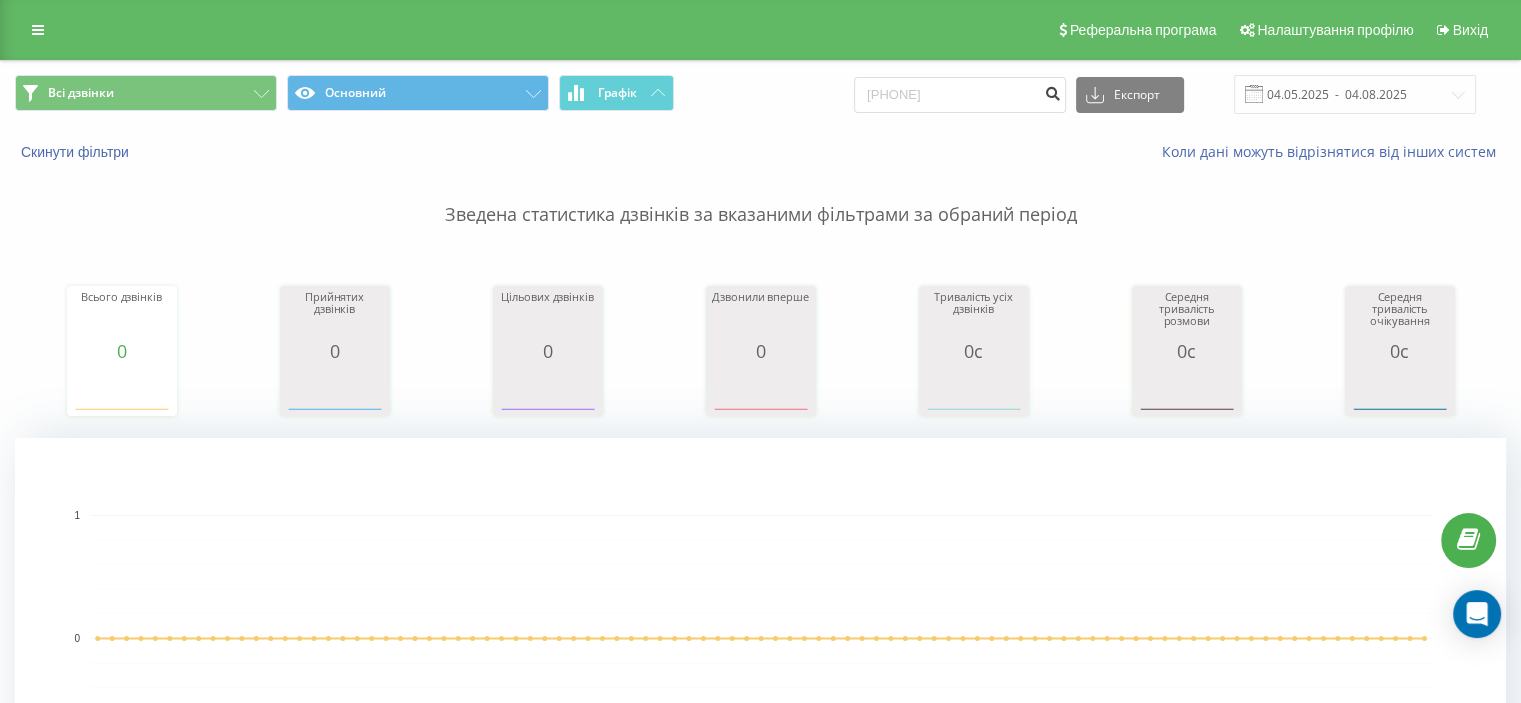 click at bounding box center [1052, 91] 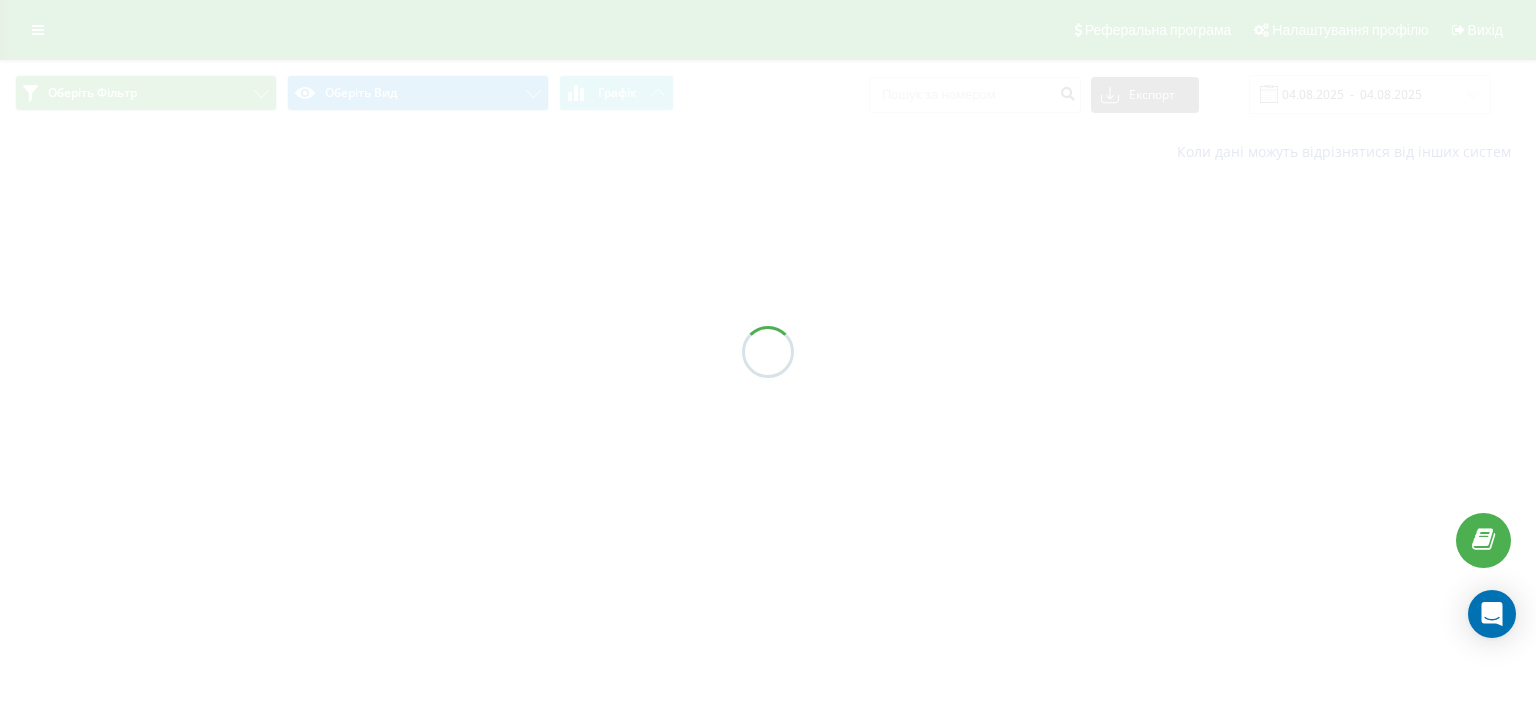 scroll, scrollTop: 0, scrollLeft: 0, axis: both 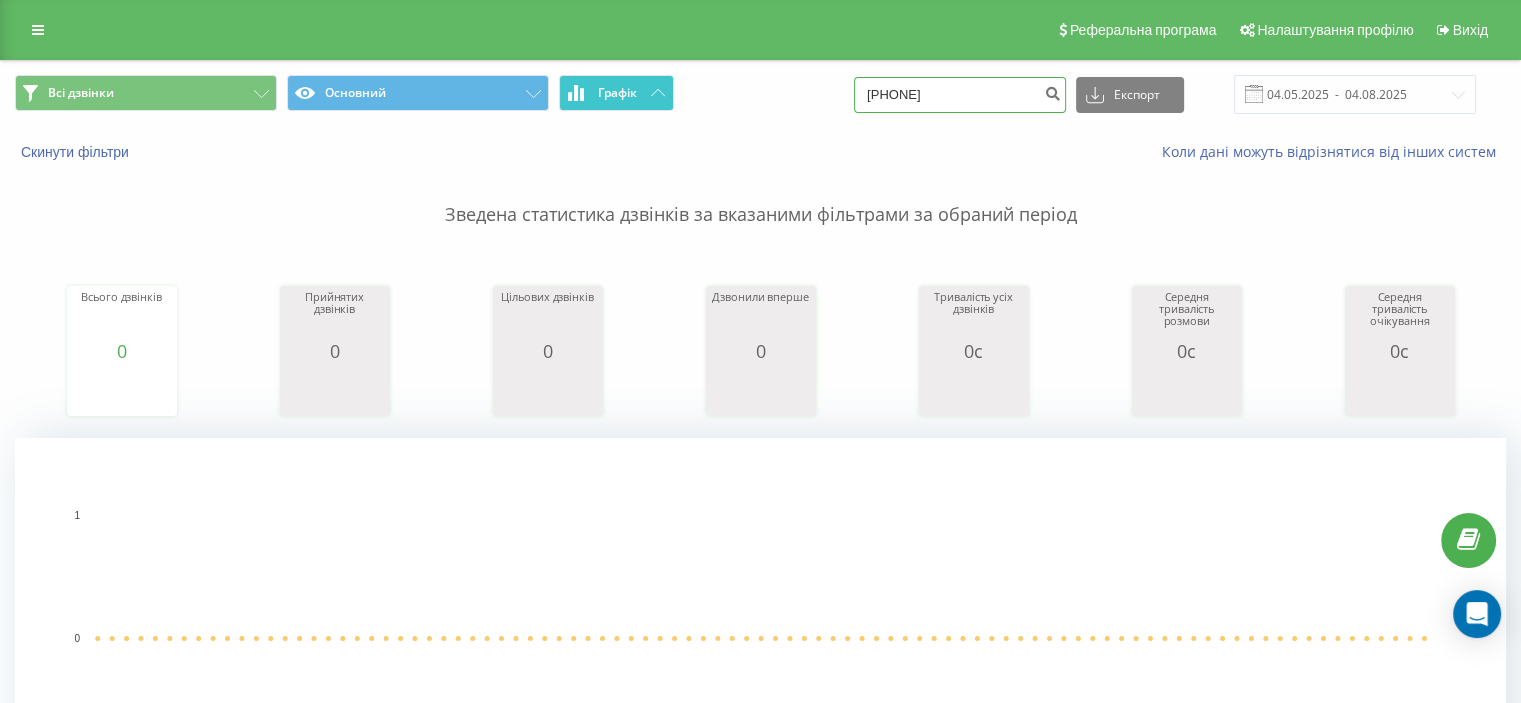 drag, startPoint x: 1012, startPoint y: 101, endPoint x: 627, endPoint y: 97, distance: 385.02078 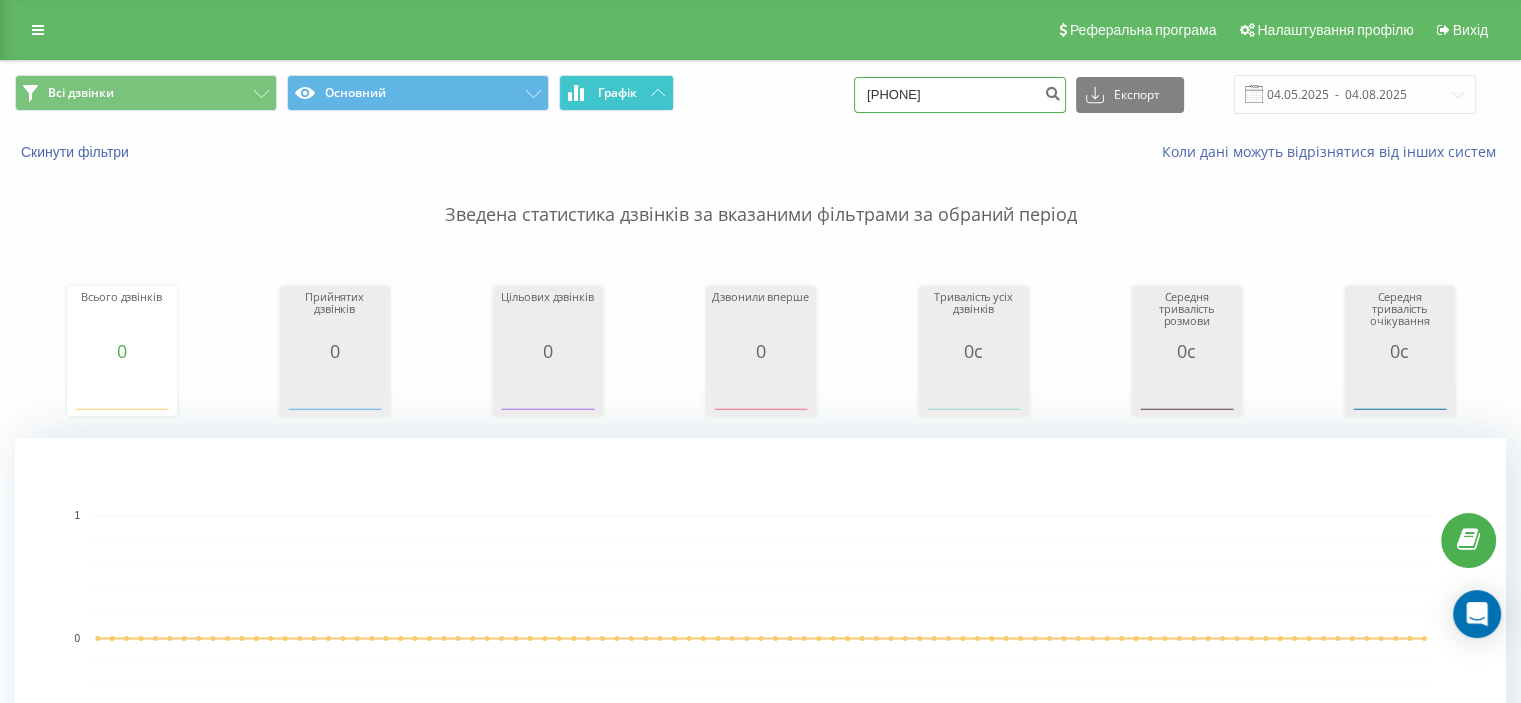 click on "Всі дзвінки Основний Графік [PHONE] Експорт .csv .xls .xlsx [DATE]  -  [DATE]" at bounding box center (760, 94) 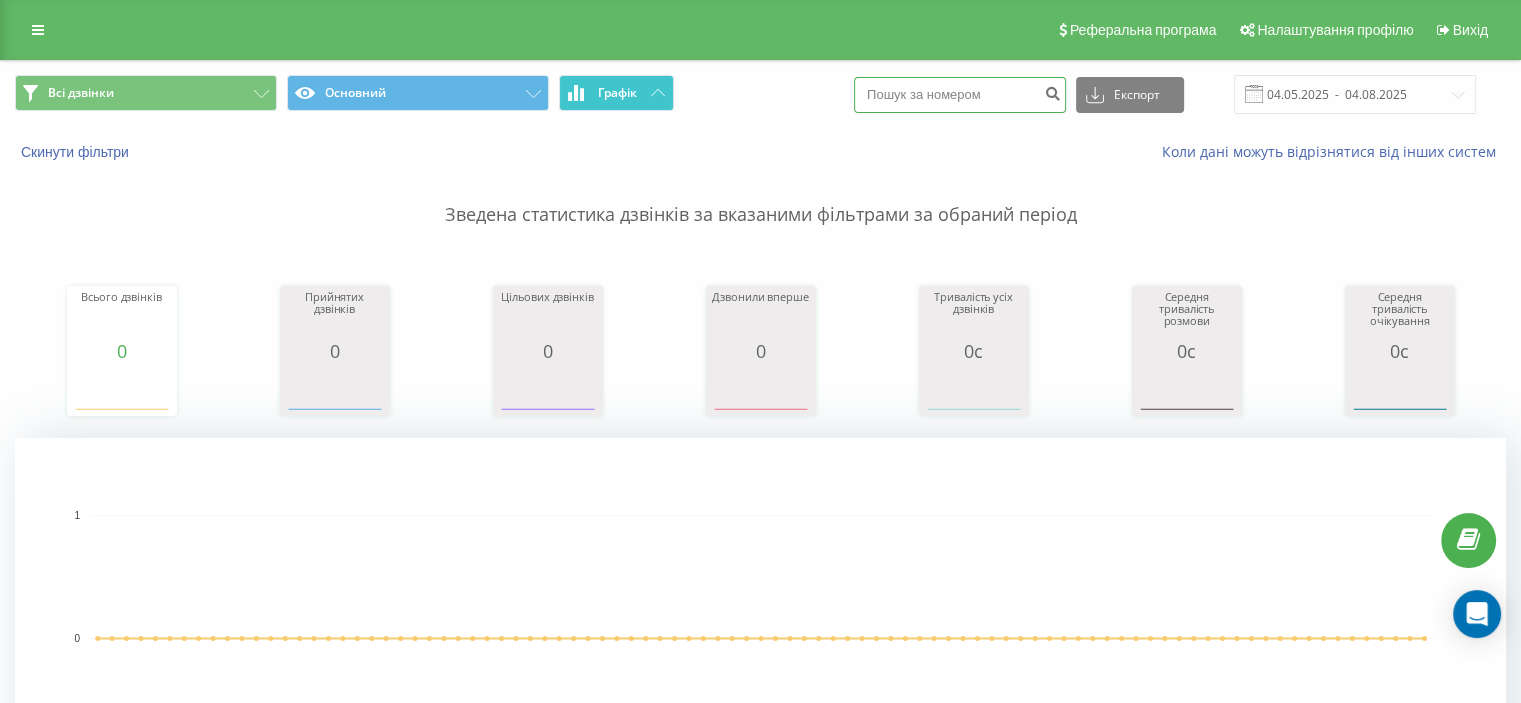 paste on "[PHONE]" 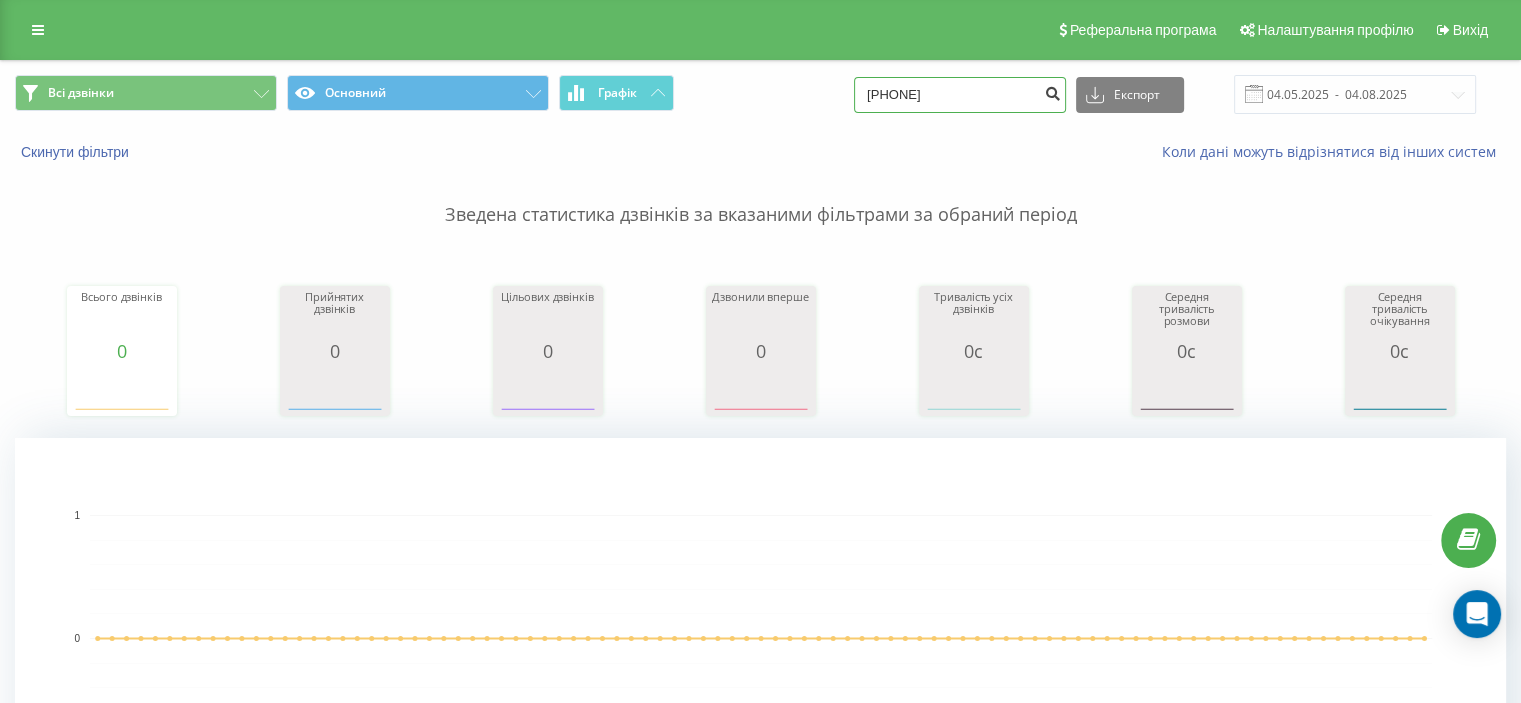 type on "[PHONE]" 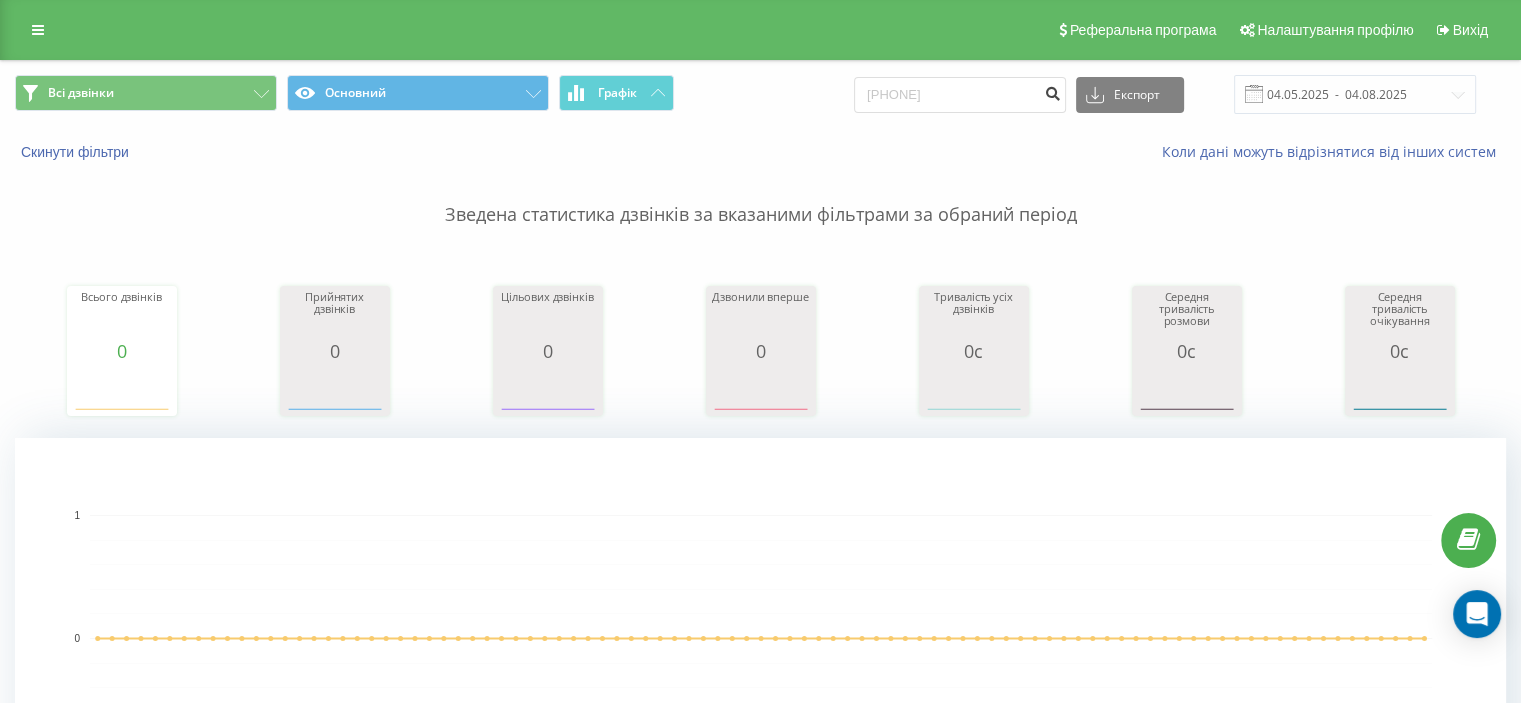 click at bounding box center (1052, 91) 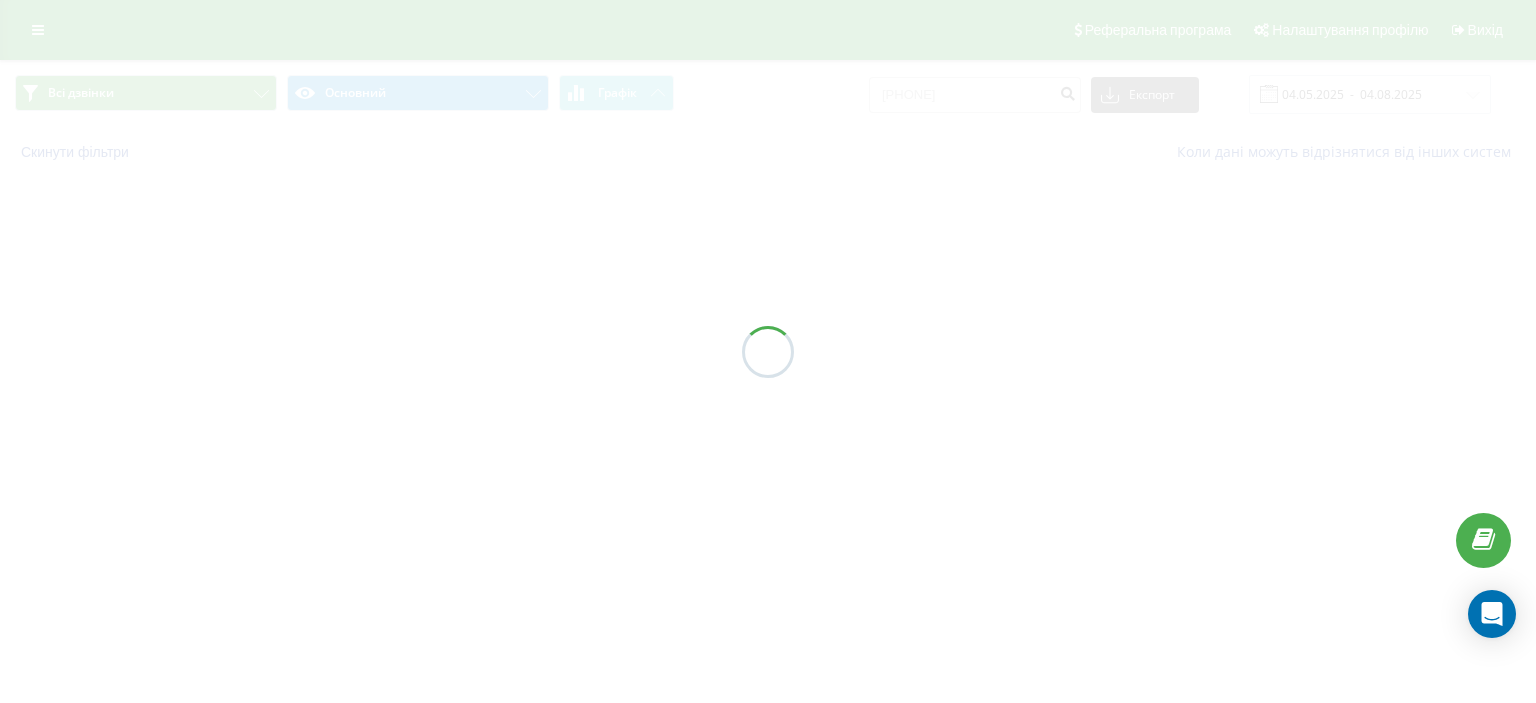 scroll, scrollTop: 0, scrollLeft: 0, axis: both 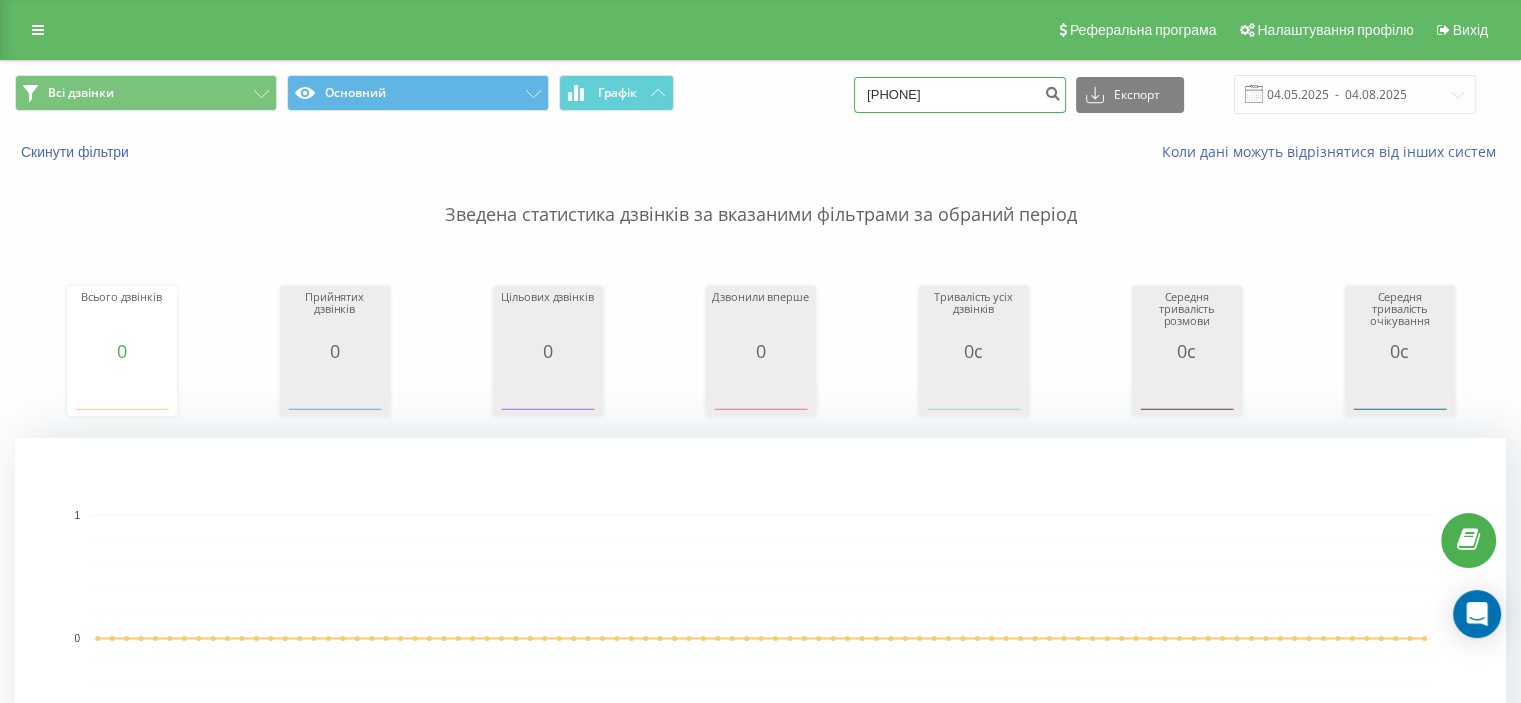 drag, startPoint x: 984, startPoint y: 98, endPoint x: 734, endPoint y: 95, distance: 250.018 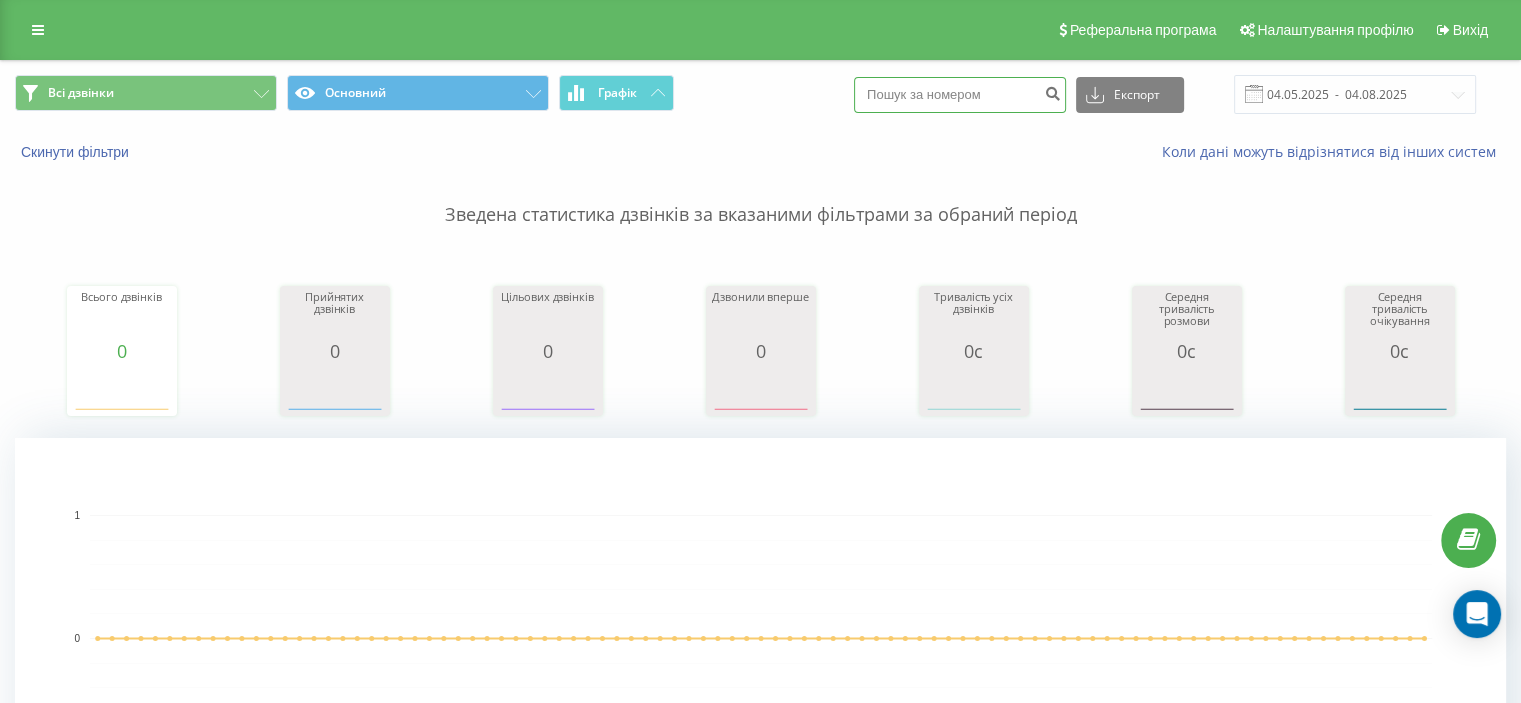 paste on "[PHONE]" 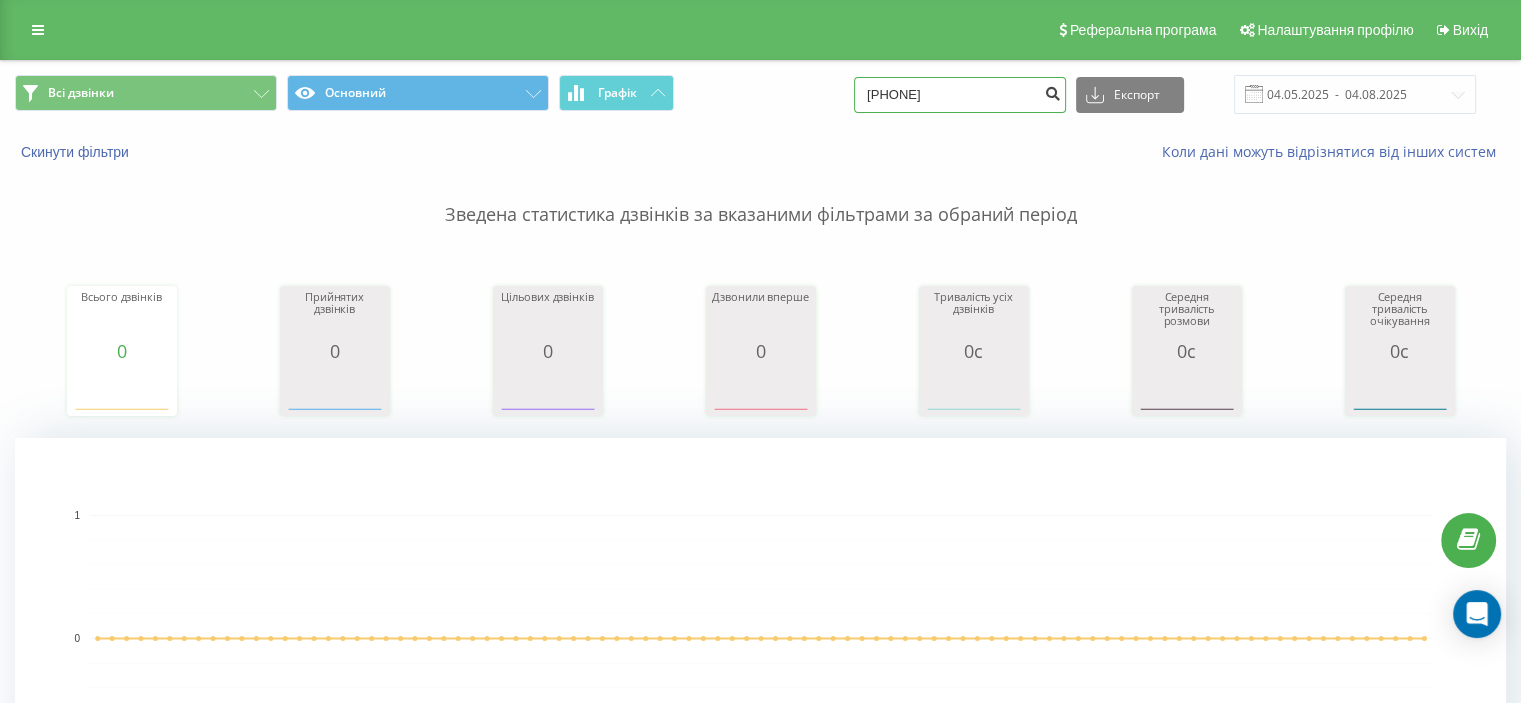 type on "0637376465" 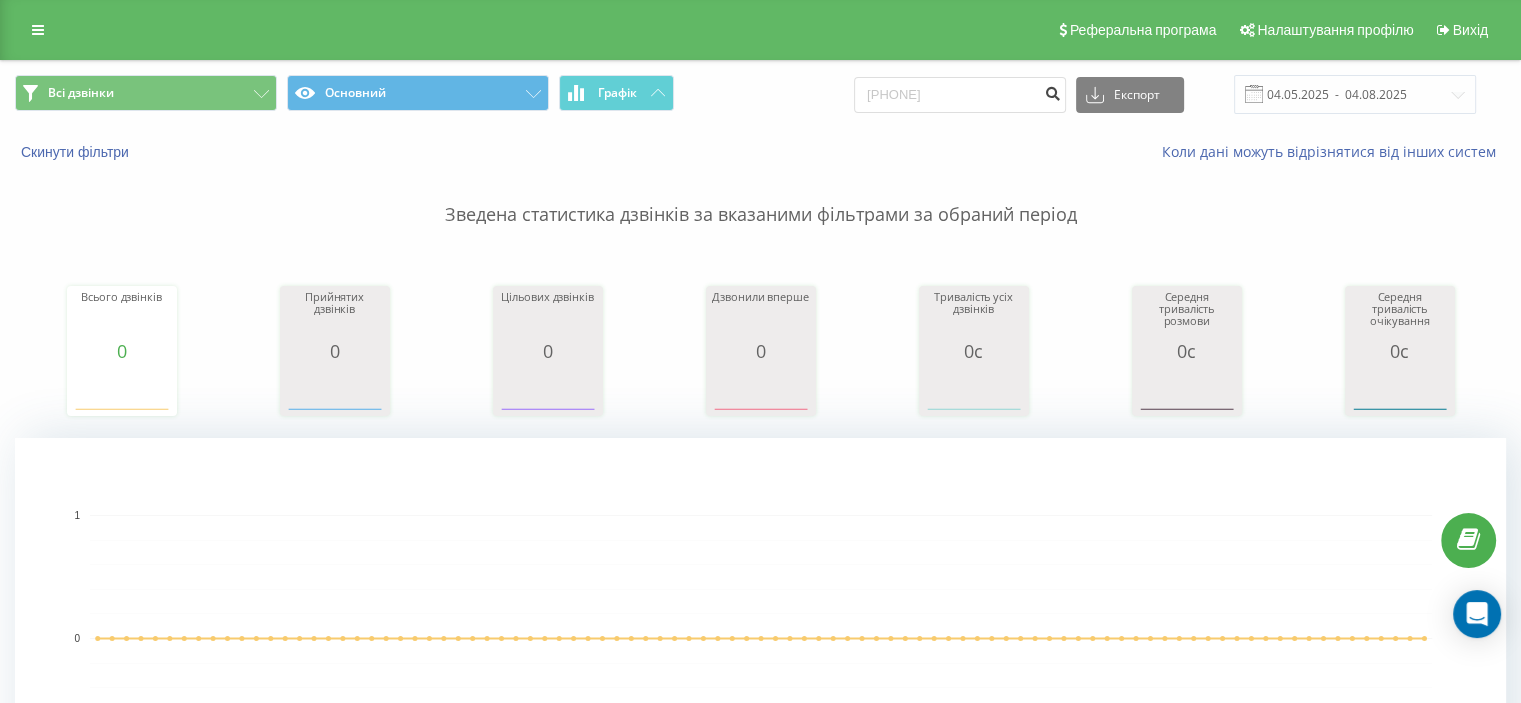 click at bounding box center (1052, 91) 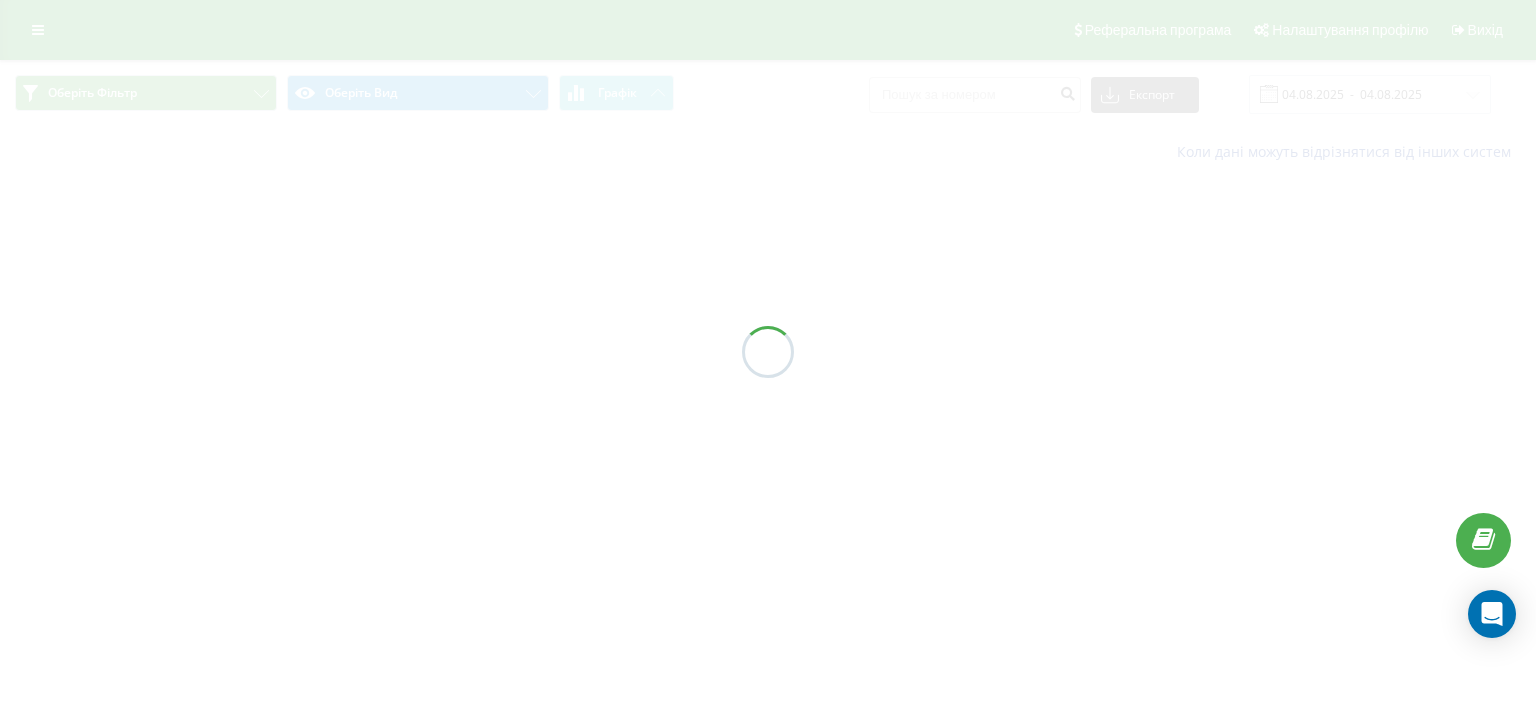 scroll, scrollTop: 0, scrollLeft: 0, axis: both 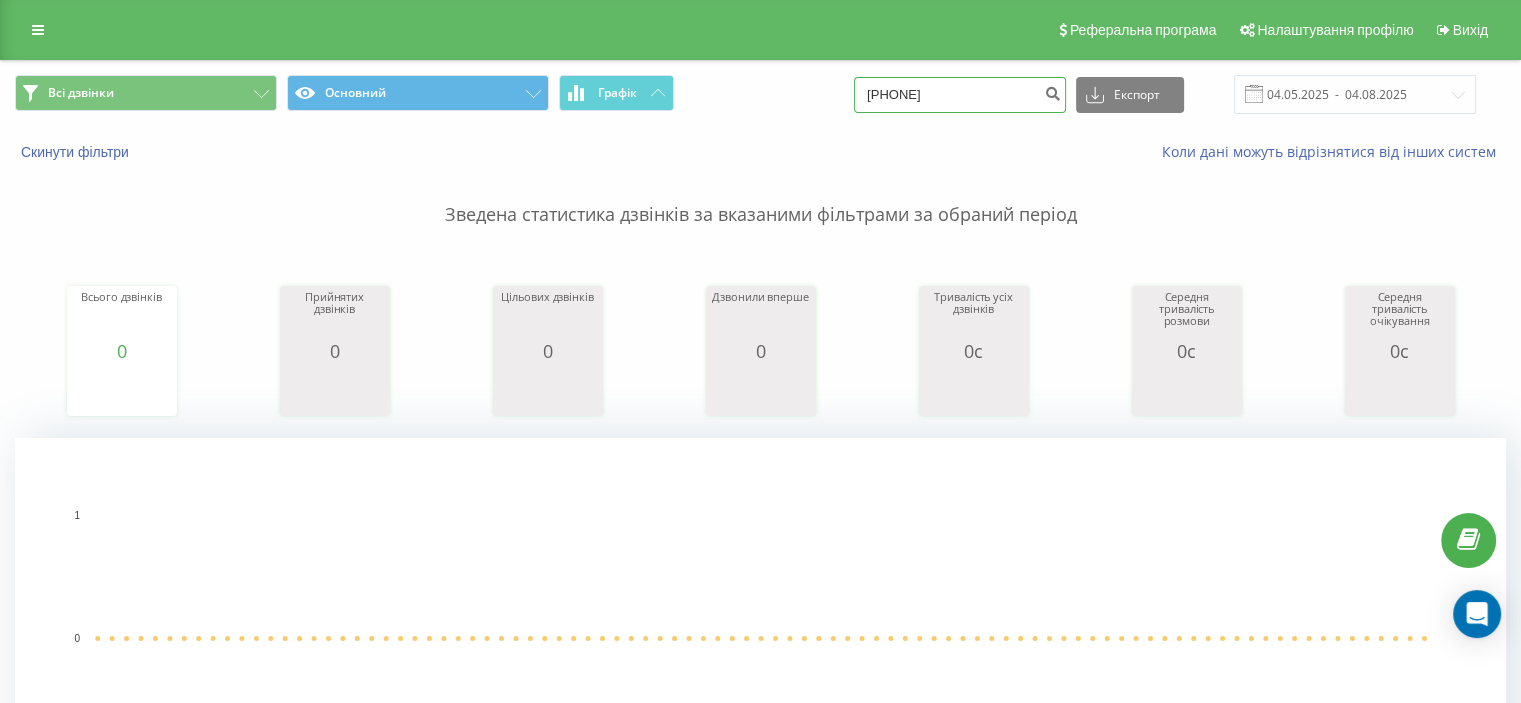drag, startPoint x: 984, startPoint y: 102, endPoint x: 708, endPoint y: 82, distance: 276.7237 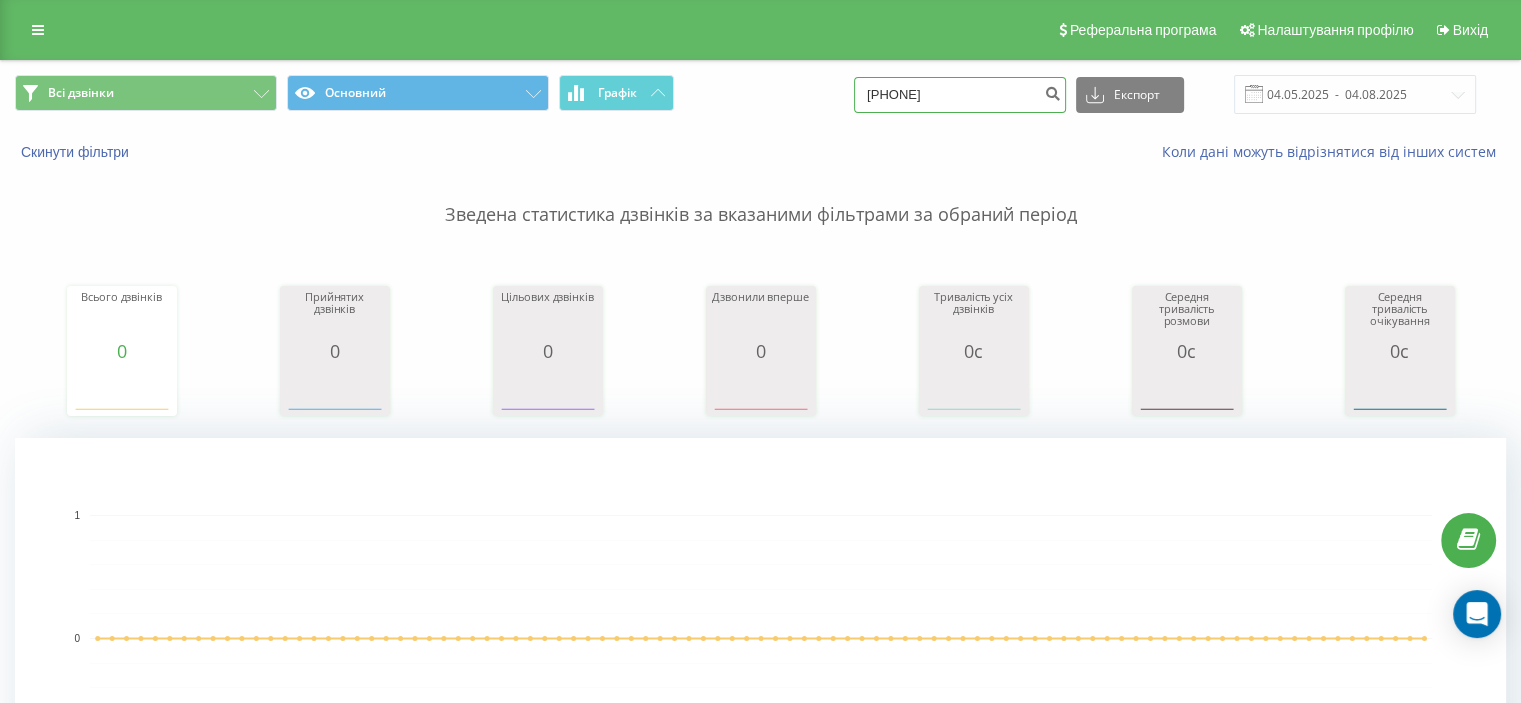 click on "Всі дзвінки Основний Графік 0637376465 Експорт .csv .xls .xlsx 04.05.2025  -  04.08.2025" at bounding box center (760, 94) 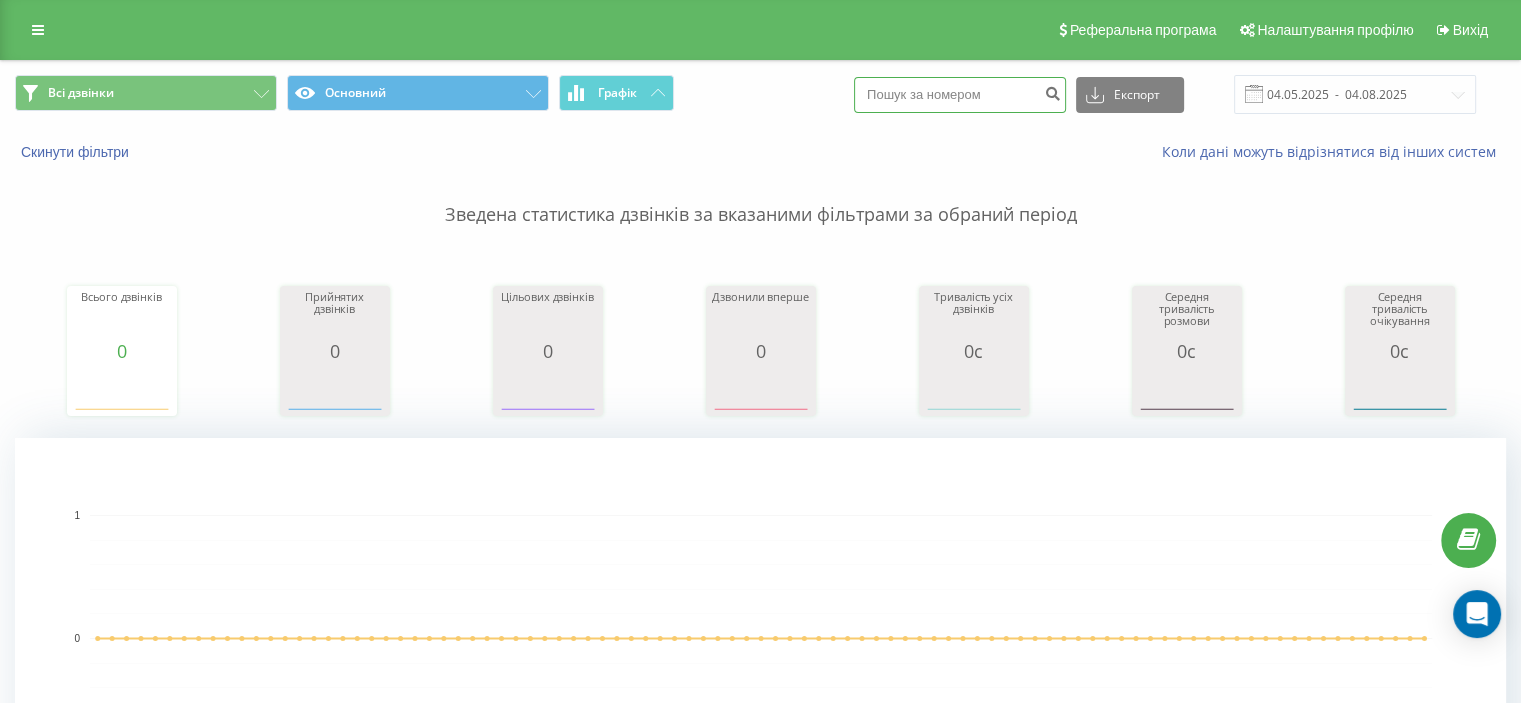 paste on "(050) 357 89 99" 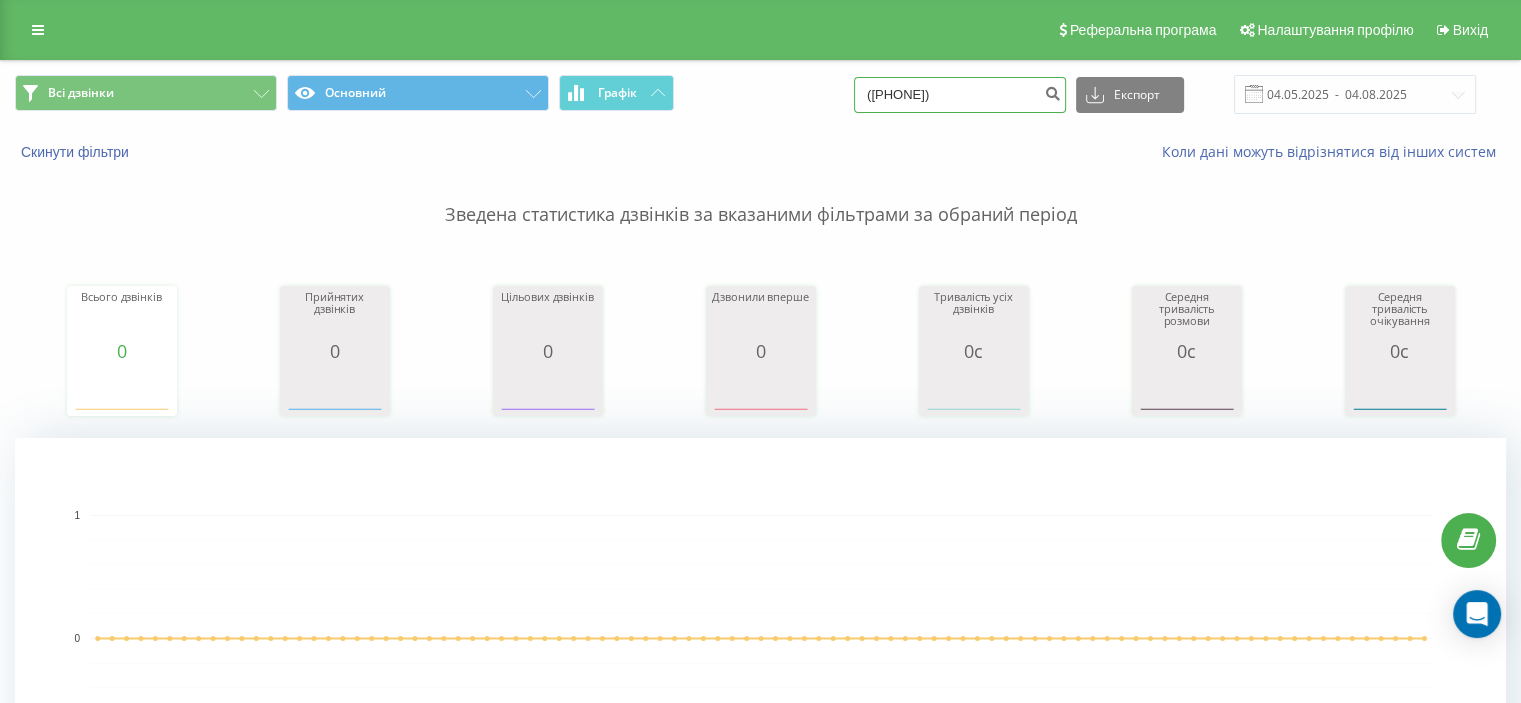 type on "(050) 357 89 99" 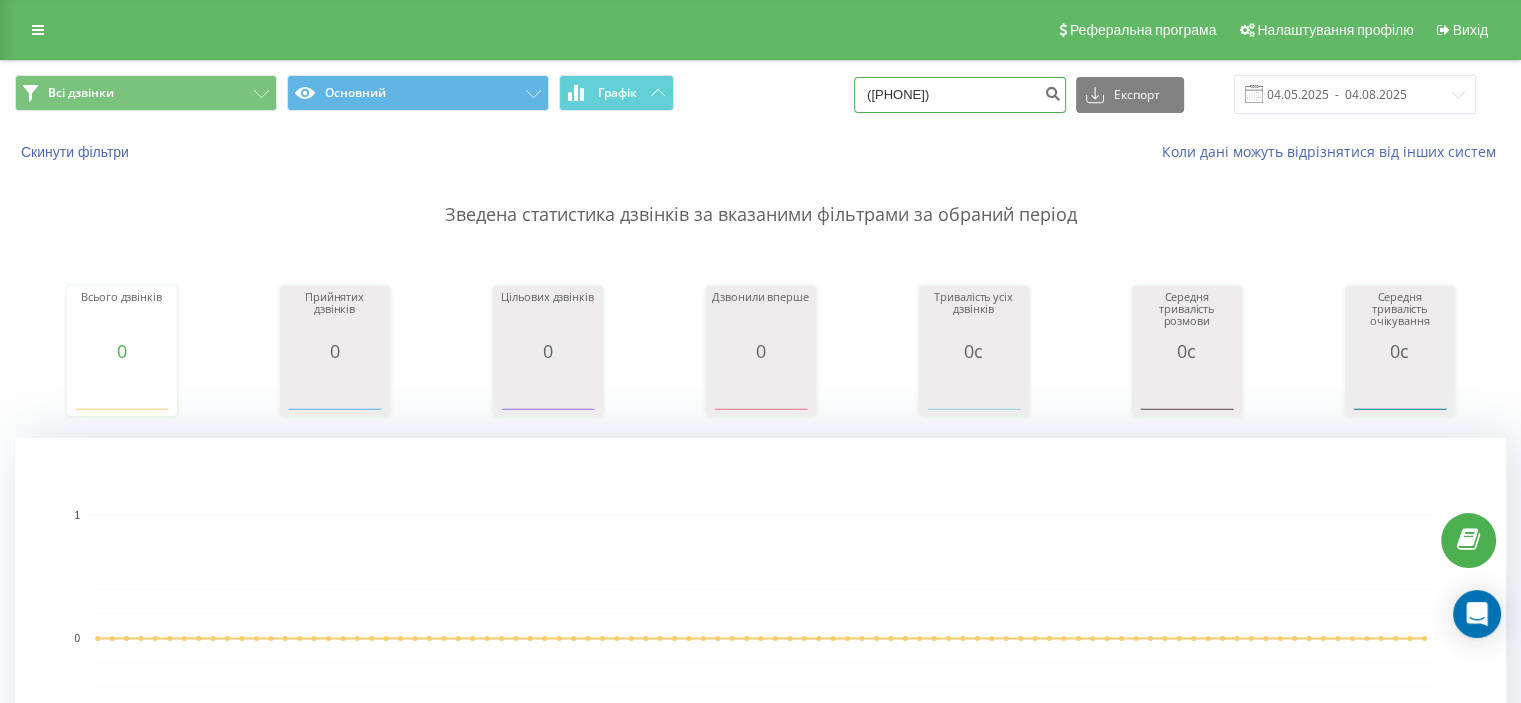 drag, startPoint x: 1010, startPoint y: 88, endPoint x: 797, endPoint y: 107, distance: 213.84573 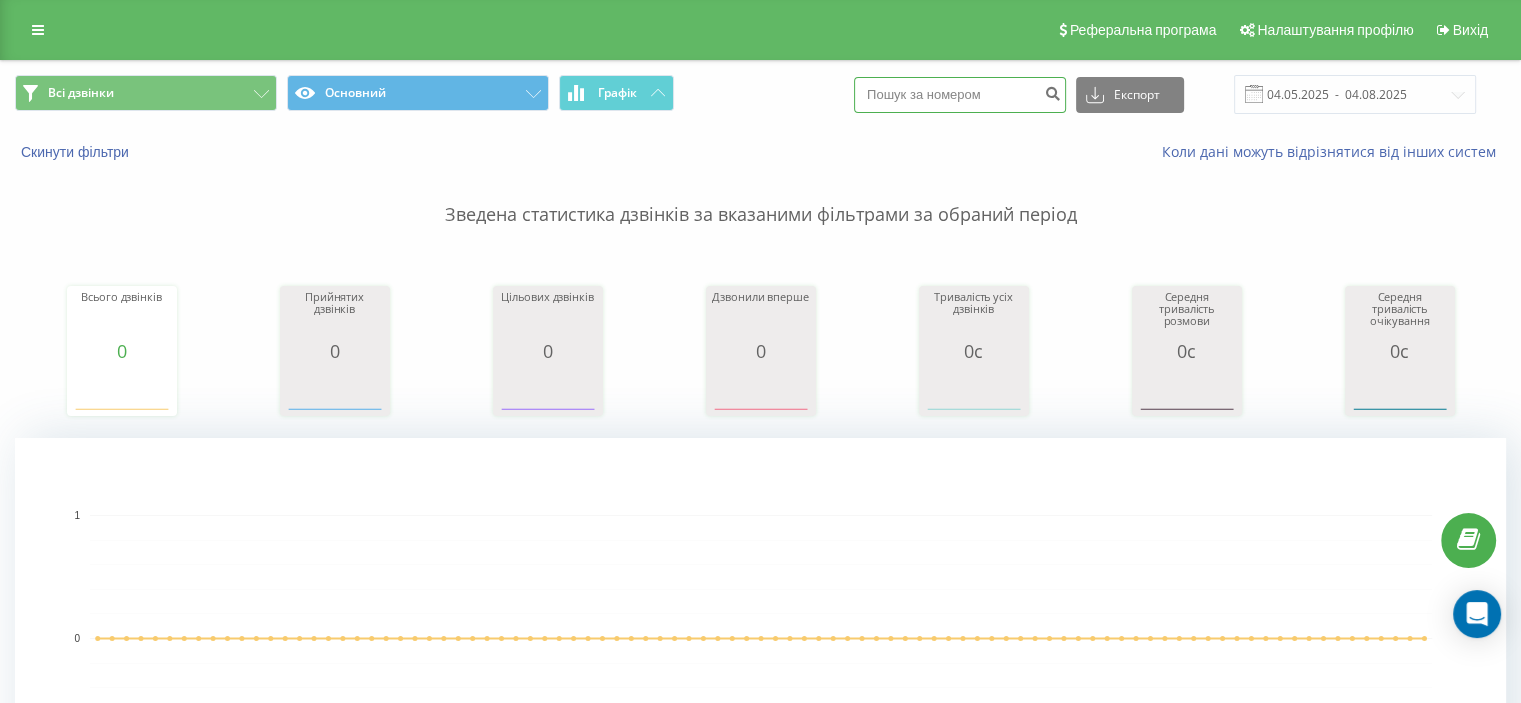 paste on "0503578999" 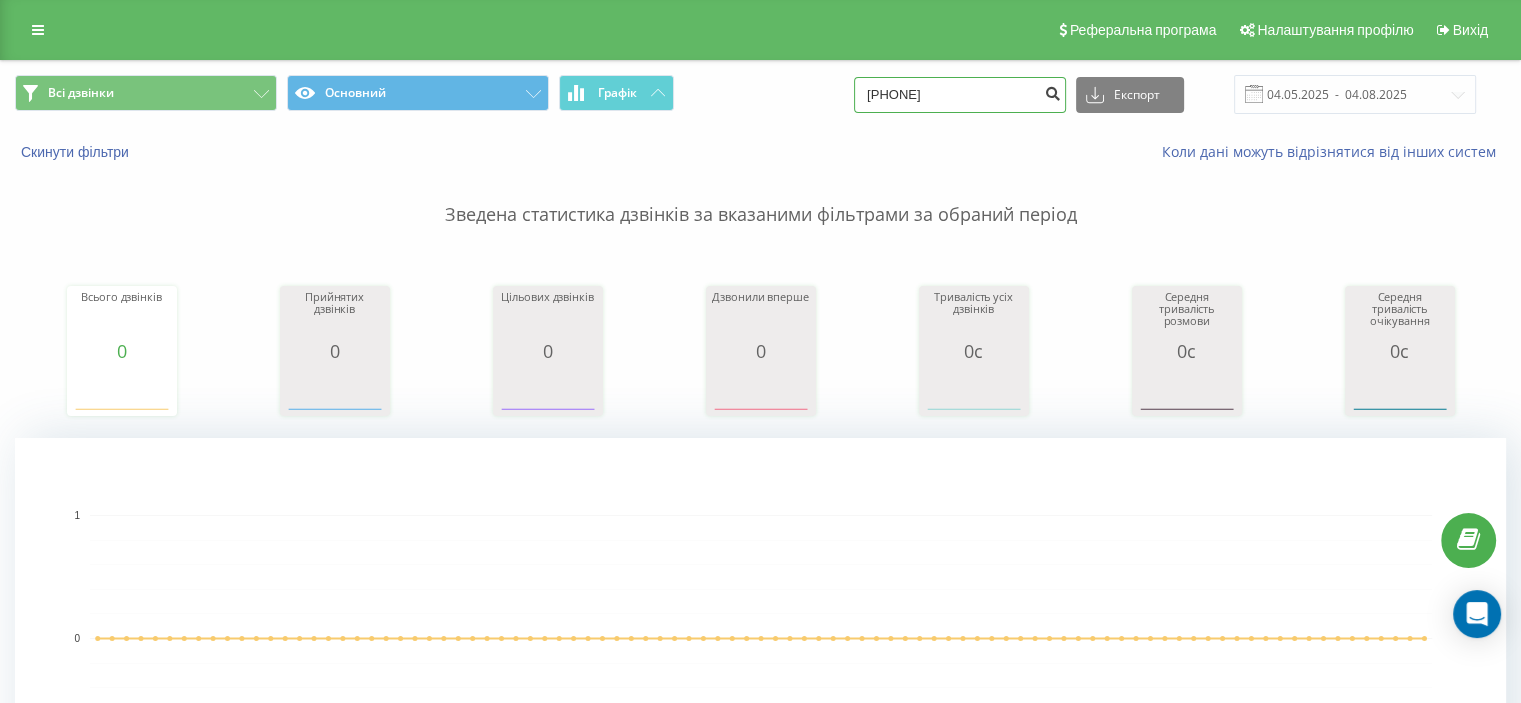 type on "0503578999" 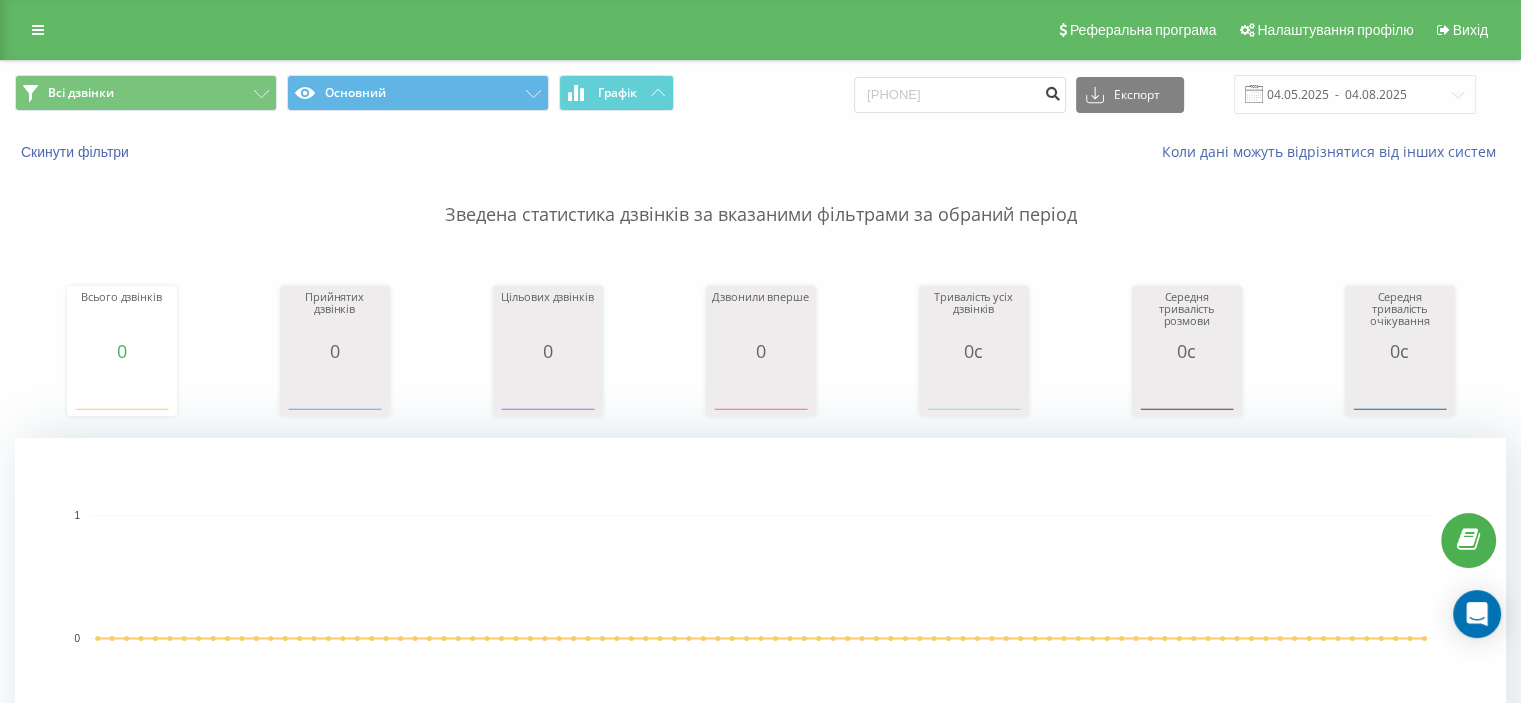 click at bounding box center [1052, 95] 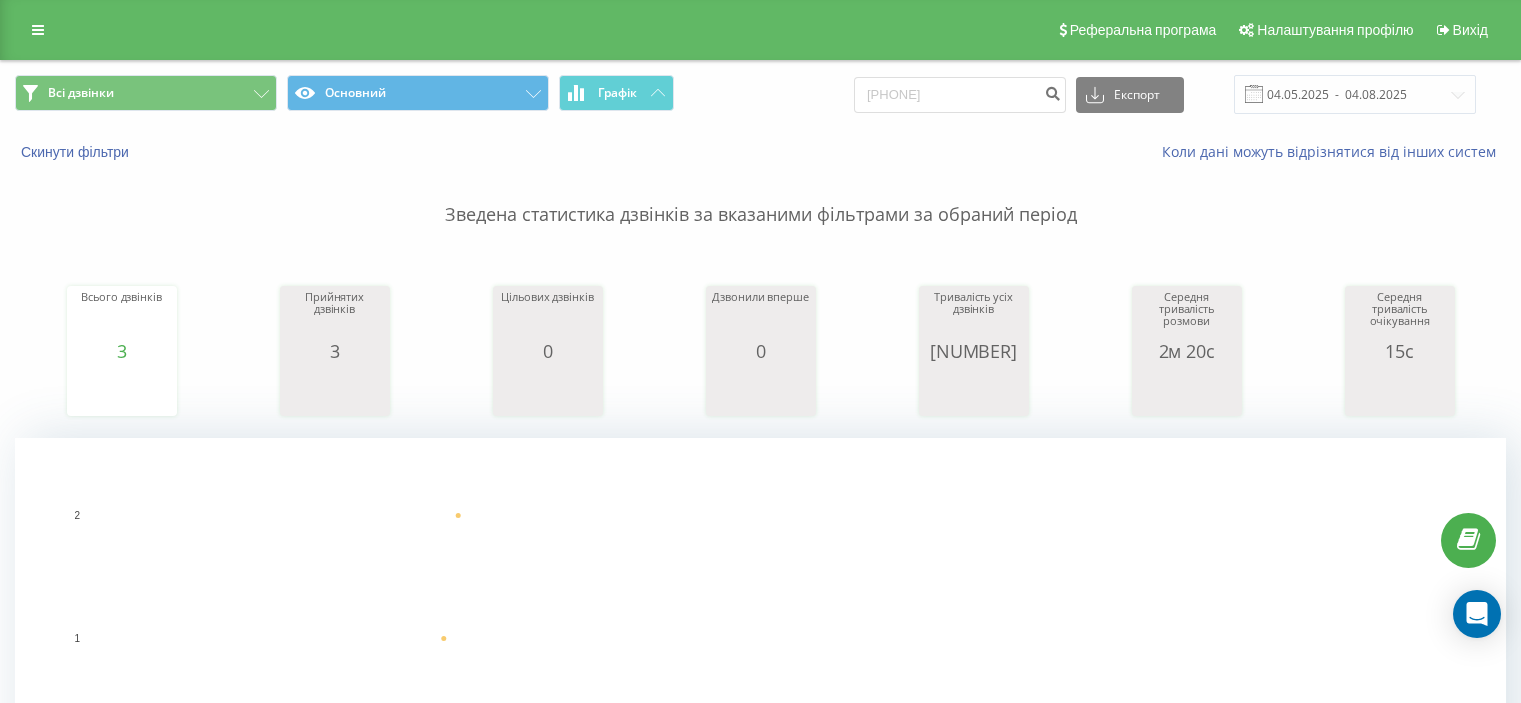 scroll, scrollTop: 0, scrollLeft: 0, axis: both 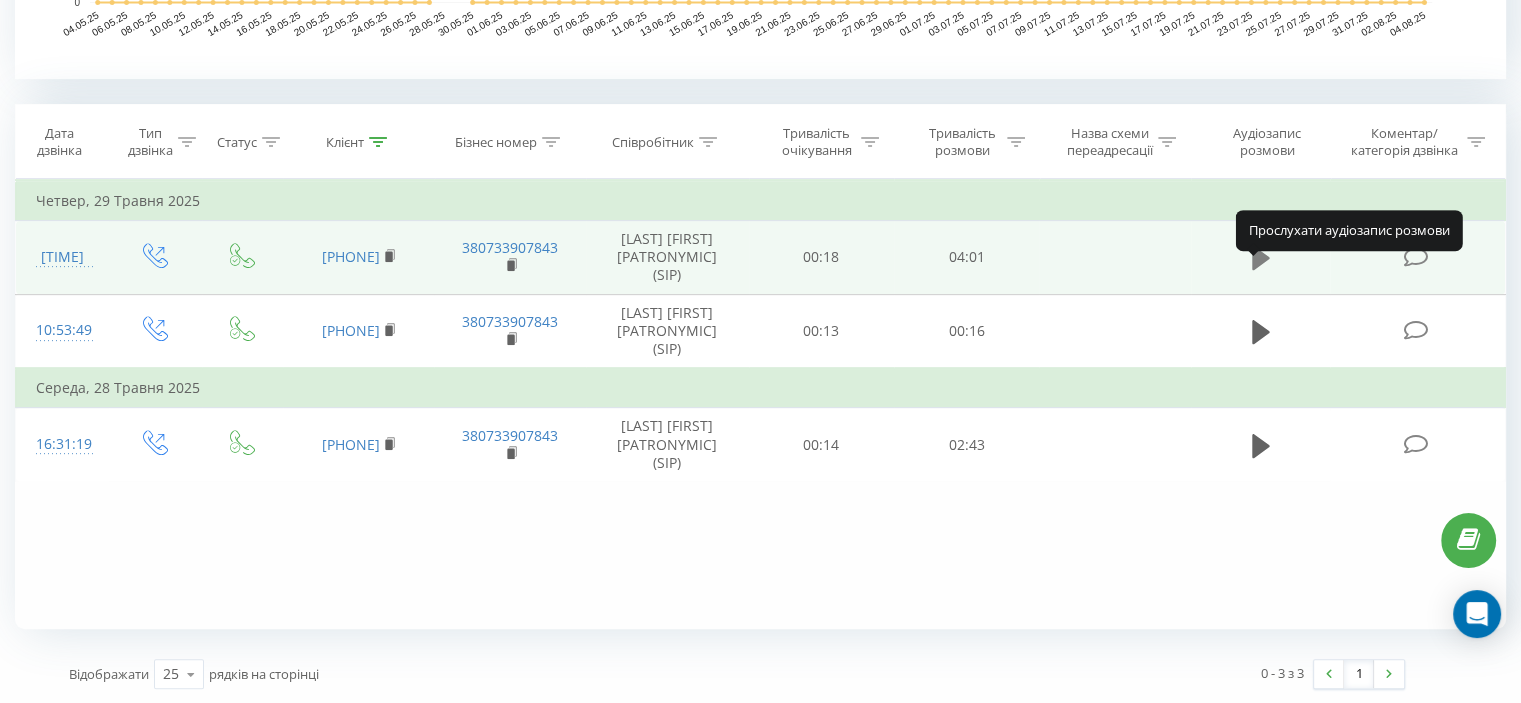 click 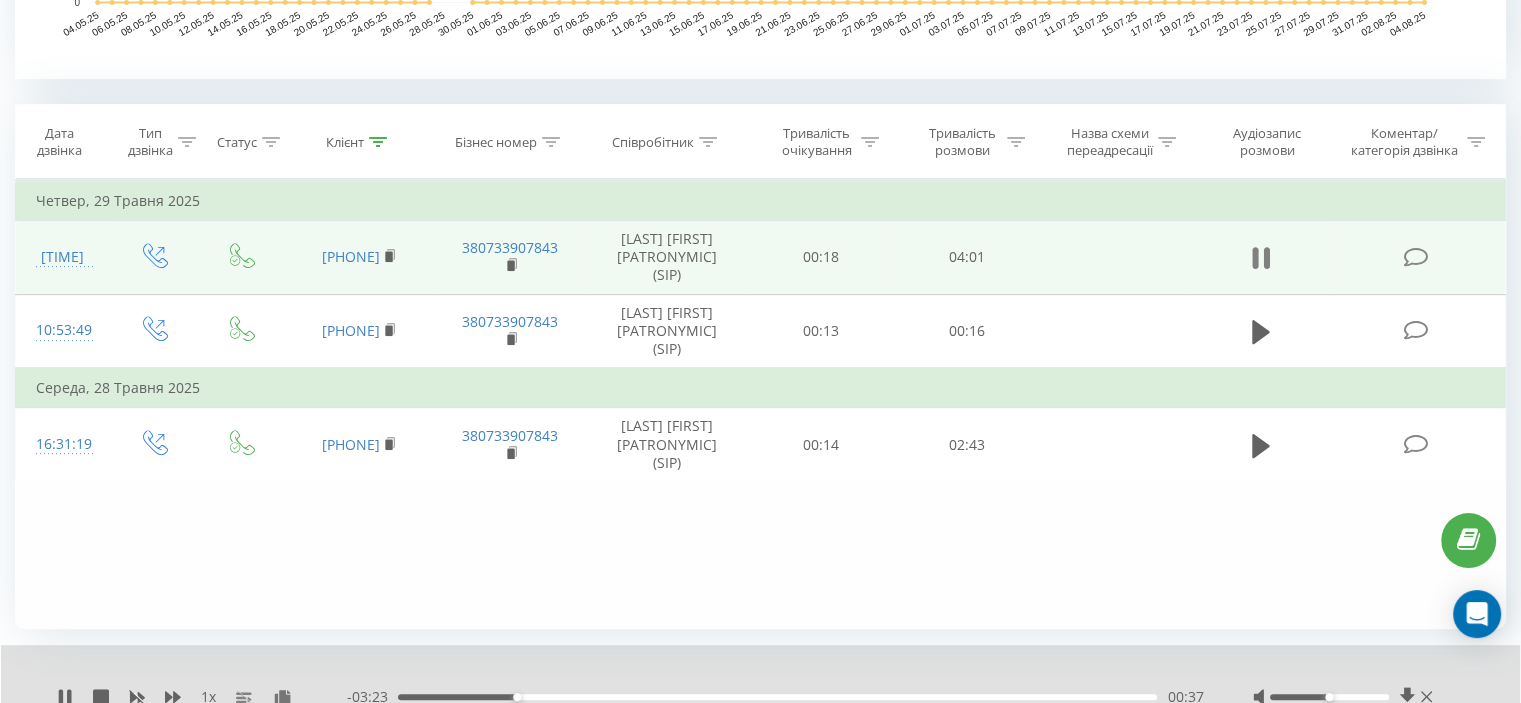 click 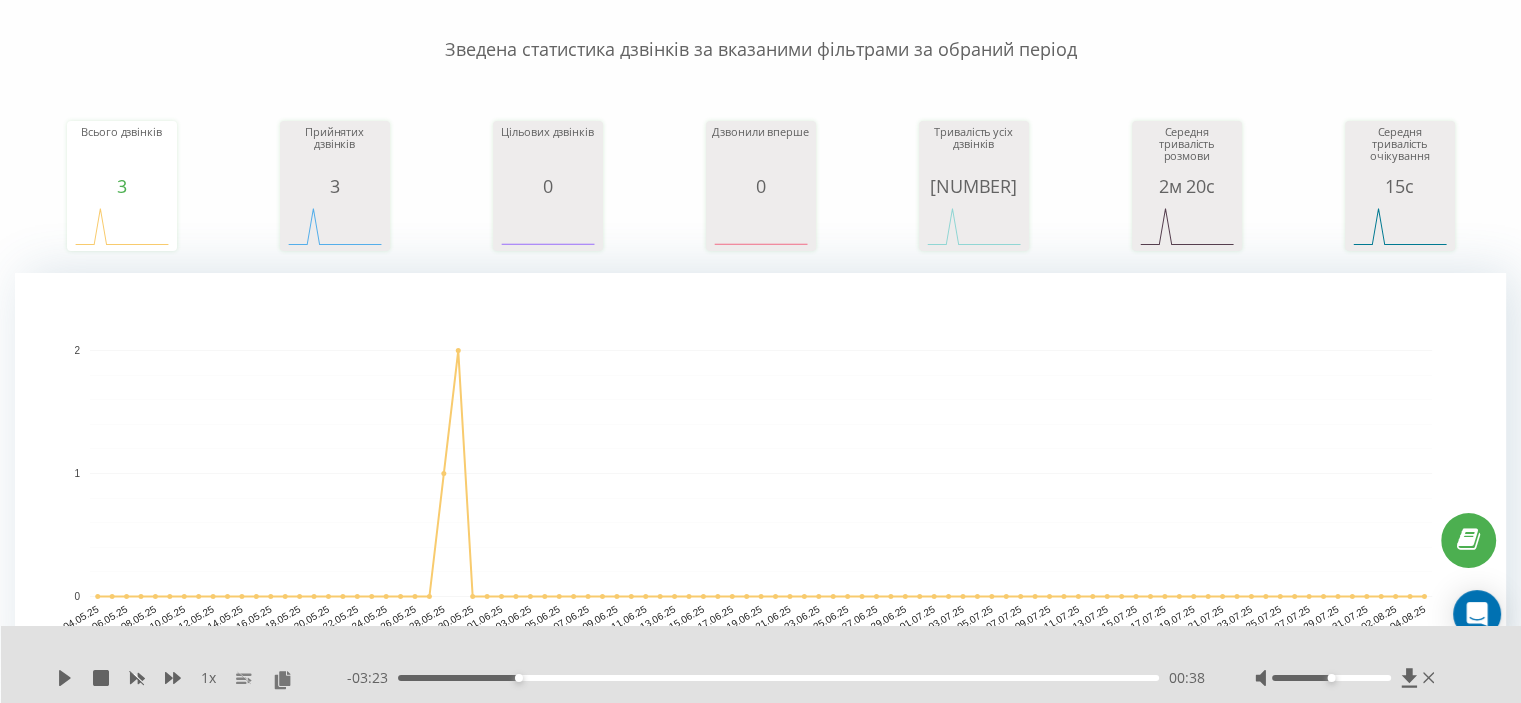 scroll, scrollTop: 0, scrollLeft: 0, axis: both 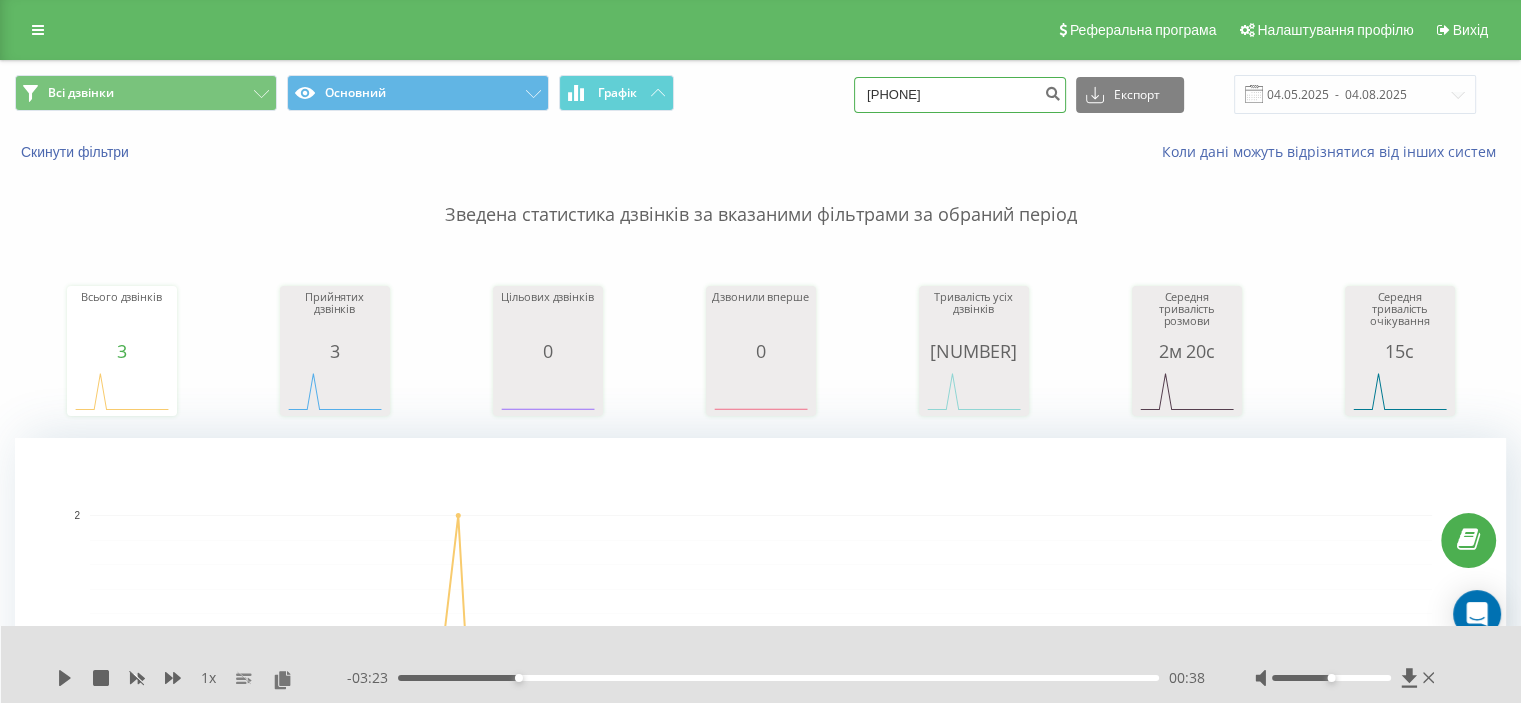 drag, startPoint x: 953, startPoint y: 85, endPoint x: 608, endPoint y: 61, distance: 345.83377 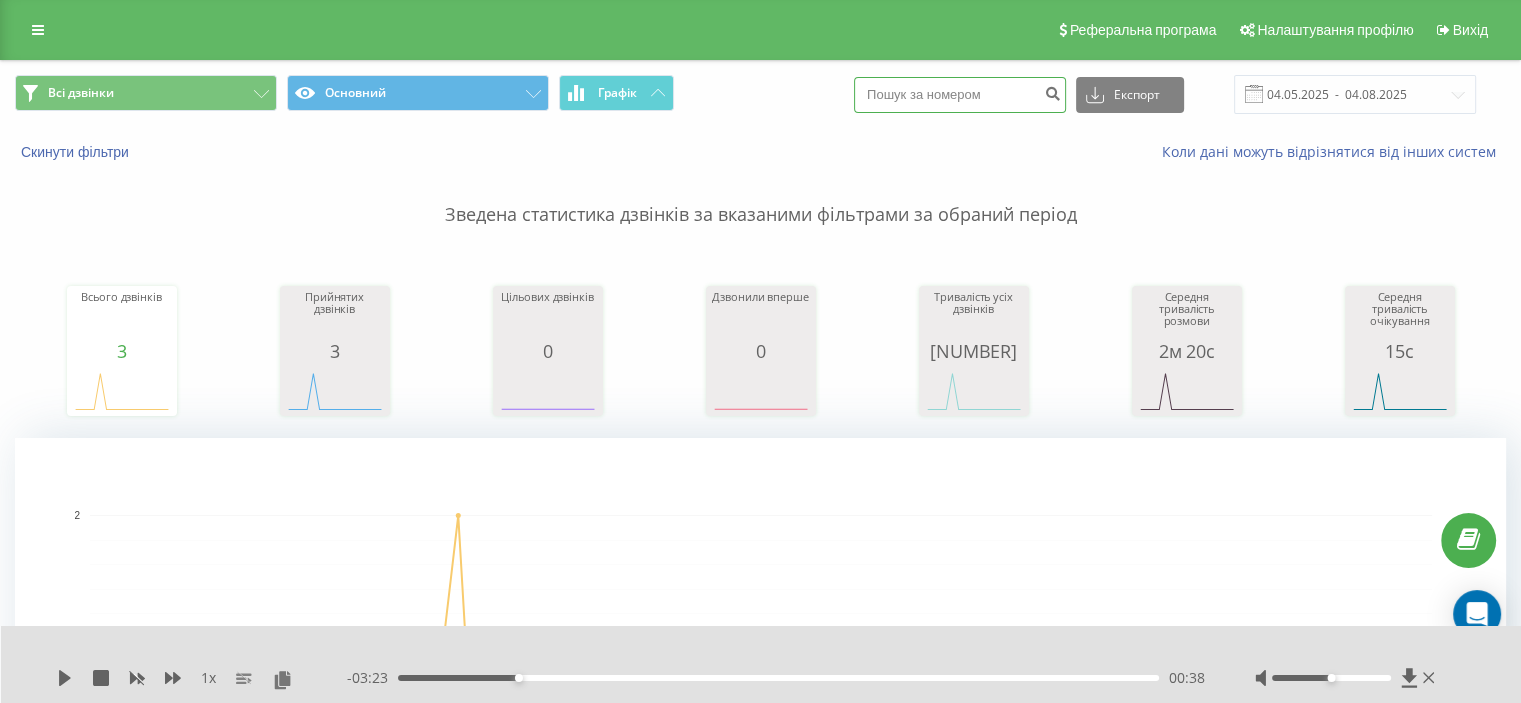 paste on "0500625800" 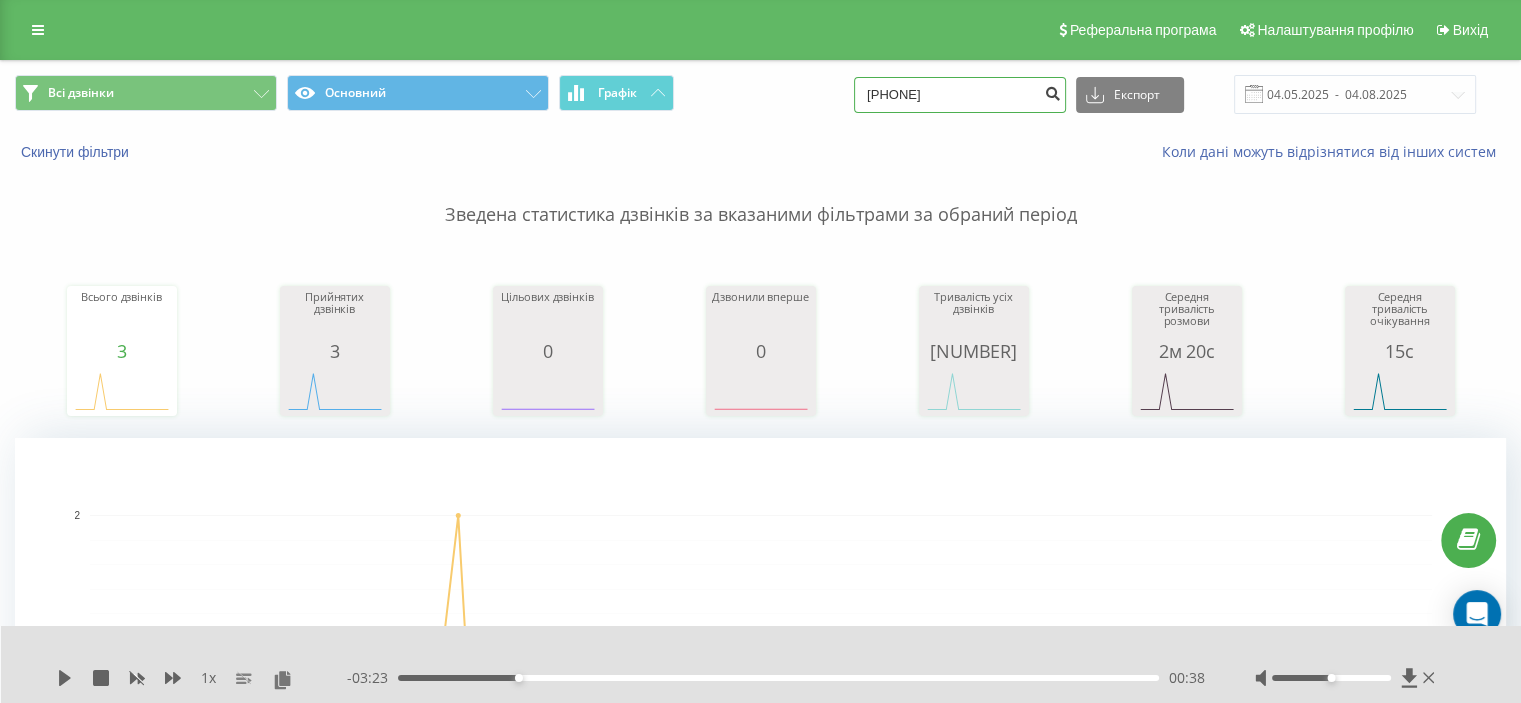 type on "0500625800" 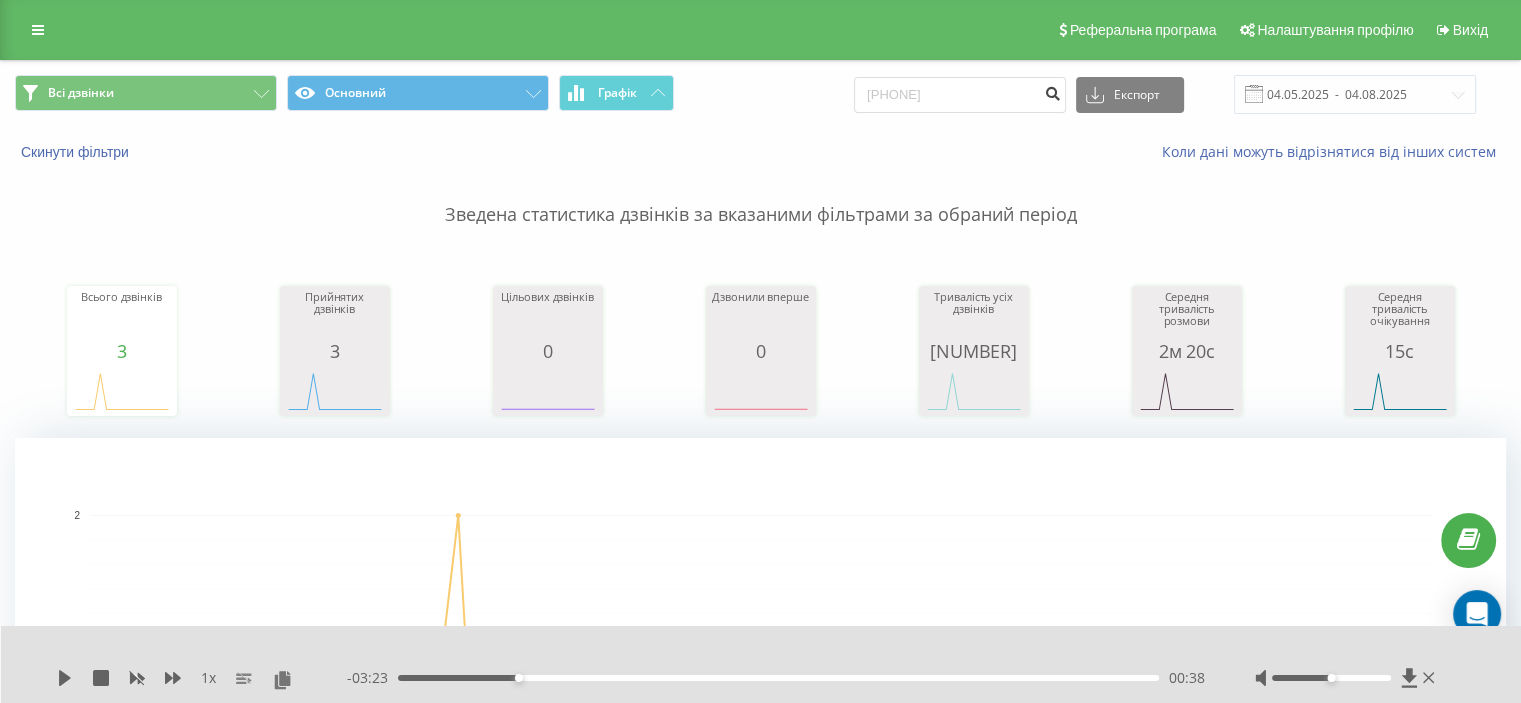 click at bounding box center (1052, 91) 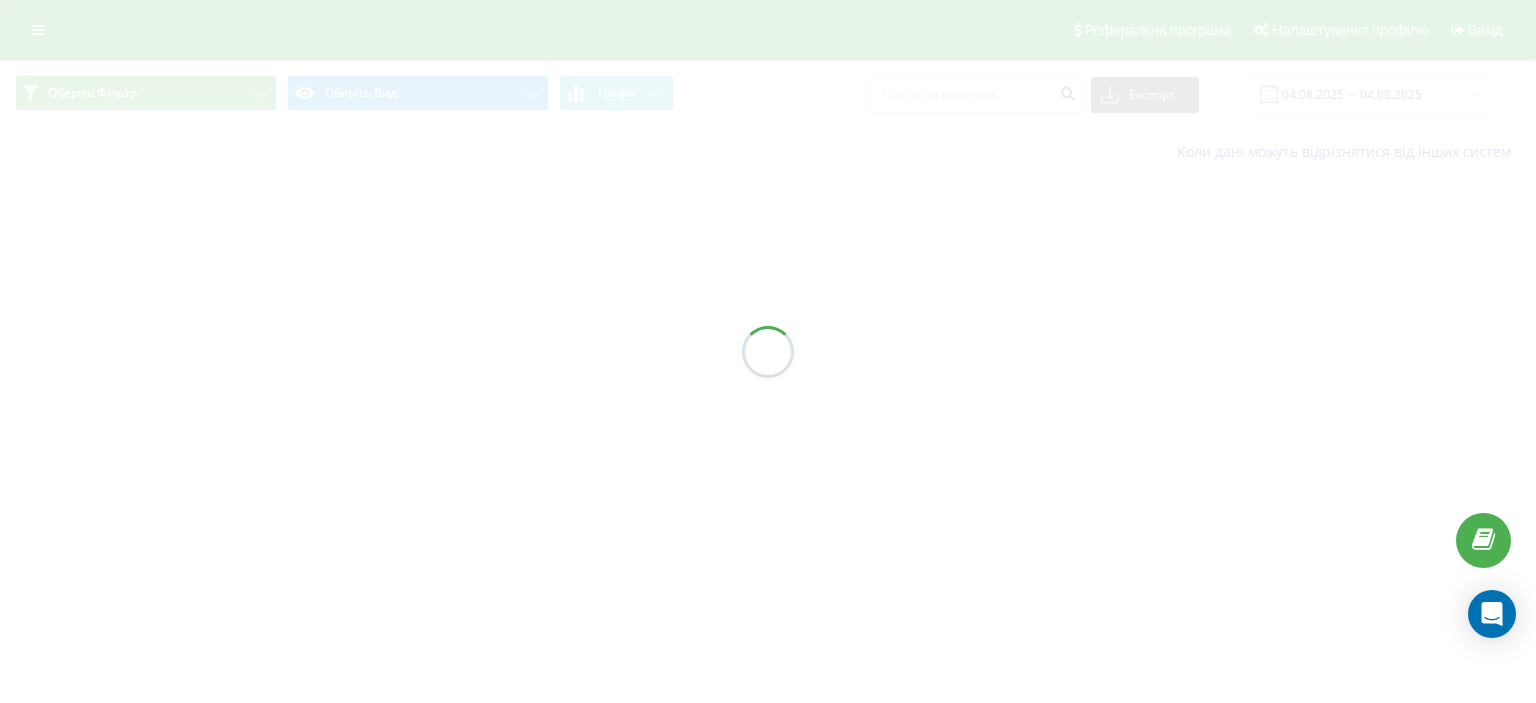 scroll, scrollTop: 0, scrollLeft: 0, axis: both 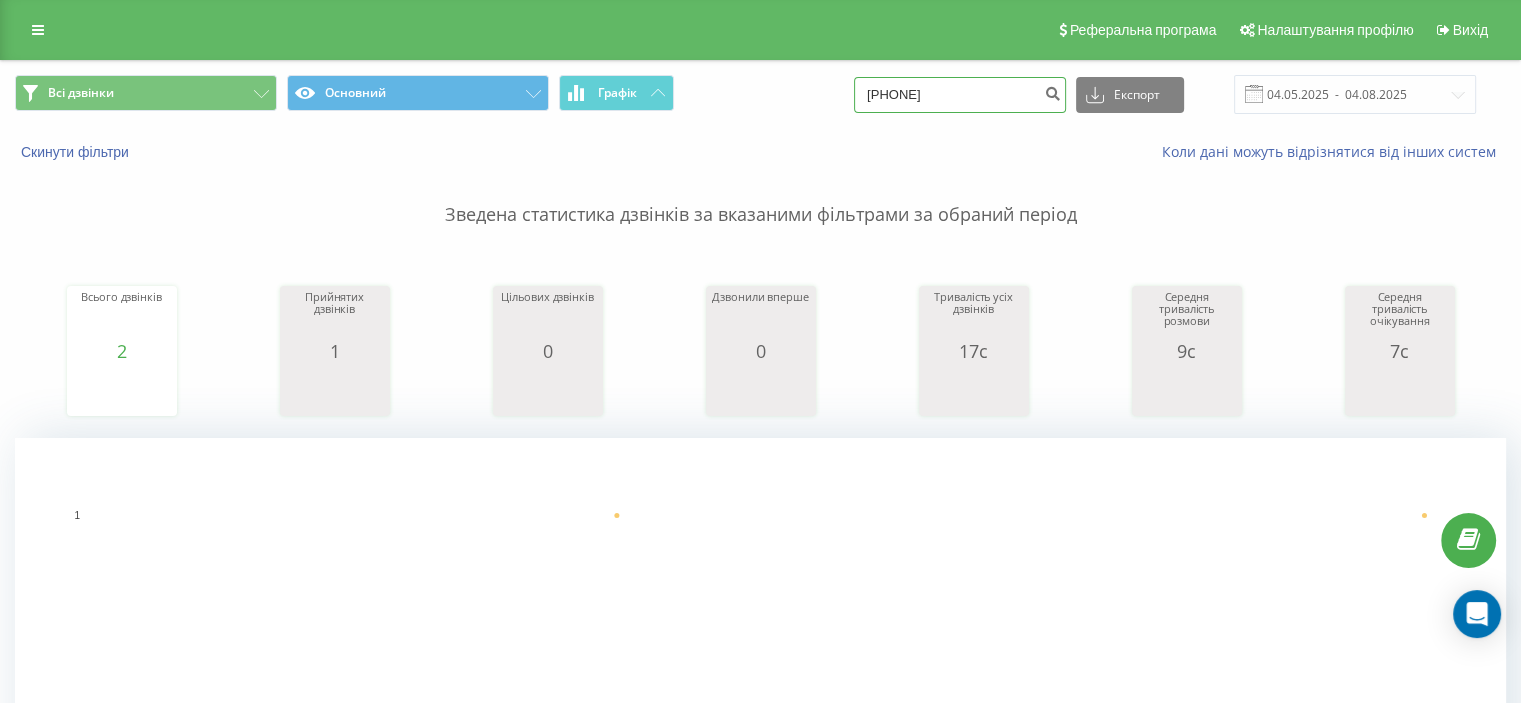 drag, startPoint x: 1004, startPoint y: 95, endPoint x: 769, endPoint y: 111, distance: 235.54405 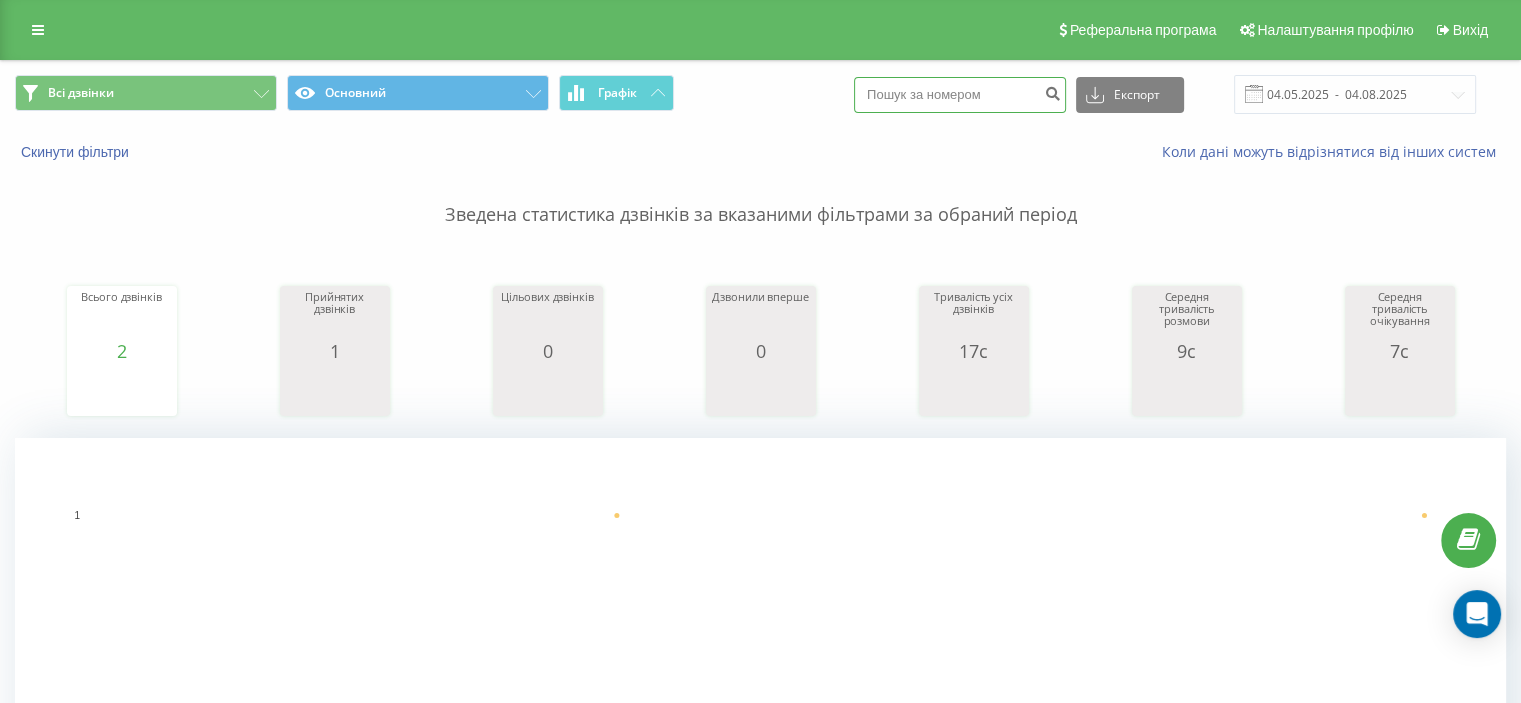 paste on "[PHONE]" 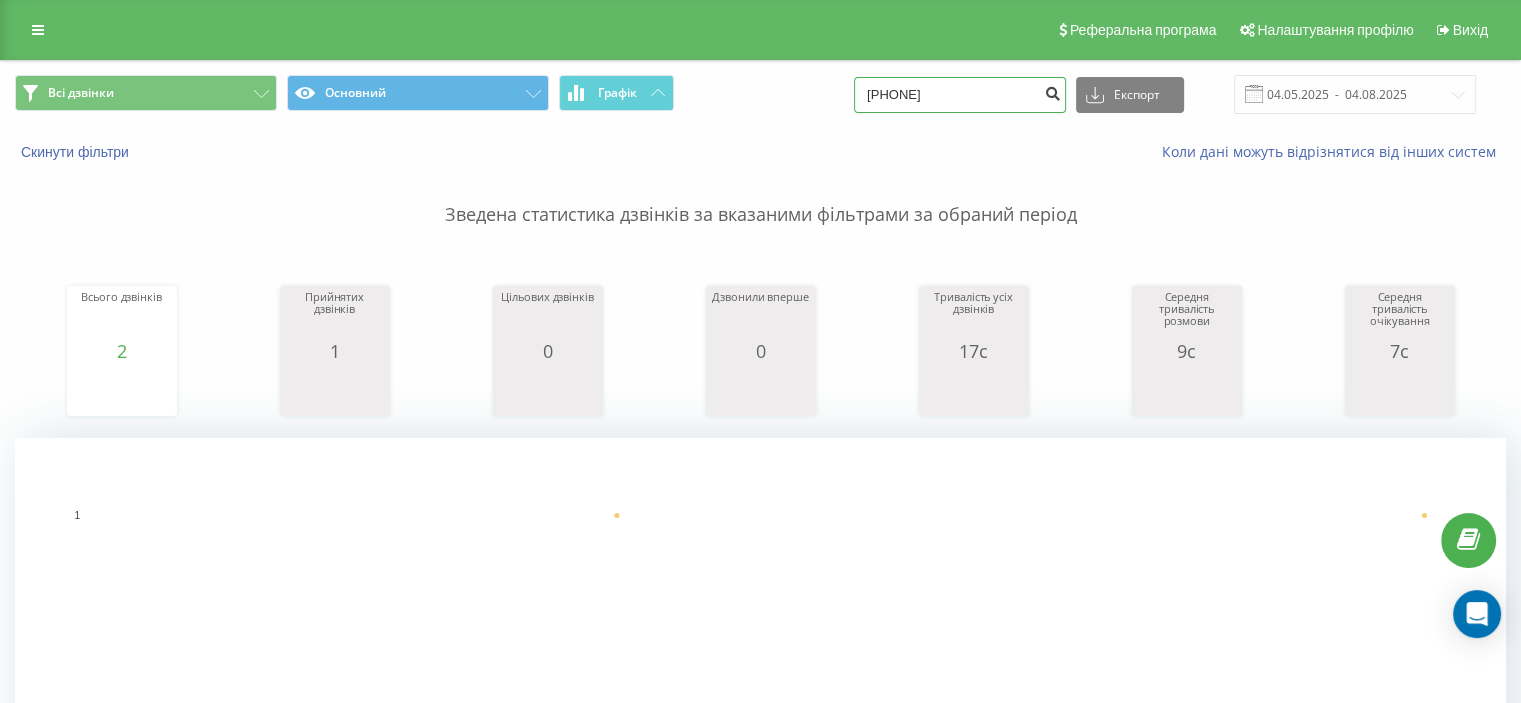 type on "[PHONE]" 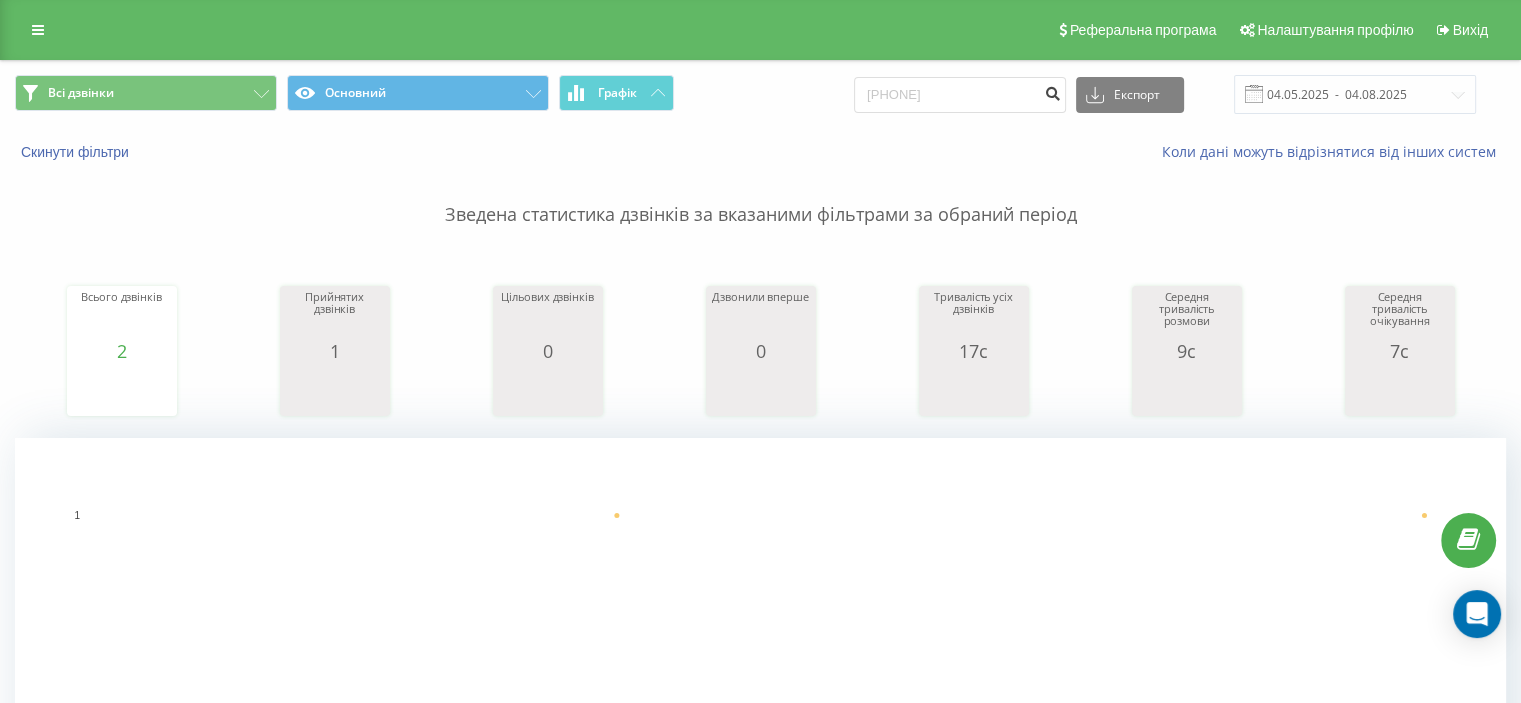 click at bounding box center (1052, 91) 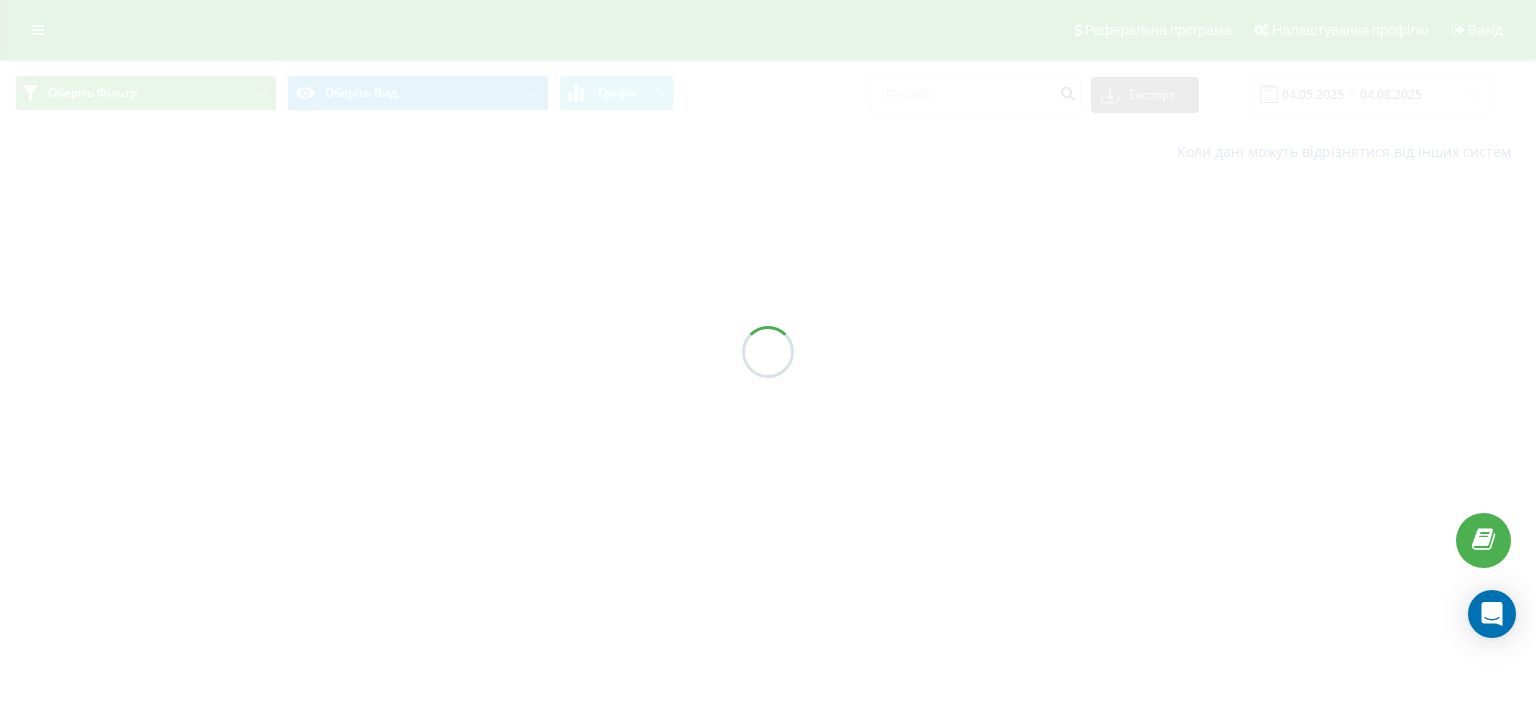 scroll, scrollTop: 0, scrollLeft: 0, axis: both 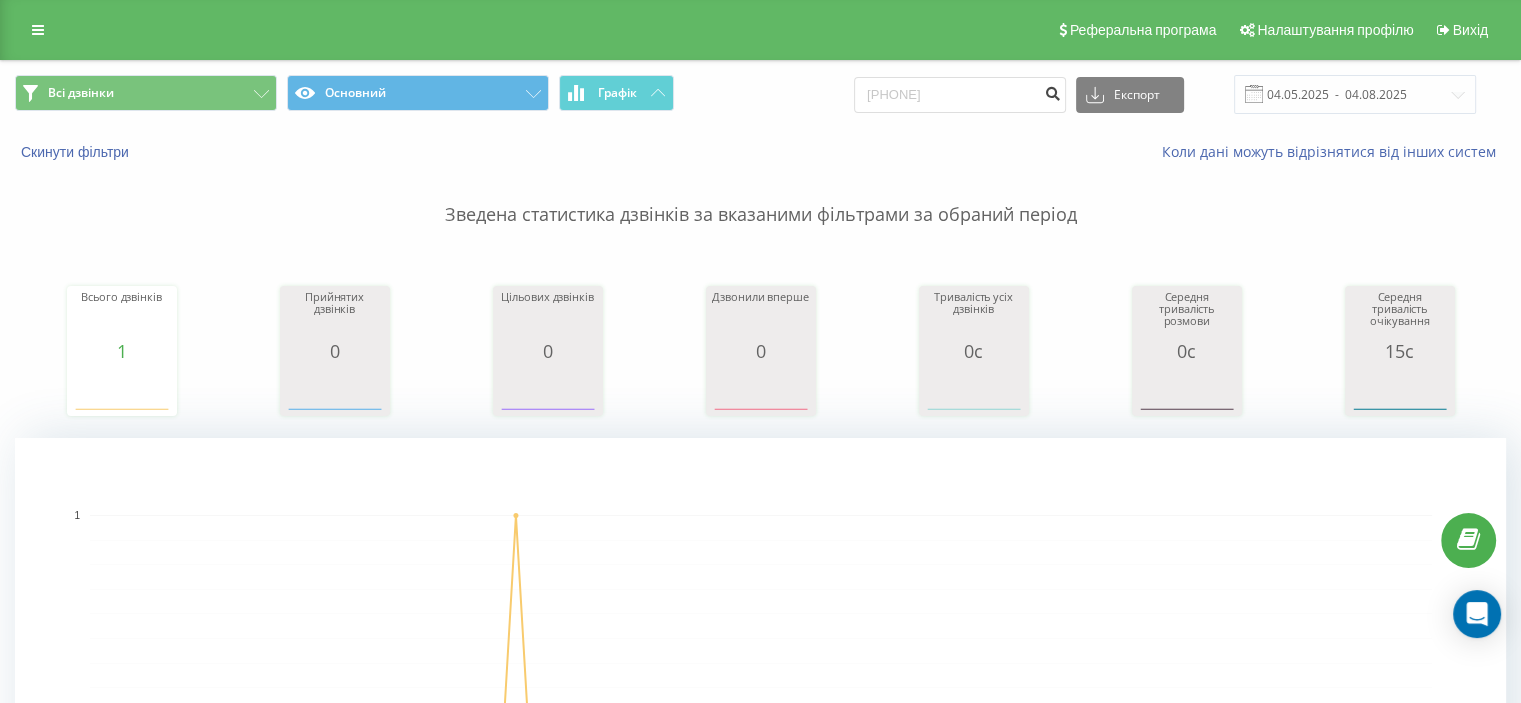 drag, startPoint x: 1061, startPoint y: 94, endPoint x: 953, endPoint y: 95, distance: 108.00463 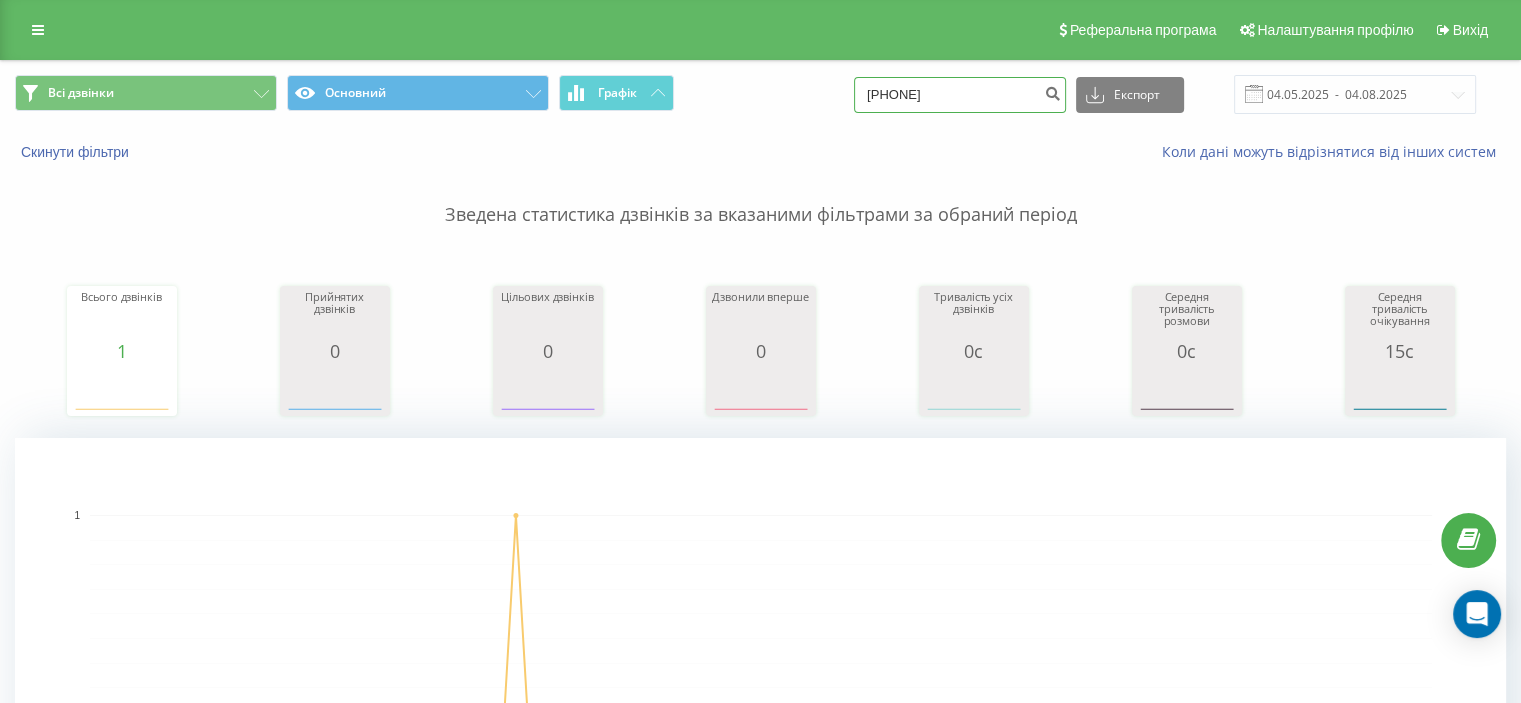 drag, startPoint x: 983, startPoint y: 96, endPoint x: 828, endPoint y: 93, distance: 155.02902 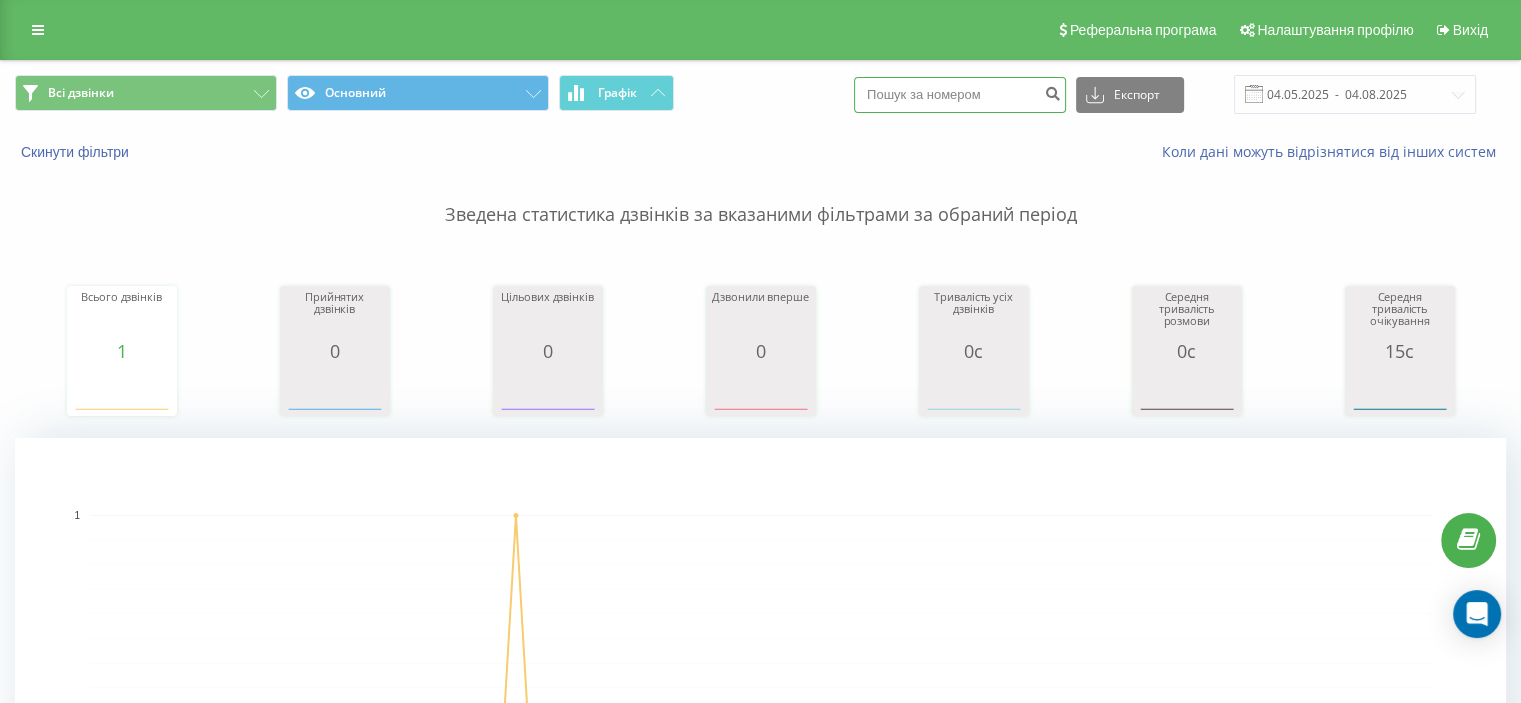 paste on "0503530220" 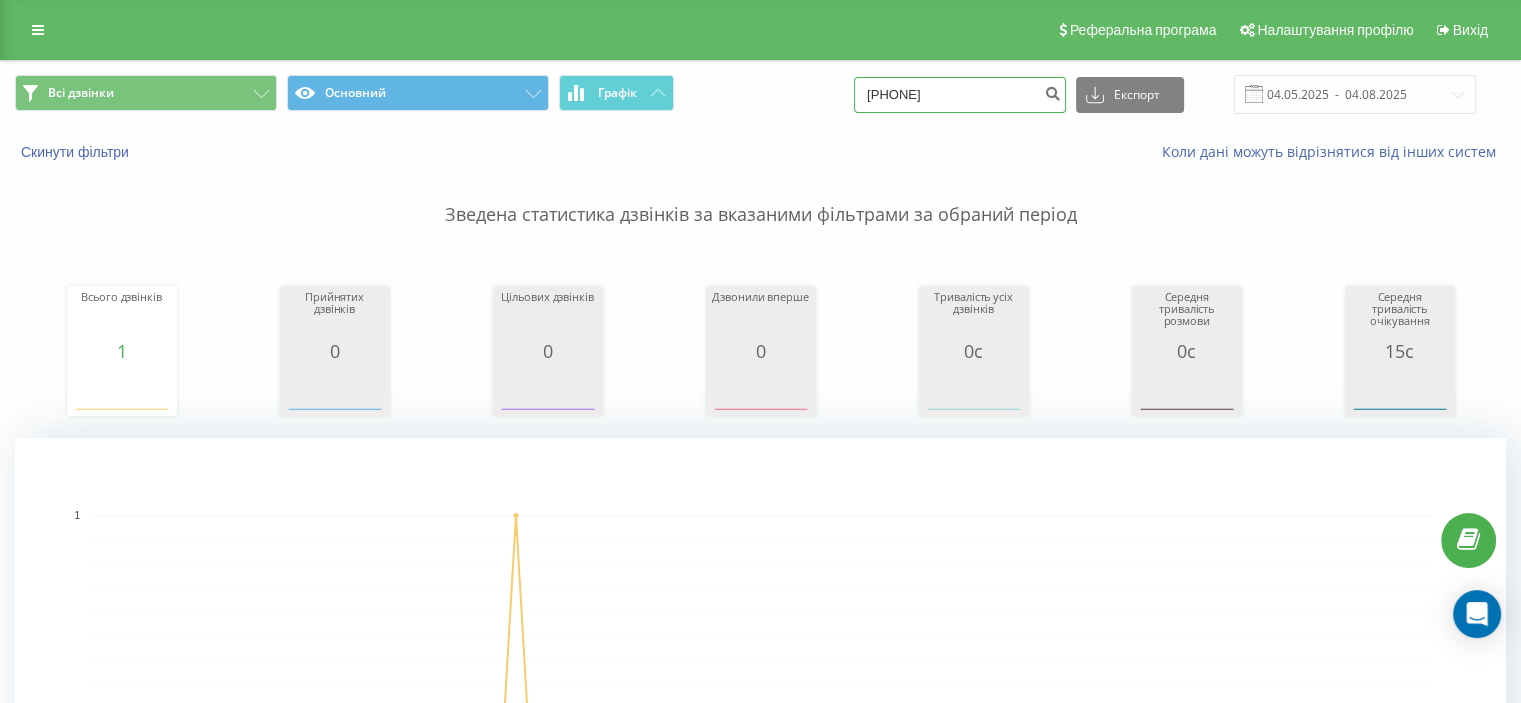 click on "0503530220" at bounding box center [960, 95] 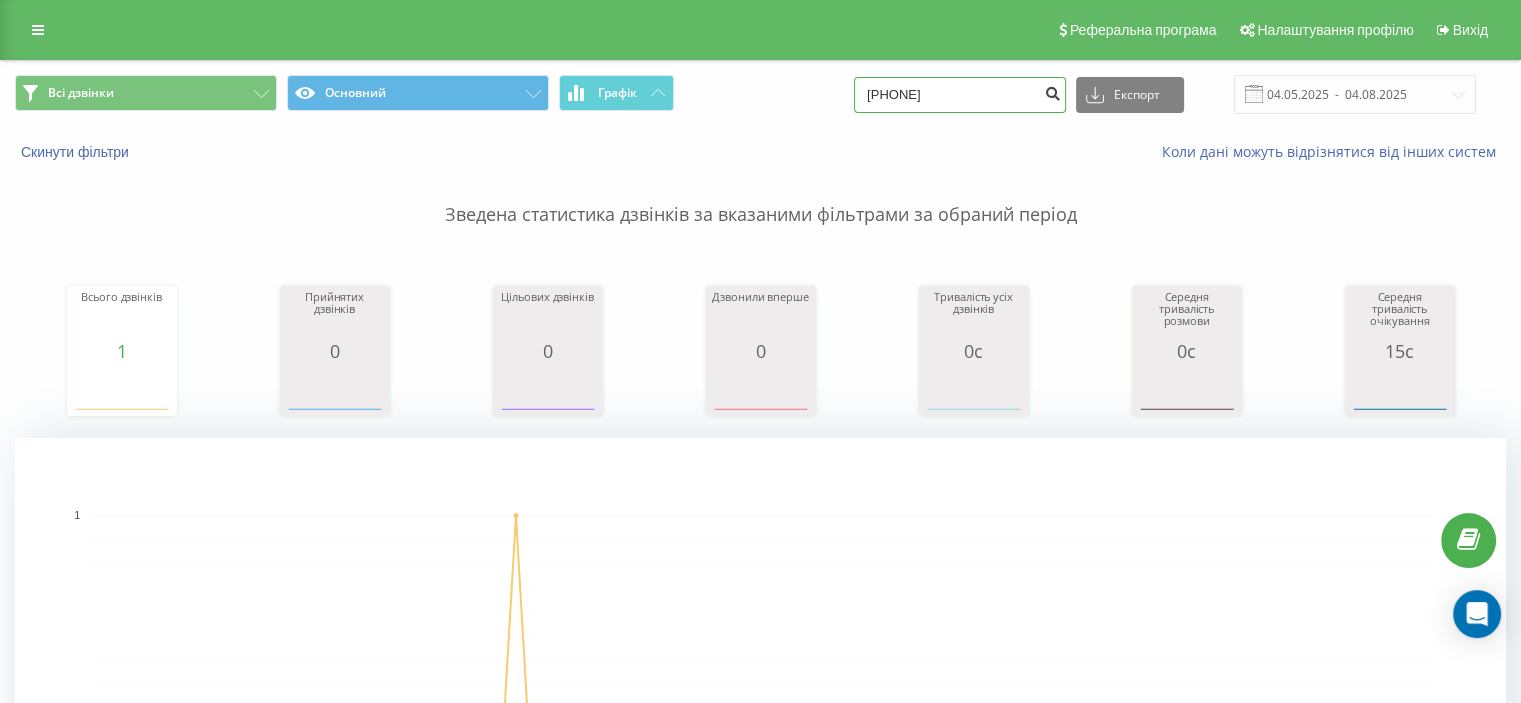 type on "0503530220" 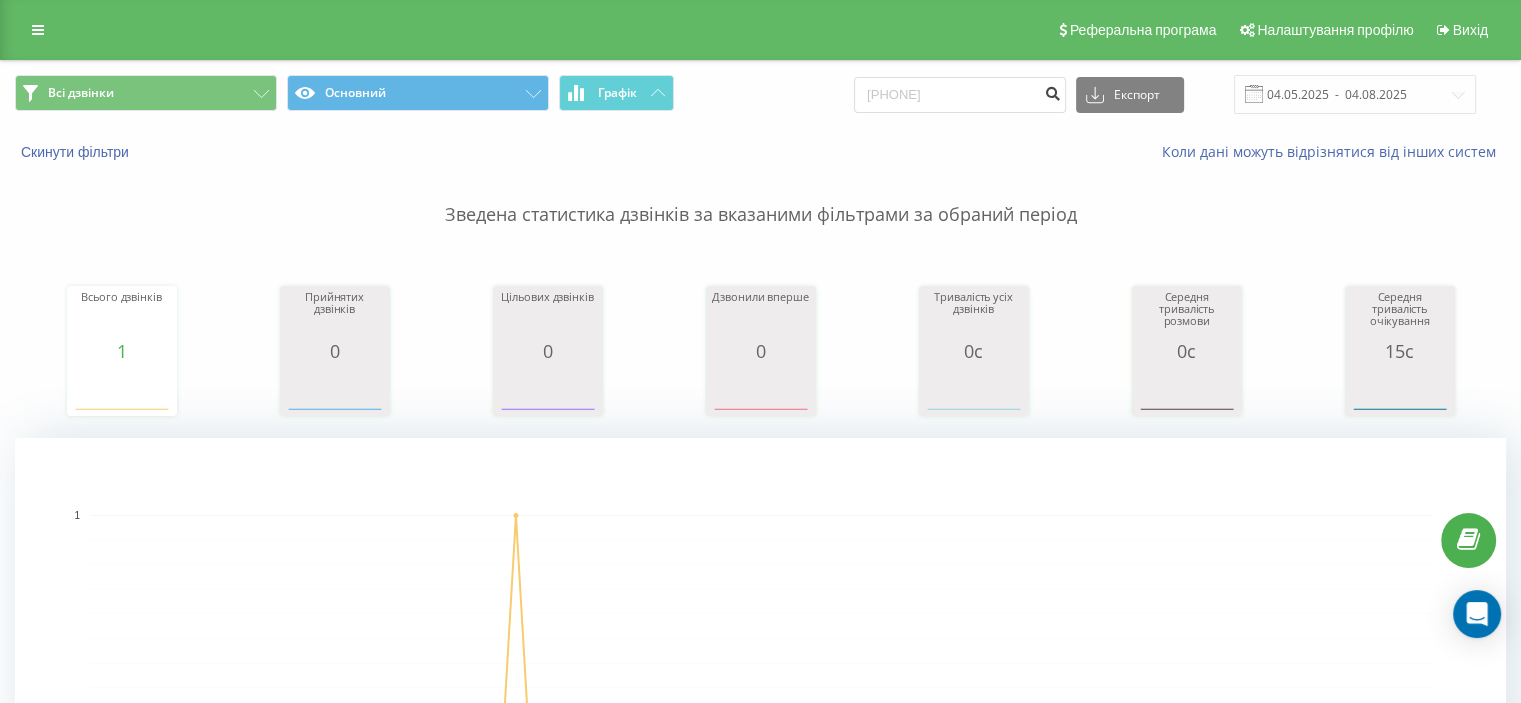 click at bounding box center [1052, 91] 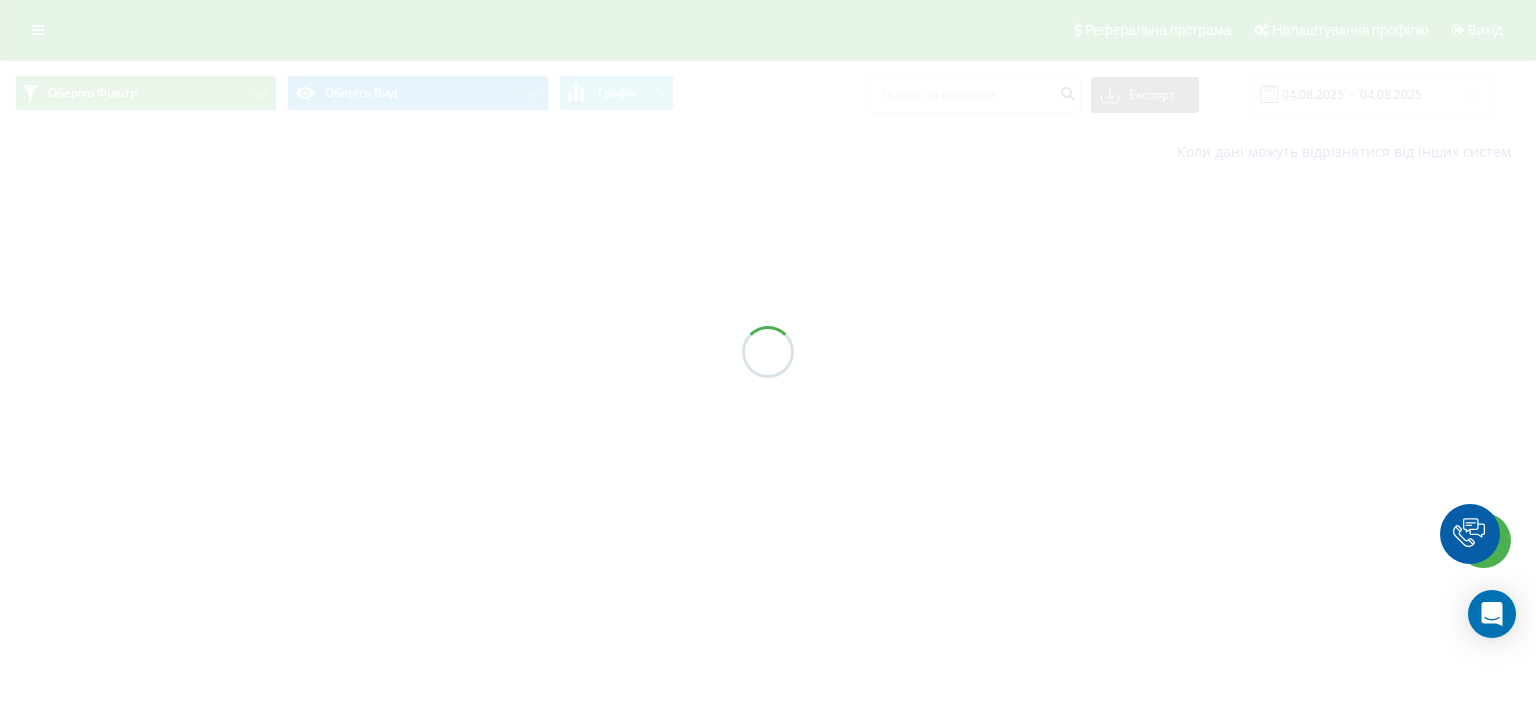 scroll, scrollTop: 0, scrollLeft: 0, axis: both 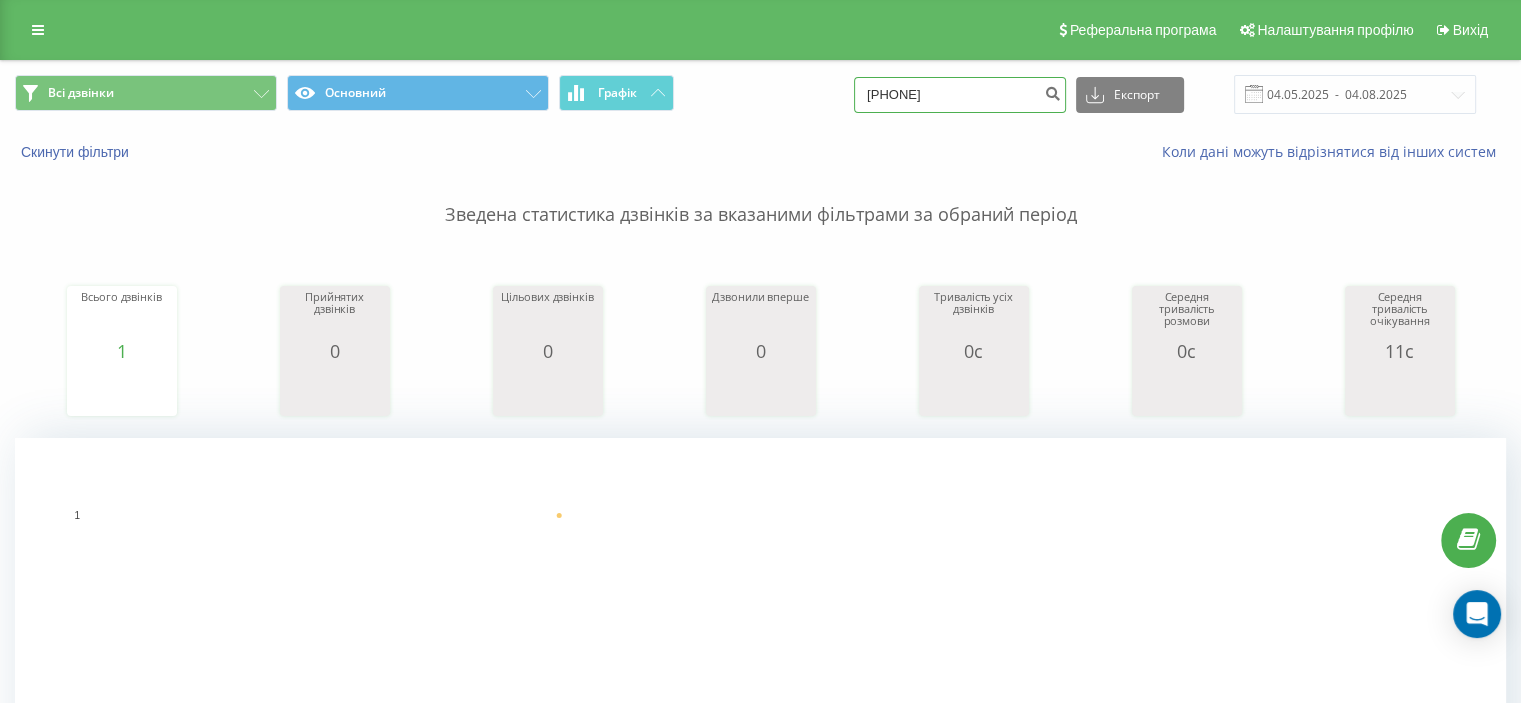 drag, startPoint x: 1025, startPoint y: 95, endPoint x: 746, endPoint y: 97, distance: 279.00717 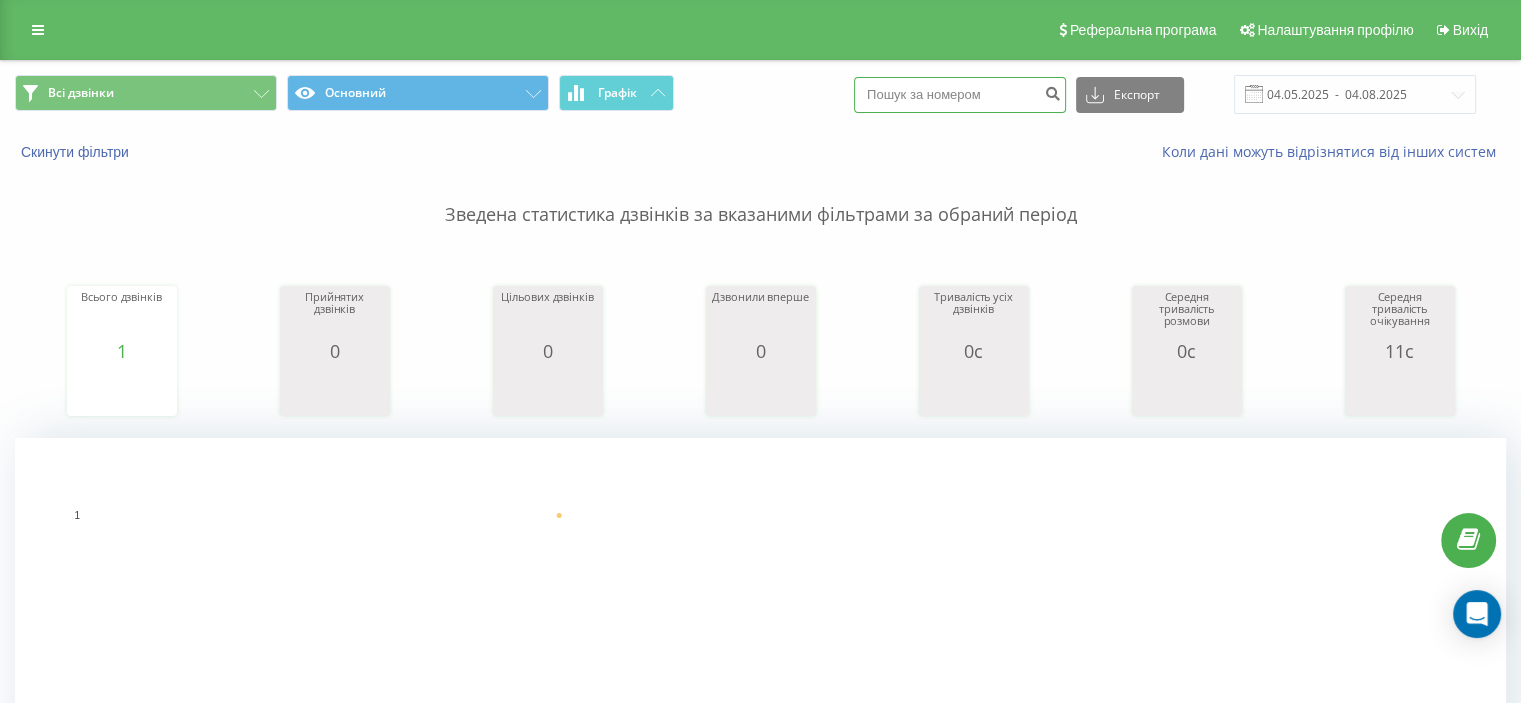 paste on "0937675644" 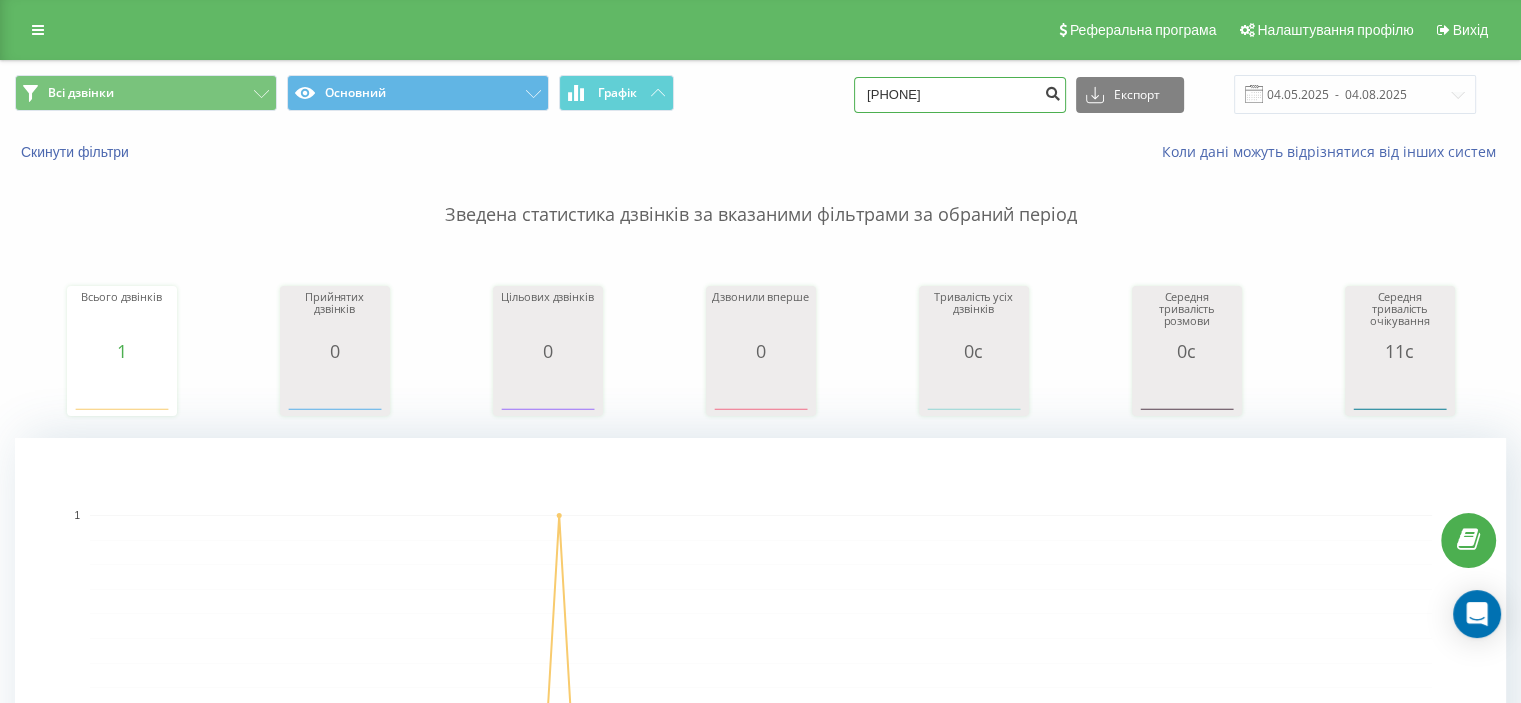 type on "0937675644" 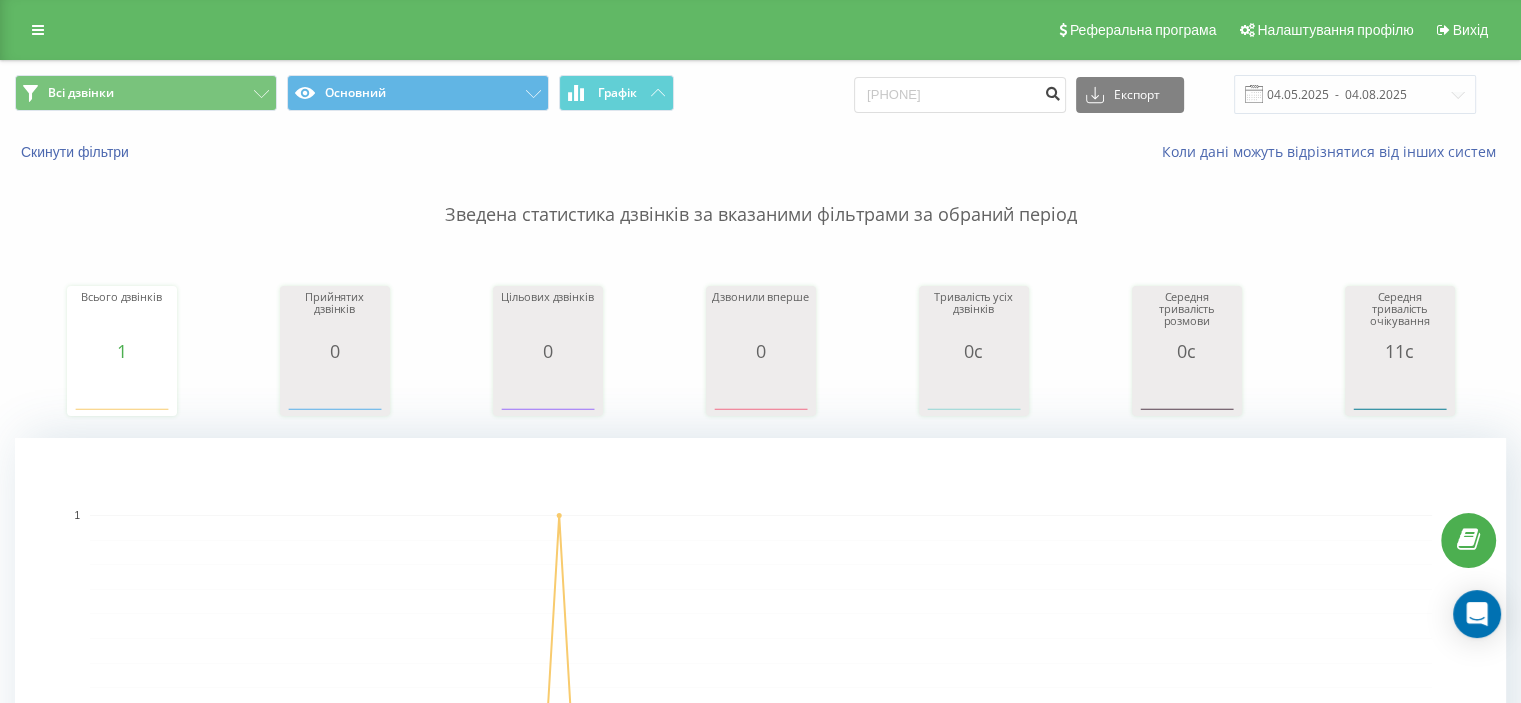 click at bounding box center (1052, 91) 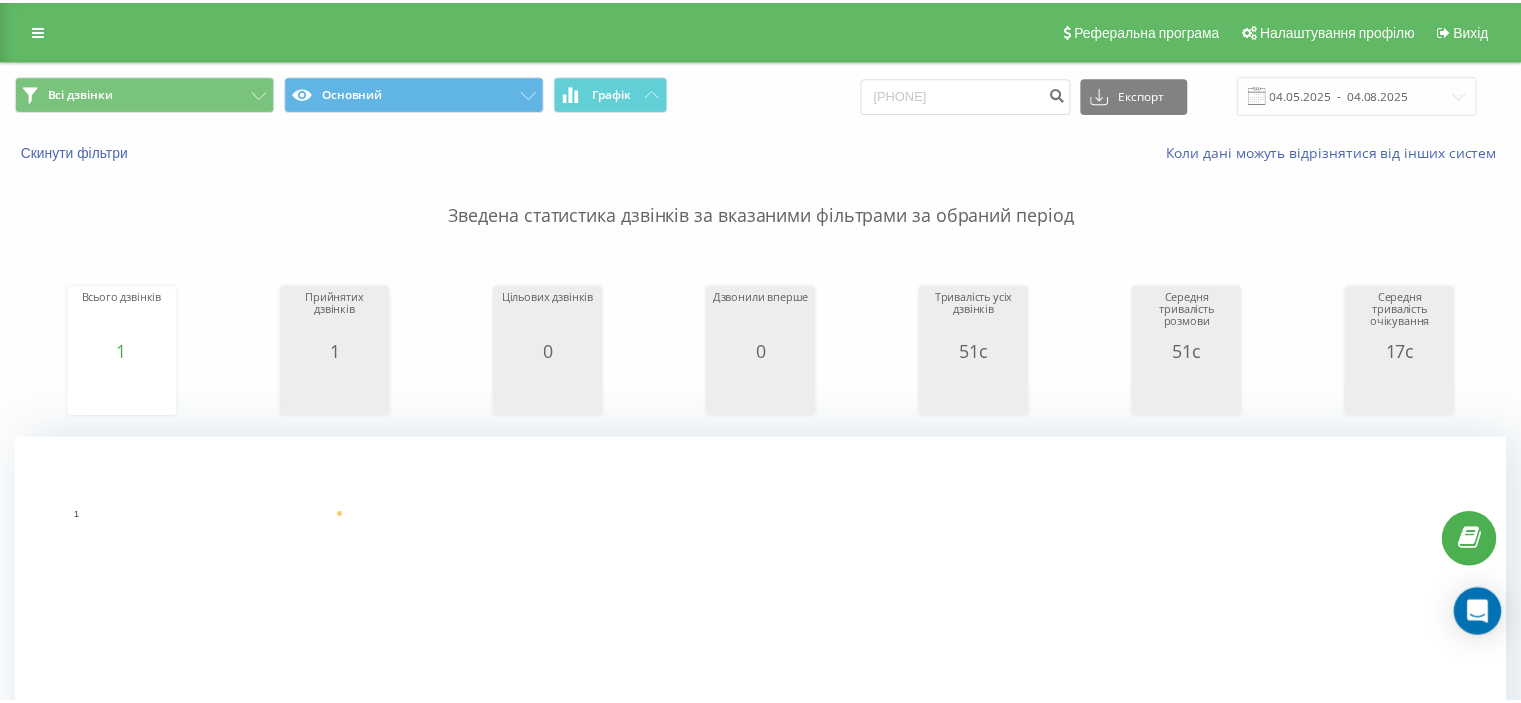 scroll, scrollTop: 0, scrollLeft: 0, axis: both 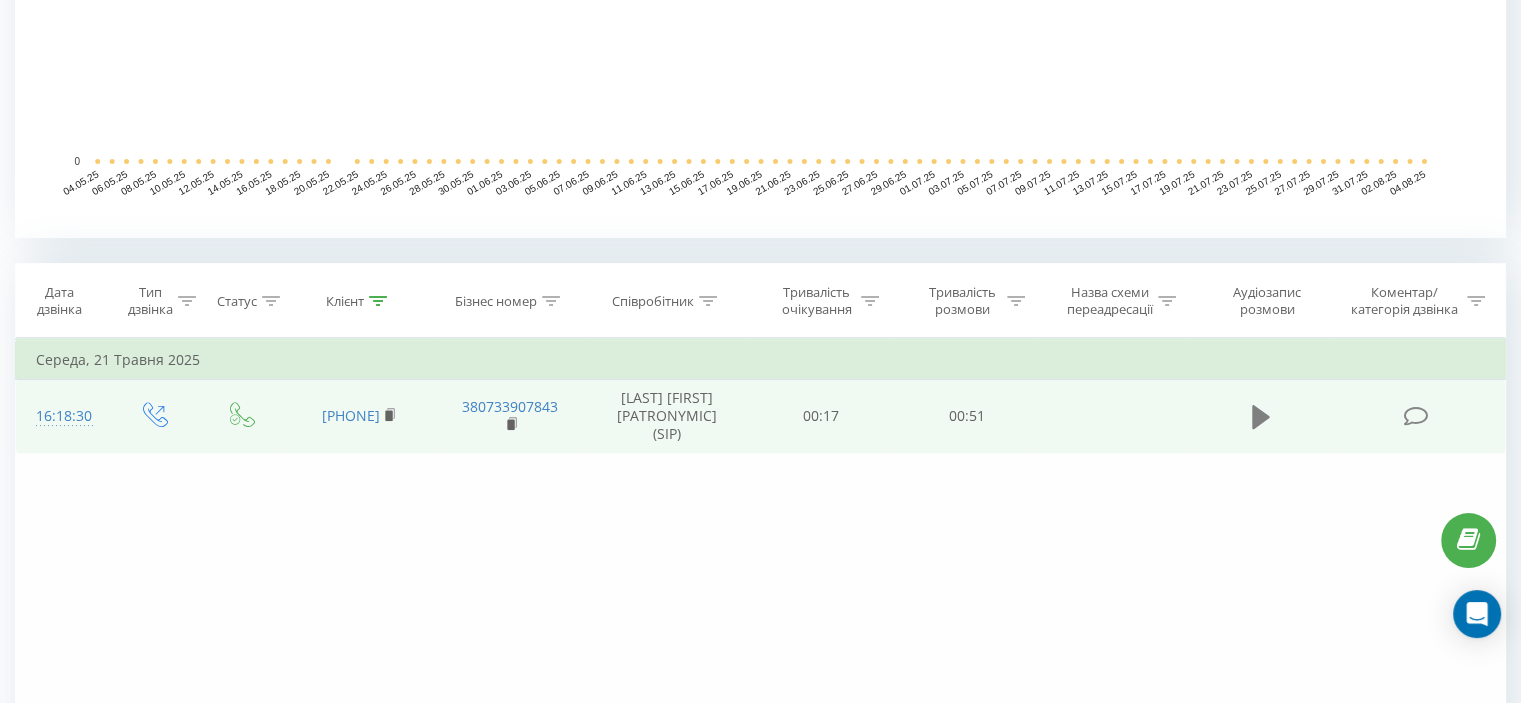 click 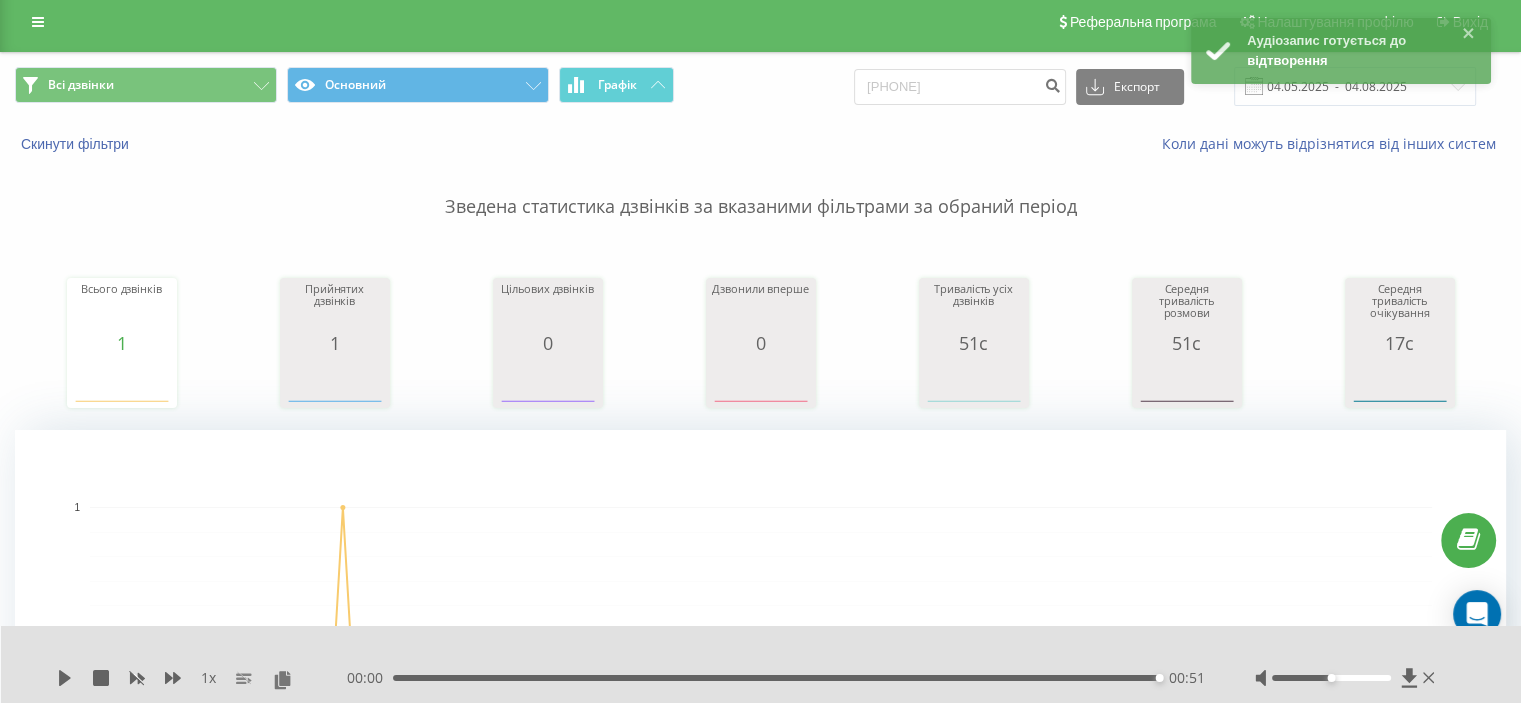 scroll, scrollTop: 0, scrollLeft: 0, axis: both 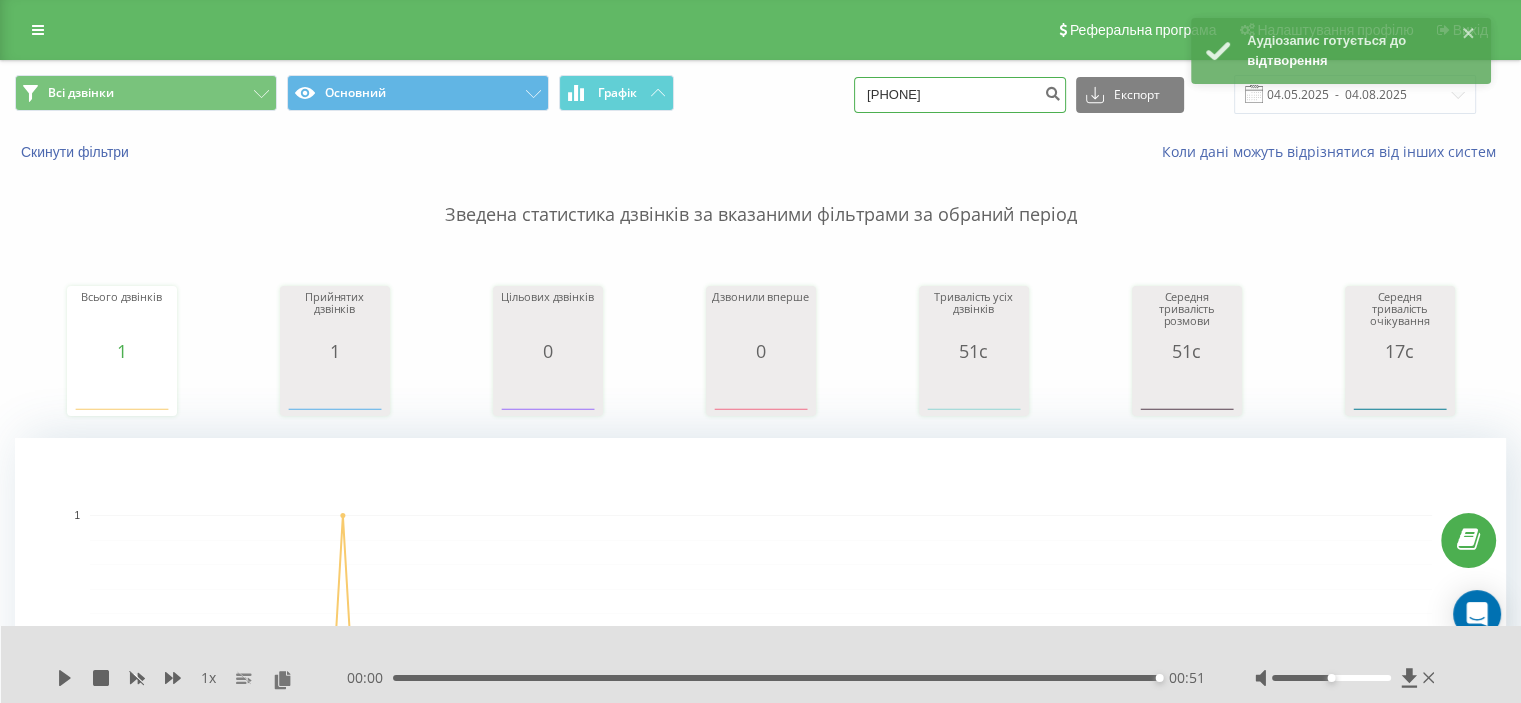 drag, startPoint x: 1014, startPoint y: 107, endPoint x: 704, endPoint y: 90, distance: 310.4658 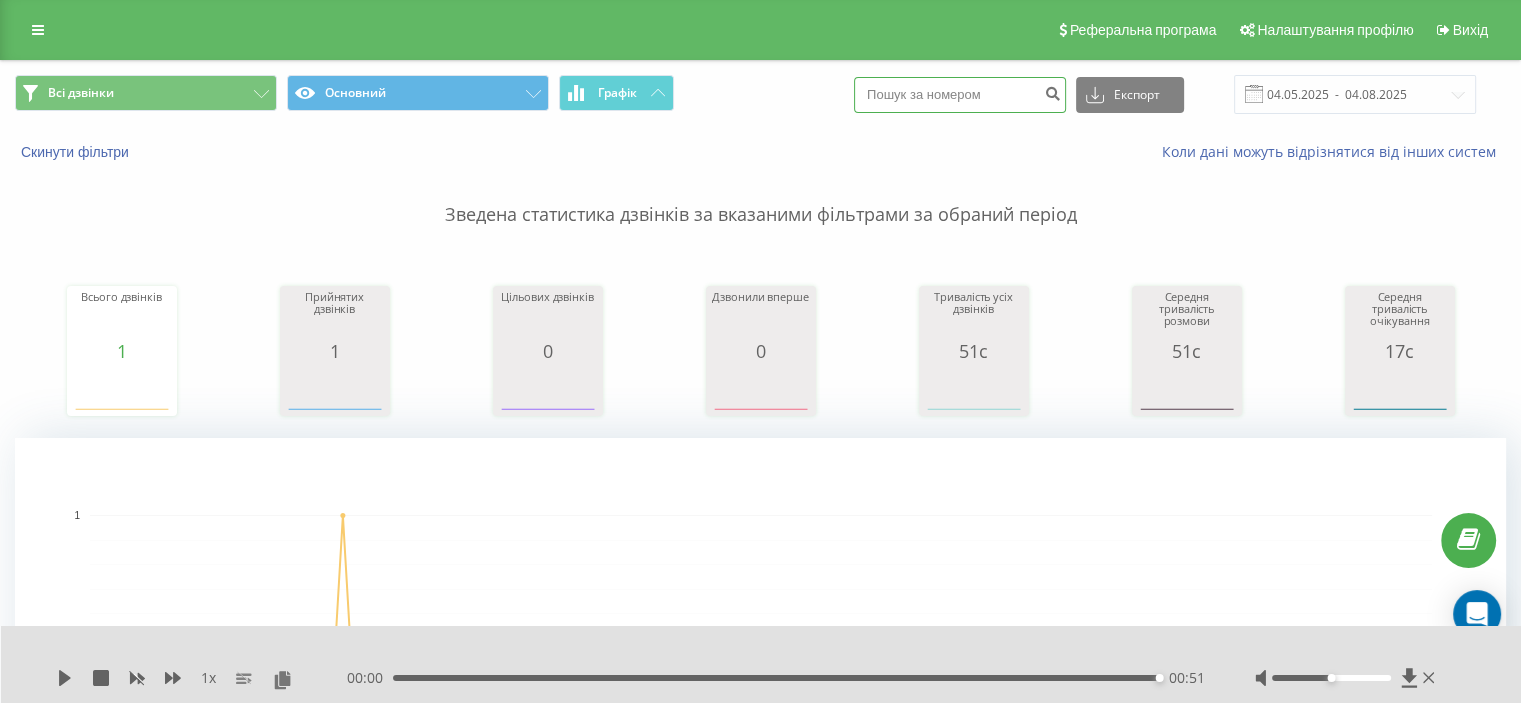 paste on "0980373209" 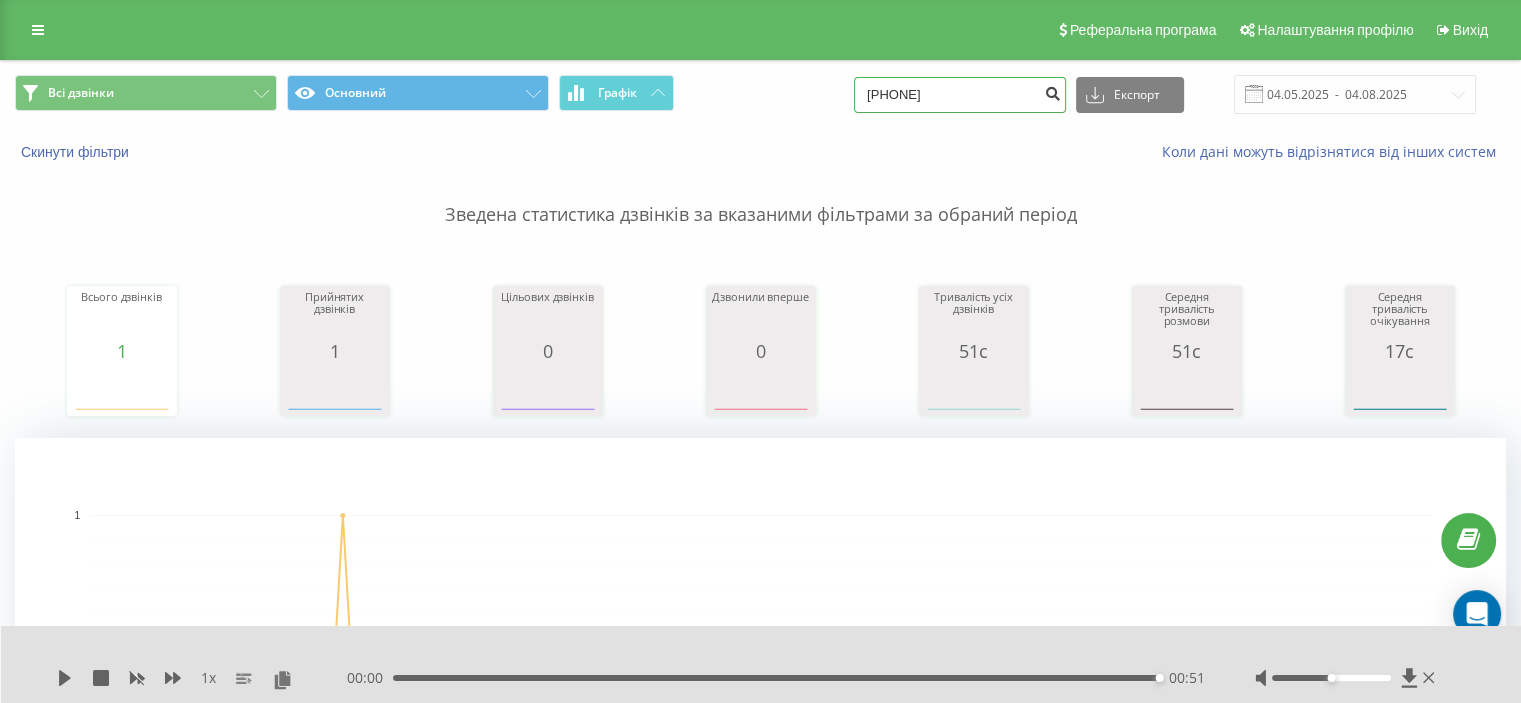 type on "0980373209" 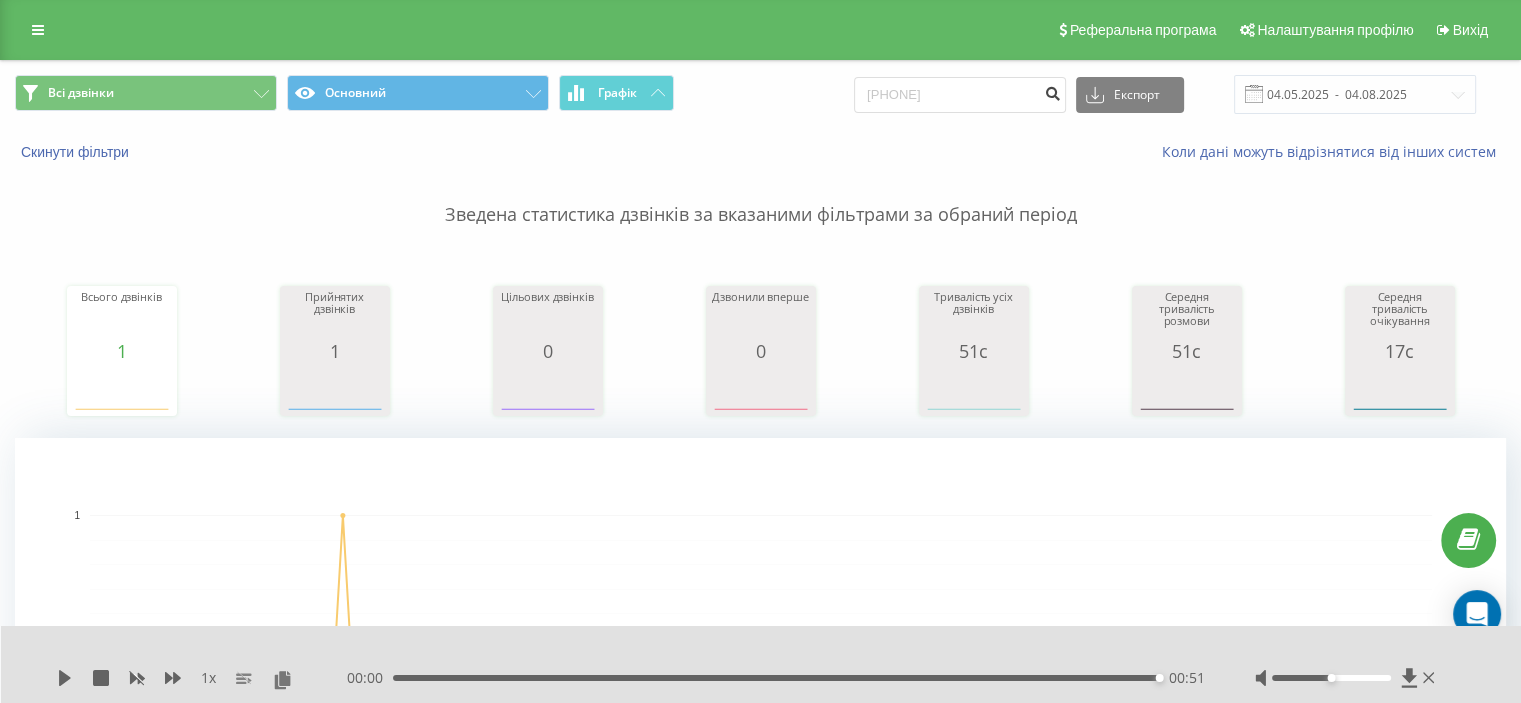 click at bounding box center (1052, 91) 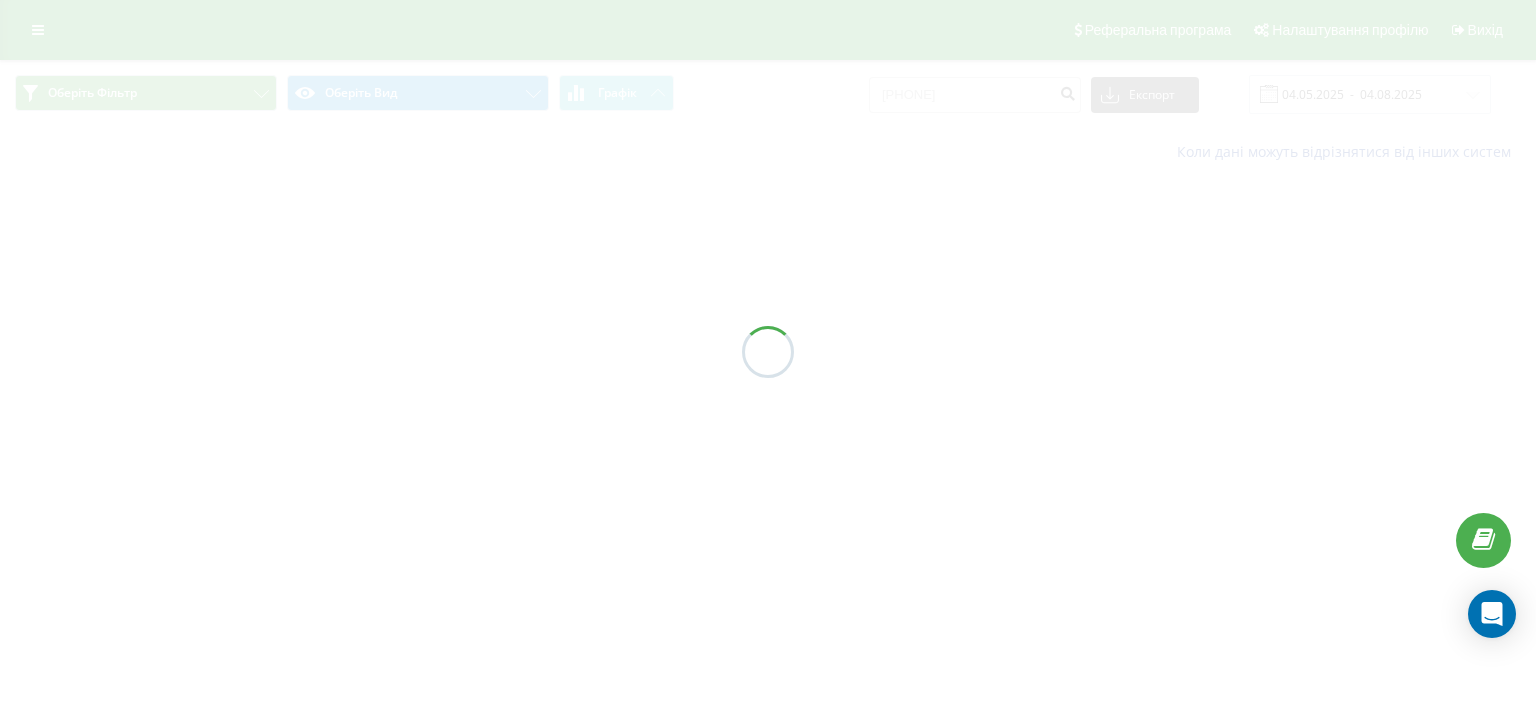 scroll, scrollTop: 0, scrollLeft: 0, axis: both 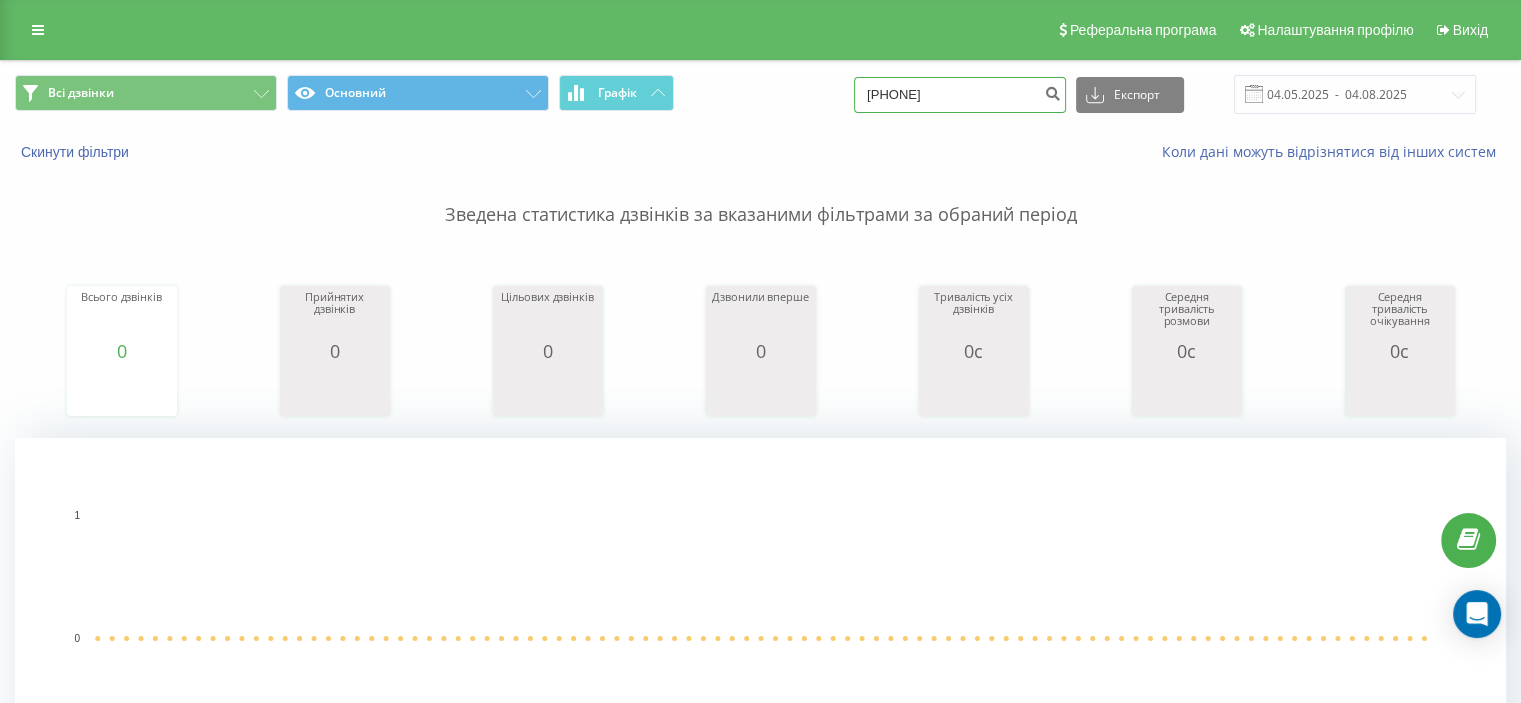 drag, startPoint x: 889, startPoint y: 101, endPoint x: 838, endPoint y: 89, distance: 52.392746 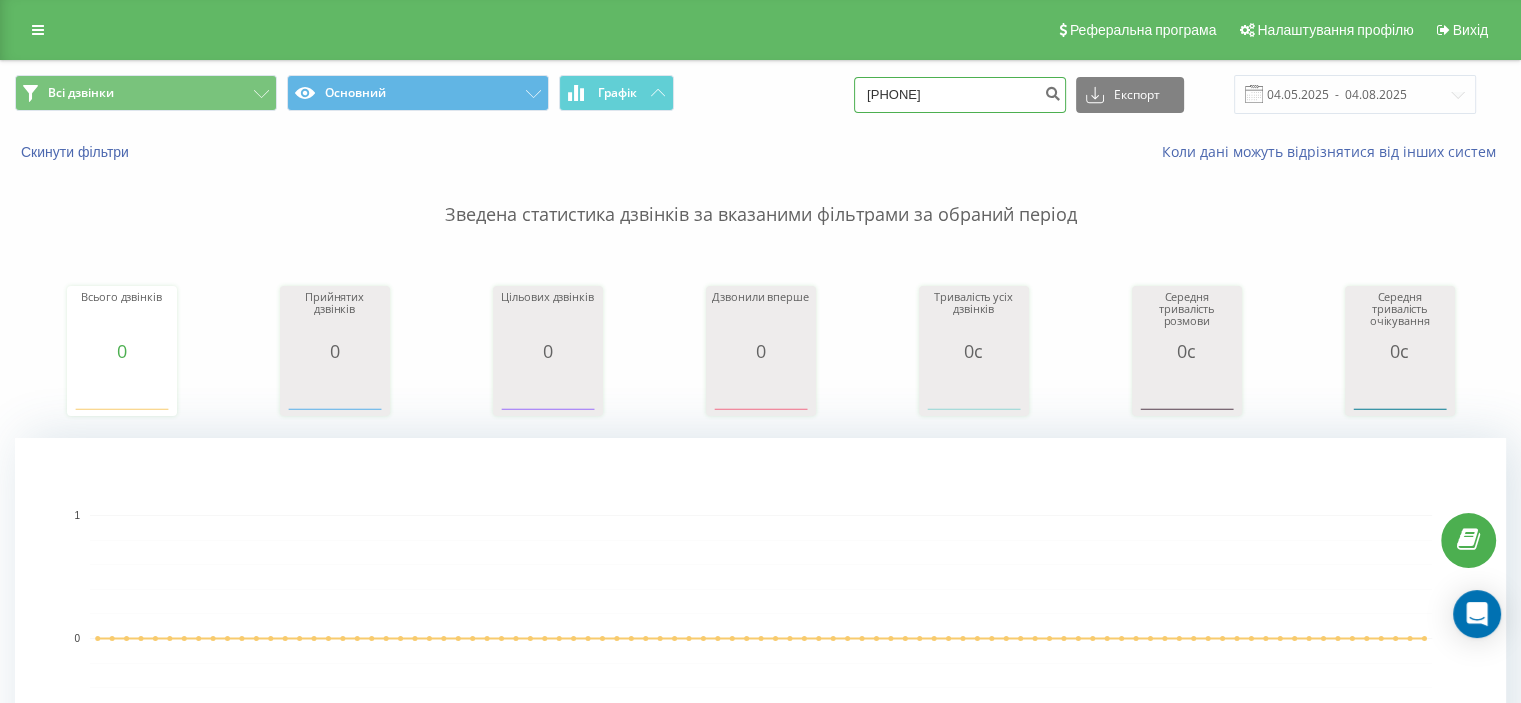 click on "Всі дзвінки Основний Графік 0980373209 Експорт .csv .xls .xlsx 04.05.2025  -  04.08.2025" at bounding box center [760, 94] 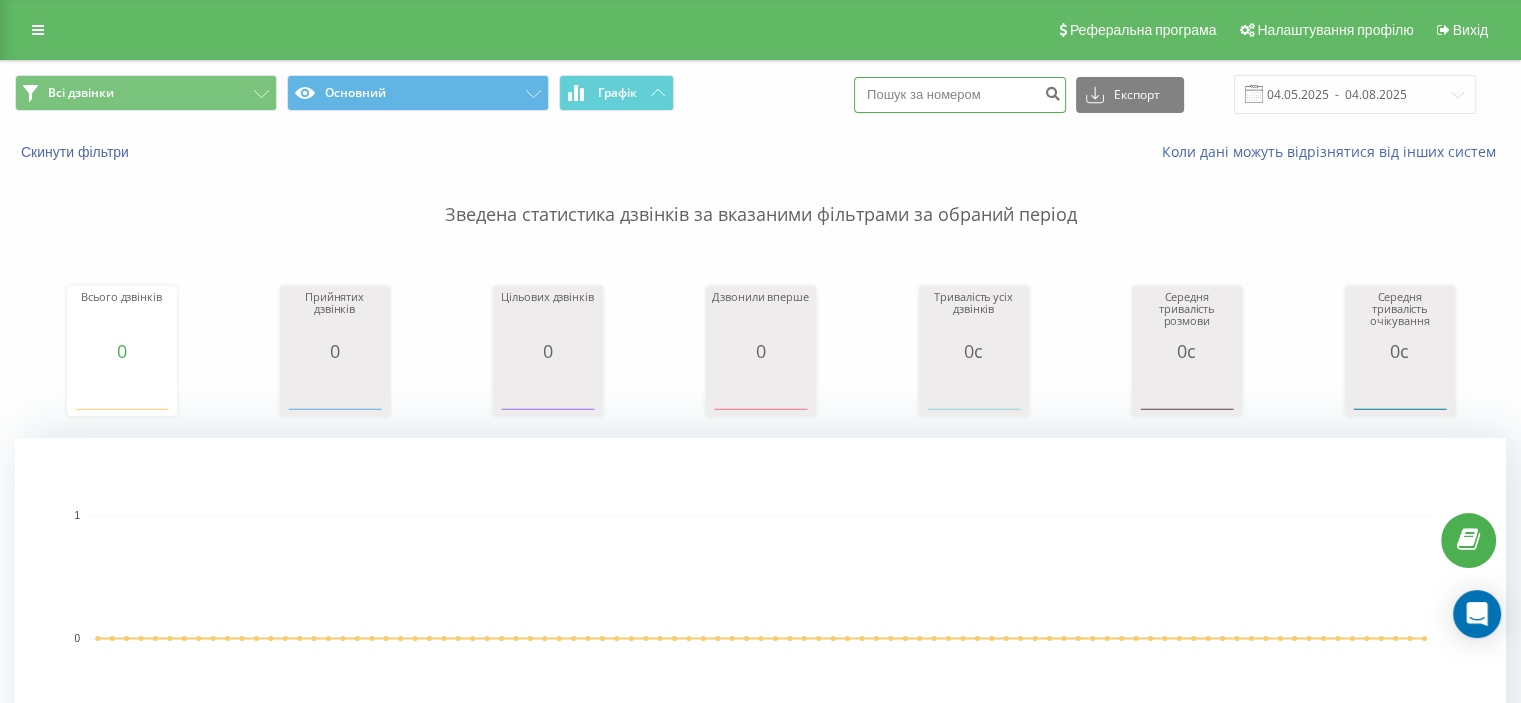 paste on "[PHONE]" 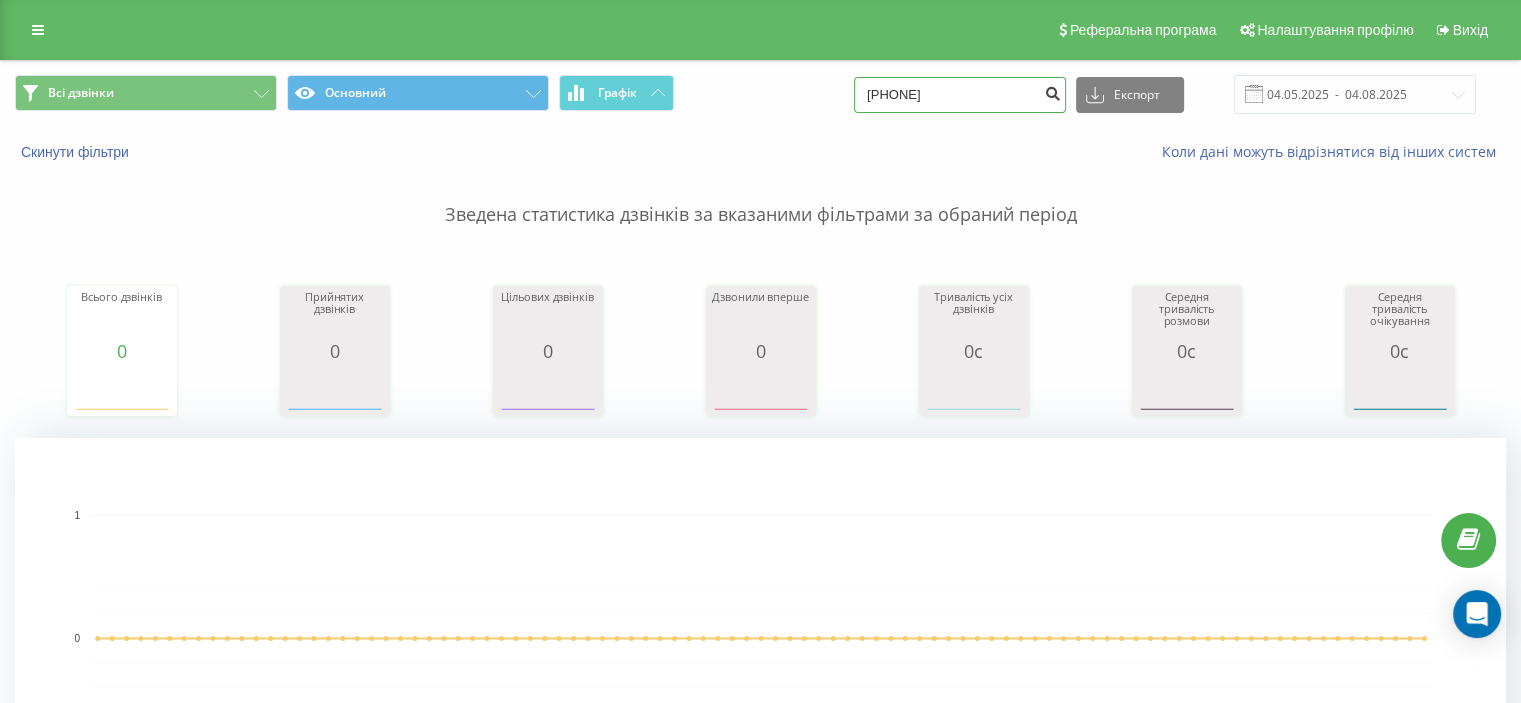 type on "[PHONE]" 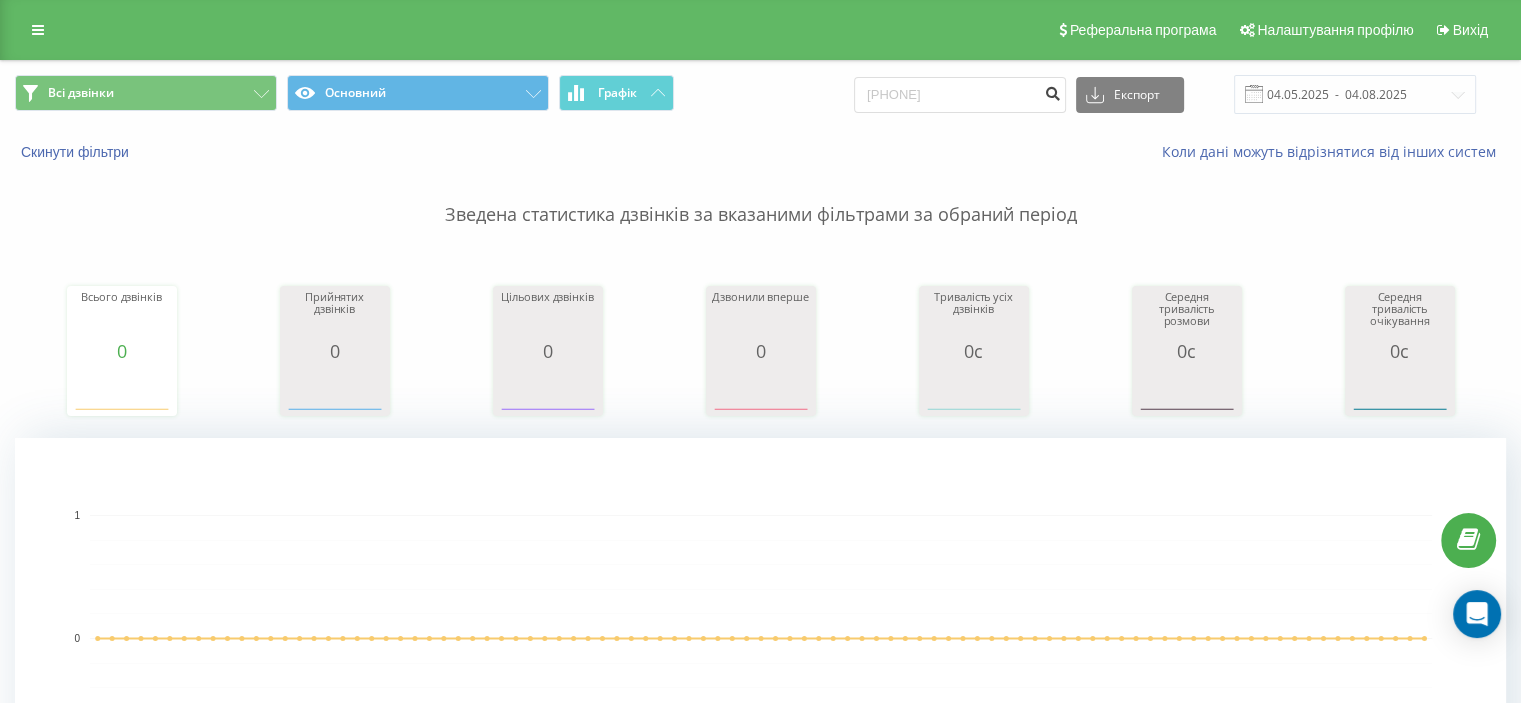 click at bounding box center [1052, 91] 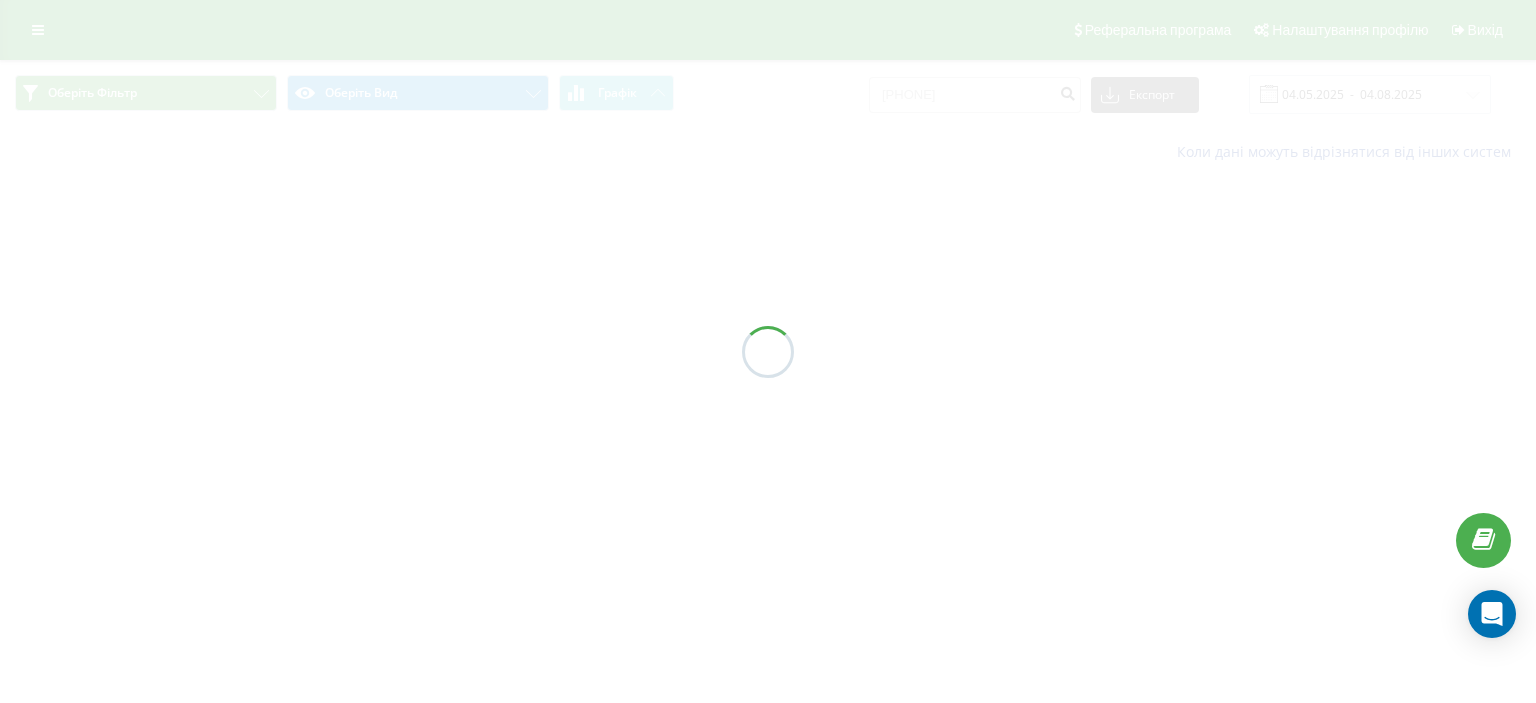 scroll, scrollTop: 0, scrollLeft: 0, axis: both 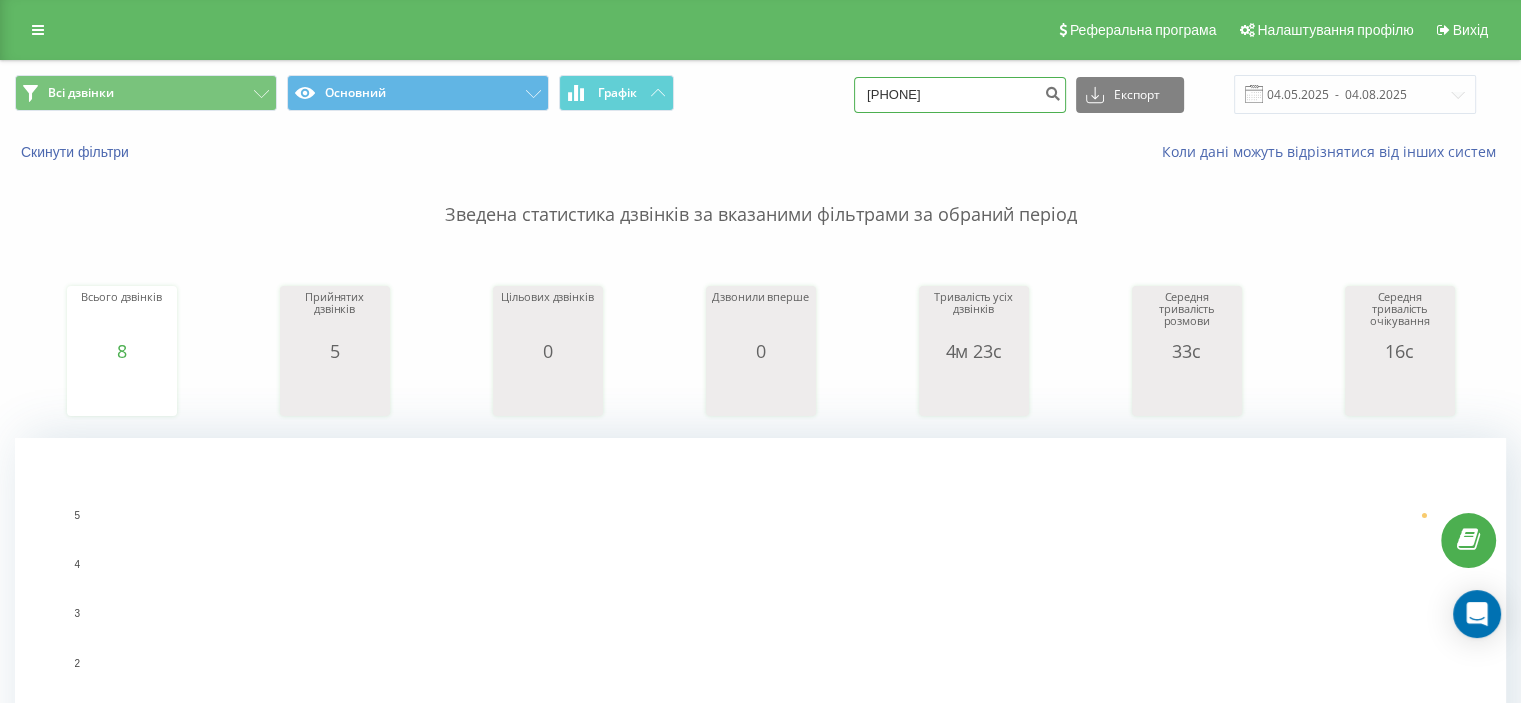 drag, startPoint x: 1010, startPoint y: 99, endPoint x: 702, endPoint y: 122, distance: 308.85757 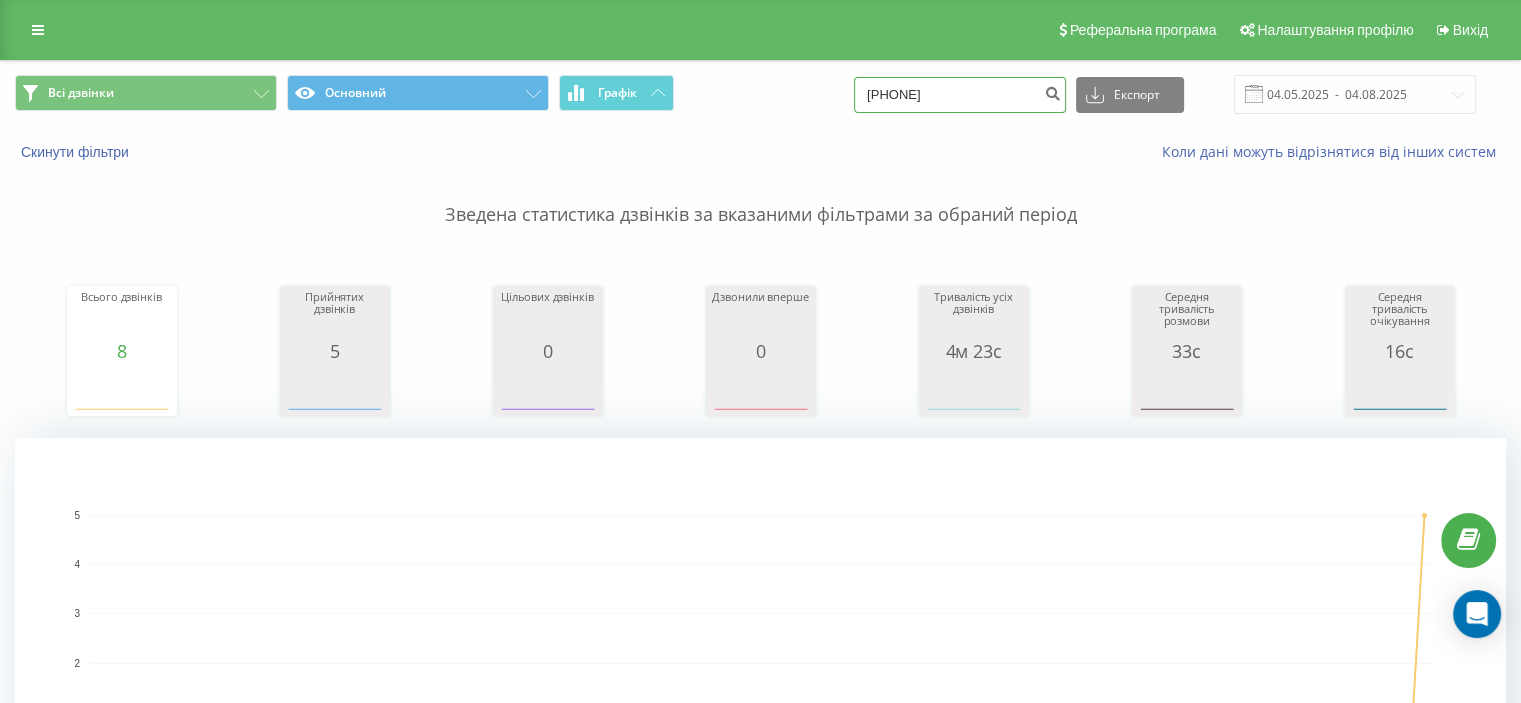 click on "Всі дзвінки Основний Графік [PHONE] Експорт .csv .xls .xlsx [DATE]  -  [DATE]" at bounding box center [760, 94] 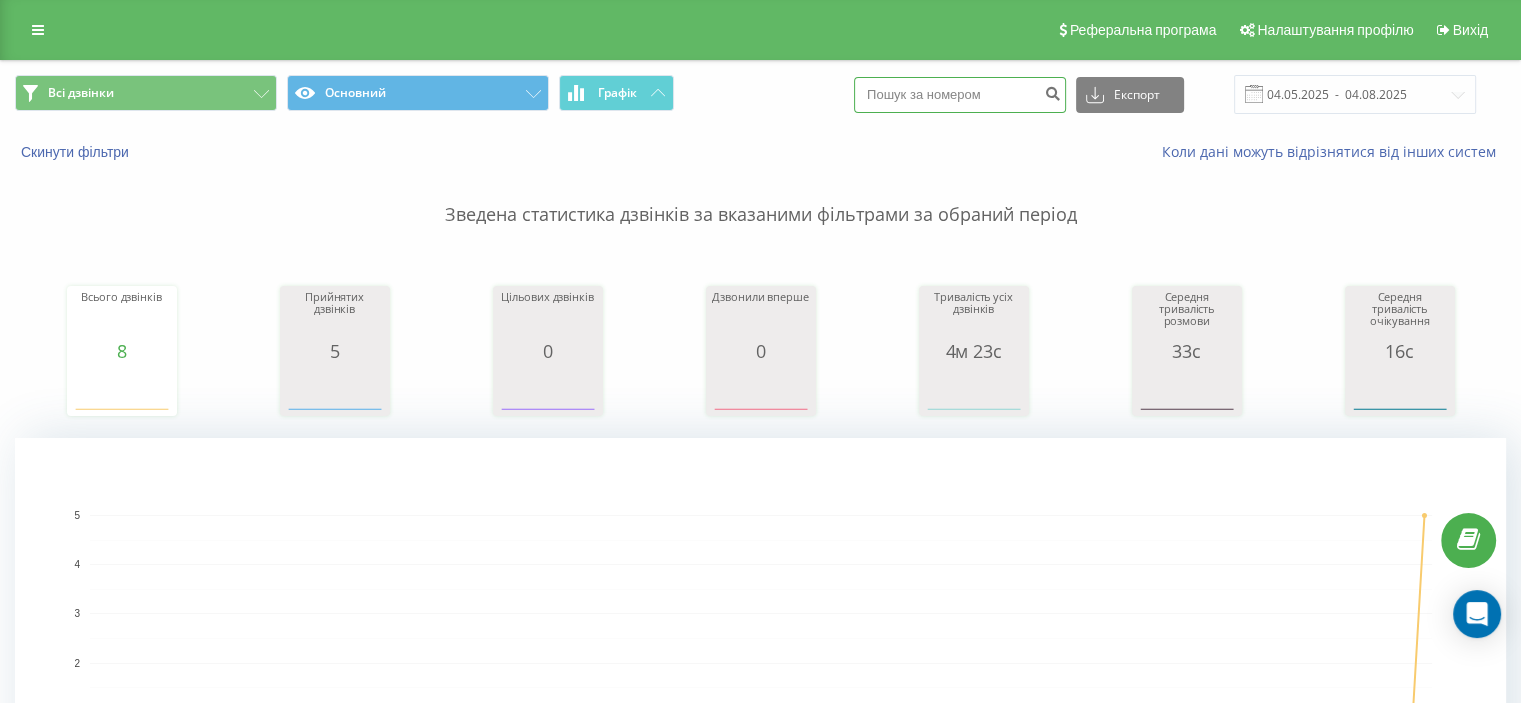 paste on "[PHONE]" 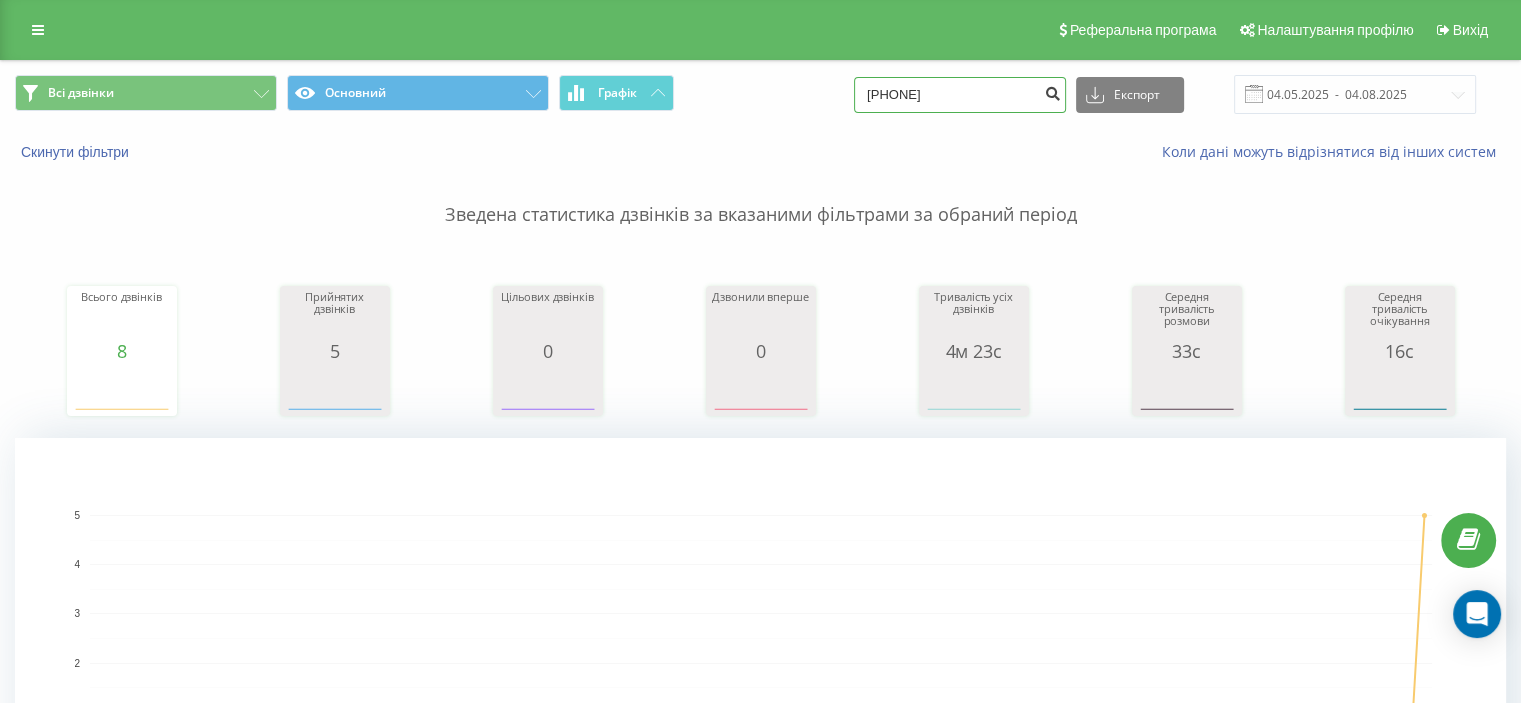 type on "[PHONE]" 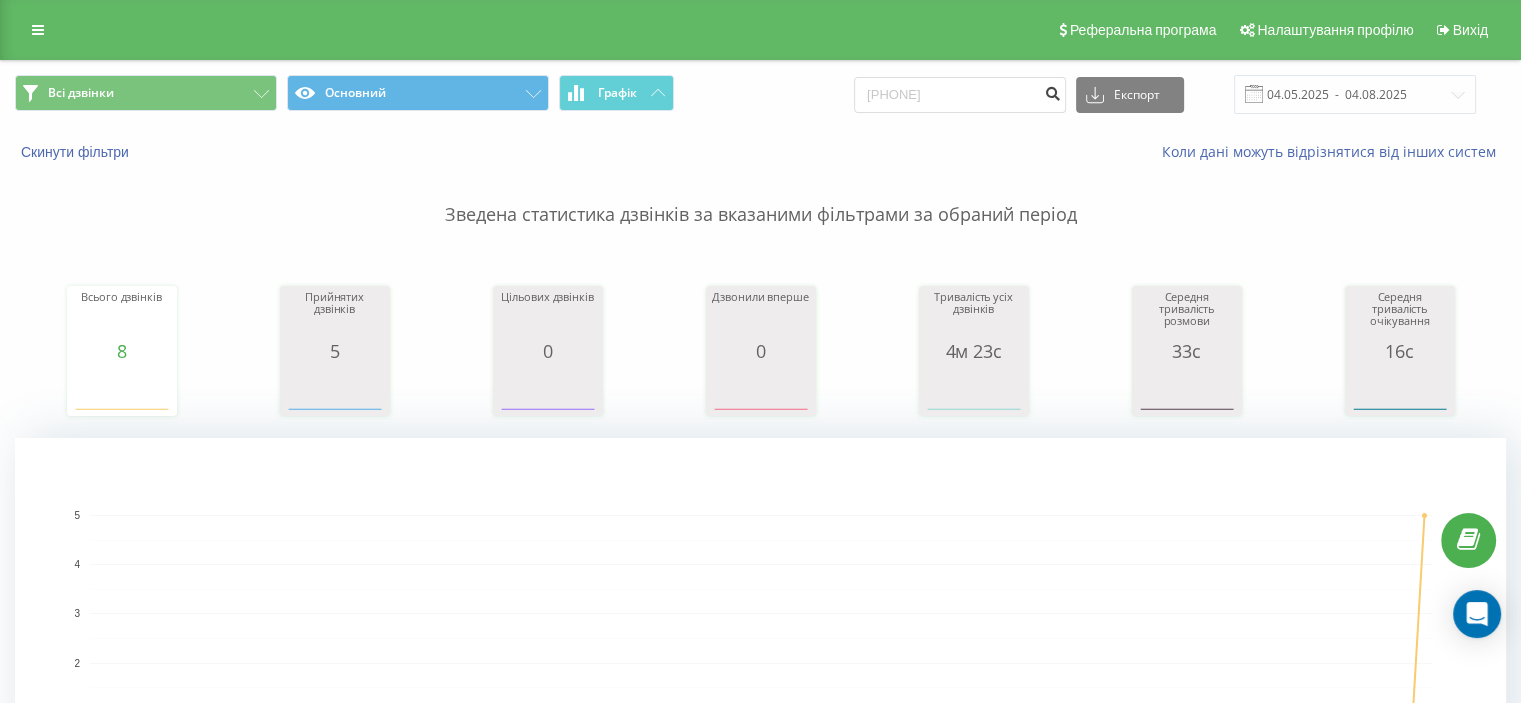 click at bounding box center (1052, 91) 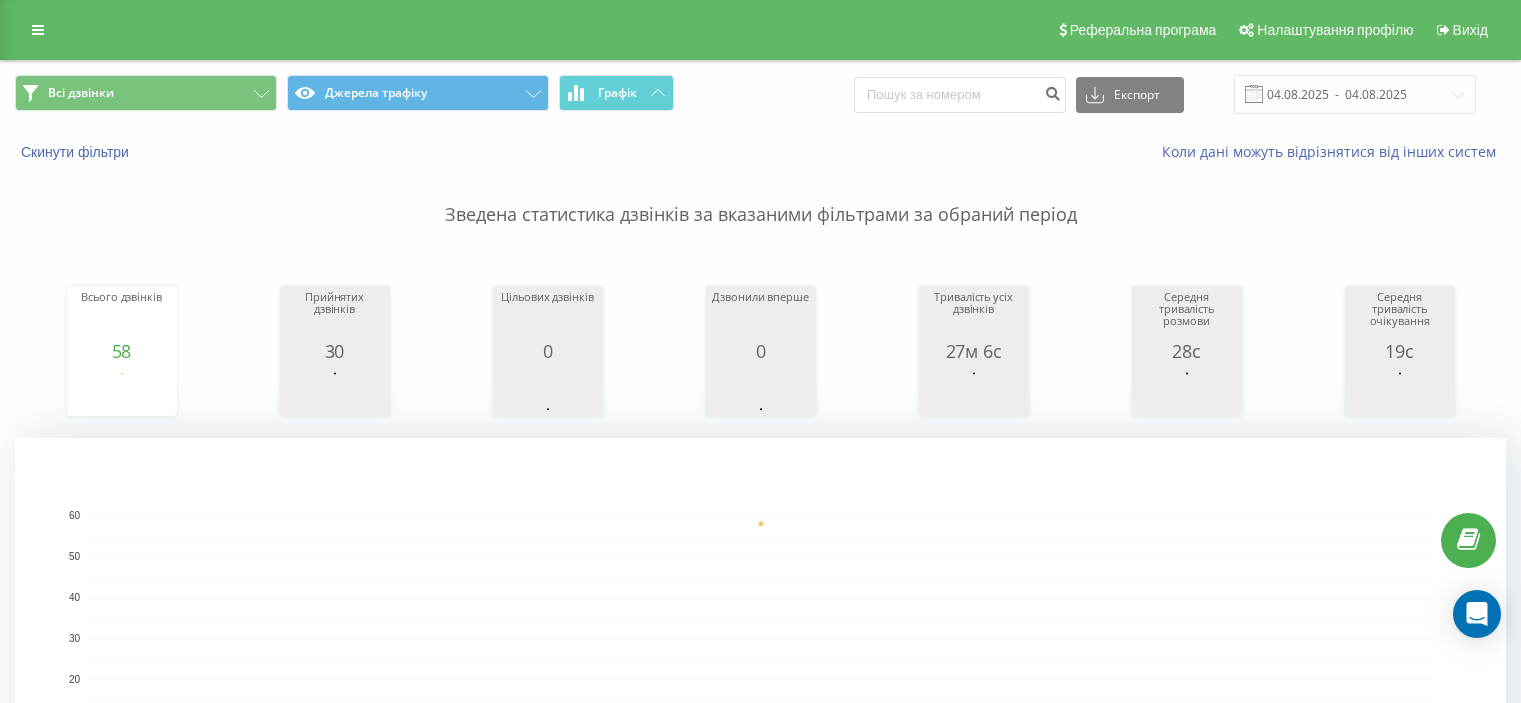 scroll, scrollTop: 1100, scrollLeft: 0, axis: vertical 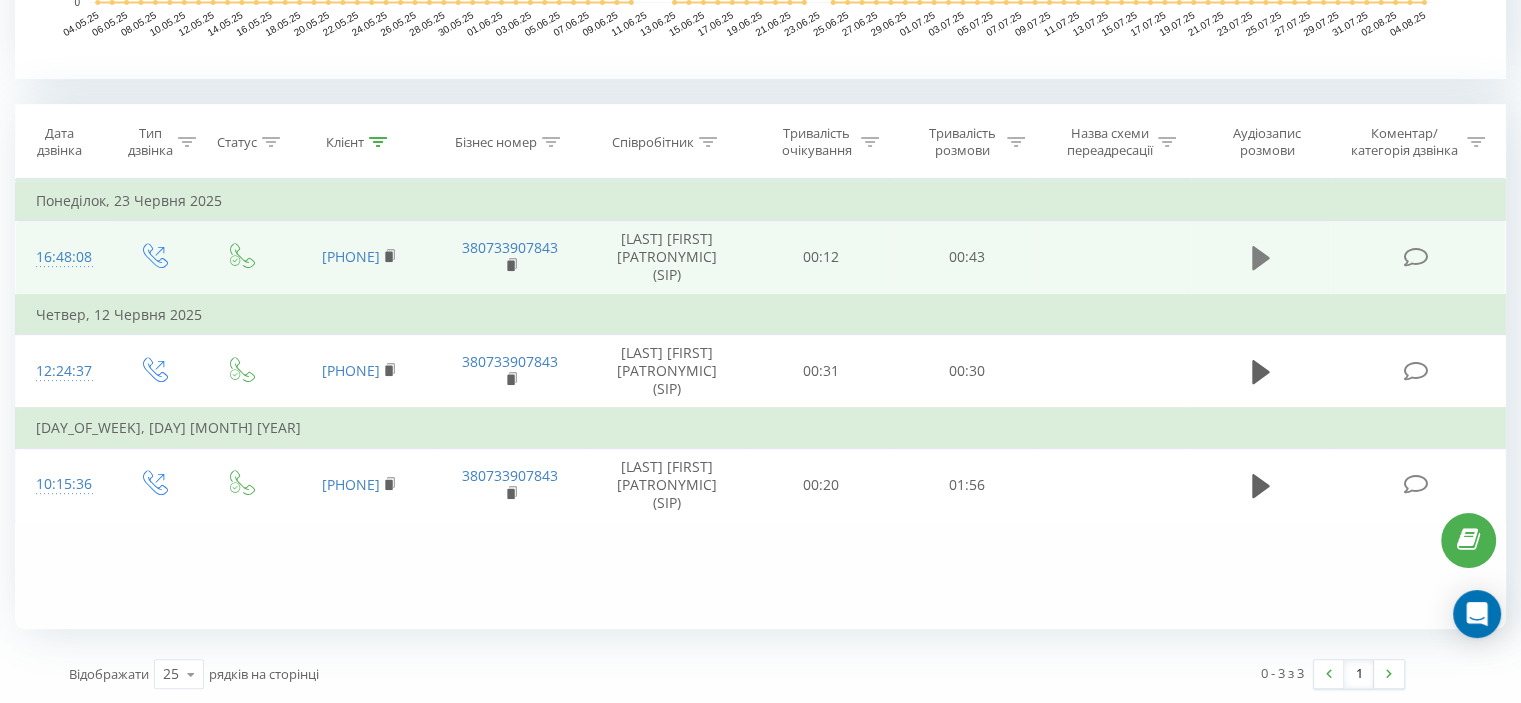 click 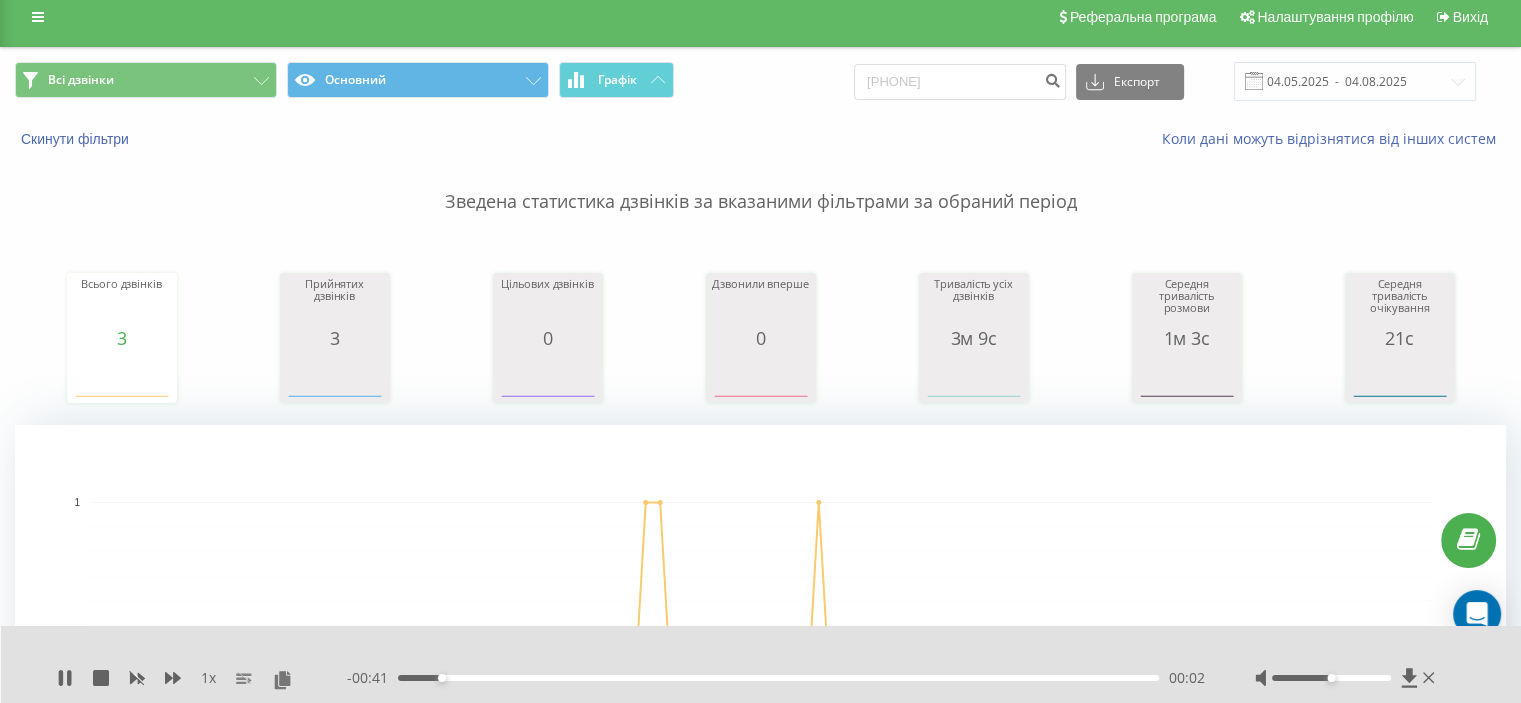 scroll, scrollTop: 0, scrollLeft: 0, axis: both 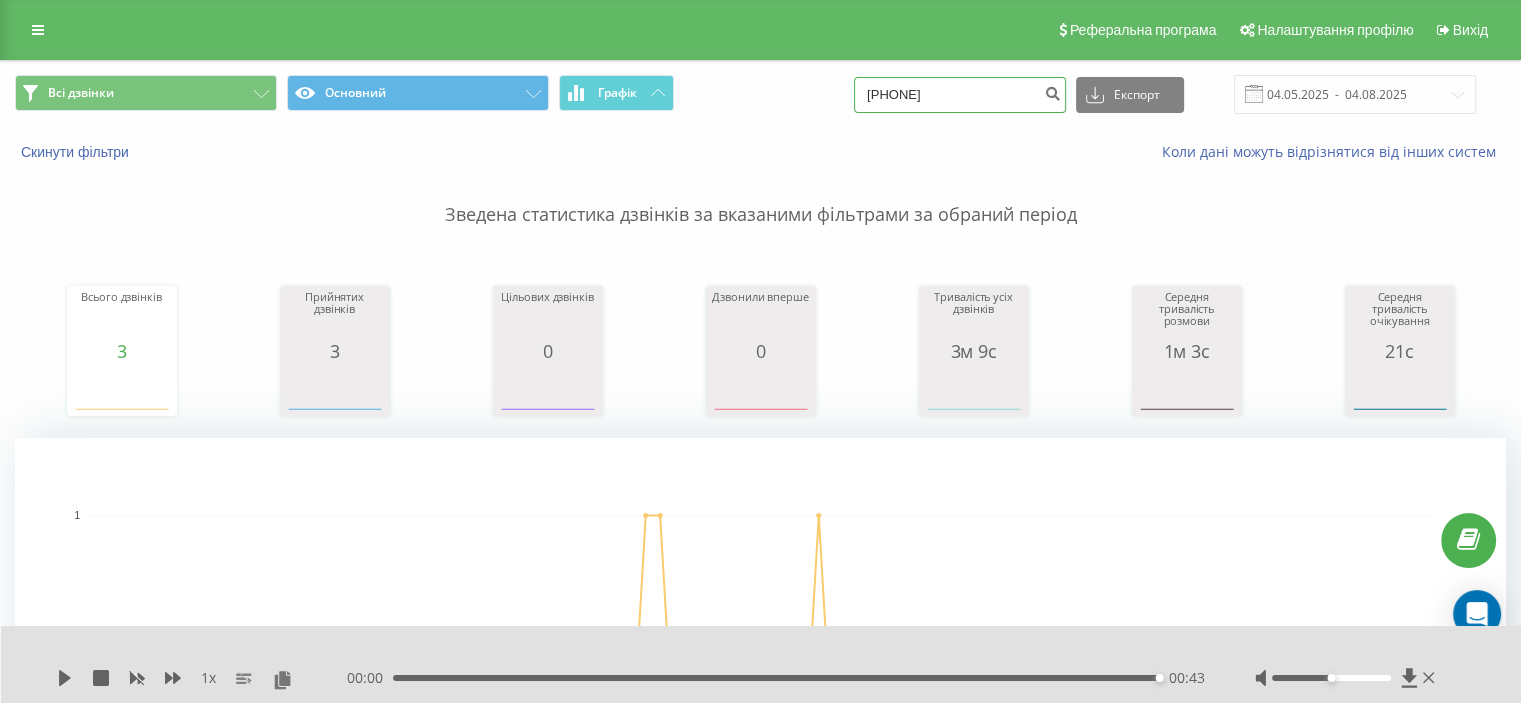 drag, startPoint x: 988, startPoint y: 91, endPoint x: 837, endPoint y: 82, distance: 151.26797 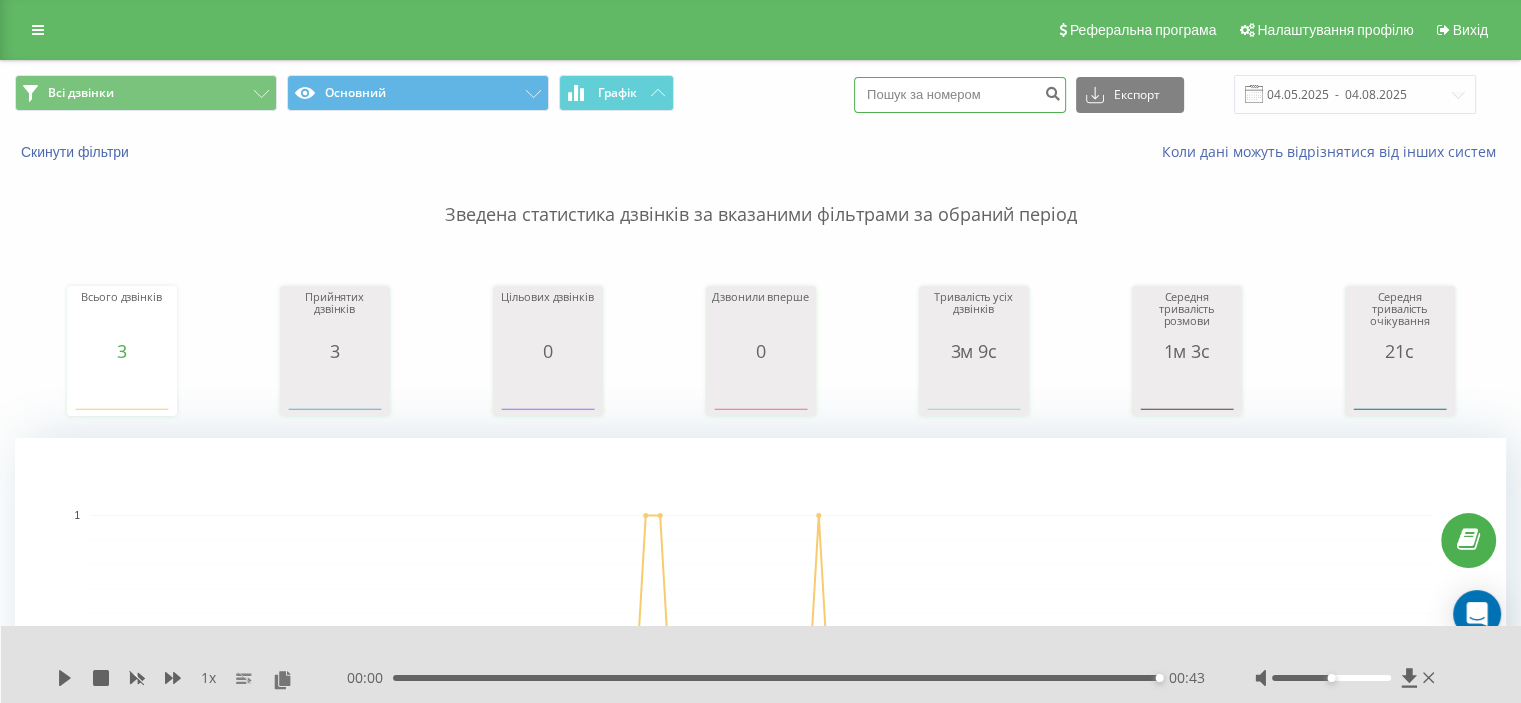 paste on "0934039862" 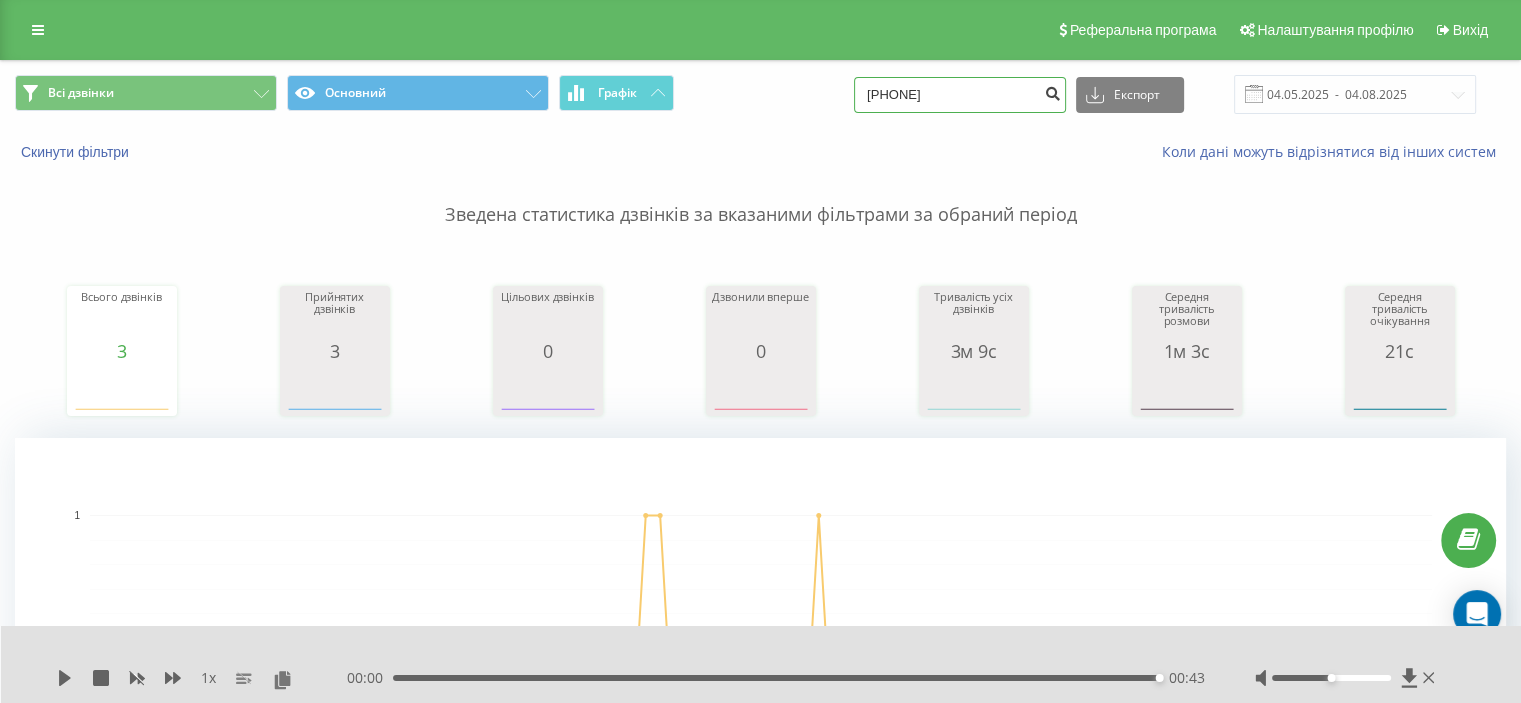 type on "0934039862" 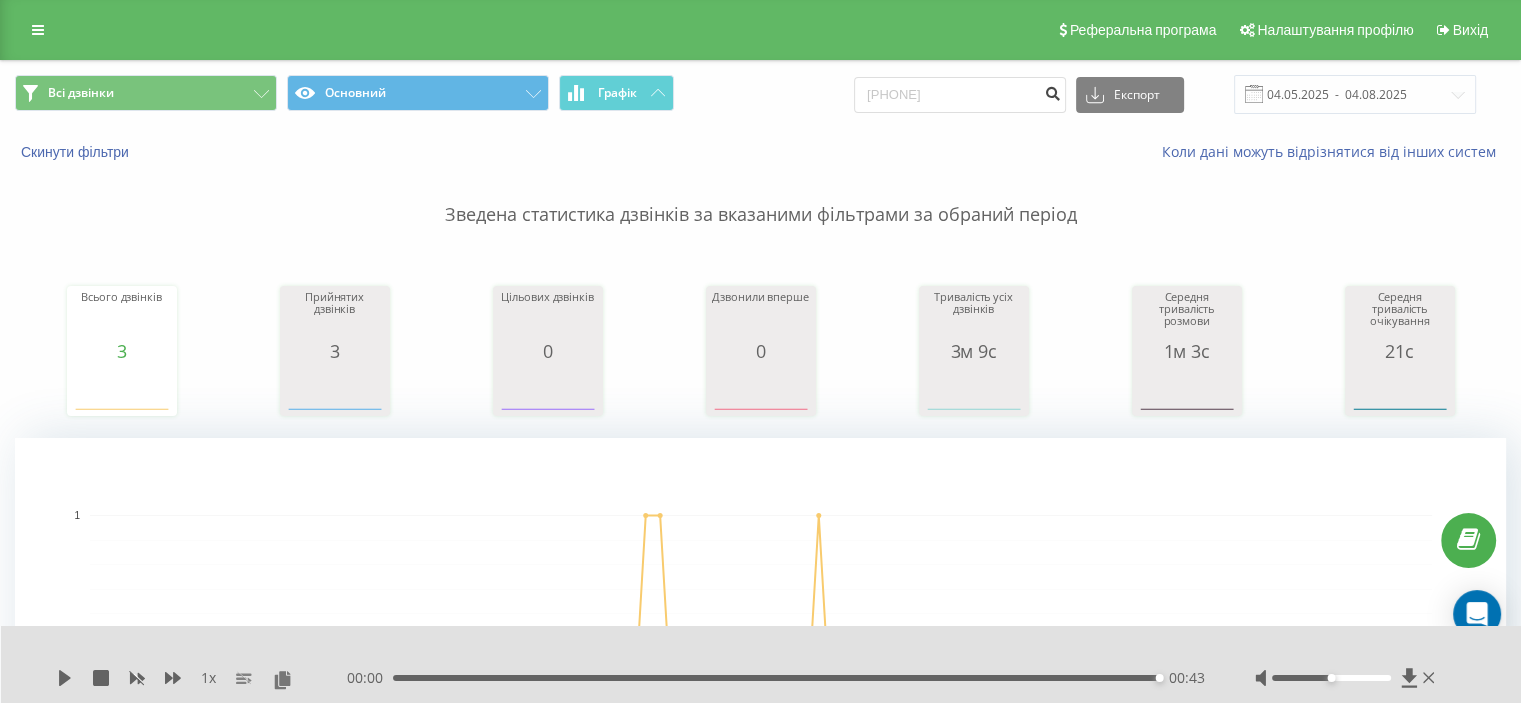 click at bounding box center [1052, 91] 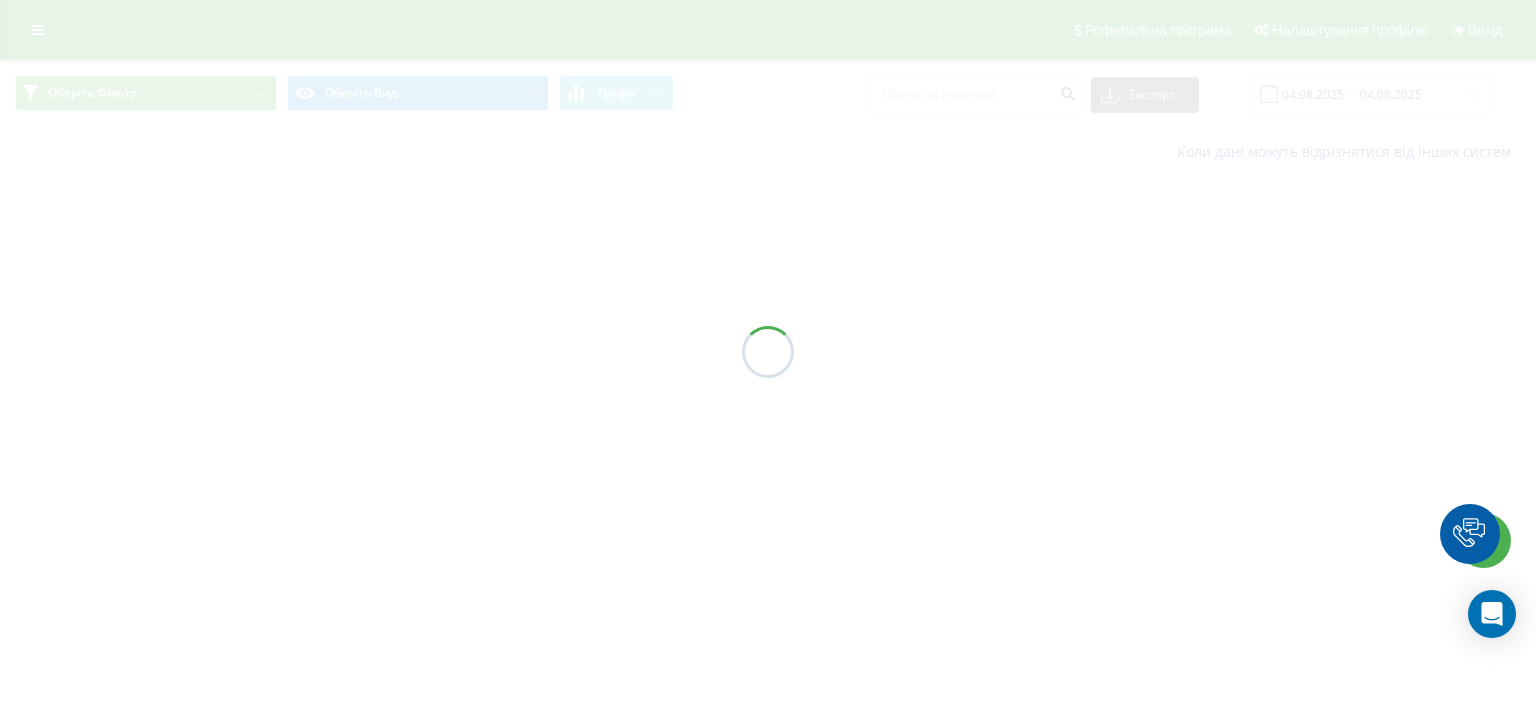 scroll, scrollTop: 0, scrollLeft: 0, axis: both 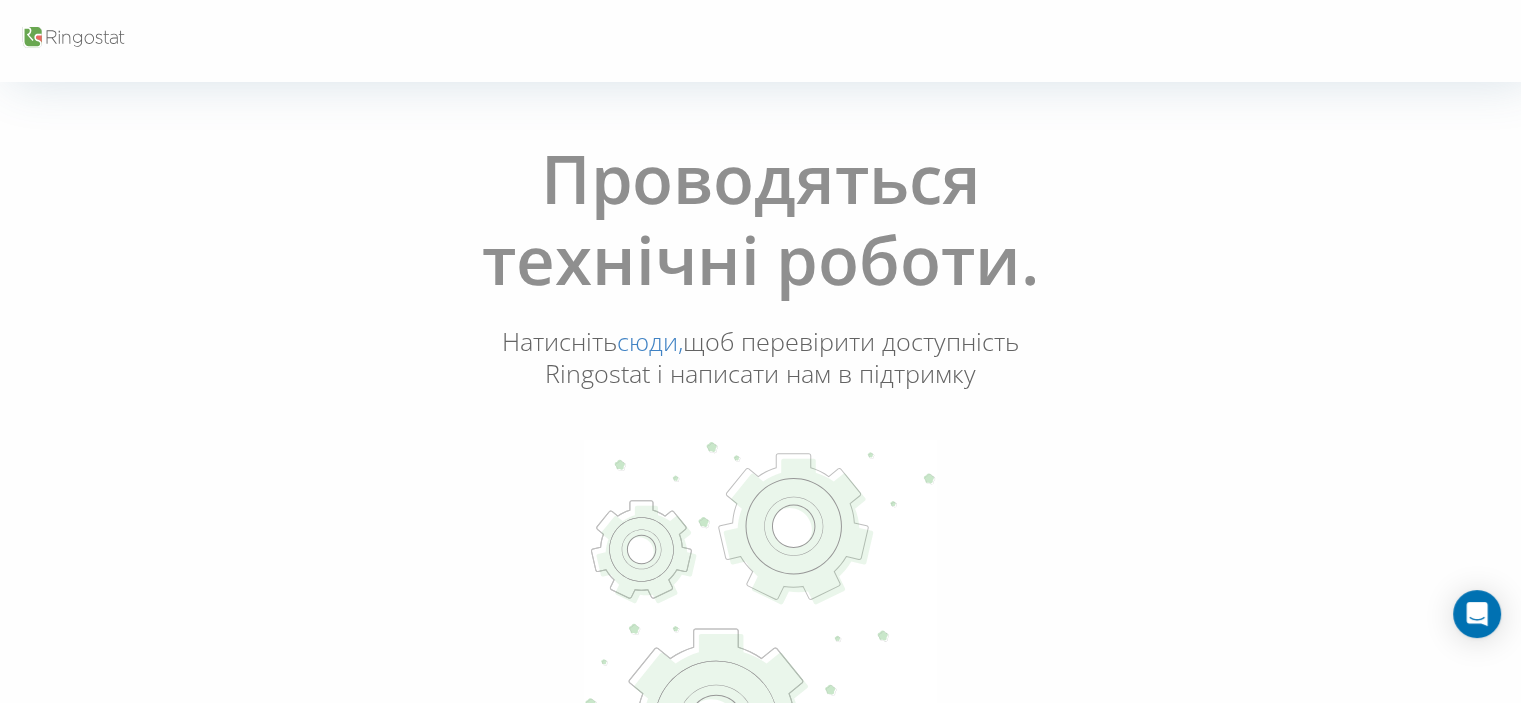 click on "сюди," at bounding box center (650, 341) 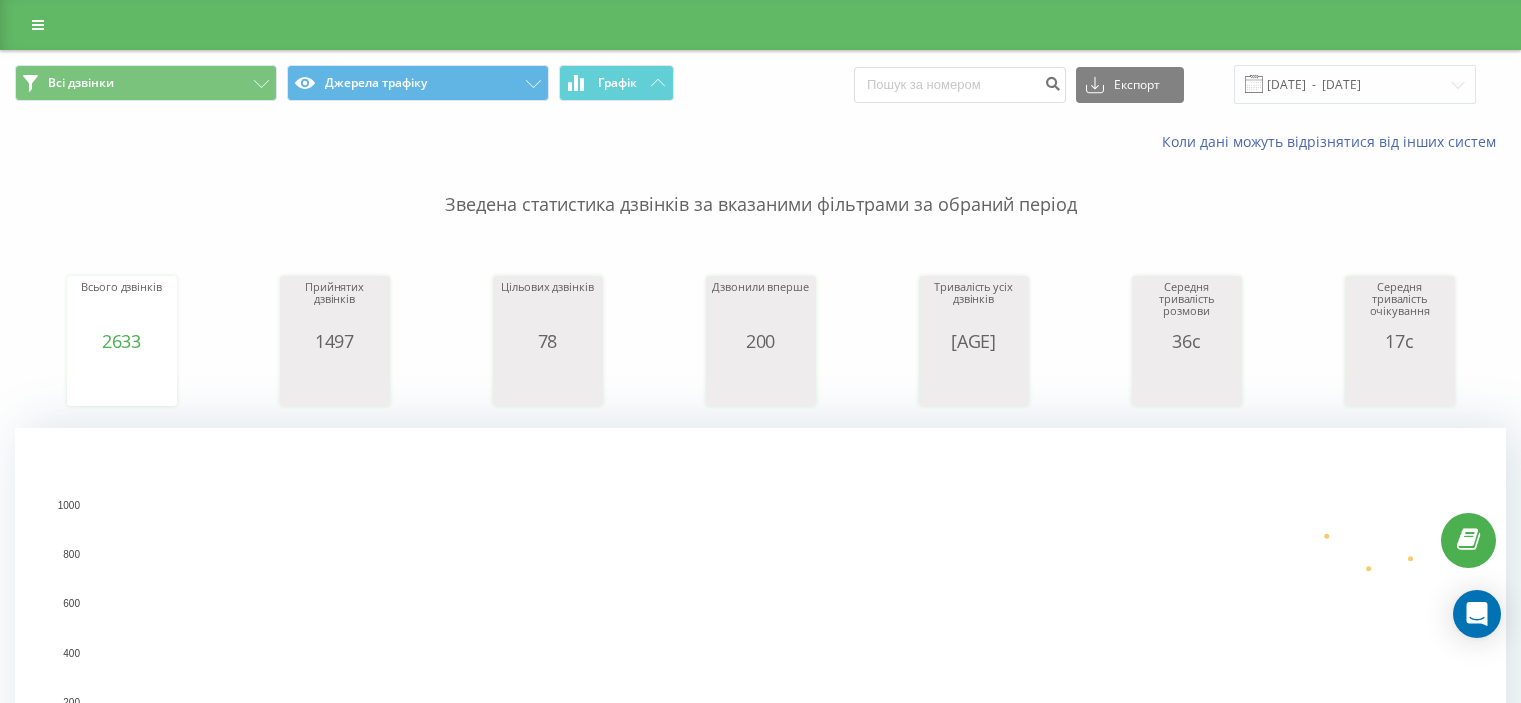 scroll, scrollTop: 0, scrollLeft: 0, axis: both 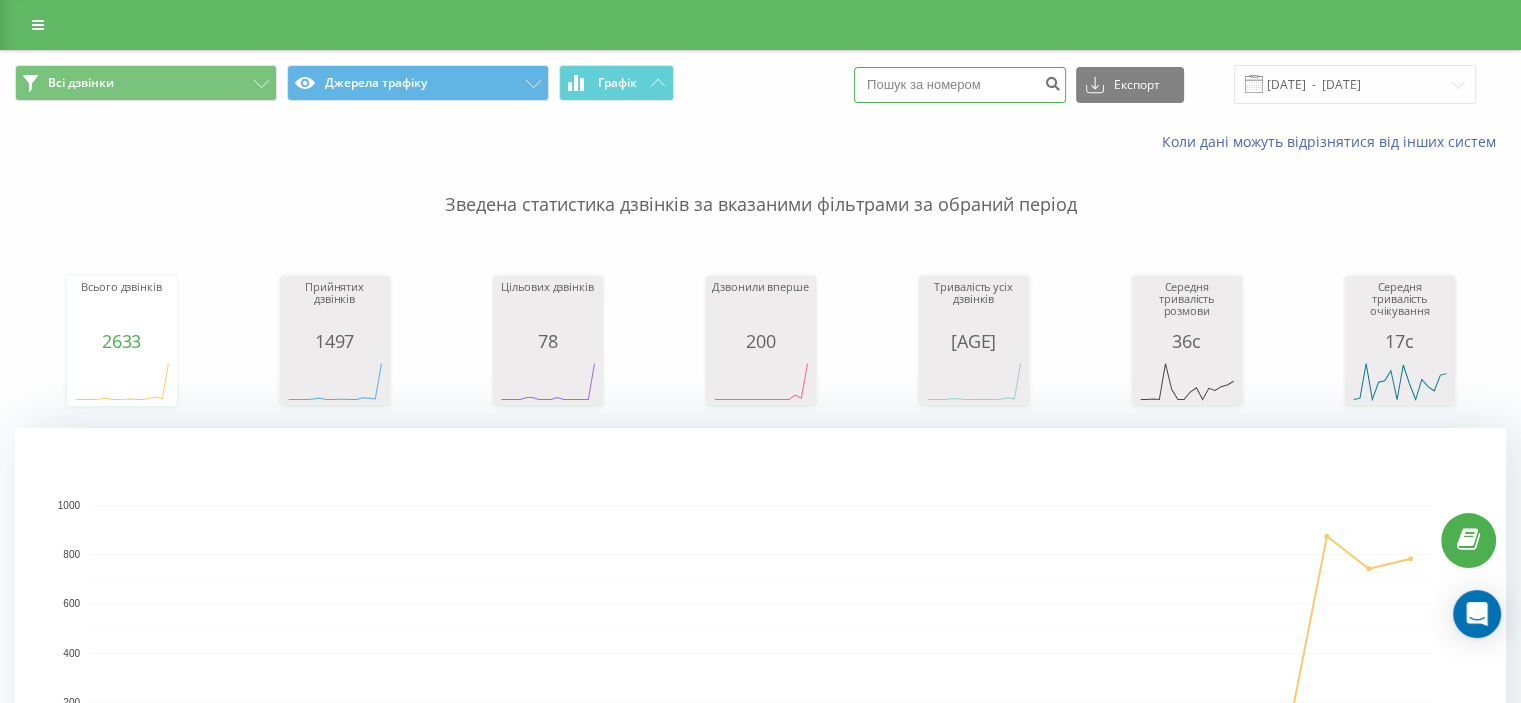 click at bounding box center (960, 85) 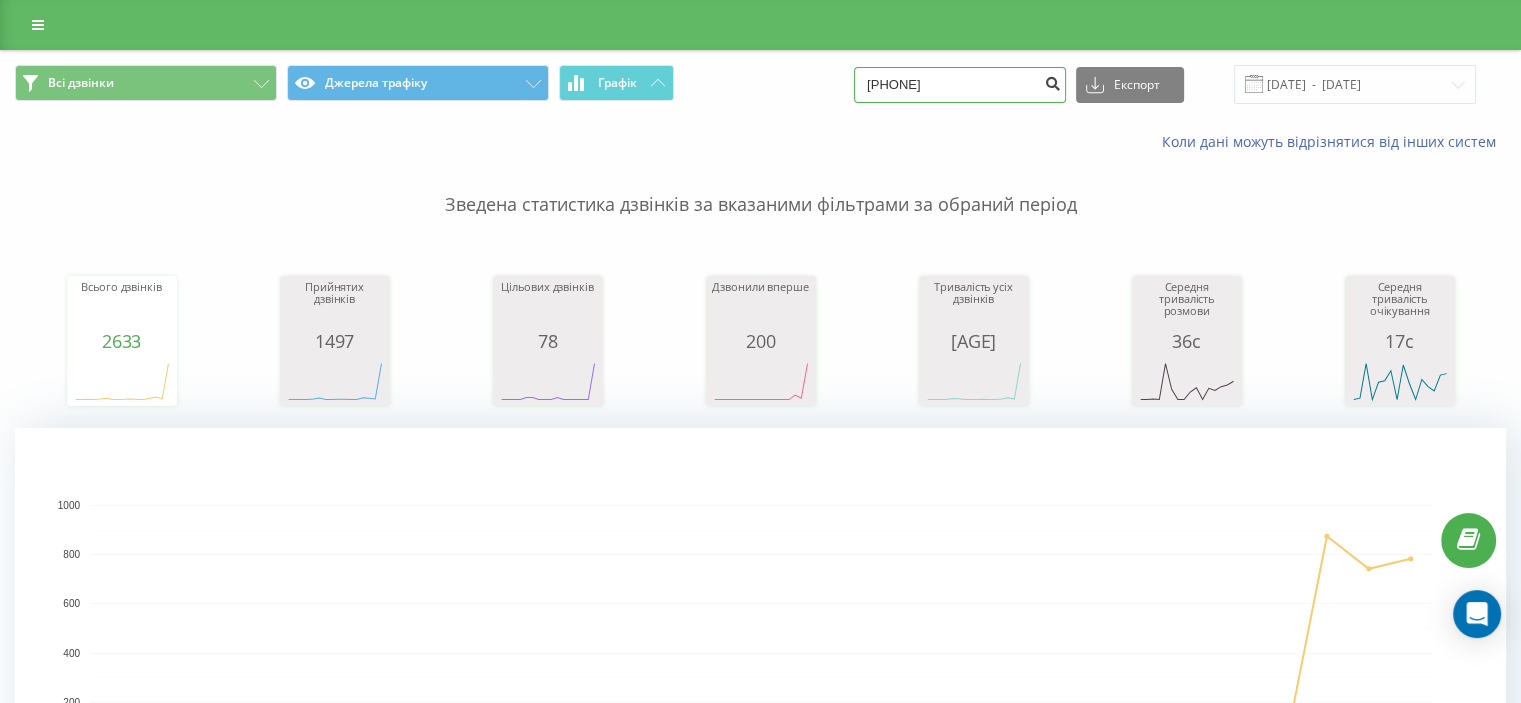 type on "0934039862" 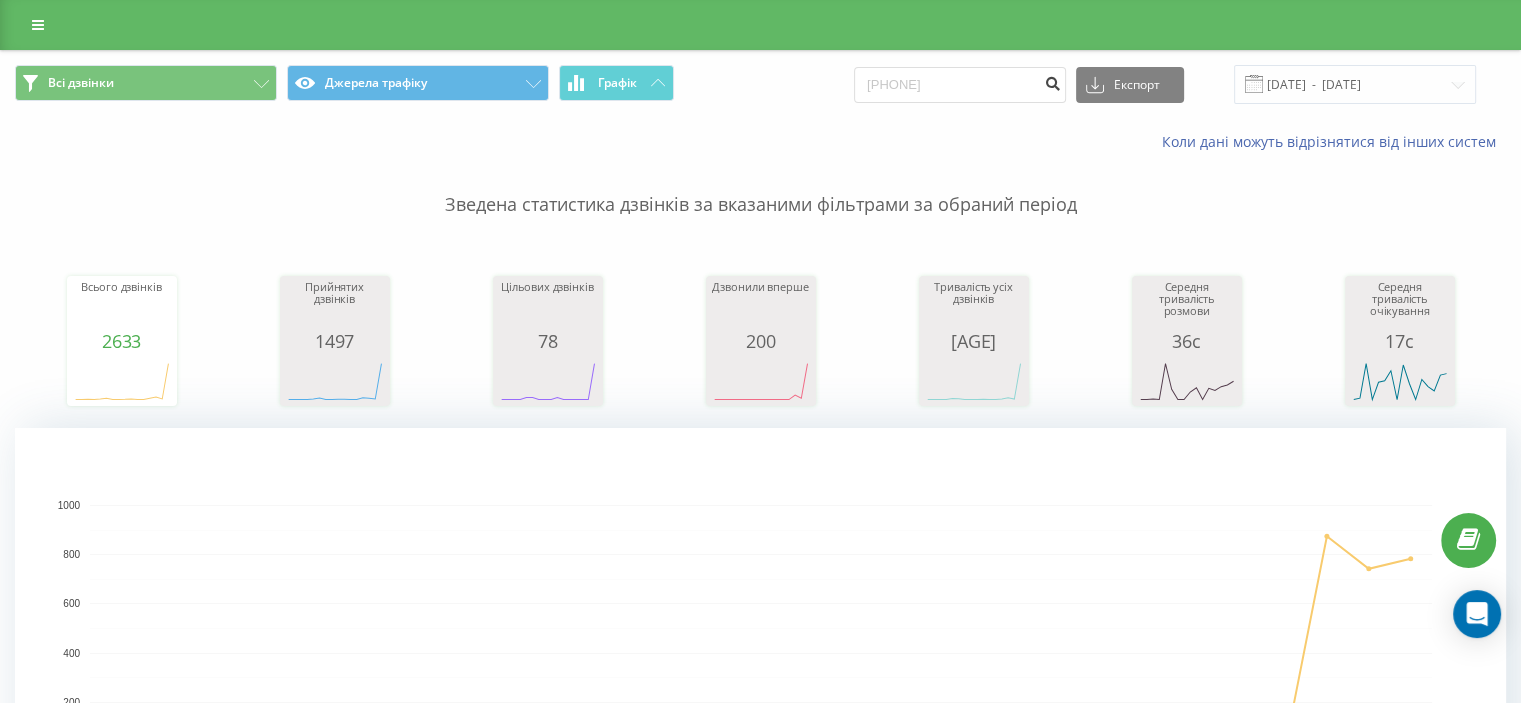 click at bounding box center [1052, 81] 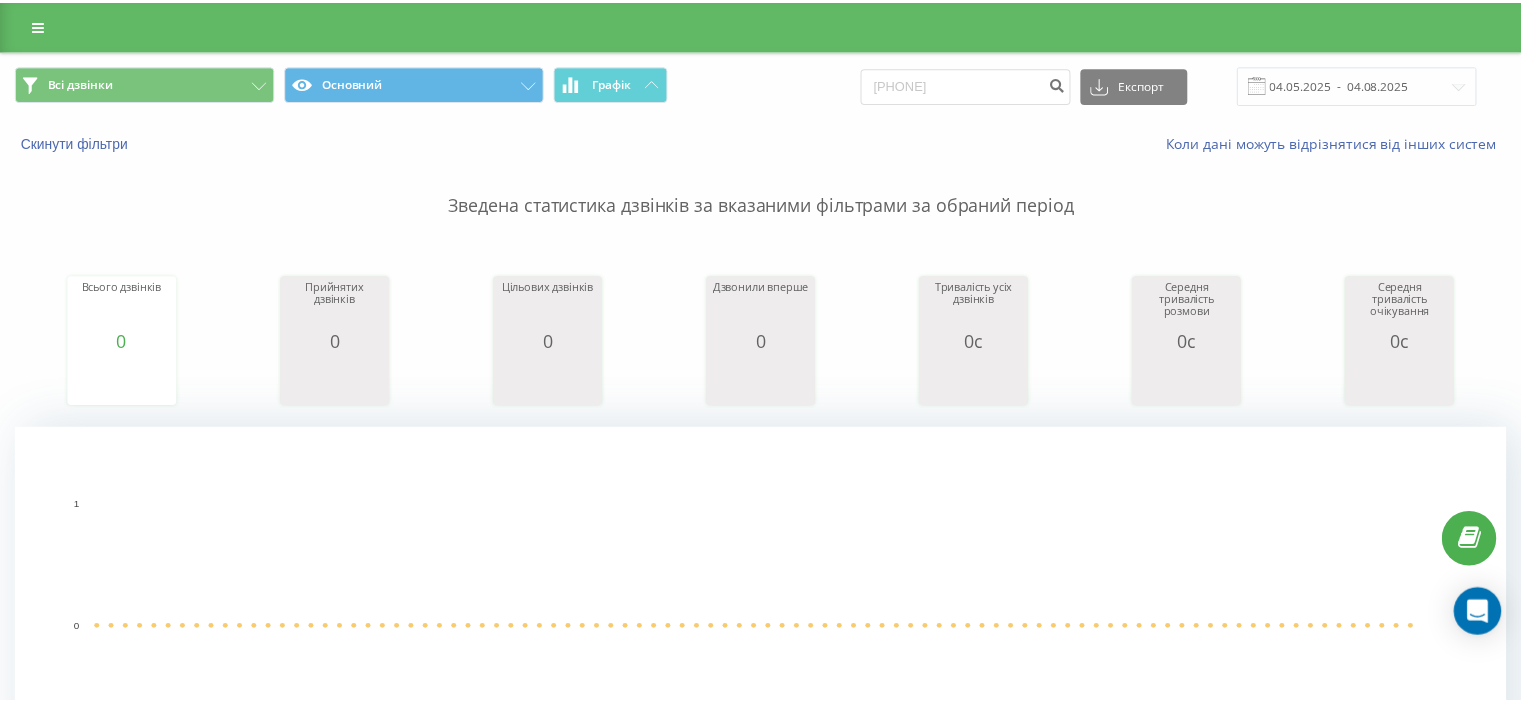scroll, scrollTop: 0, scrollLeft: 0, axis: both 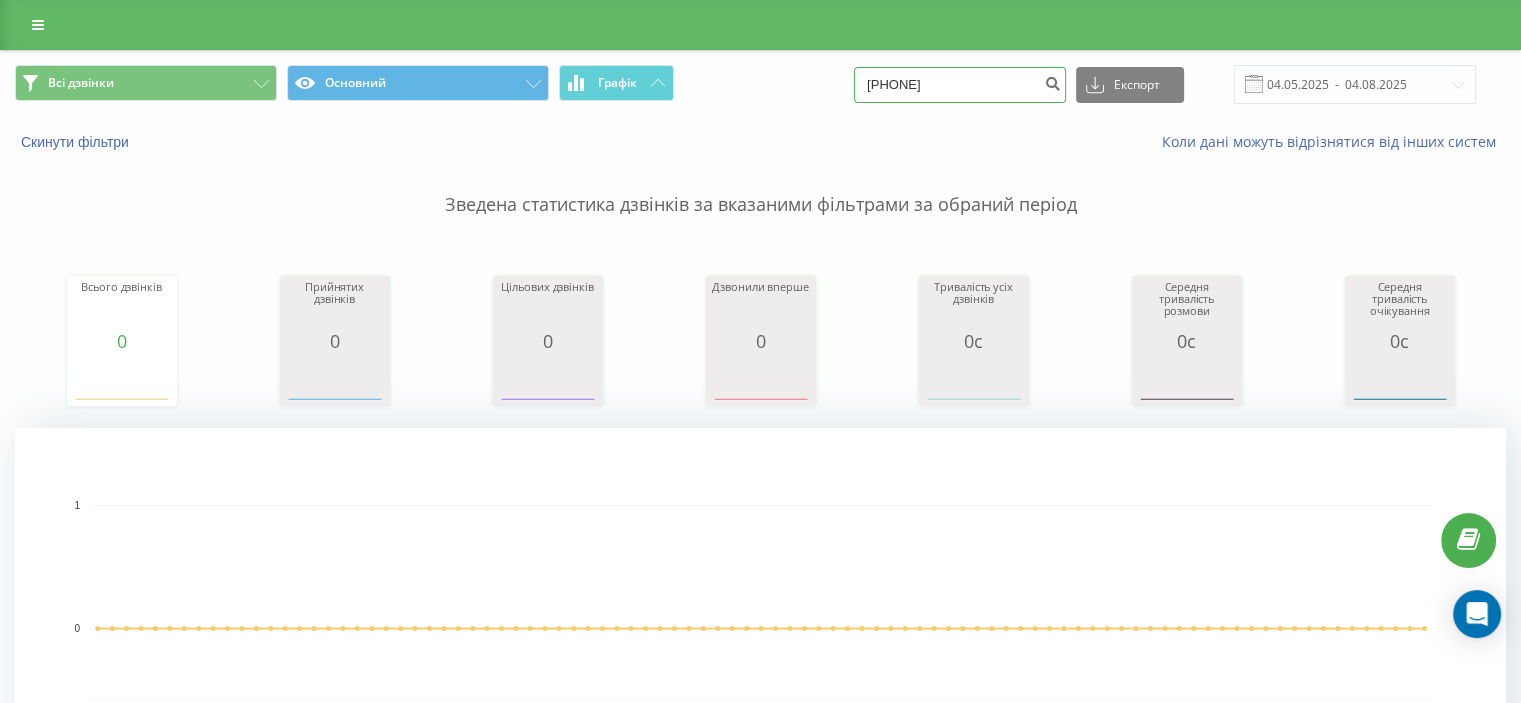 drag, startPoint x: 1028, startPoint y: 85, endPoint x: 787, endPoint y: 92, distance: 241.10164 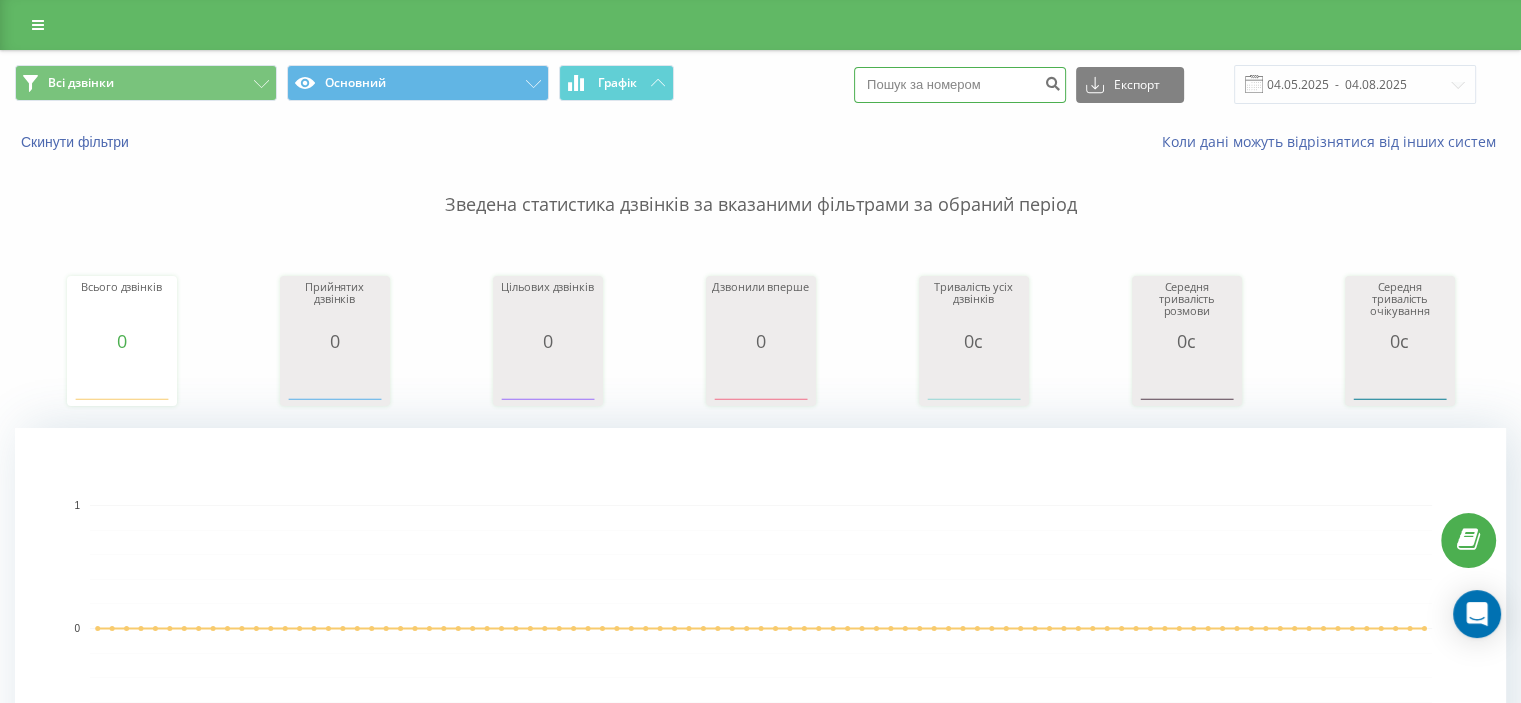 paste on "0689131642" 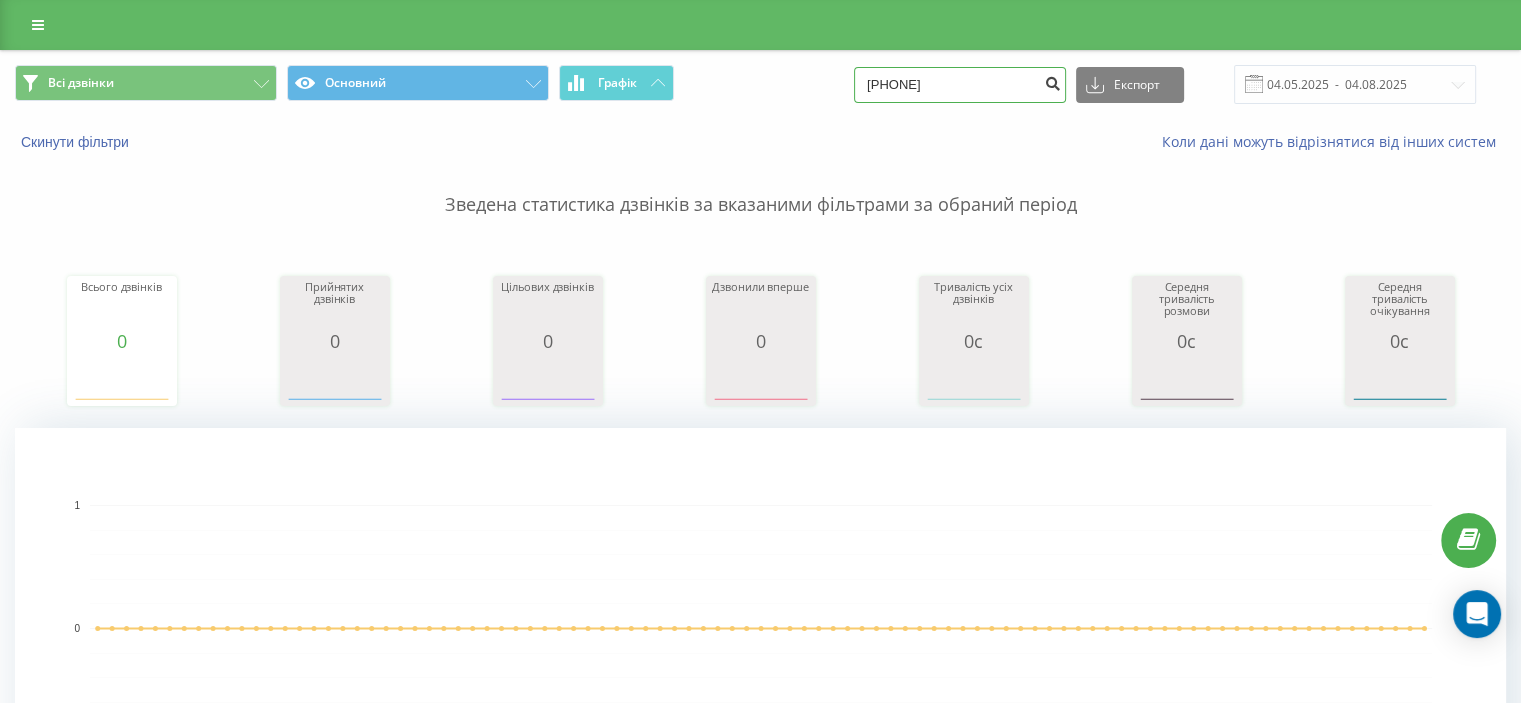 type on "0689131642" 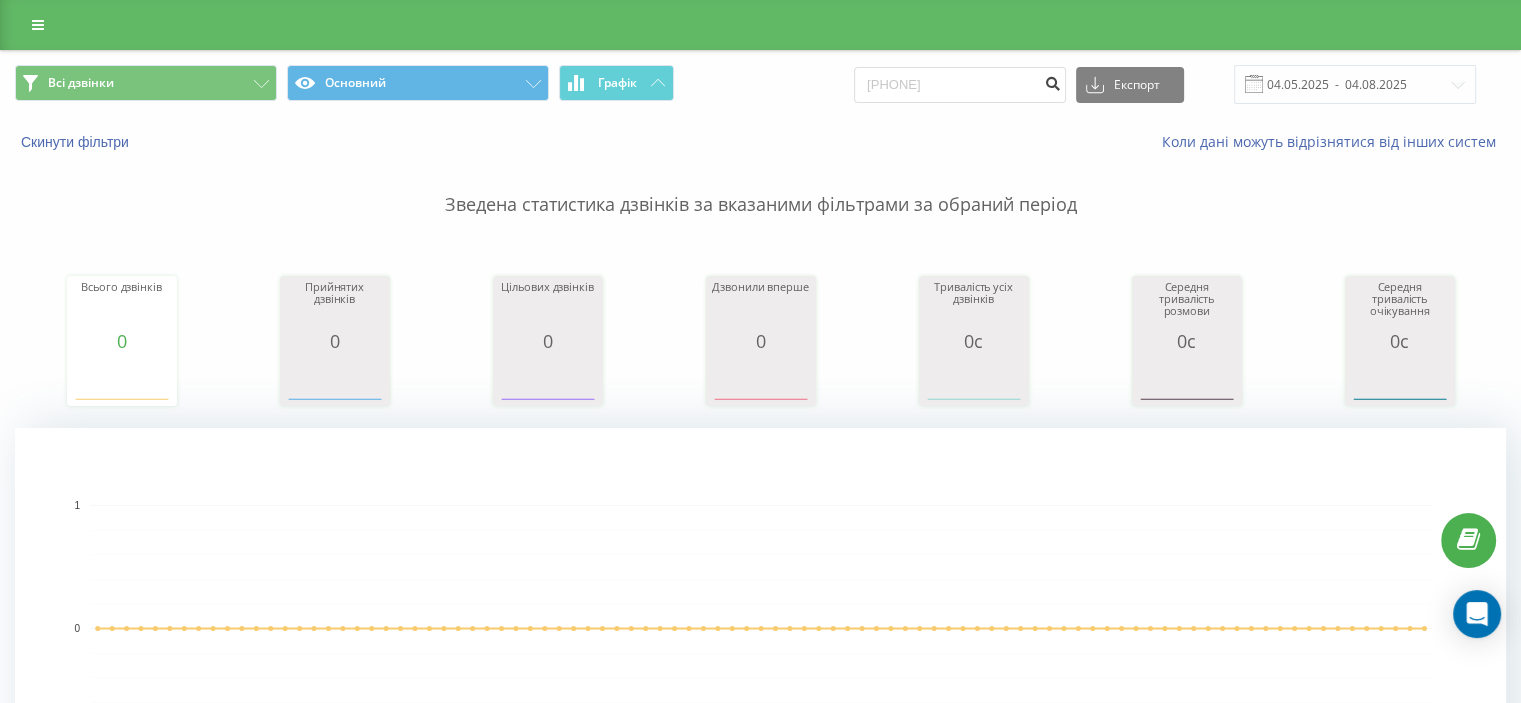 click at bounding box center [1052, 81] 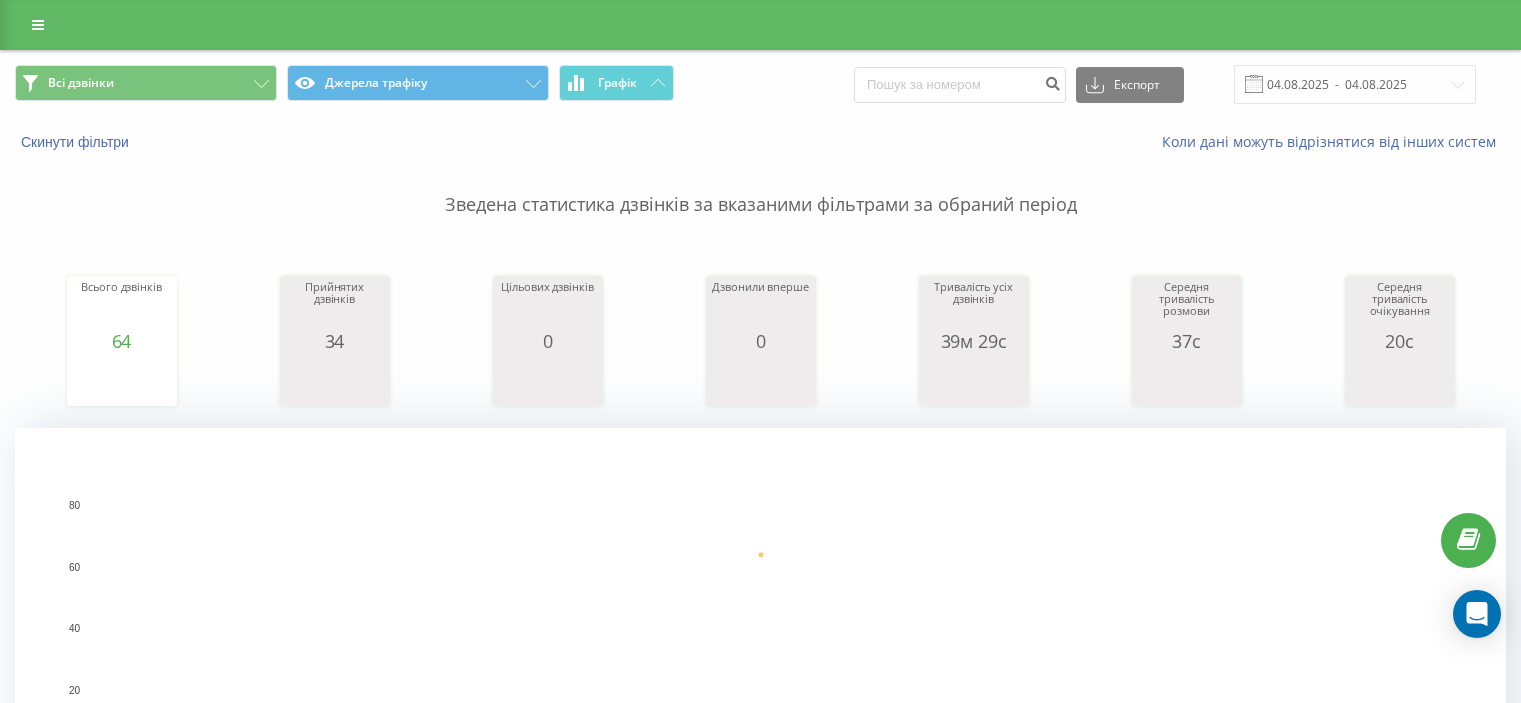 scroll, scrollTop: 0, scrollLeft: 0, axis: both 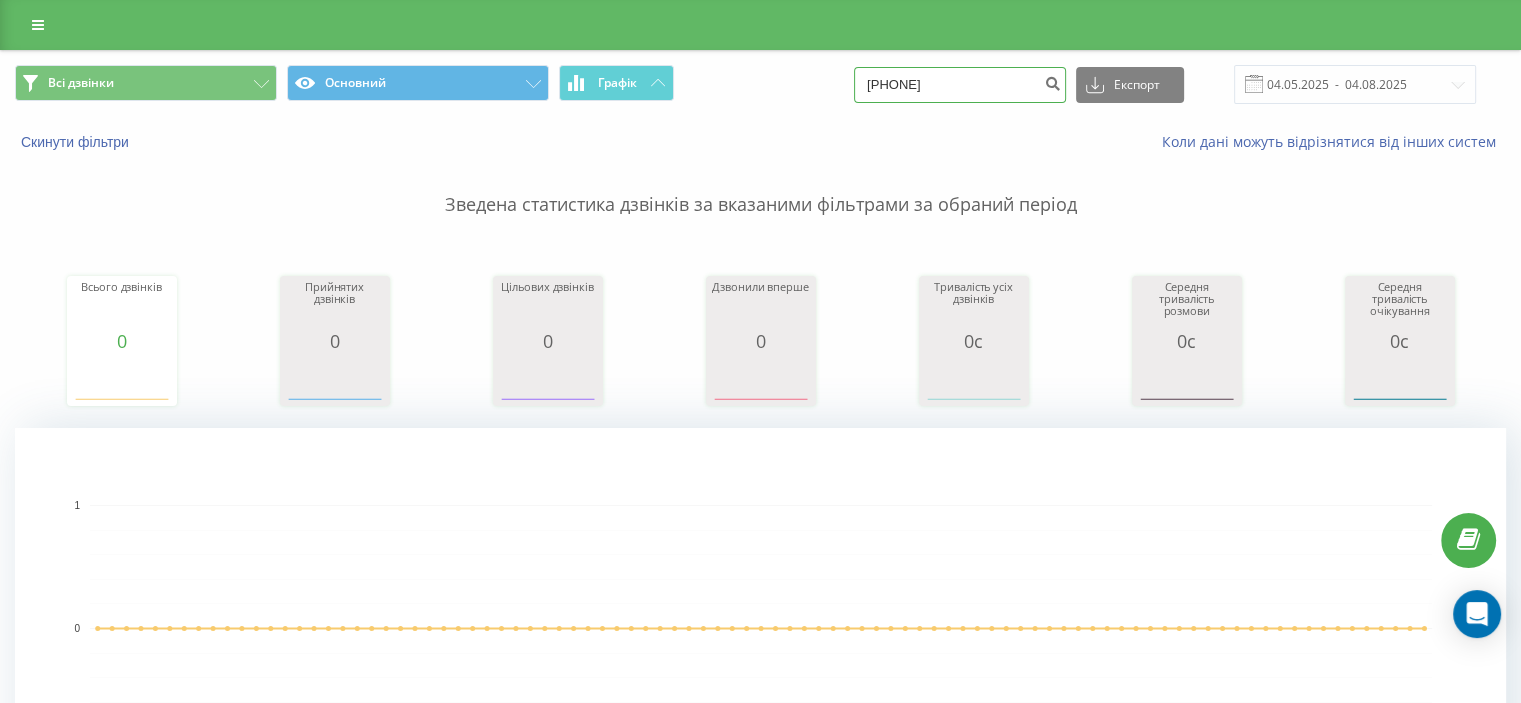 drag, startPoint x: 997, startPoint y: 93, endPoint x: 781, endPoint y: 99, distance: 216.08331 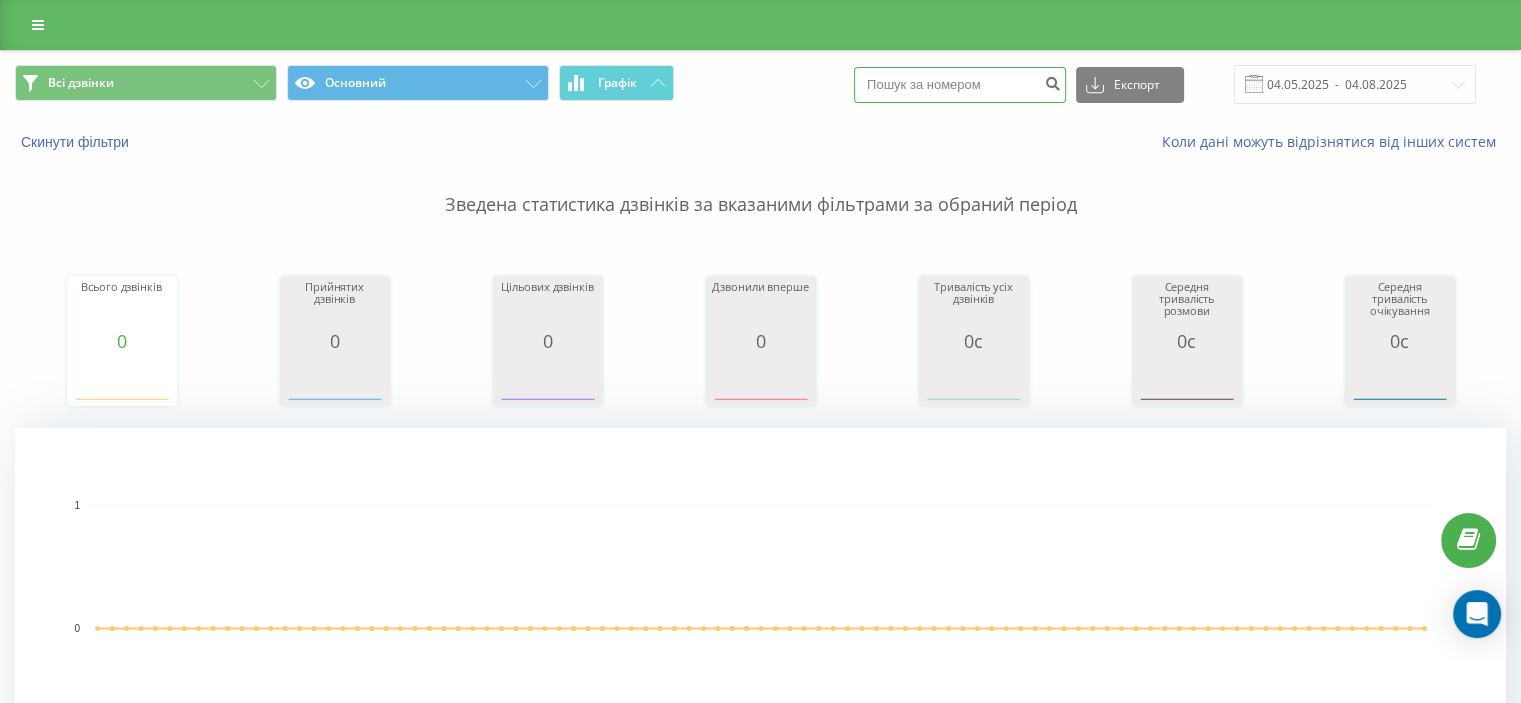 paste on "0671780294" 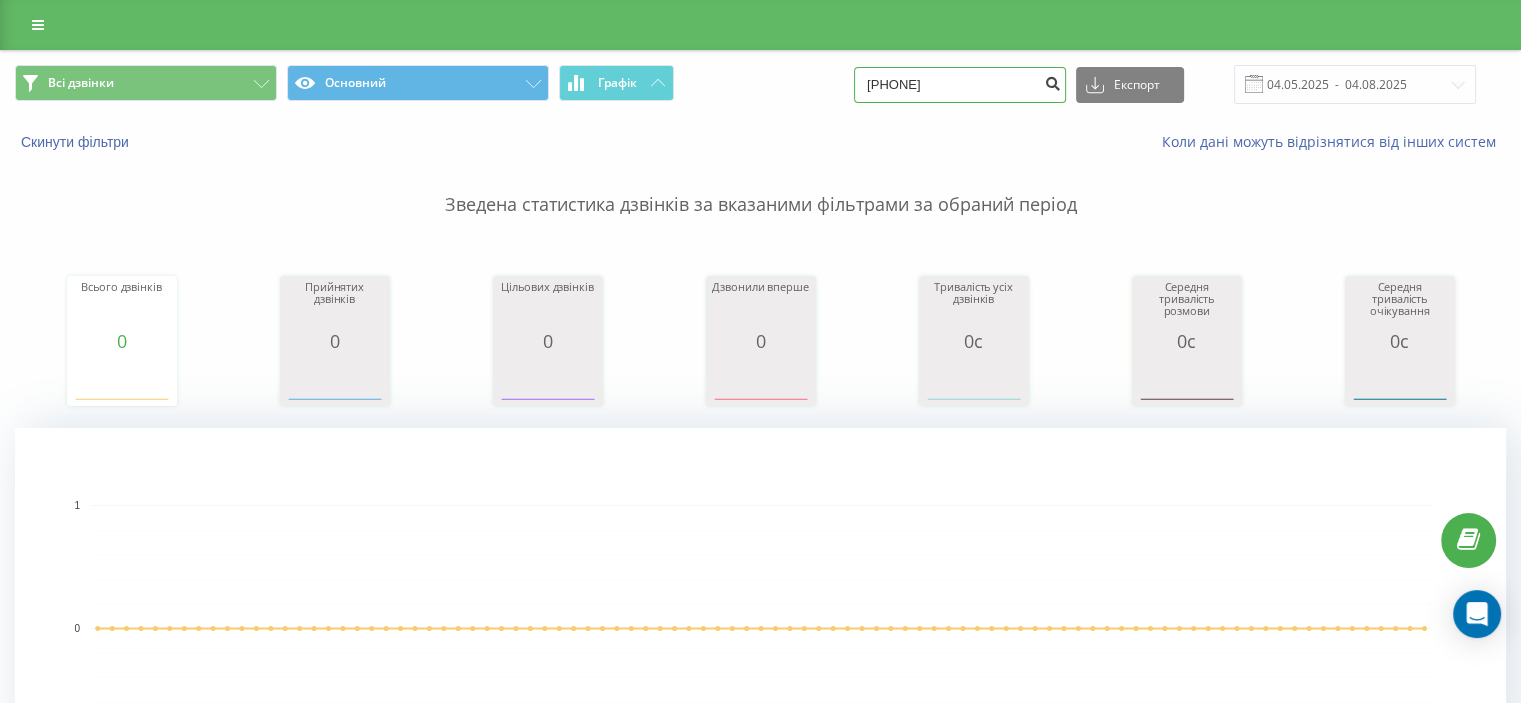 type on "0671780294" 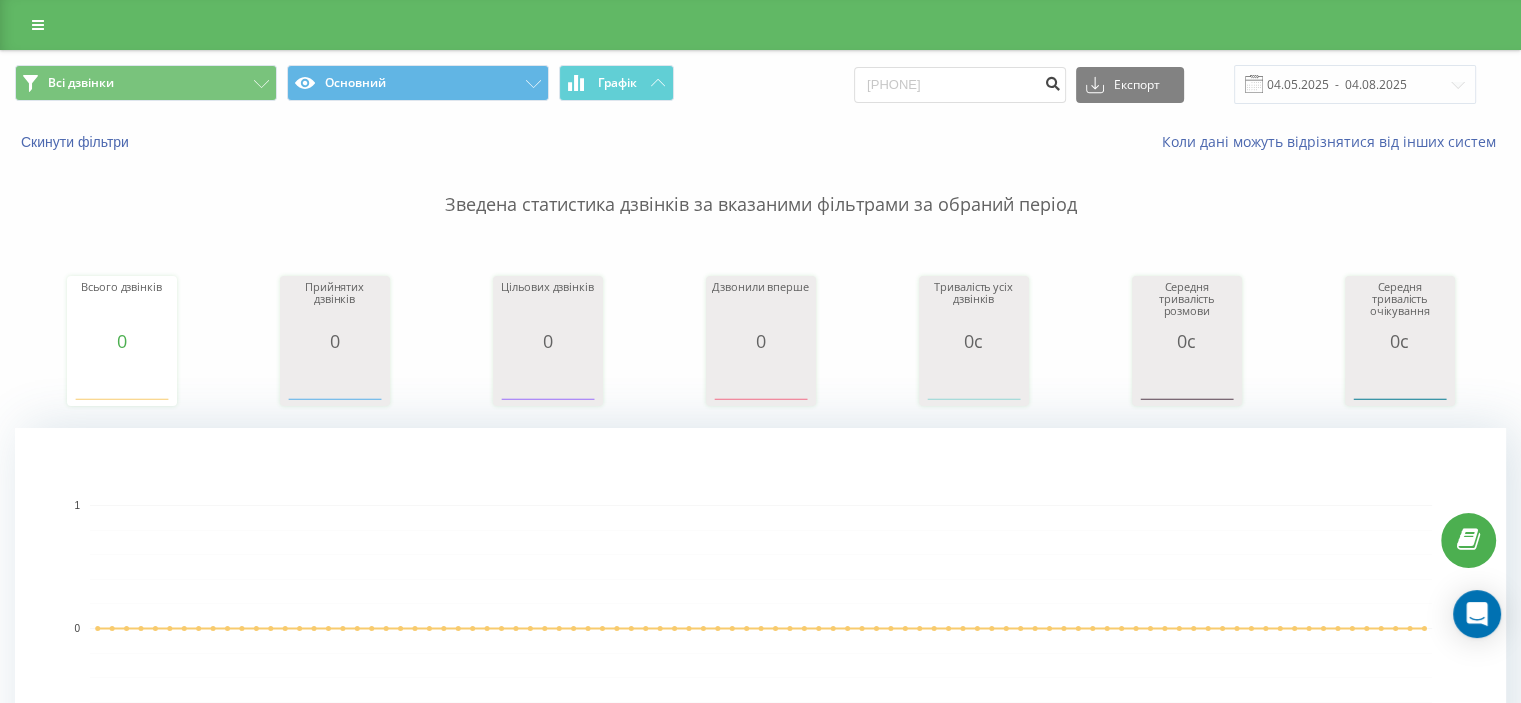 click at bounding box center (1052, 81) 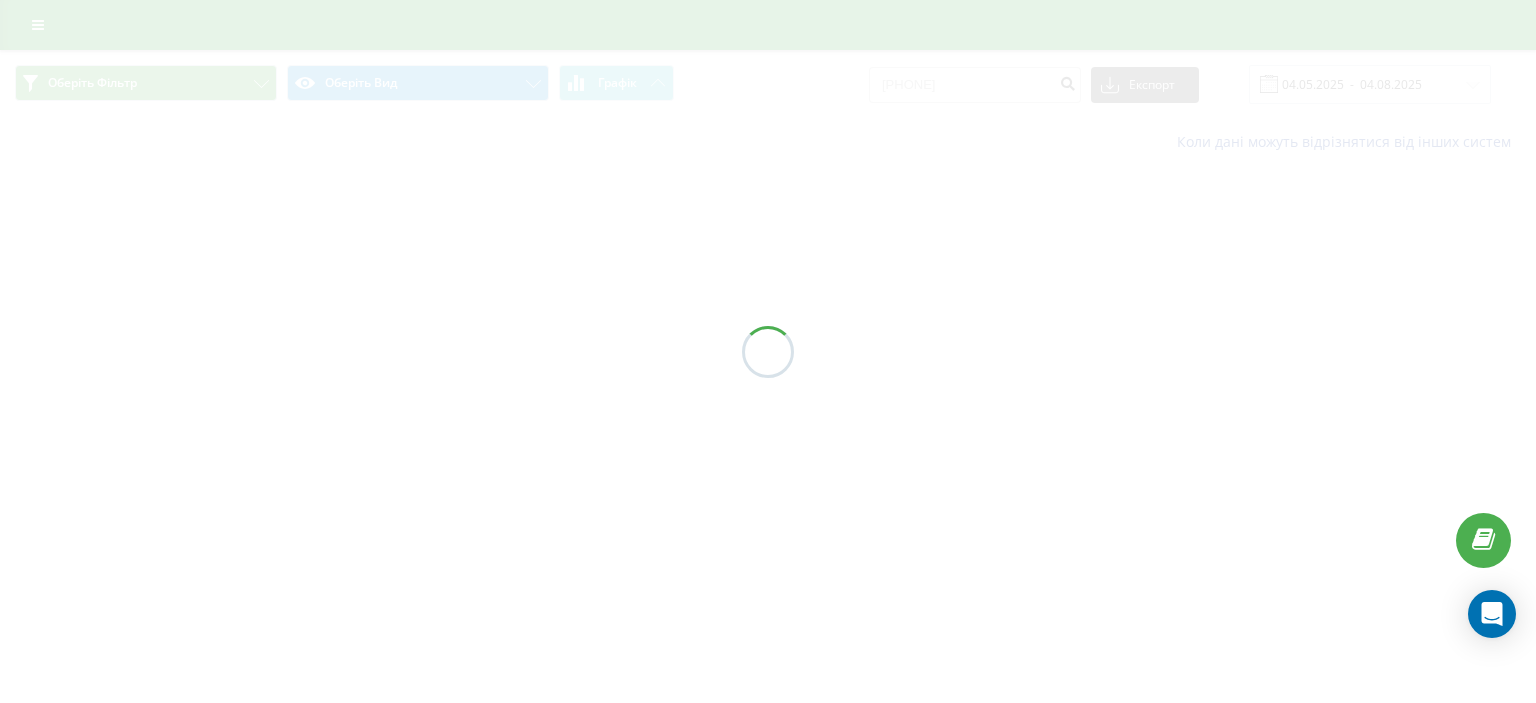 scroll, scrollTop: 0, scrollLeft: 0, axis: both 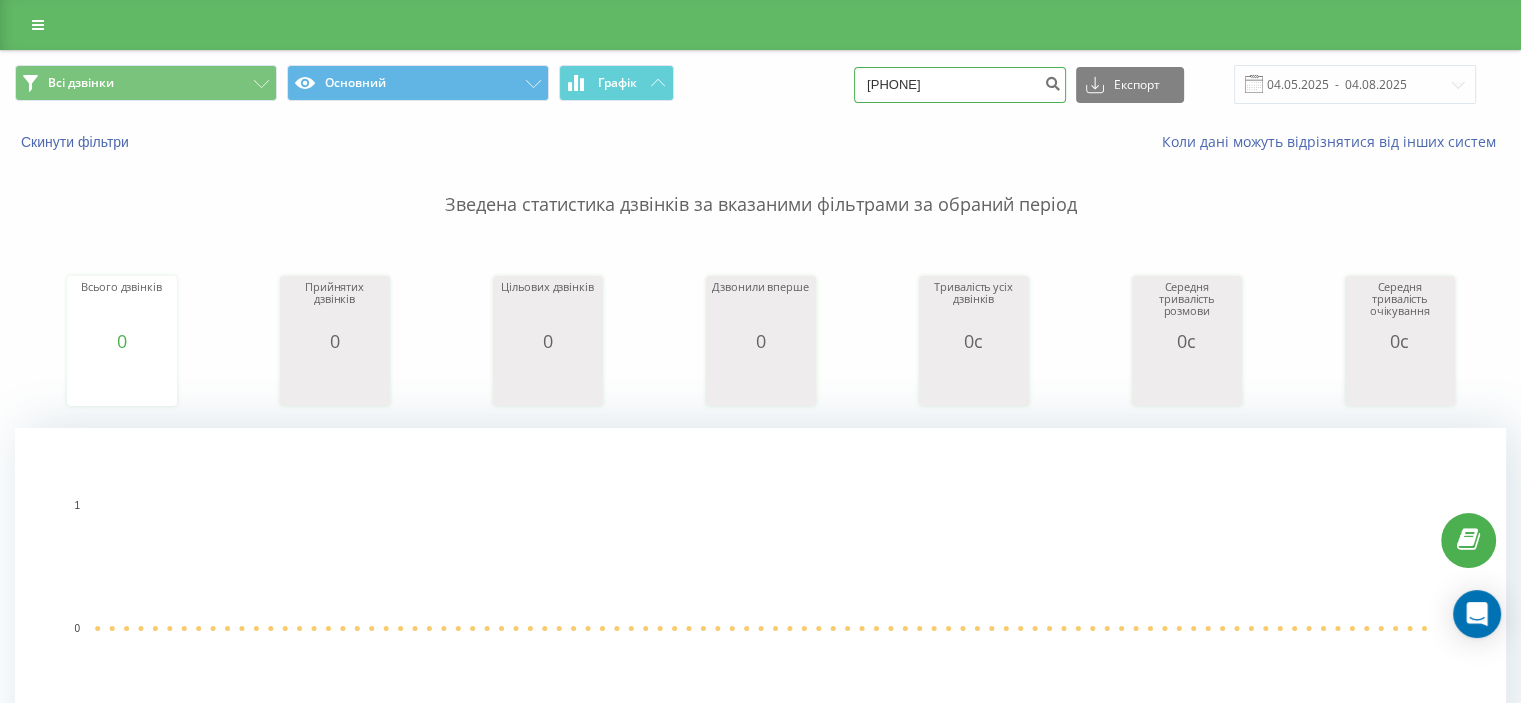 drag, startPoint x: 992, startPoint y: 91, endPoint x: 828, endPoint y: 102, distance: 164.36848 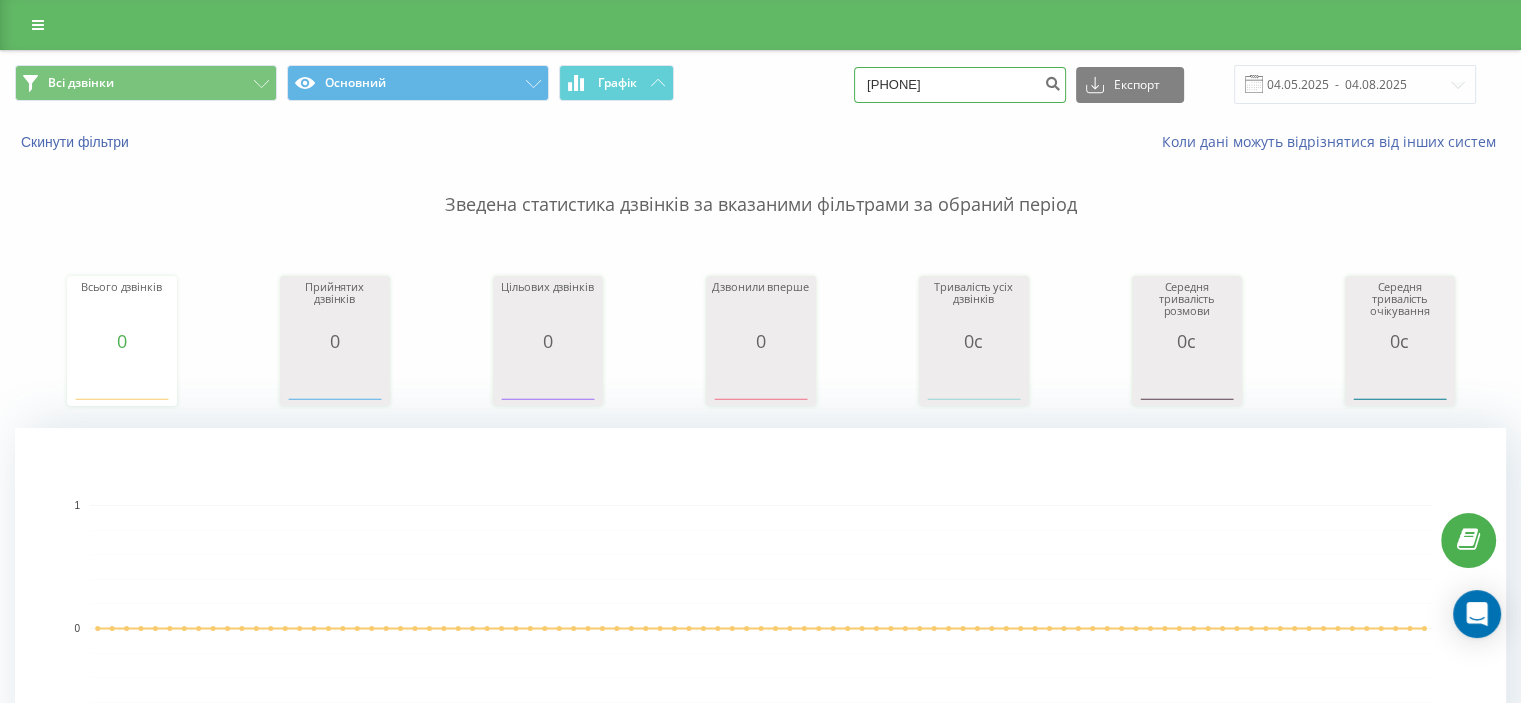 click on "Всі дзвінки Основний Графік 0671780294 Експорт .csv .xls .xlsx 04.05.2025  -  04.08.2025" at bounding box center [760, 84] 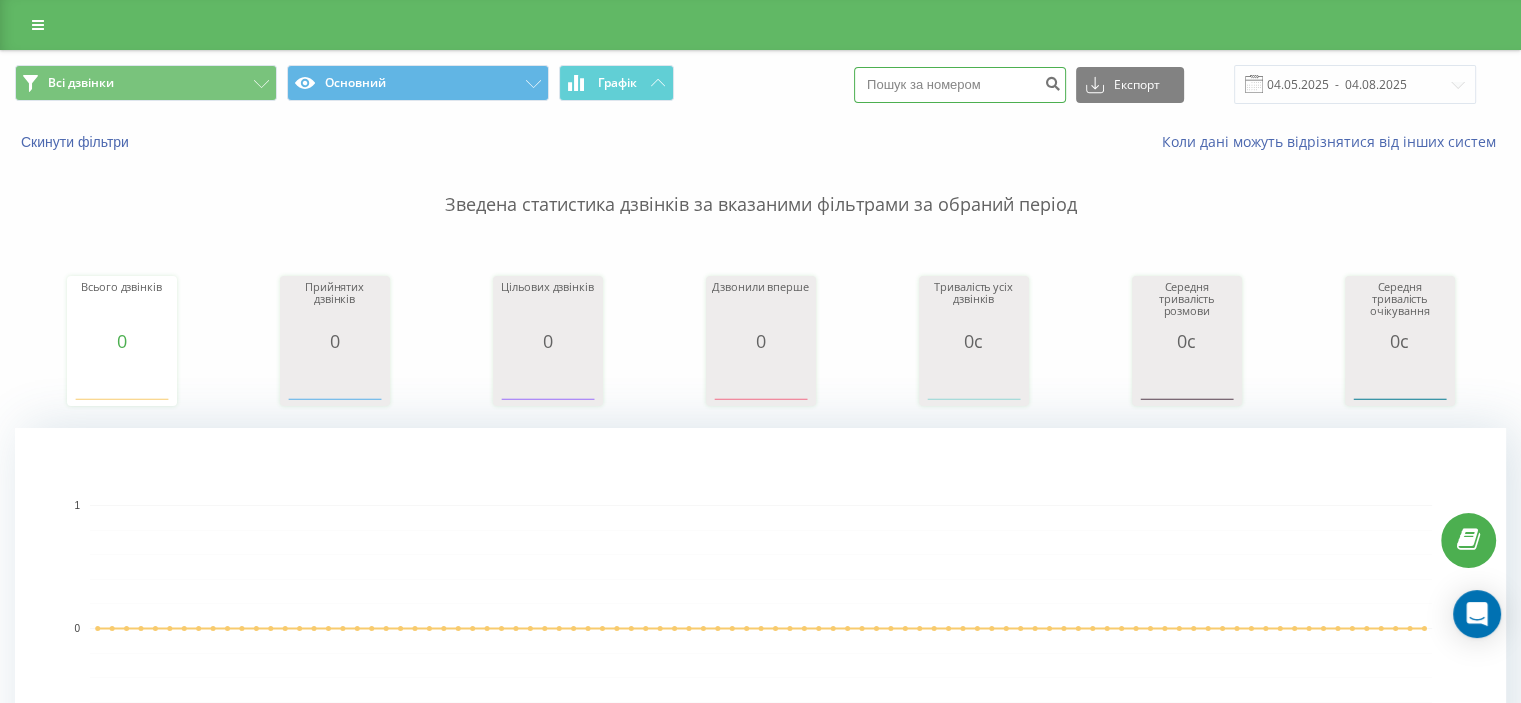 paste on "[PHONE]" 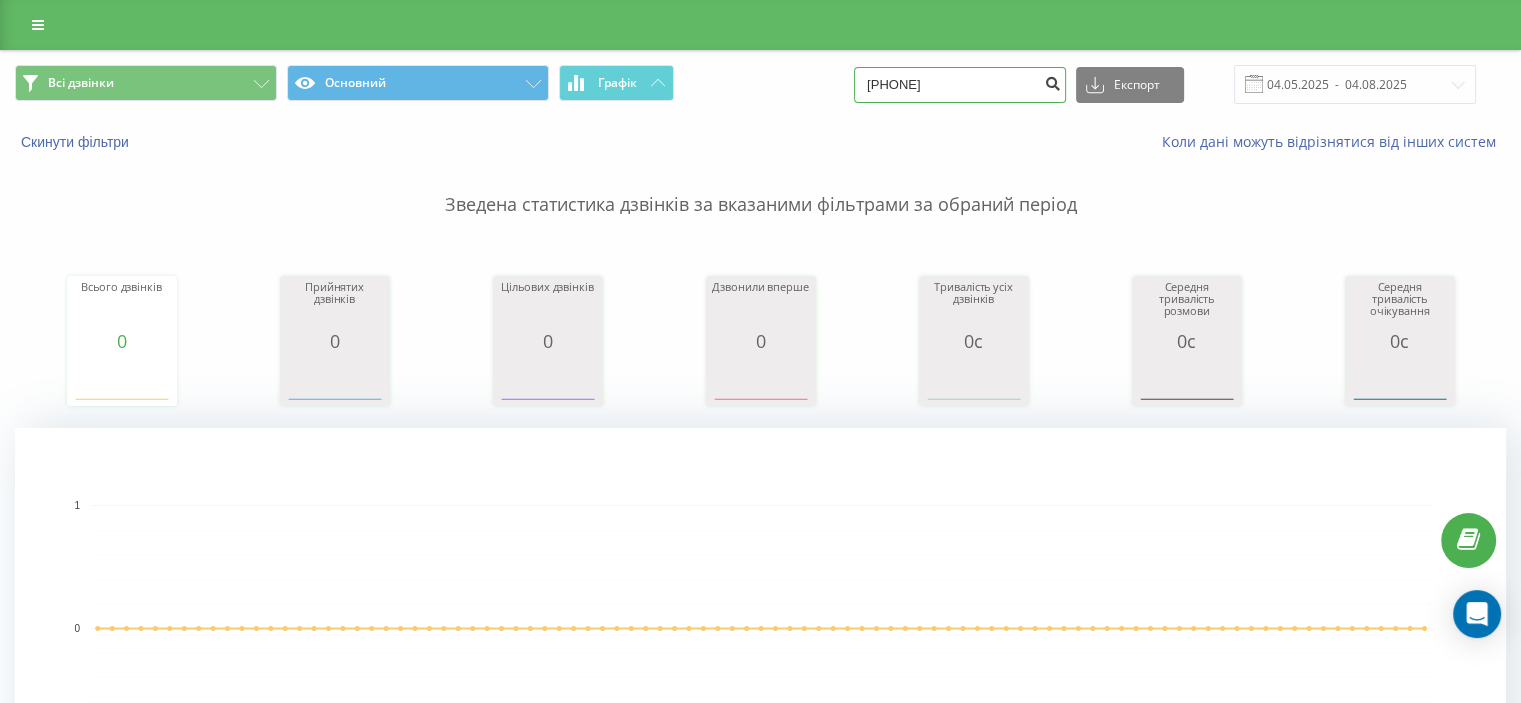 type on "[PHONE]" 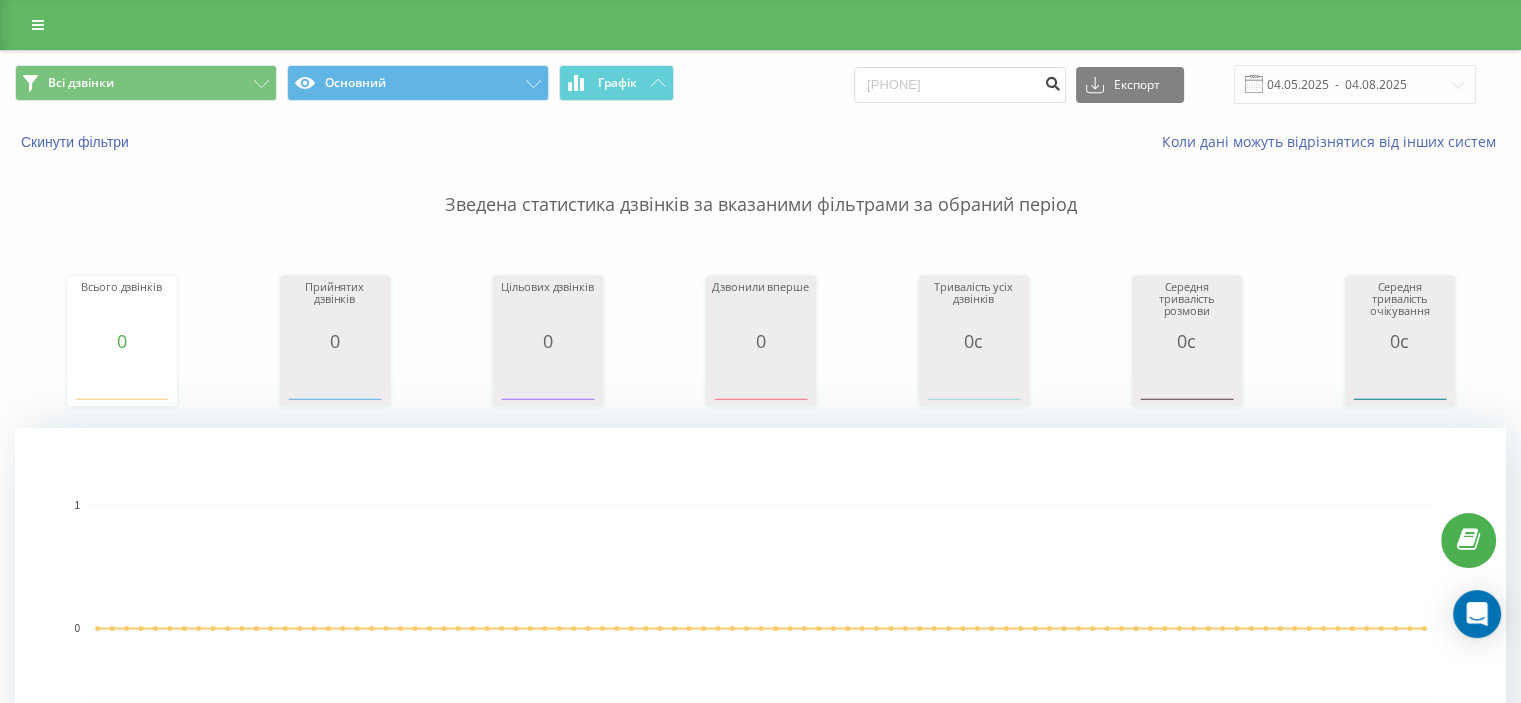 click at bounding box center [1052, 81] 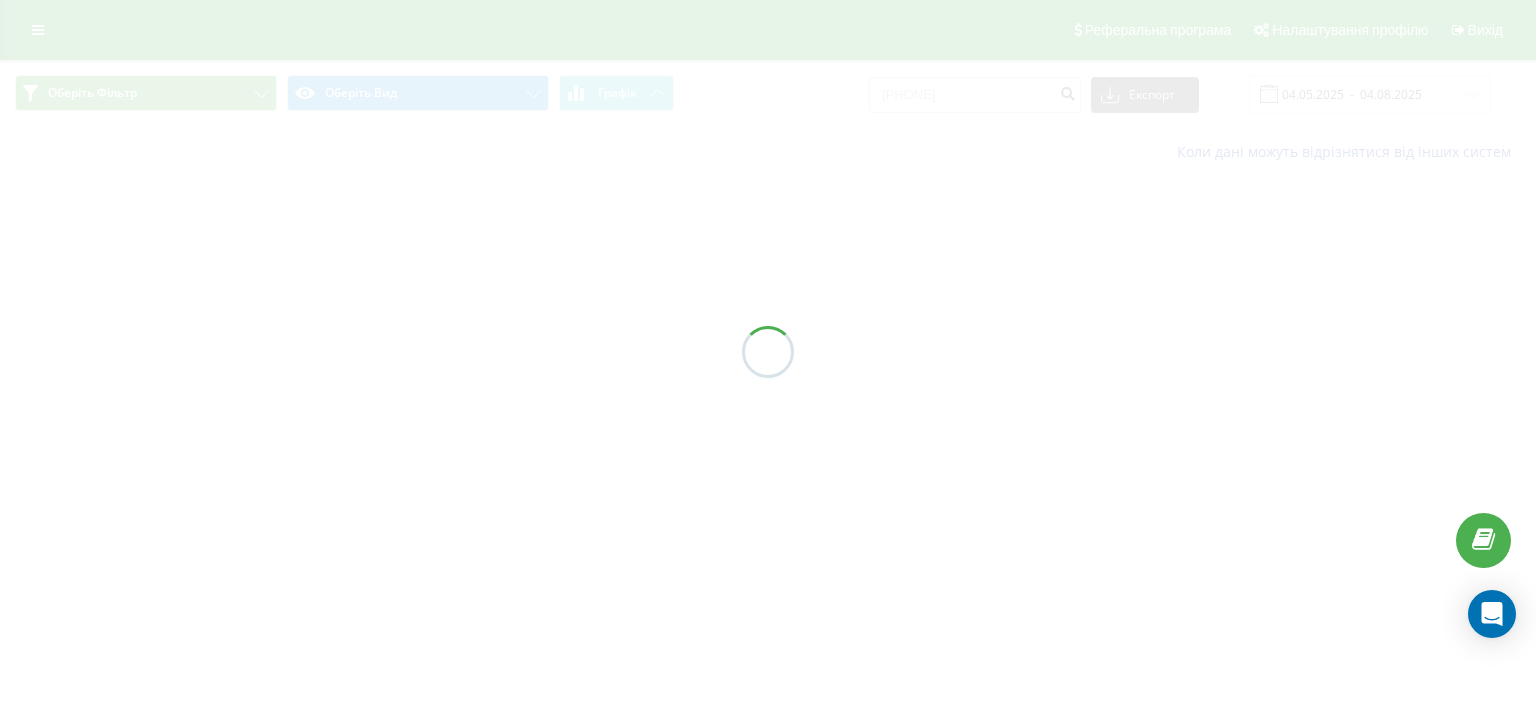 scroll, scrollTop: 0, scrollLeft: 0, axis: both 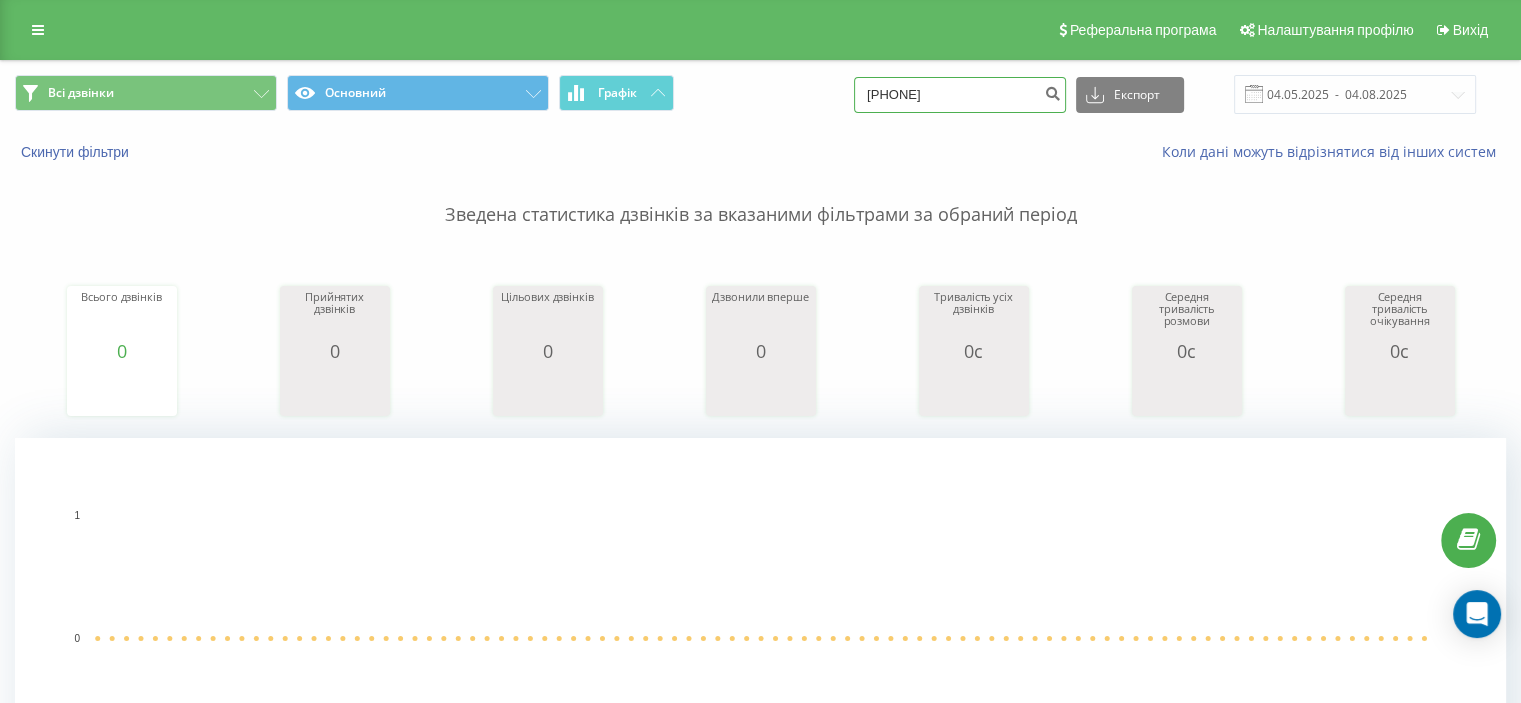 drag, startPoint x: 1045, startPoint y: 99, endPoint x: 759, endPoint y: 81, distance: 286.5659 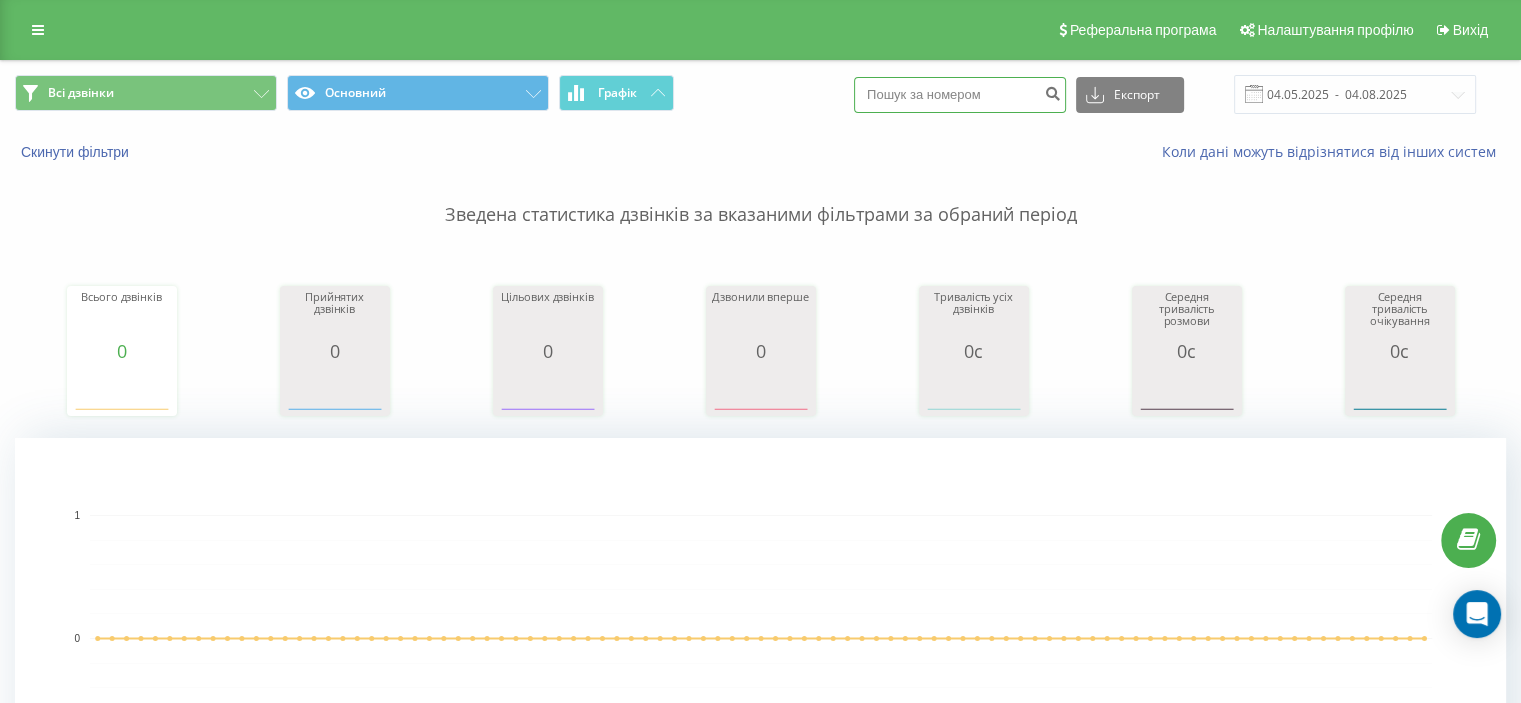 paste on "[PHONE]" 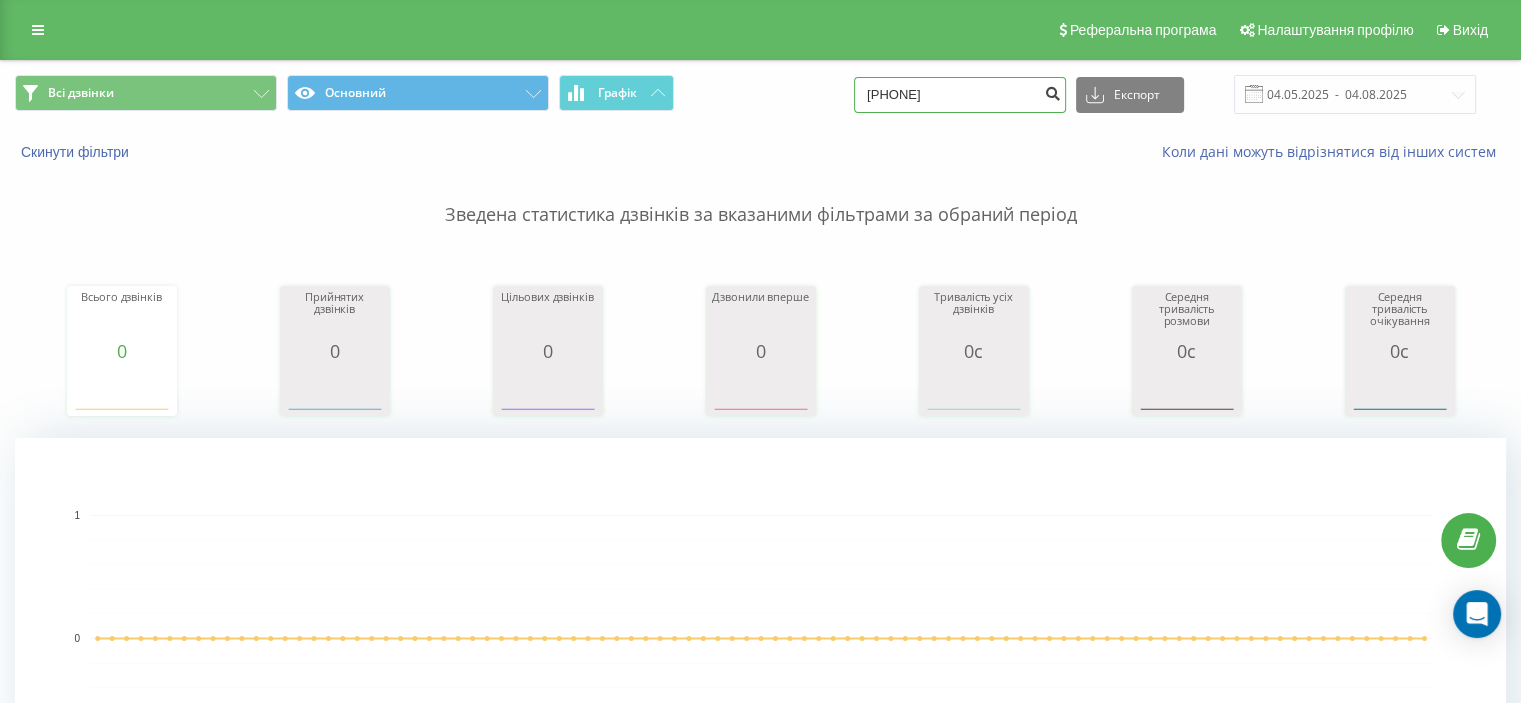 type on "[PHONE]" 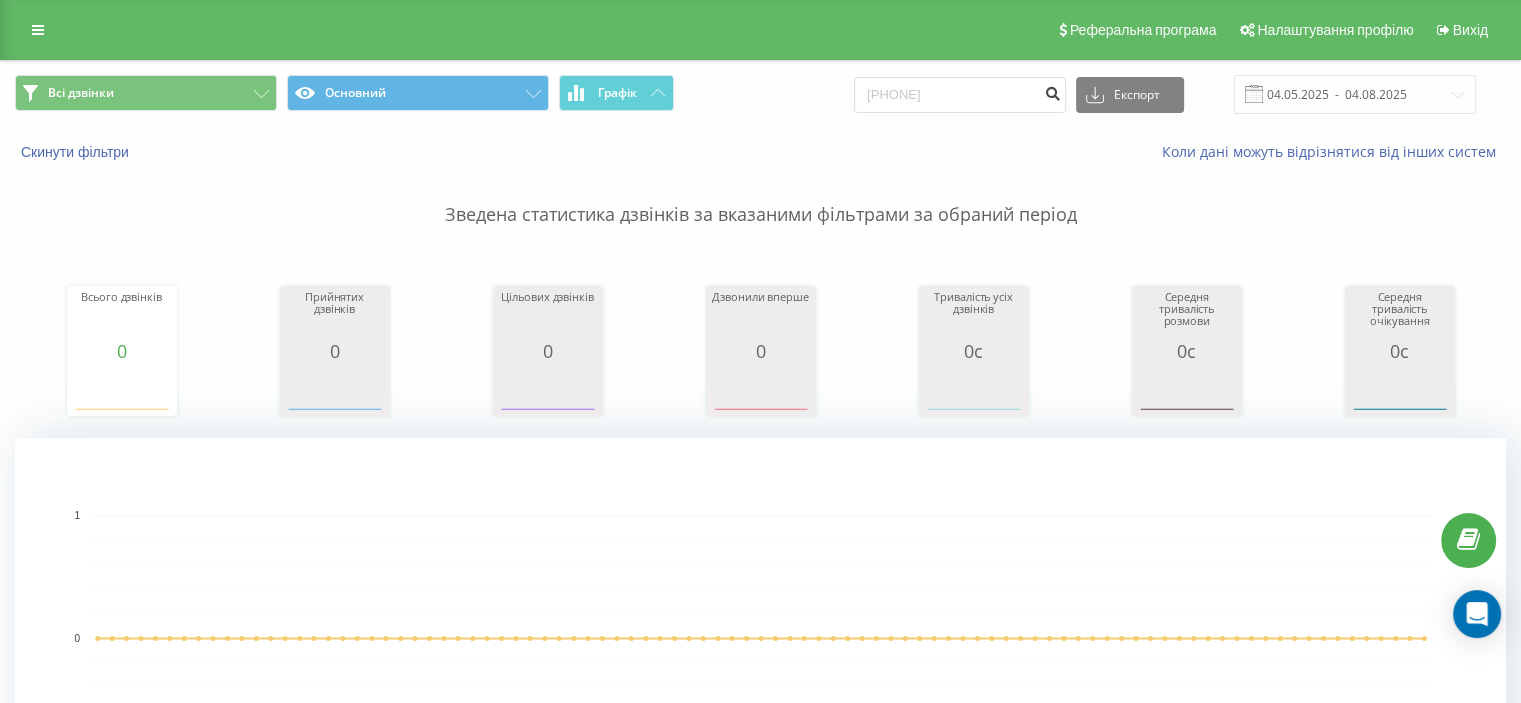 click at bounding box center [1052, 91] 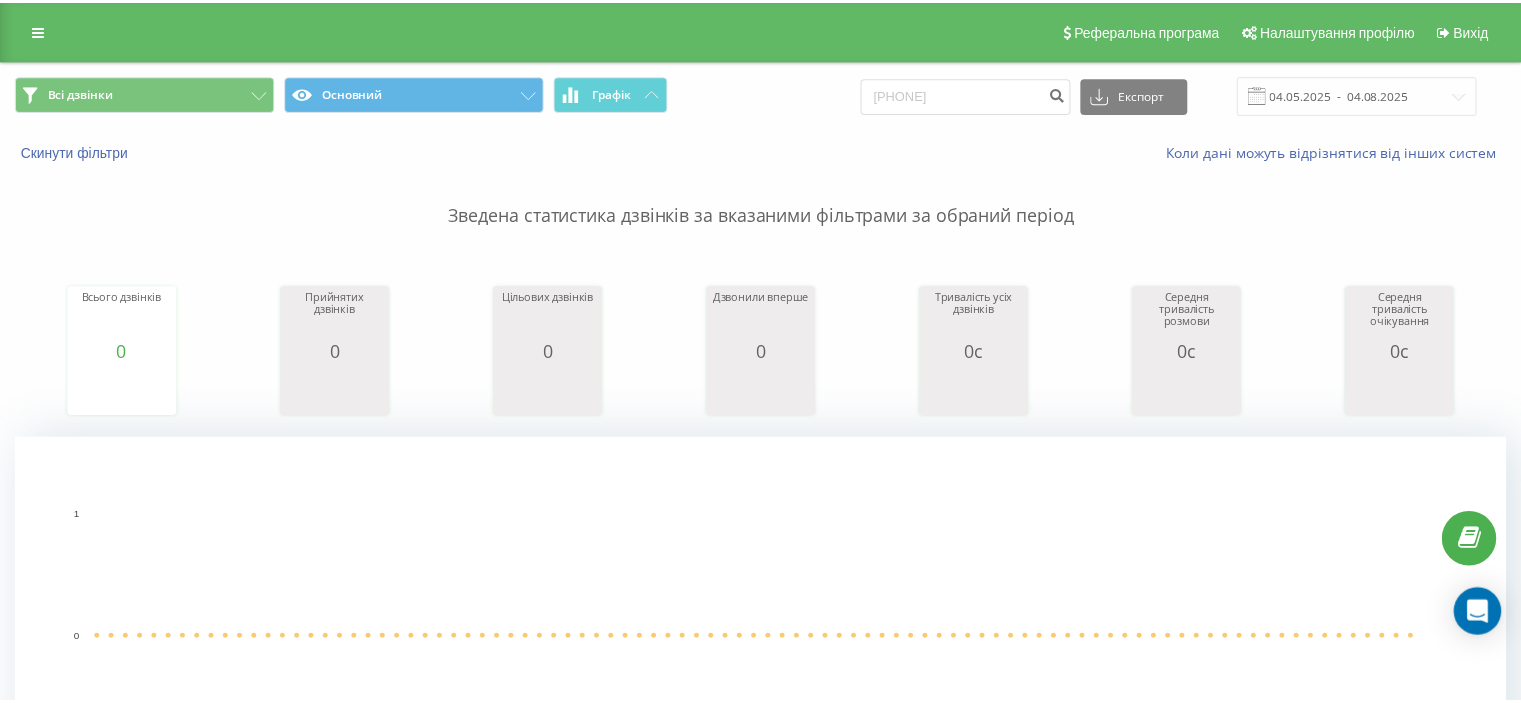scroll, scrollTop: 0, scrollLeft: 0, axis: both 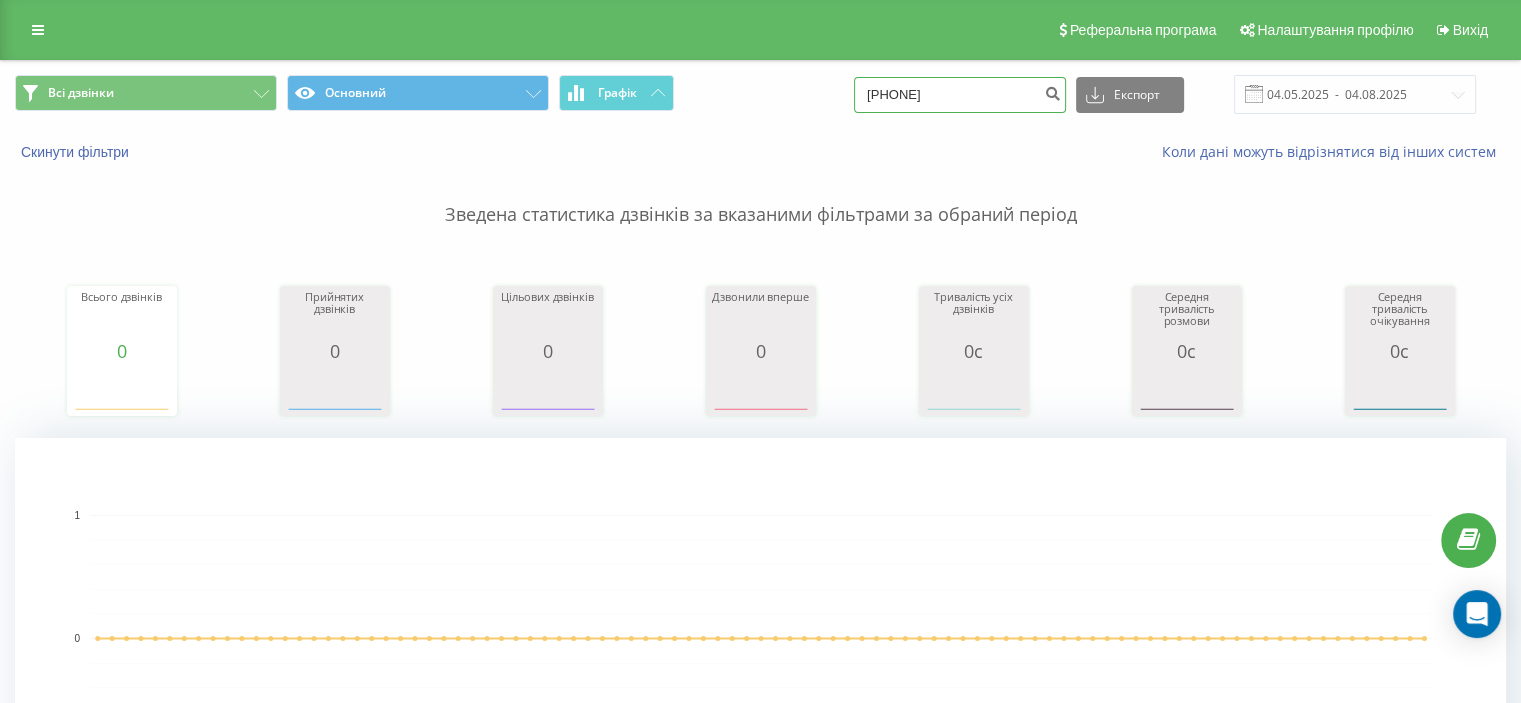drag, startPoint x: 980, startPoint y: 97, endPoint x: 764, endPoint y: 88, distance: 216.18742 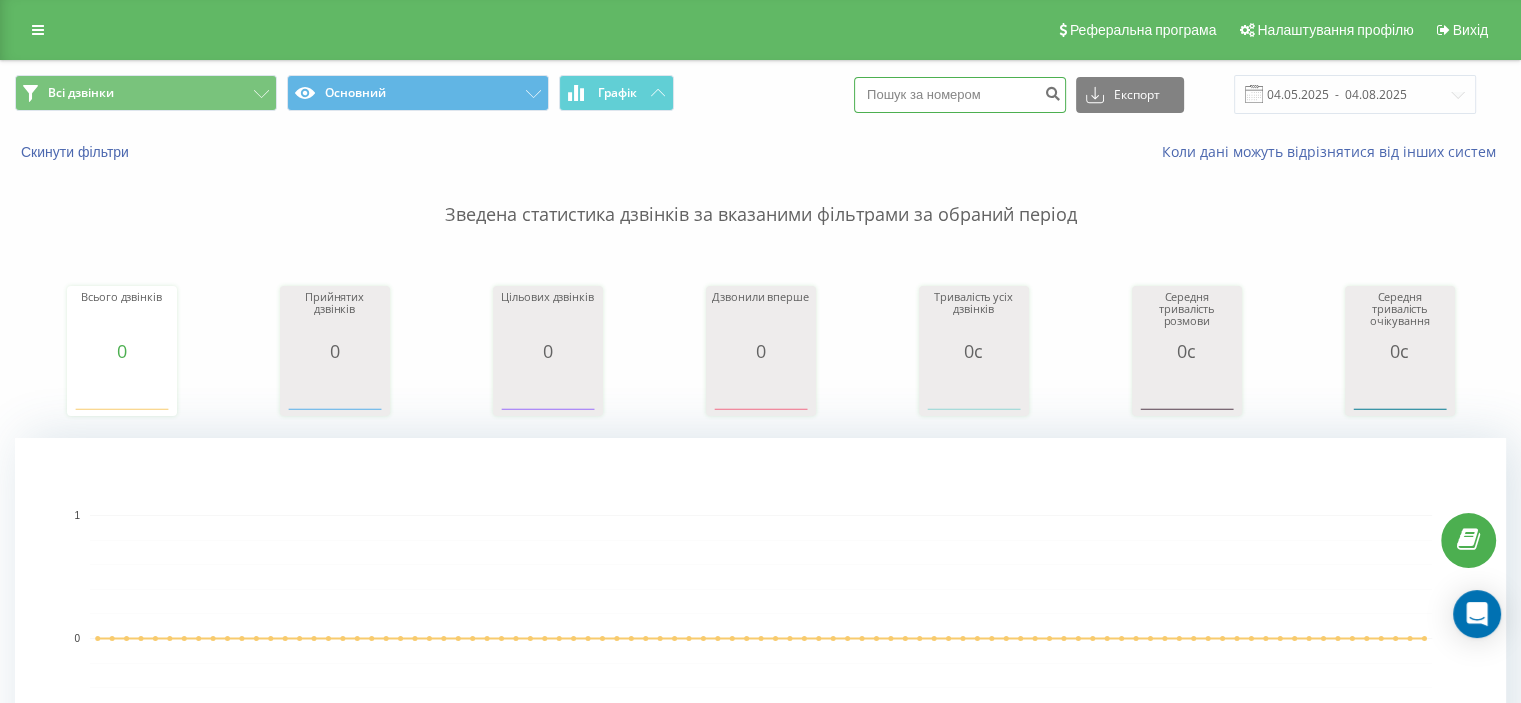 paste on "0995377500" 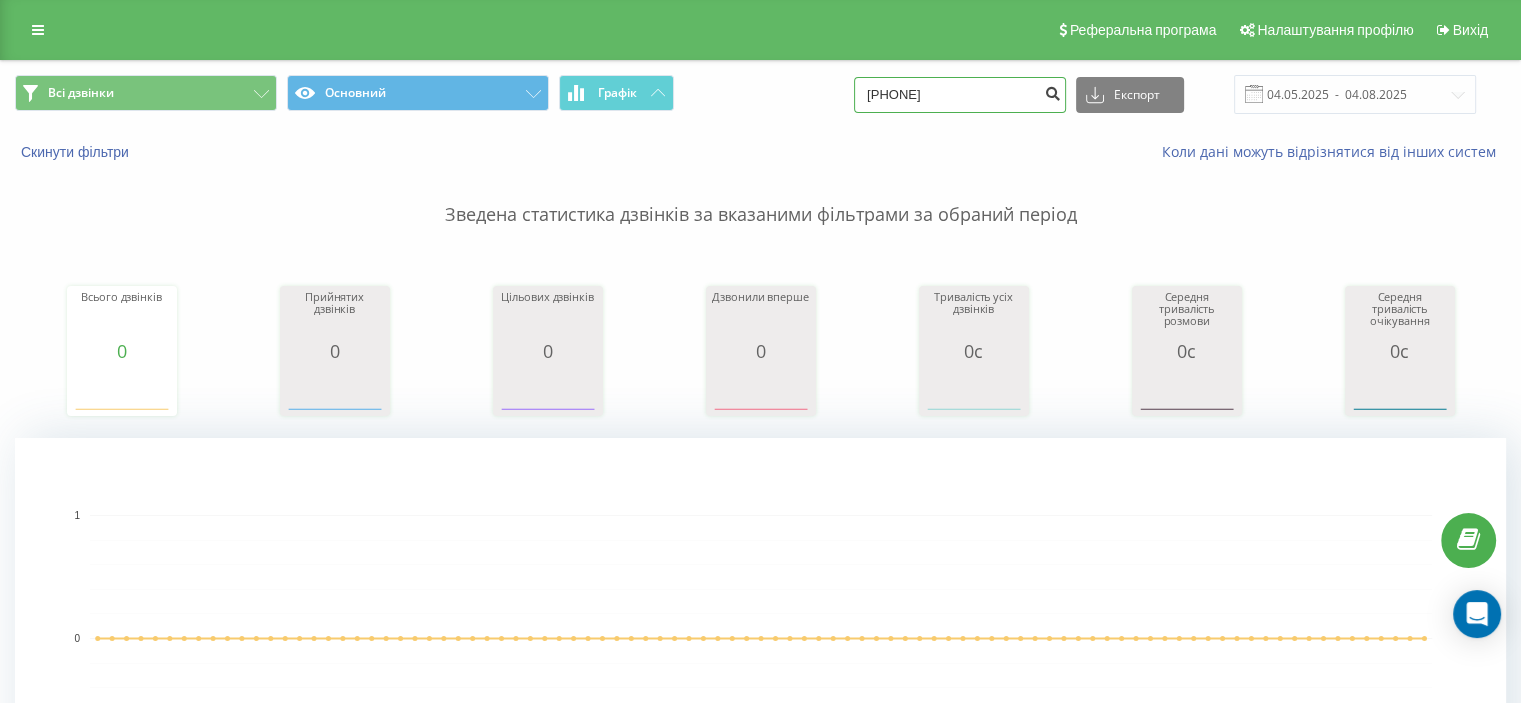 type on "0995377500" 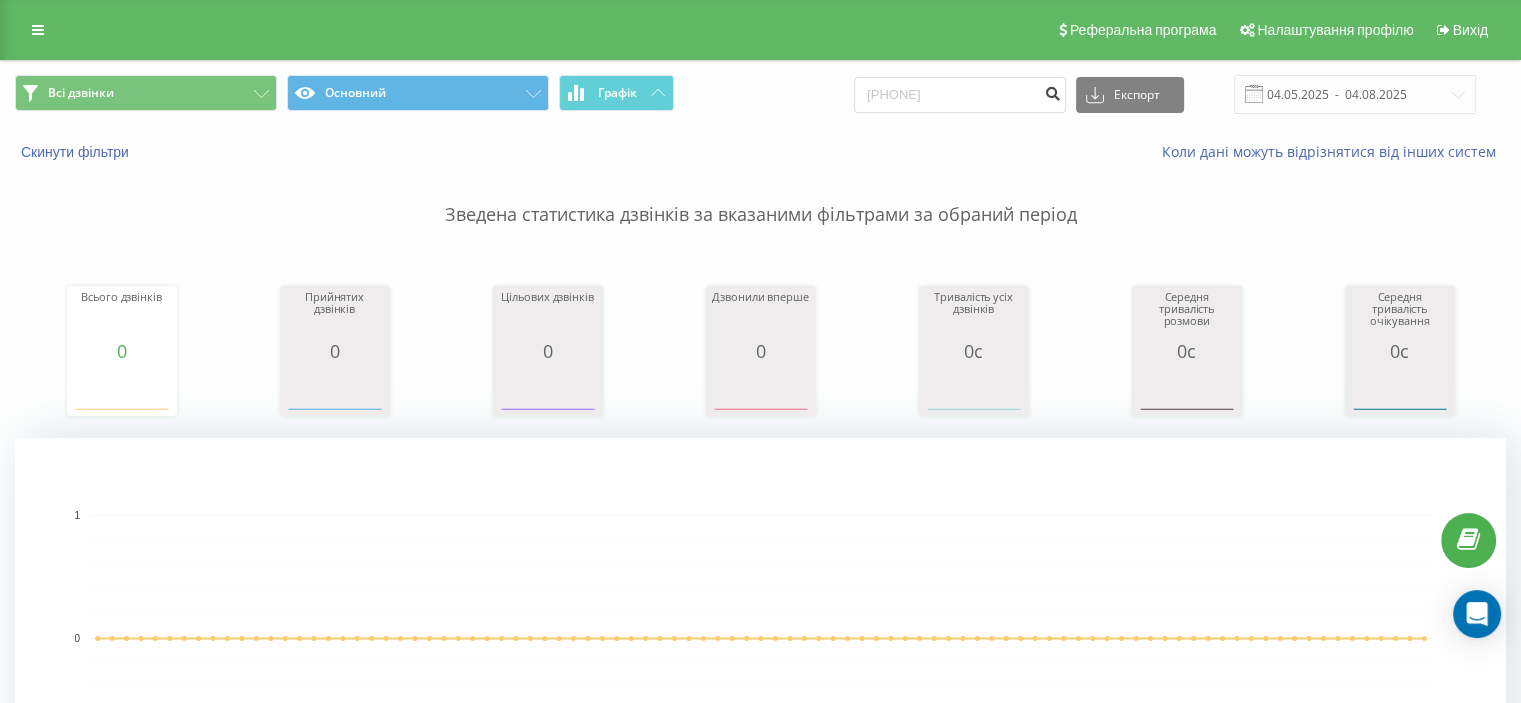 click at bounding box center (1052, 91) 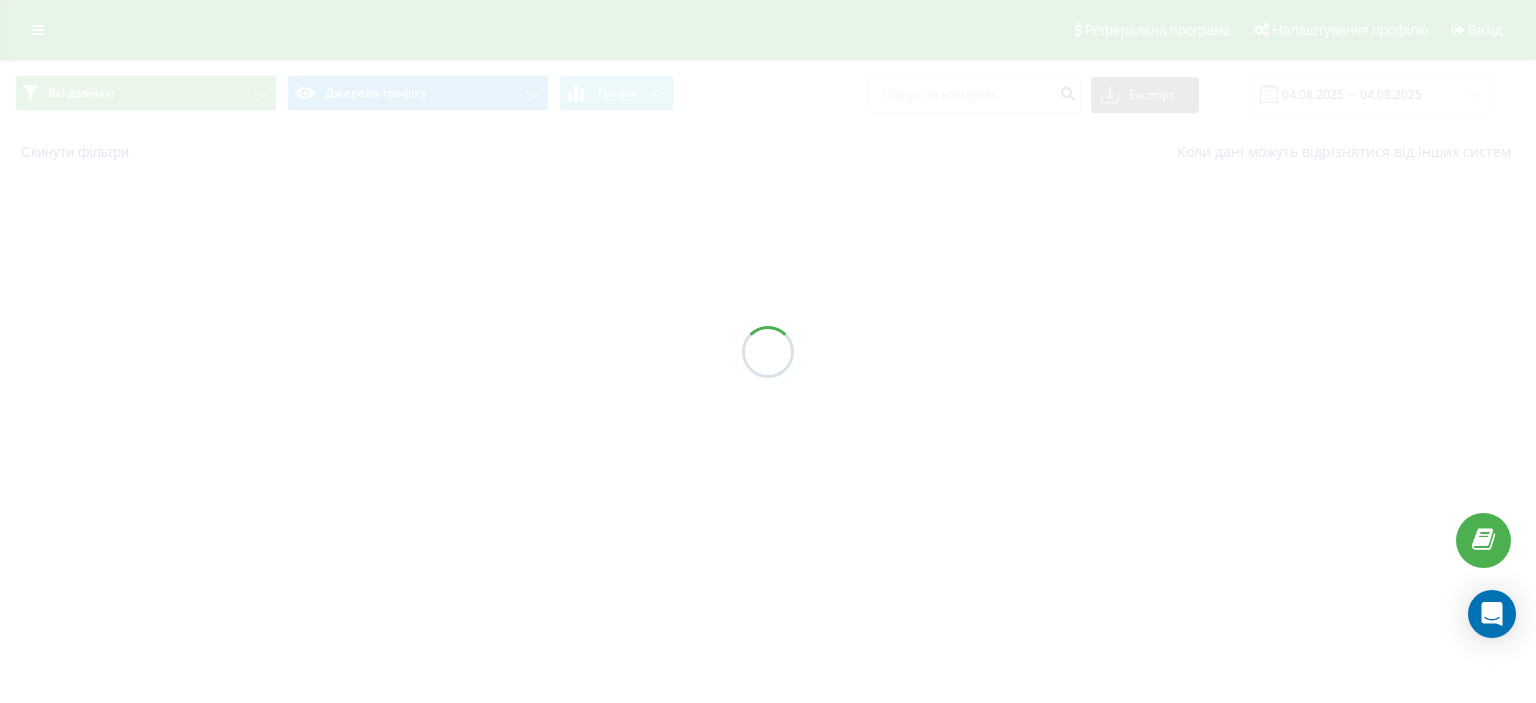 scroll, scrollTop: 0, scrollLeft: 0, axis: both 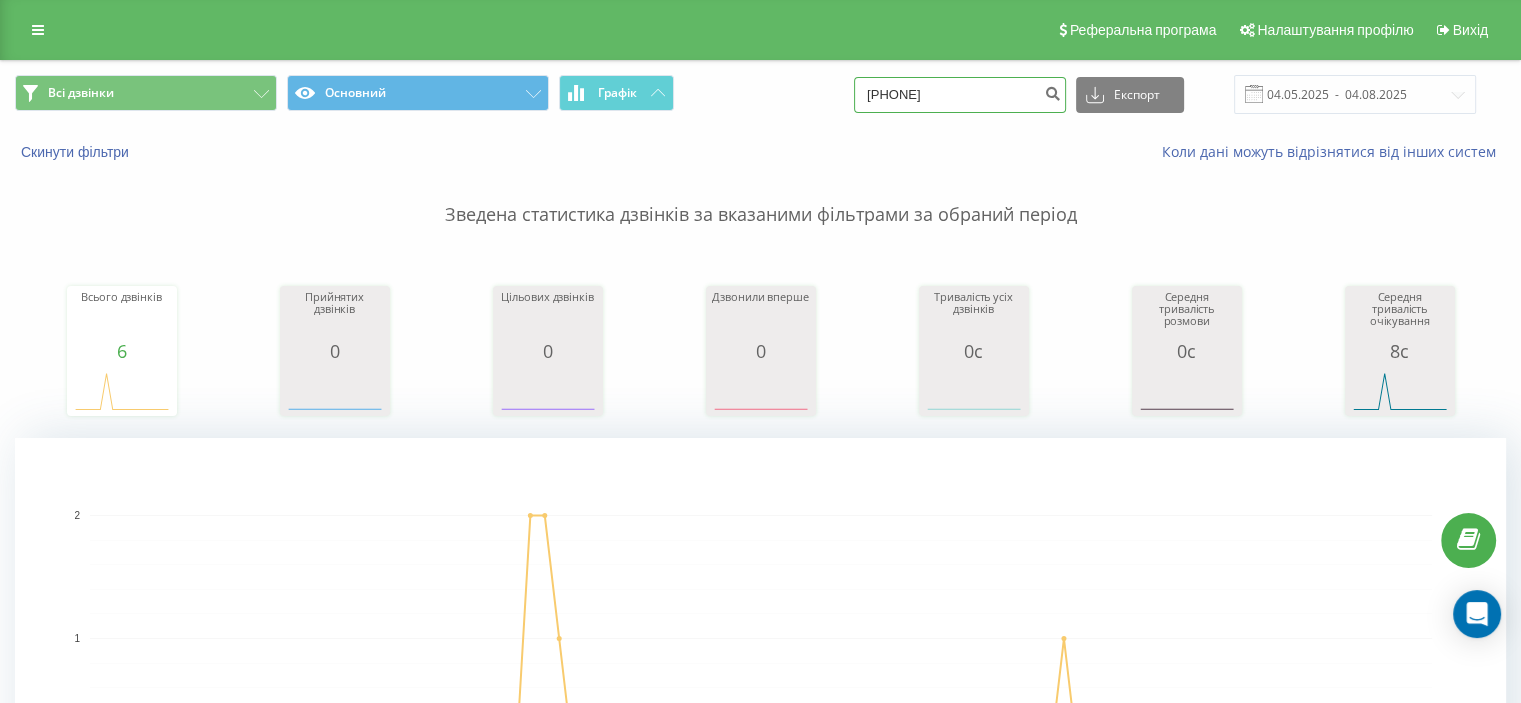 drag, startPoint x: 980, startPoint y: 94, endPoint x: 736, endPoint y: 89, distance: 244.05122 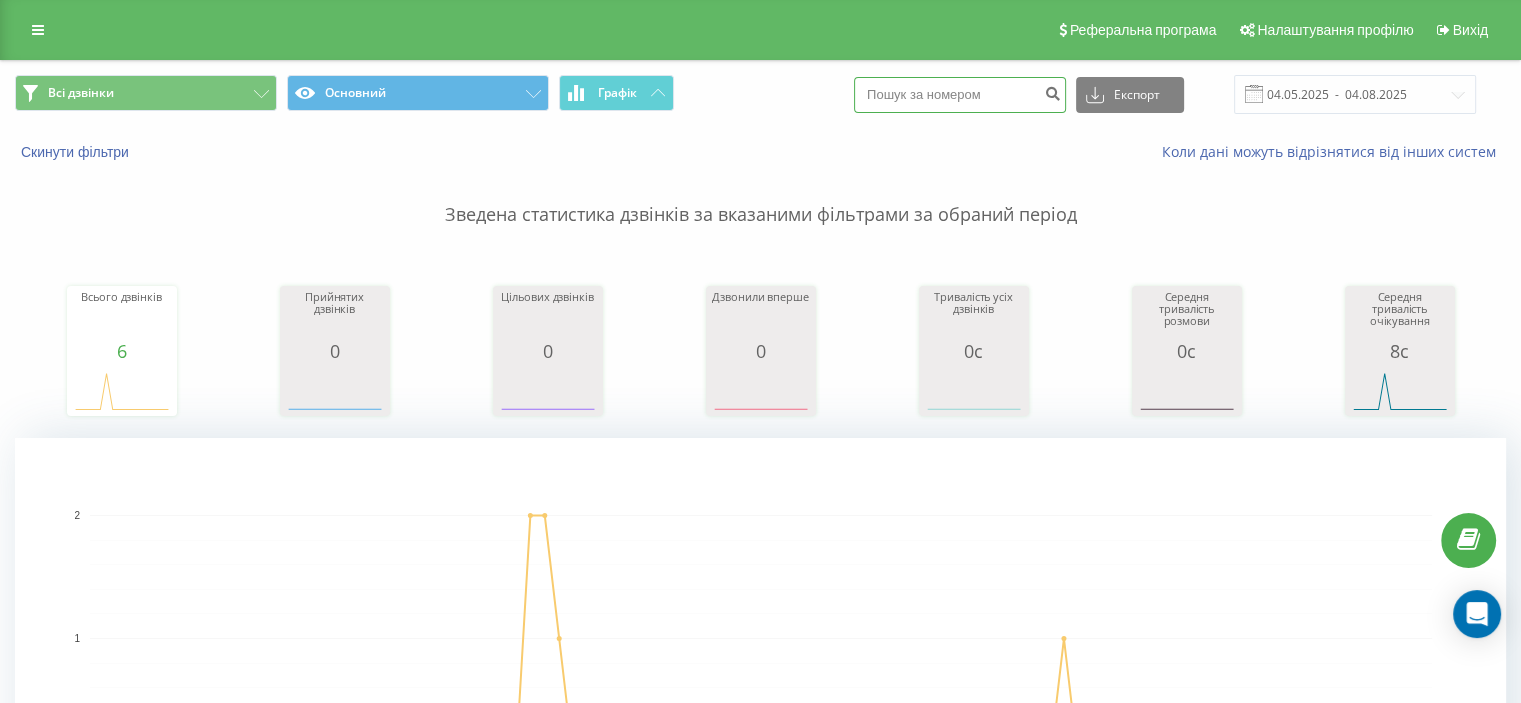 paste on "0669738877" 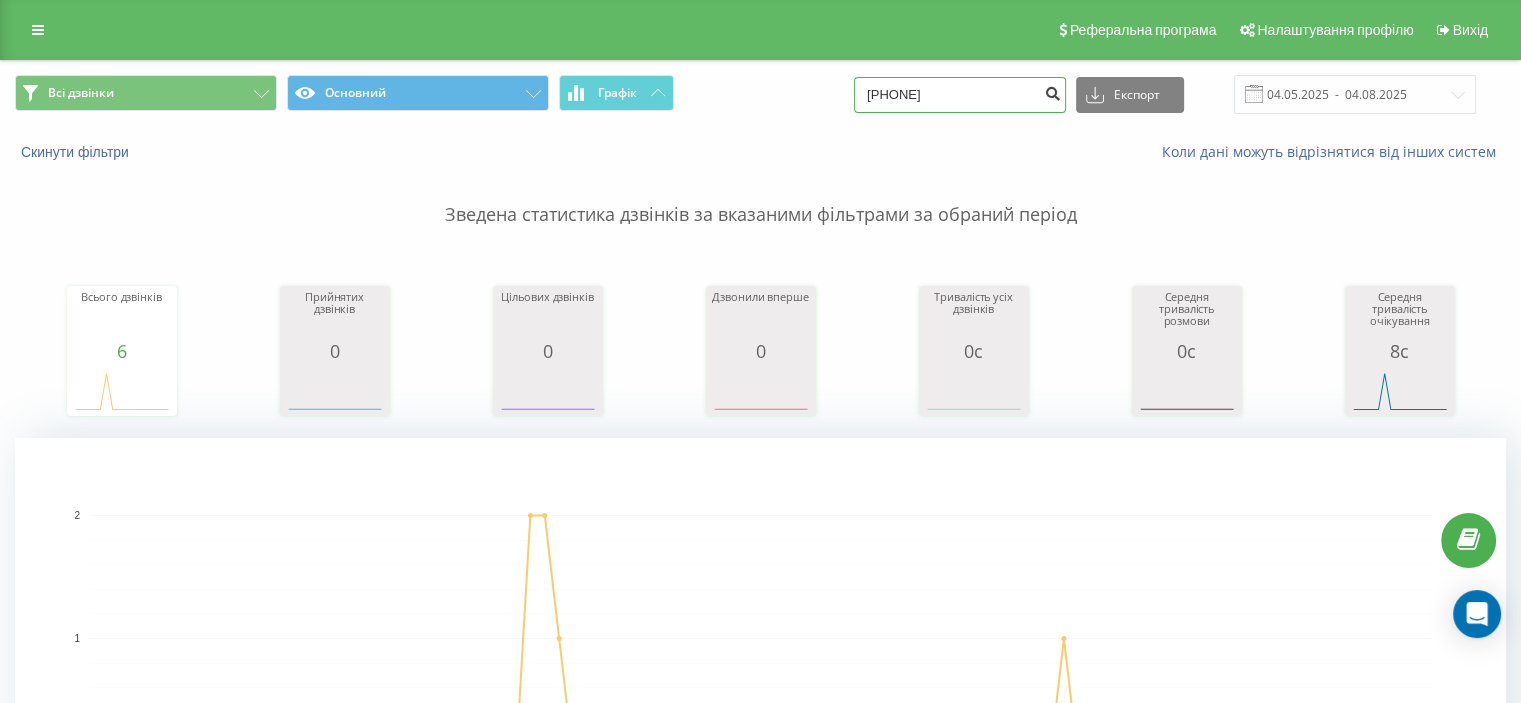 type on "0669738877" 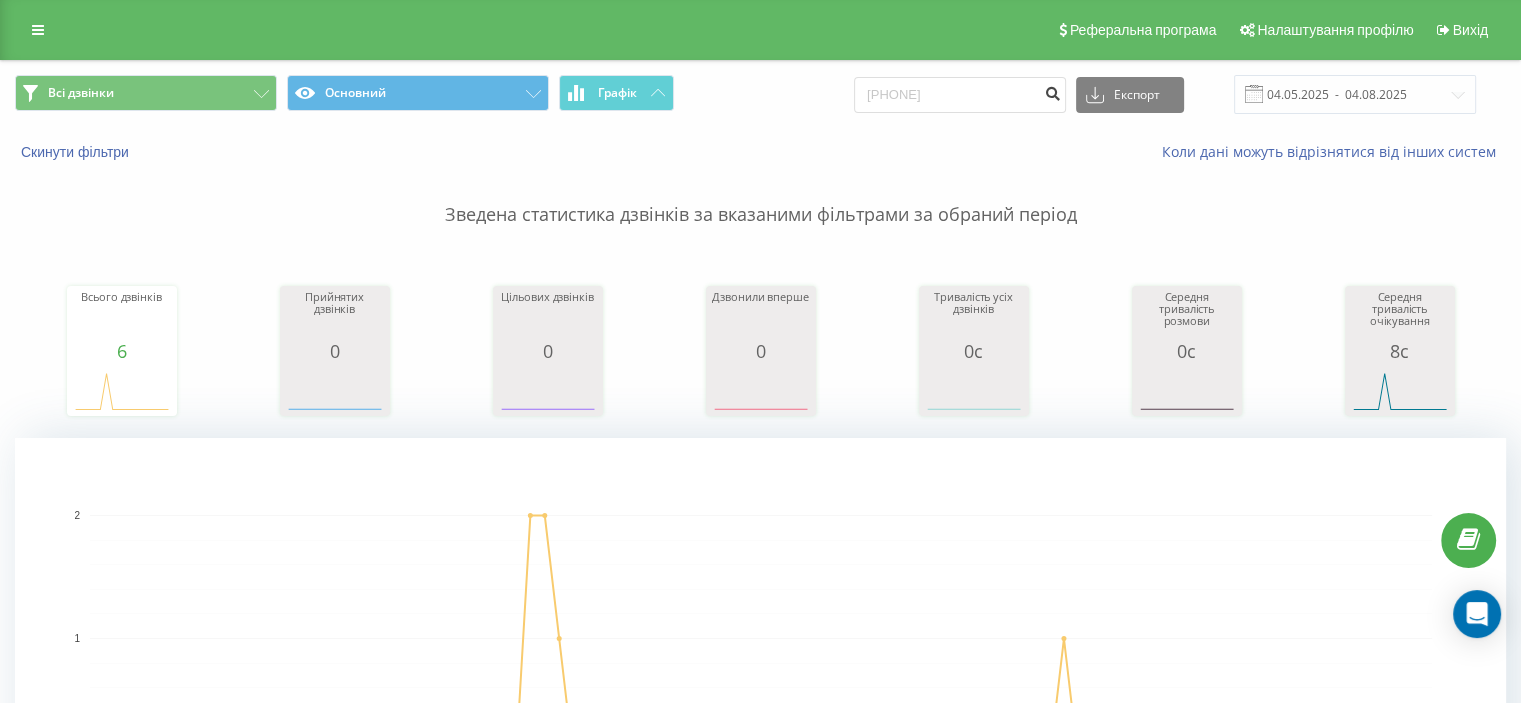 click at bounding box center [1052, 91] 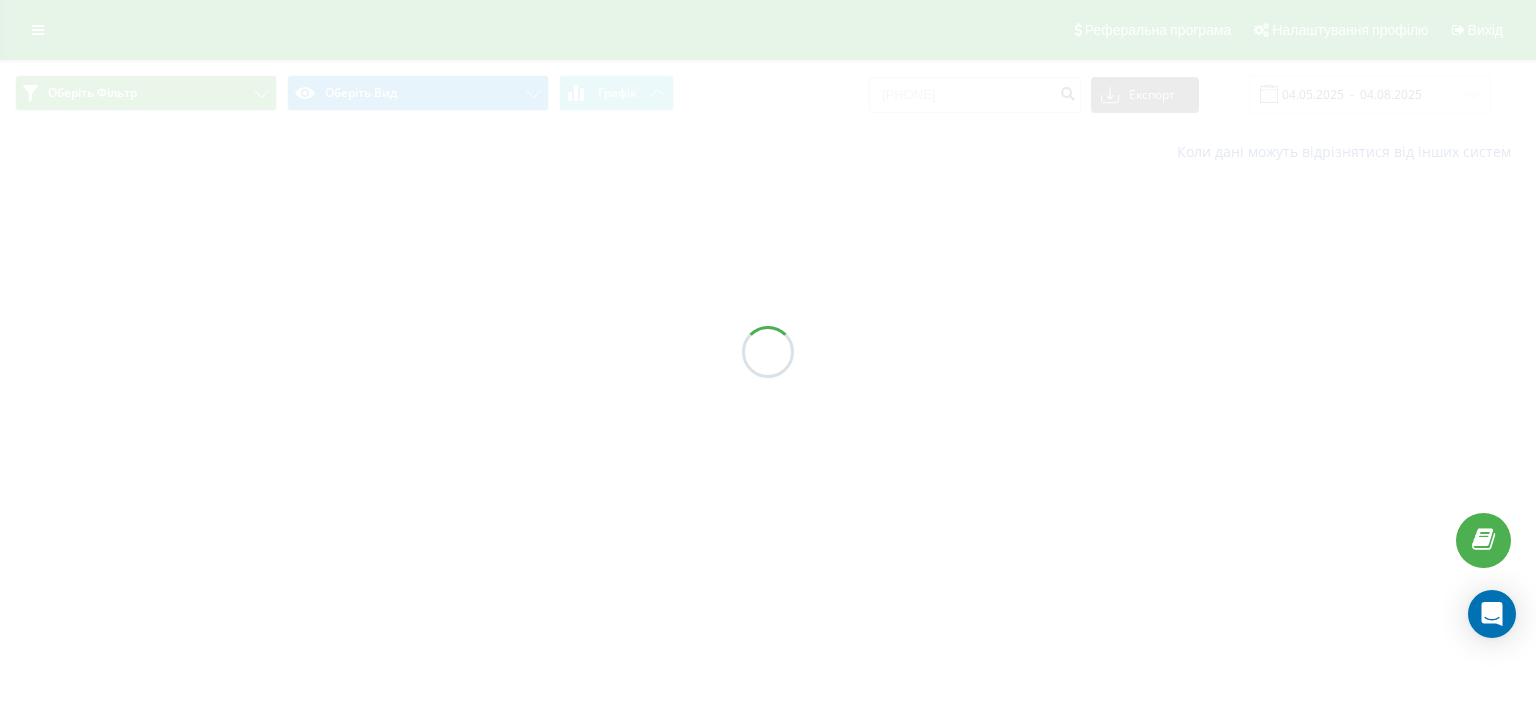 scroll, scrollTop: 0, scrollLeft: 0, axis: both 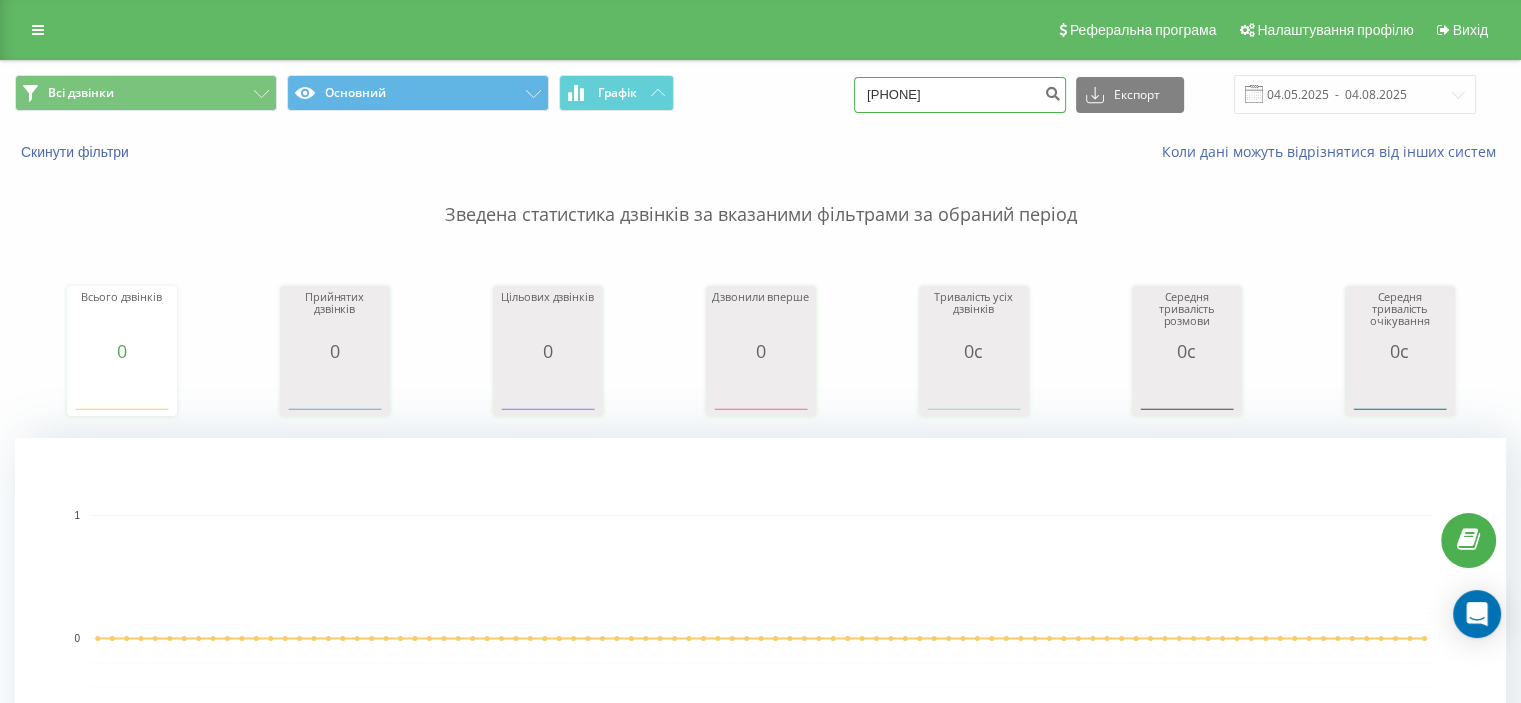 drag, startPoint x: 980, startPoint y: 97, endPoint x: 628, endPoint y: 19, distance: 360.53848 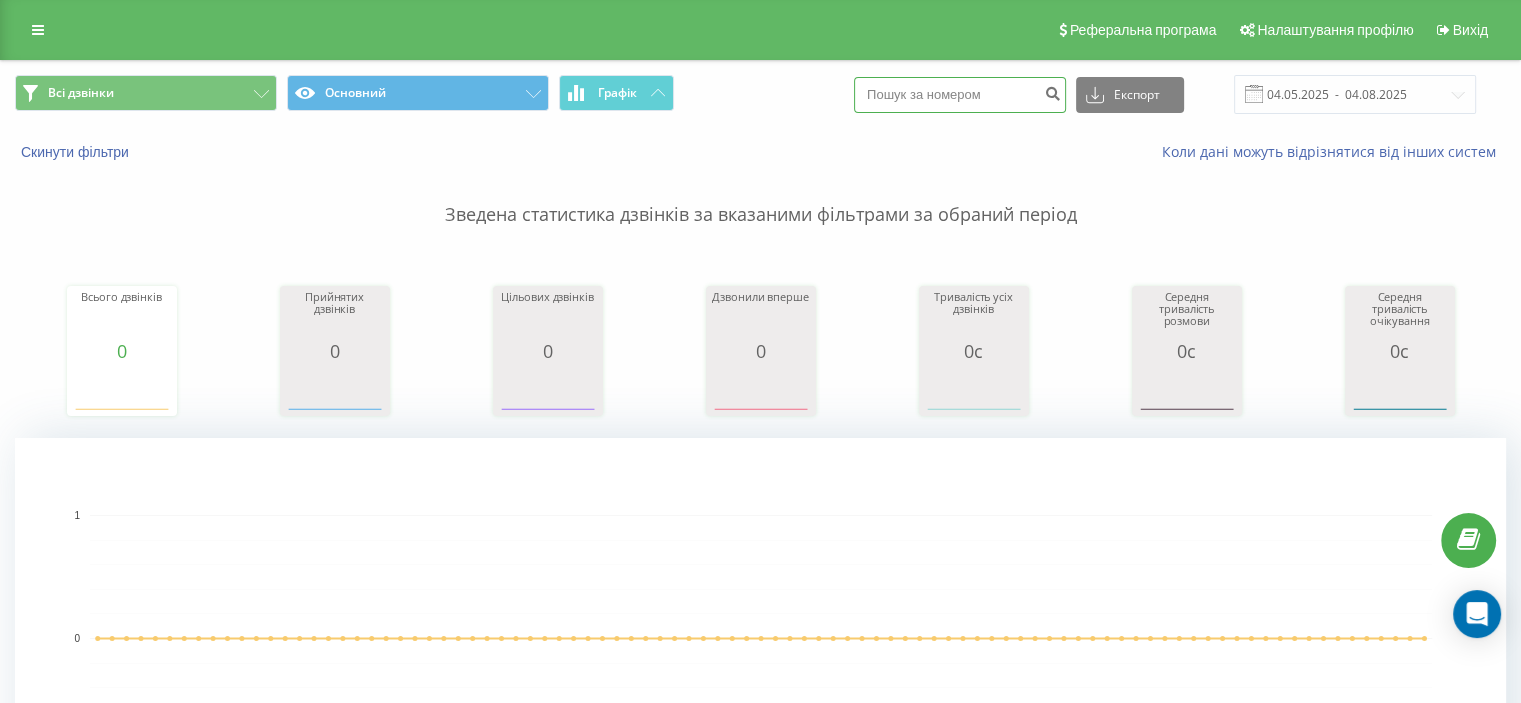 paste on "[PHONE]" 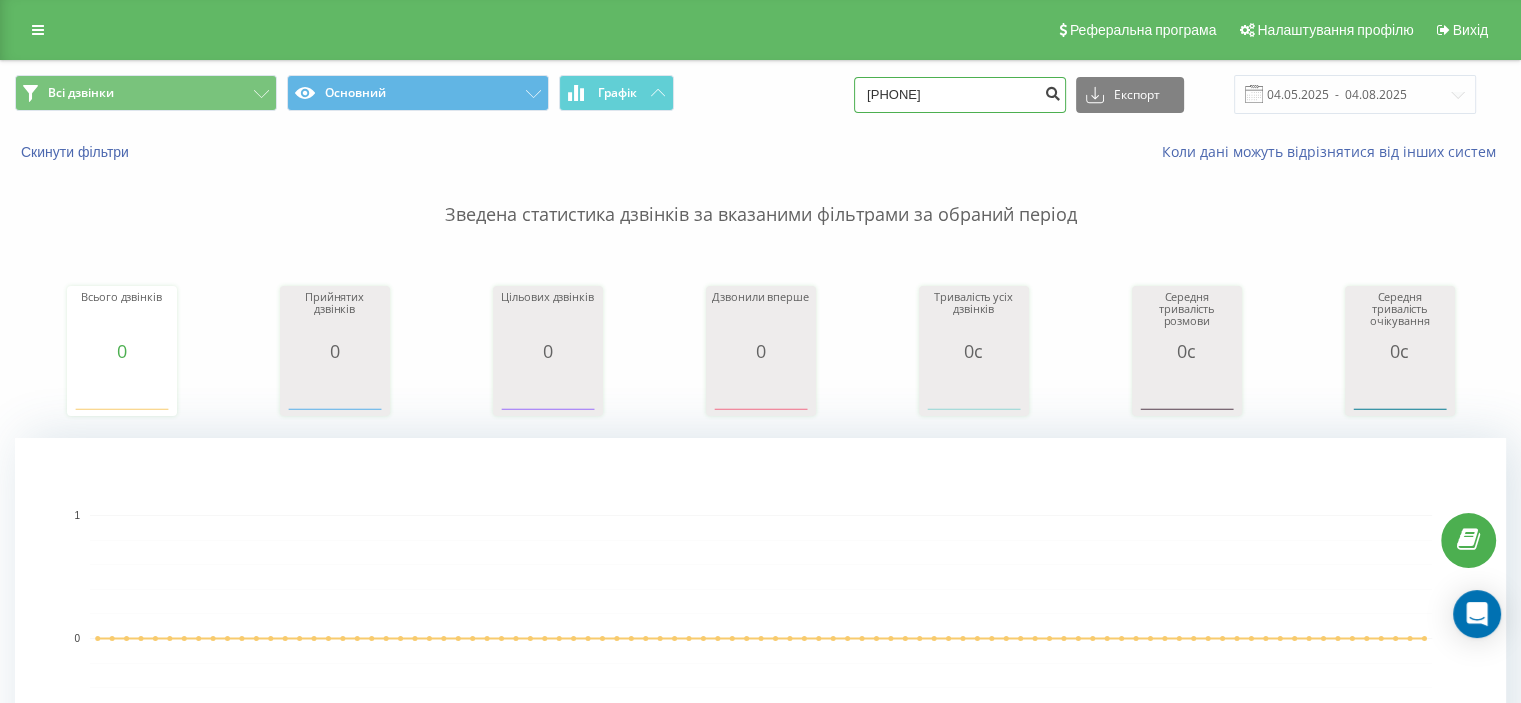 type on "[PHONE]" 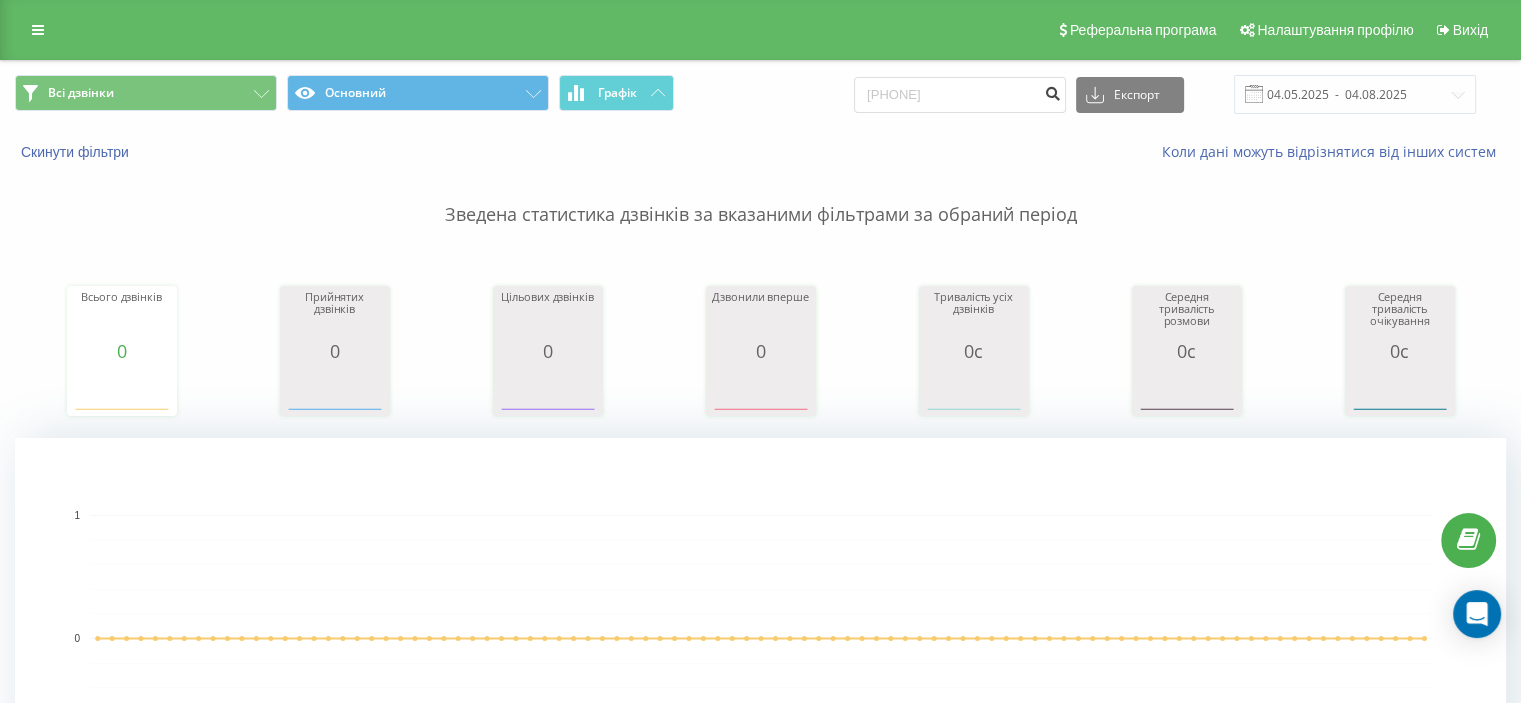 click at bounding box center (1052, 91) 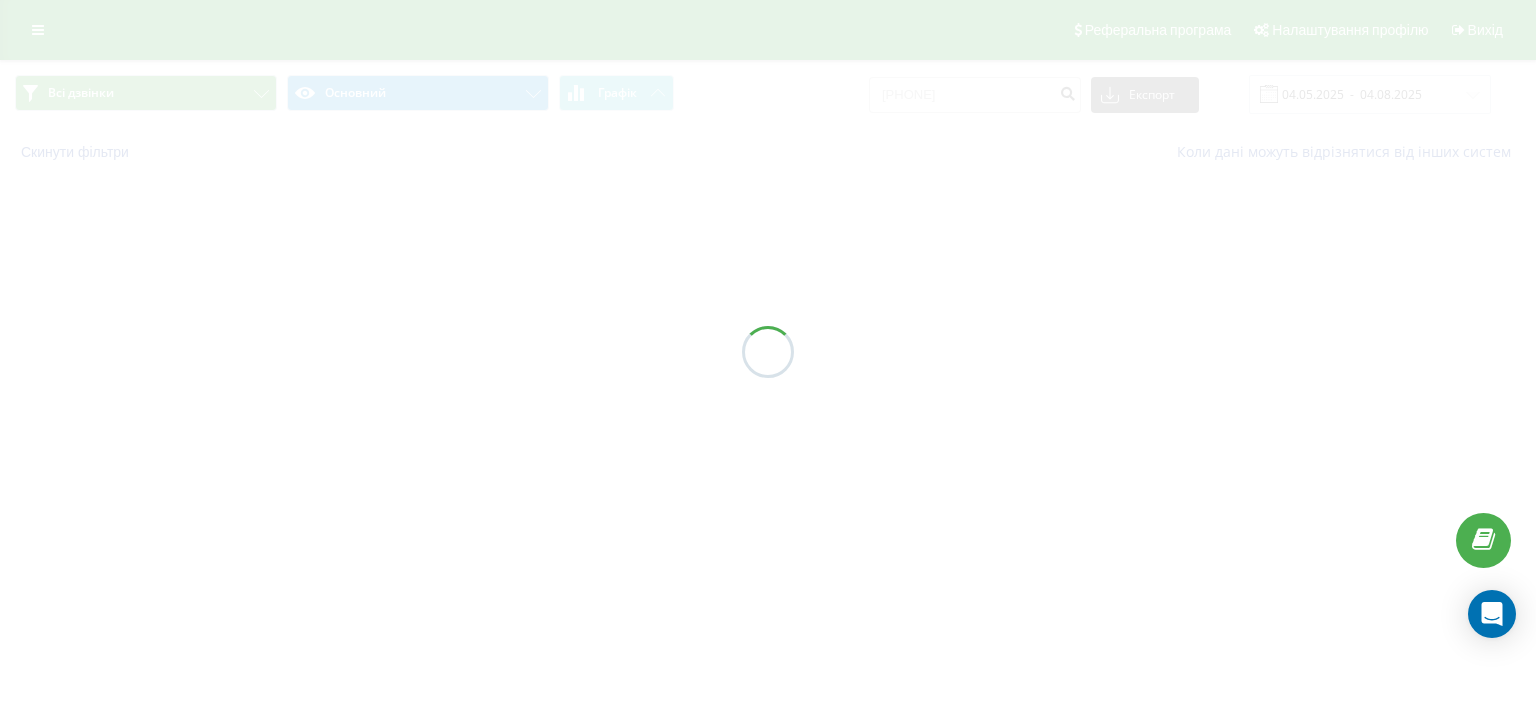 scroll, scrollTop: 0, scrollLeft: 0, axis: both 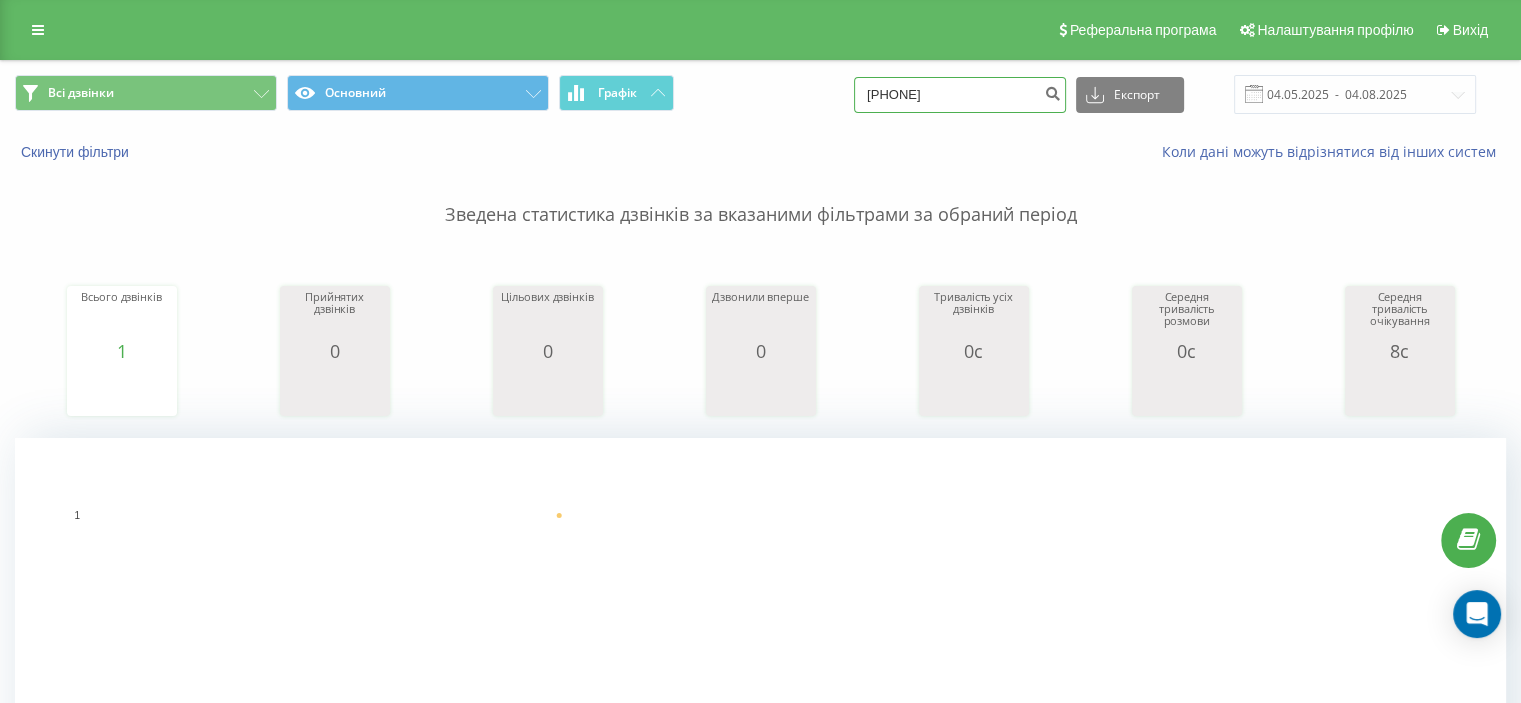 drag, startPoint x: 991, startPoint y: 95, endPoint x: 738, endPoint y: 91, distance: 253.03162 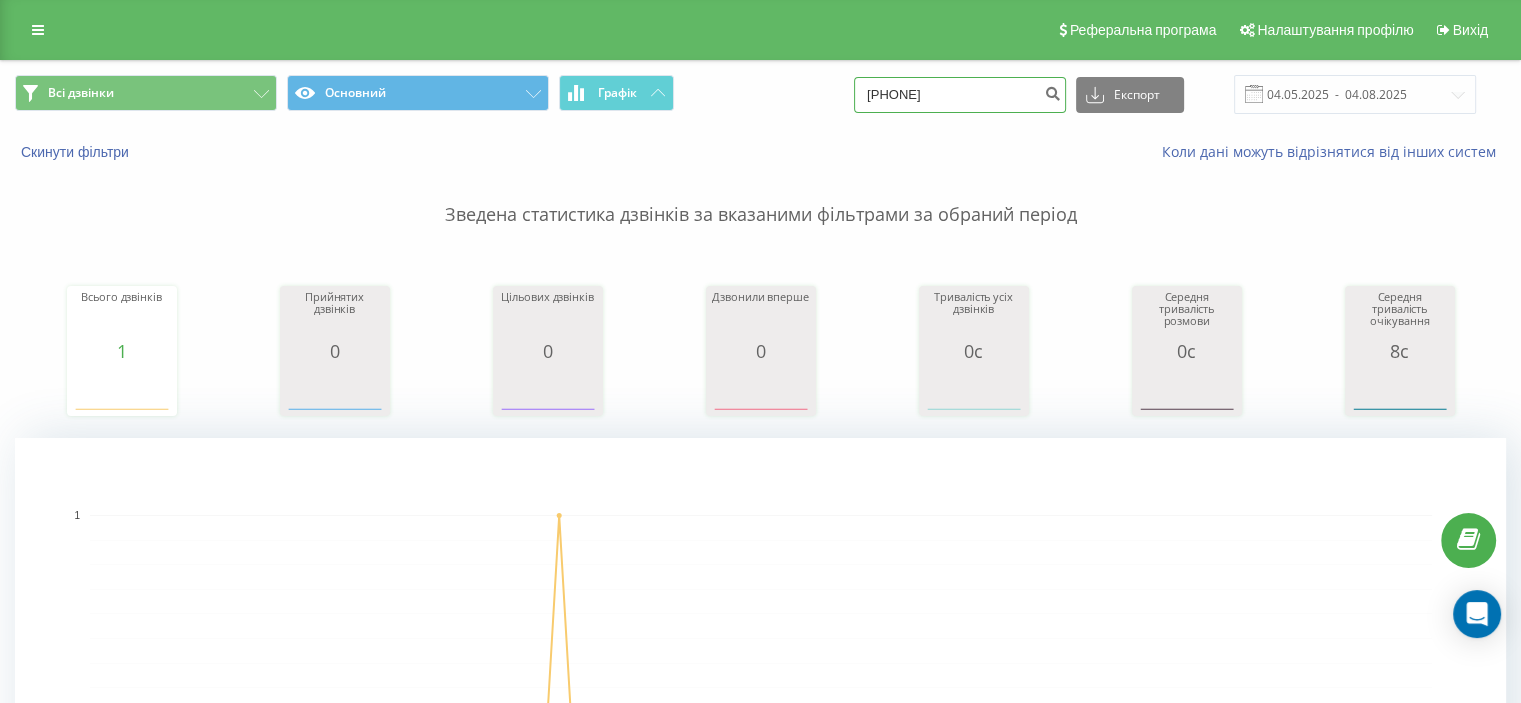 click on "Всі дзвінки Основний Графік [PHONE] Експорт .csv .xls .xlsx [DATE]  -  [DATE]" at bounding box center (760, 94) 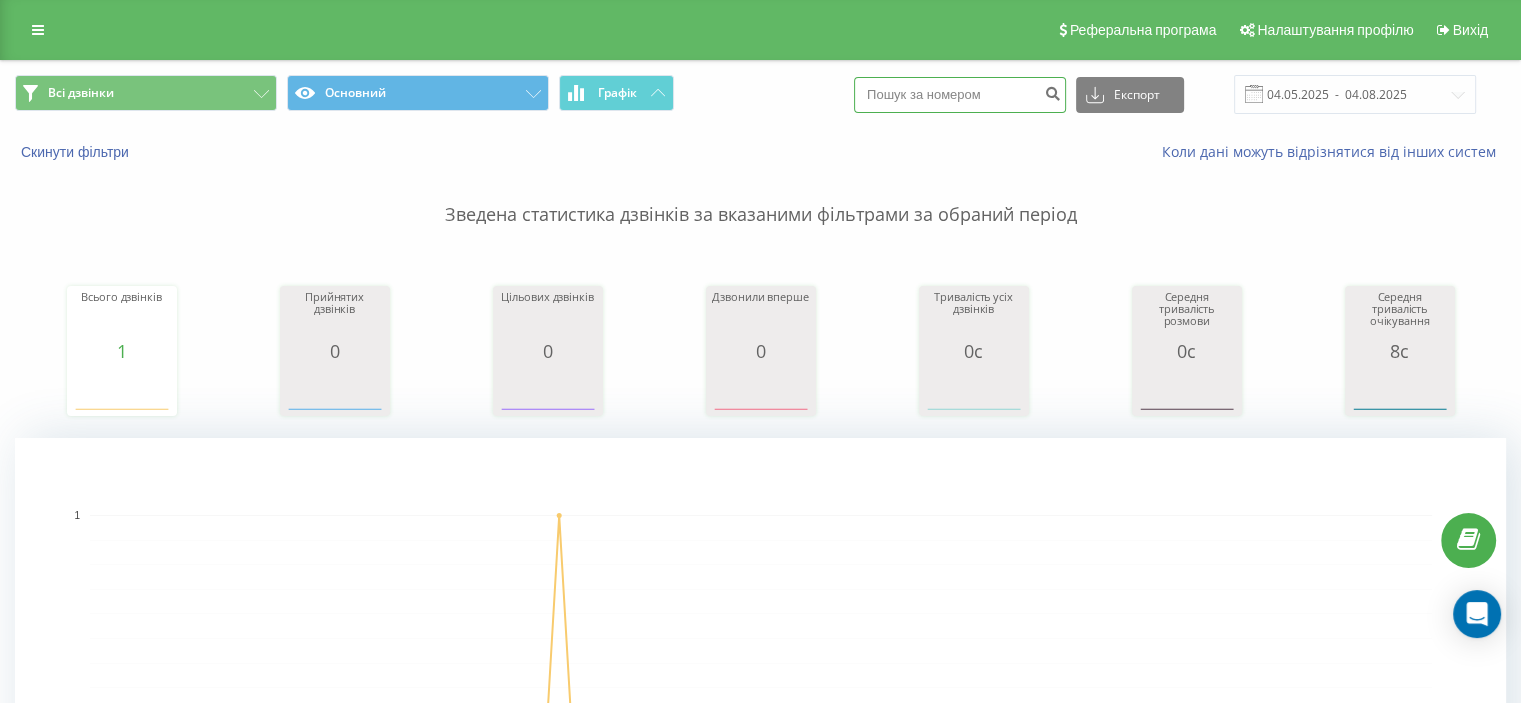paste on "[PHONE]" 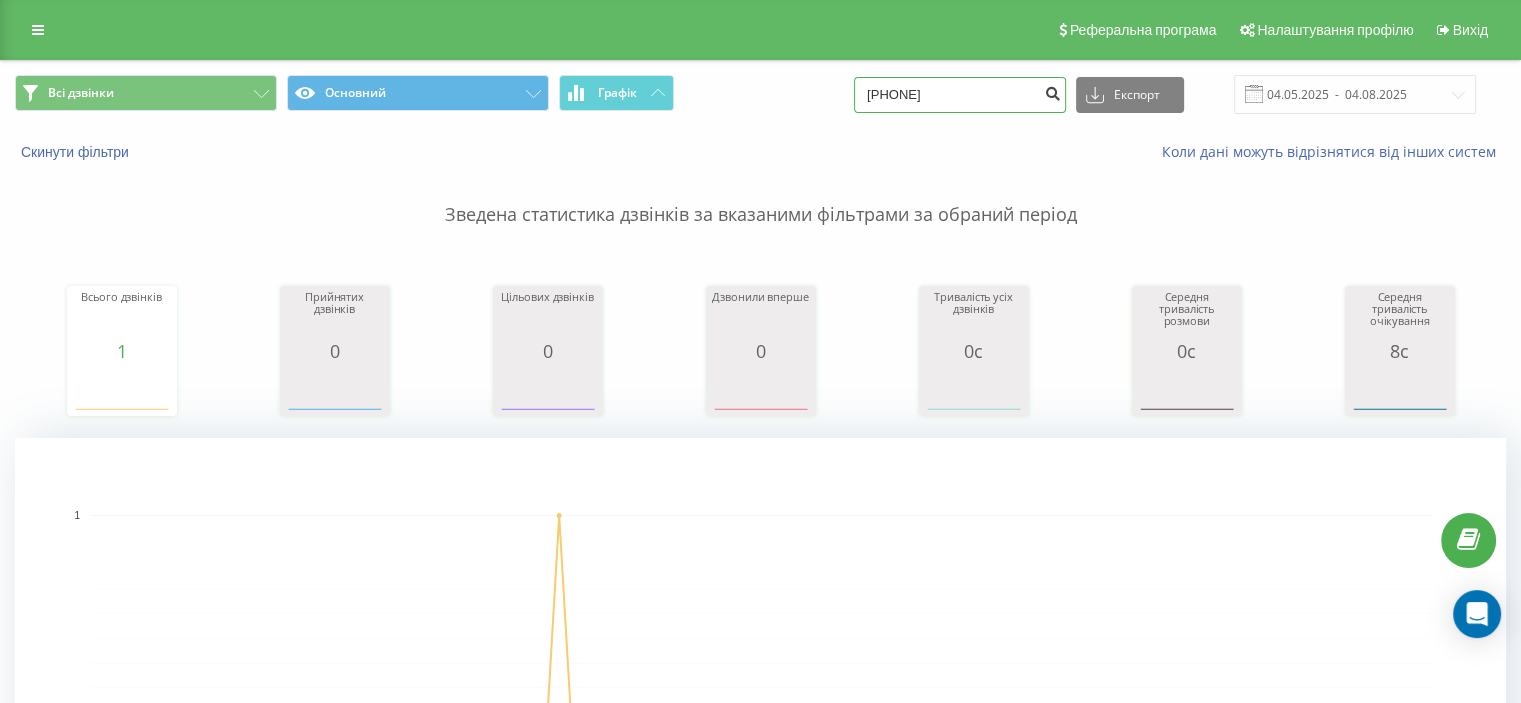 type on "[PHONE]" 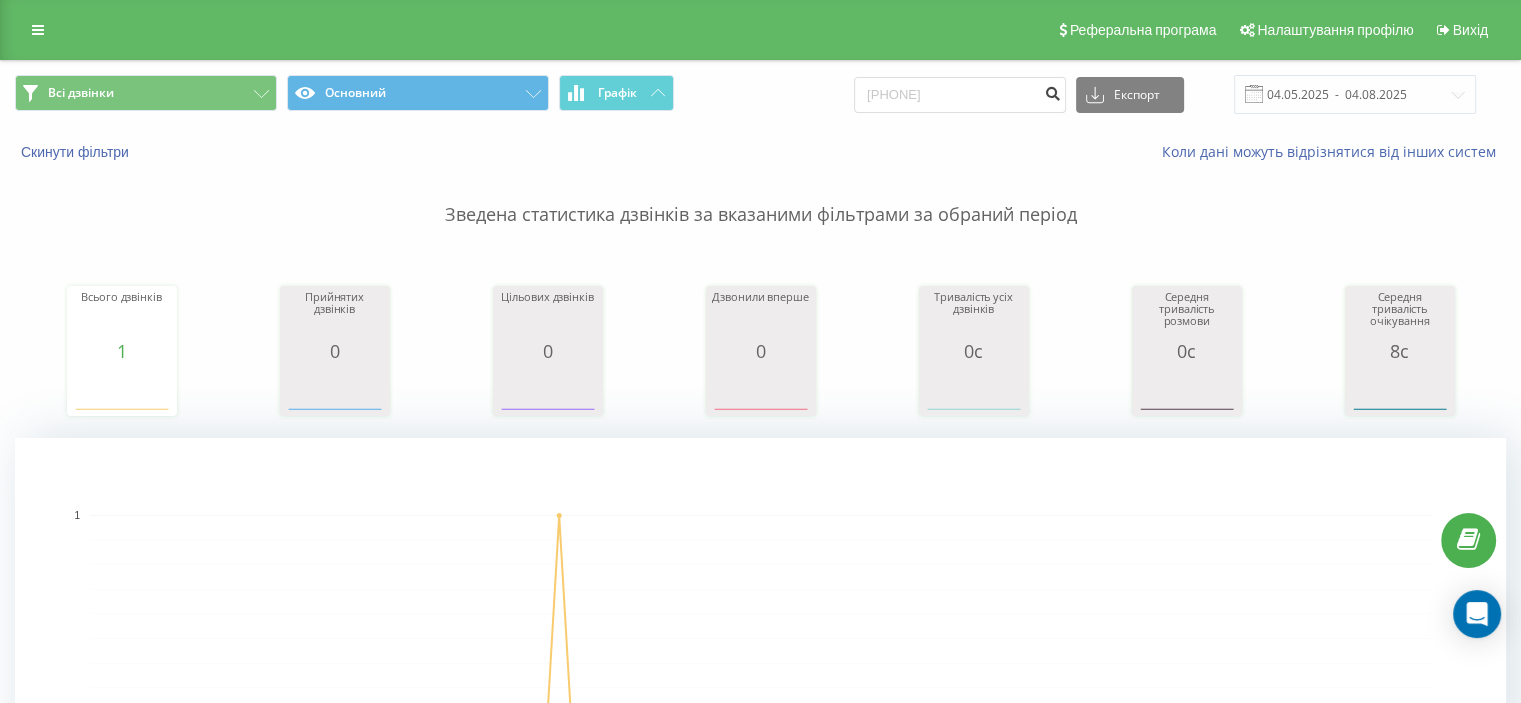 click at bounding box center (1052, 91) 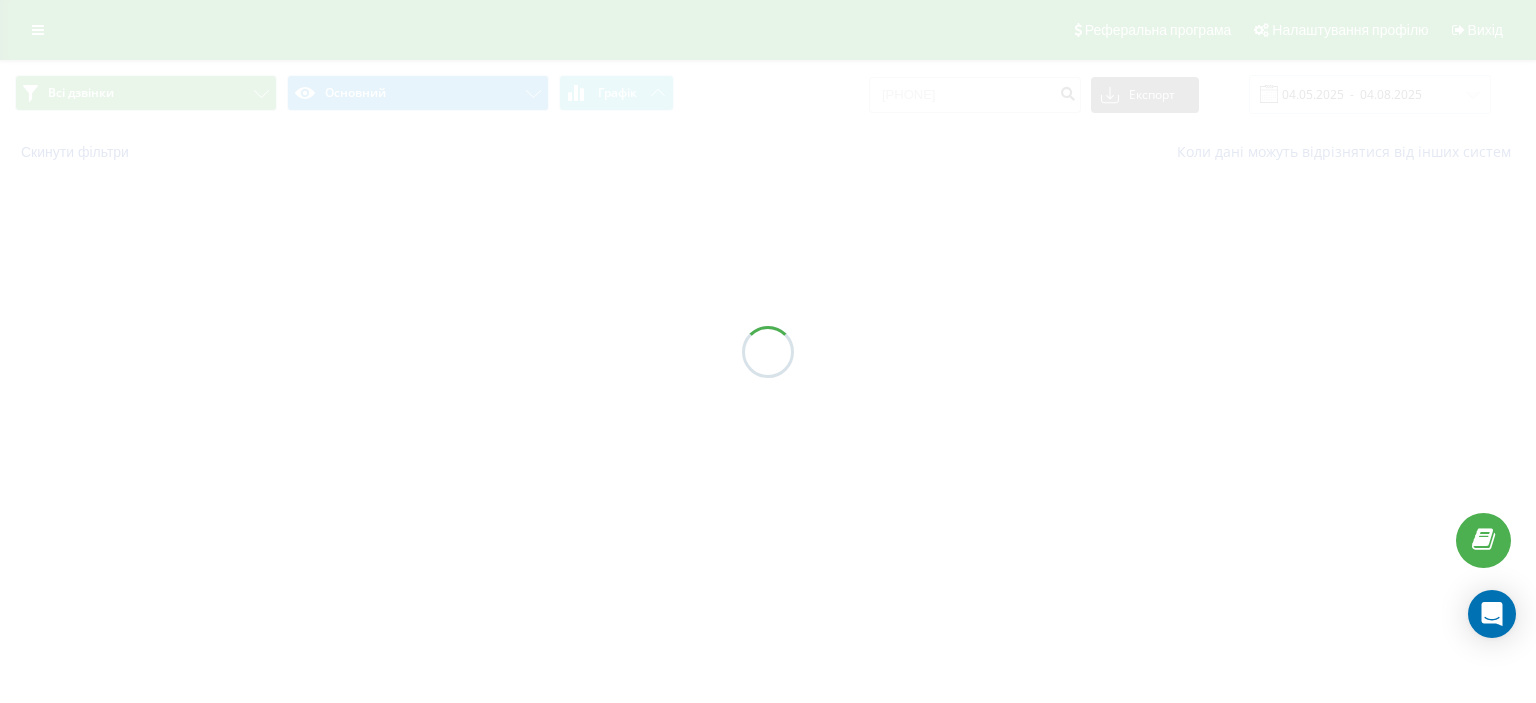scroll, scrollTop: 0, scrollLeft: 0, axis: both 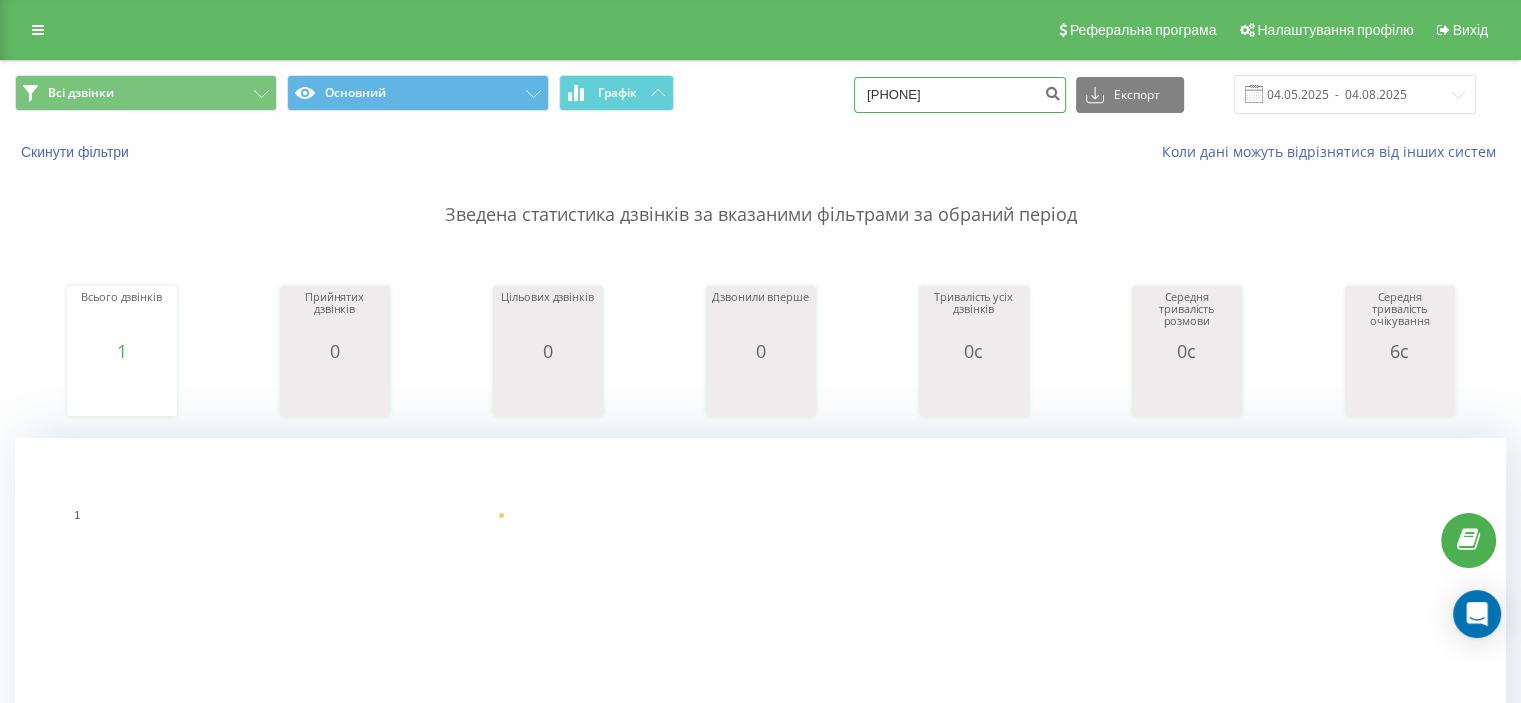 drag, startPoint x: 988, startPoint y: 101, endPoint x: 766, endPoint y: 101, distance: 222 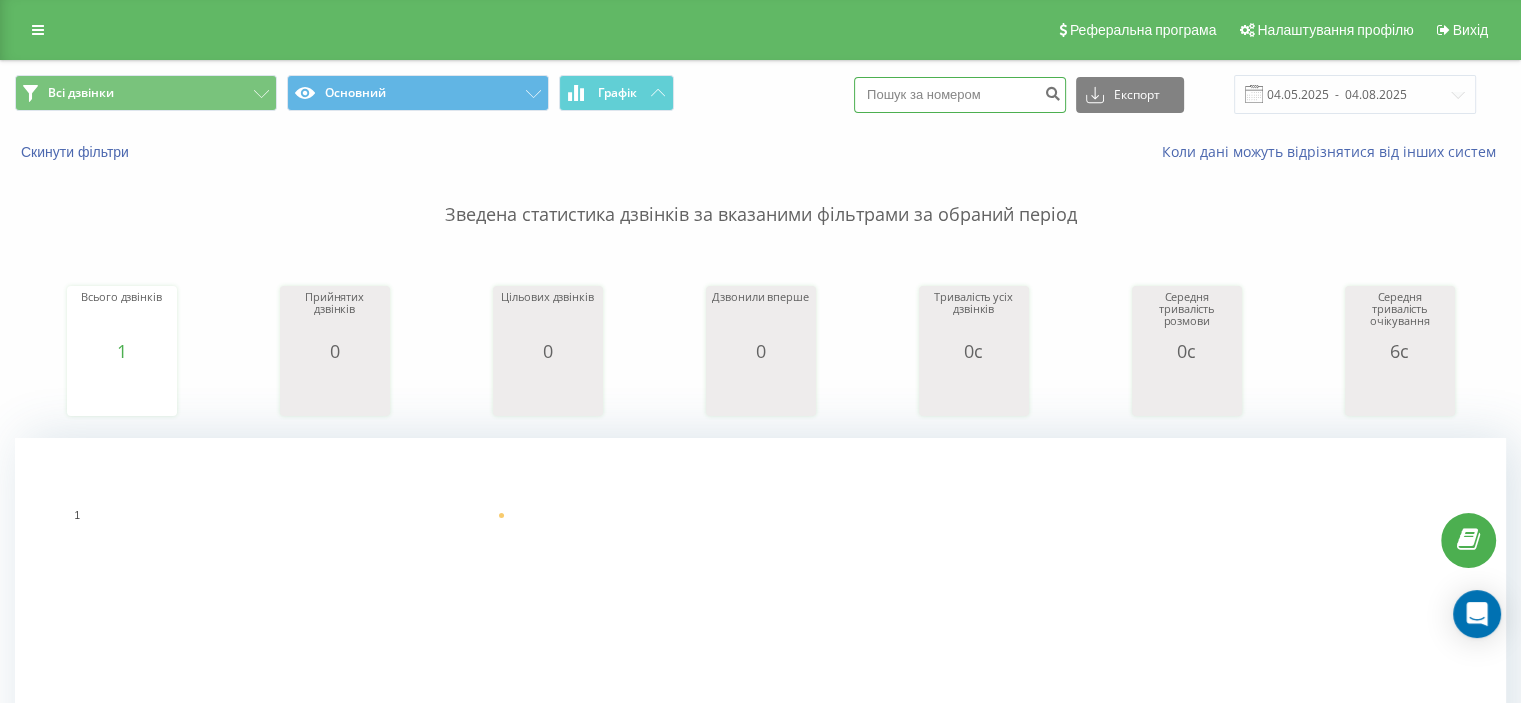 paste on "[PHONE]" 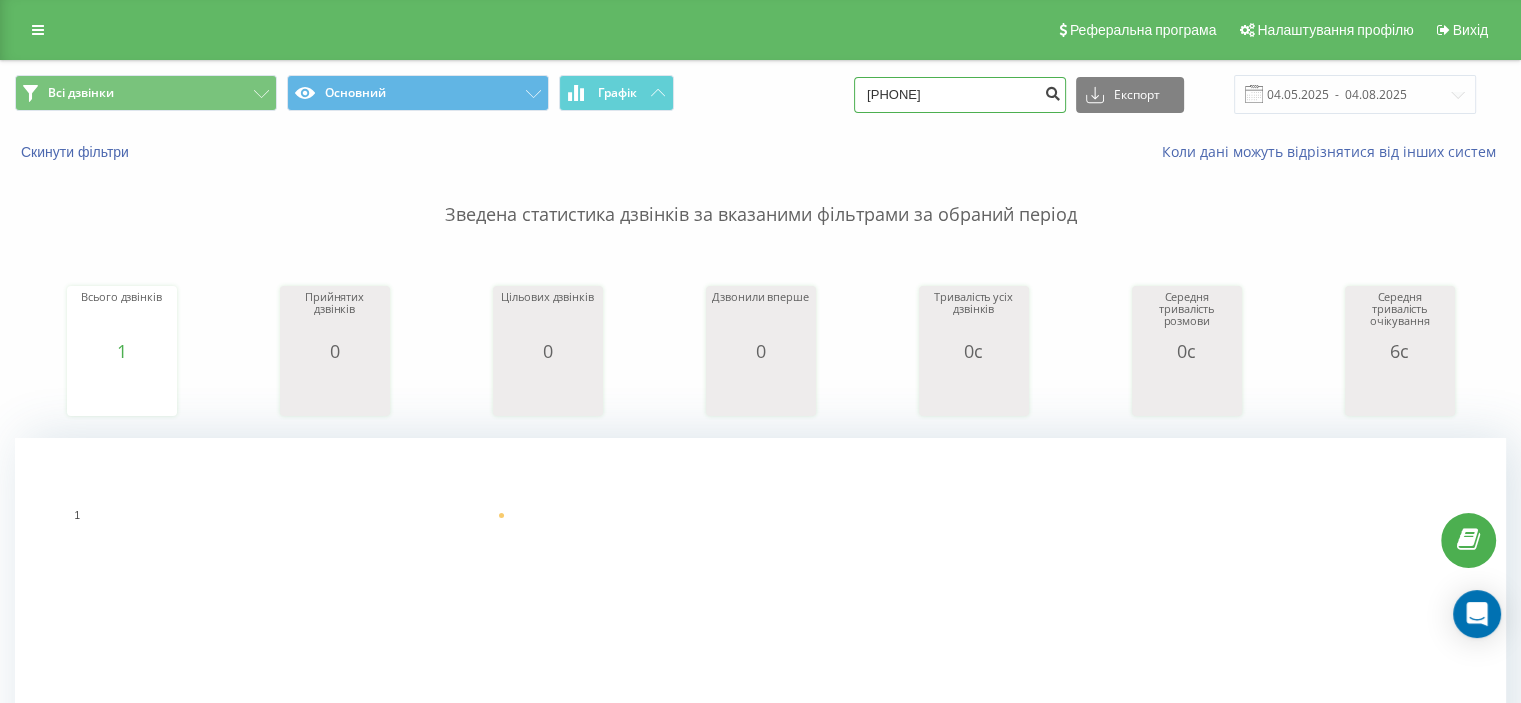 type on "[PHONE]" 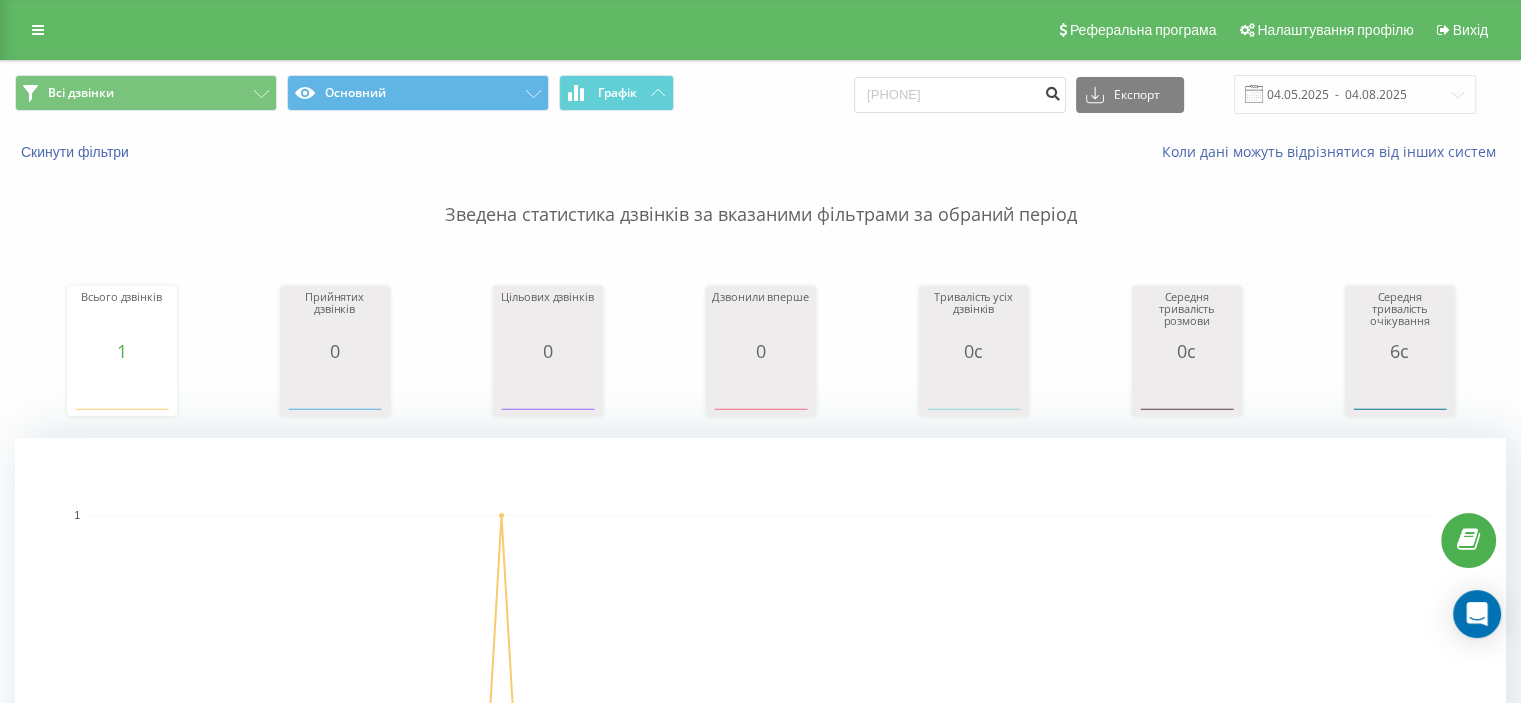 click at bounding box center [1052, 91] 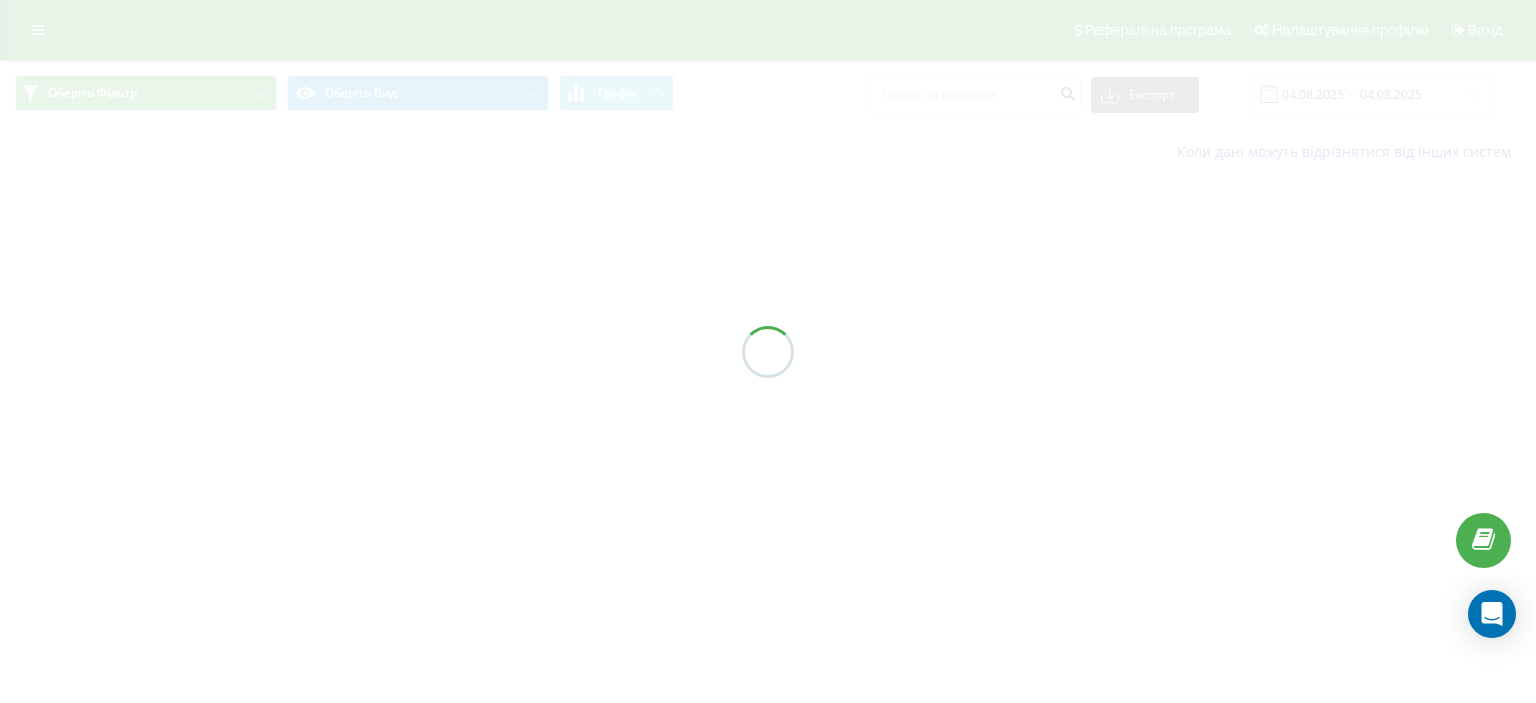 scroll, scrollTop: 0, scrollLeft: 0, axis: both 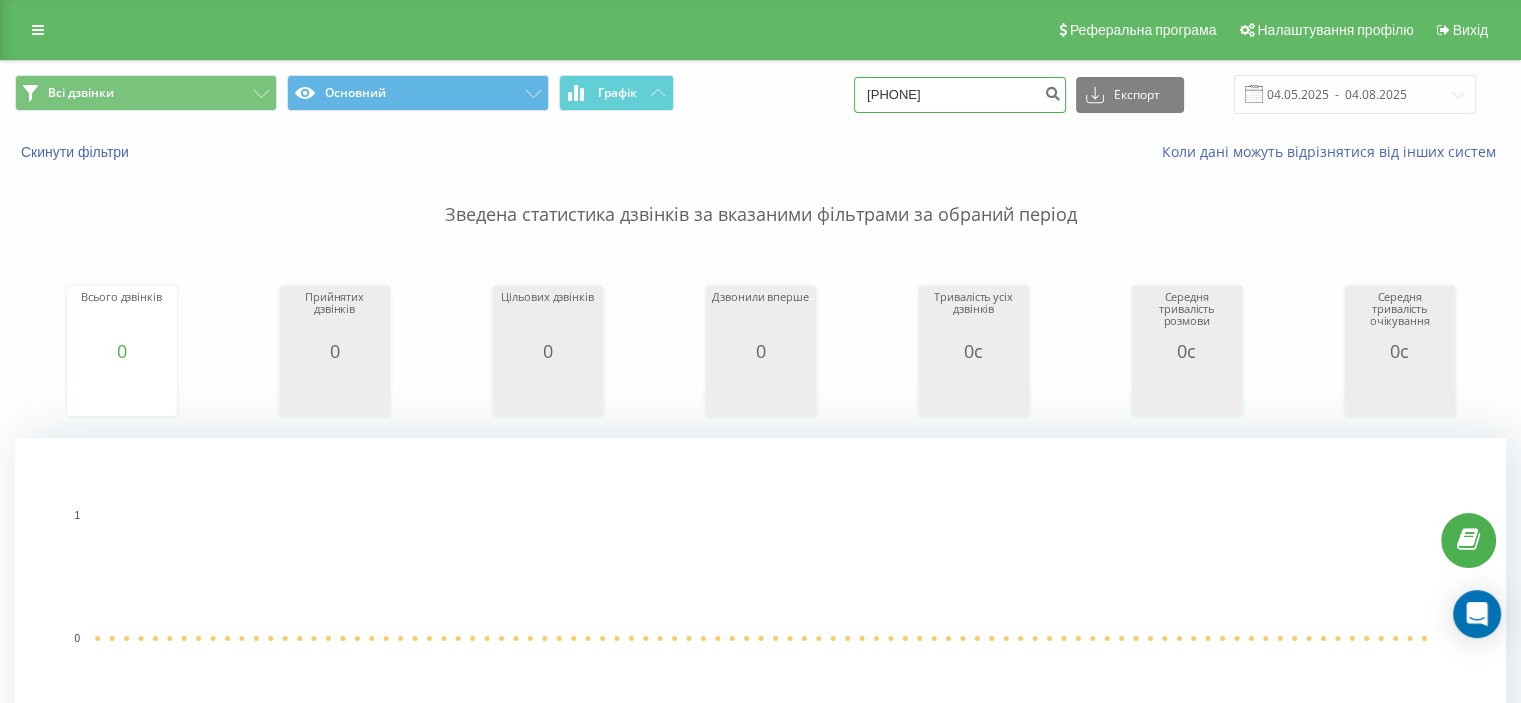 drag, startPoint x: 979, startPoint y: 93, endPoint x: 701, endPoint y: 59, distance: 280.0714 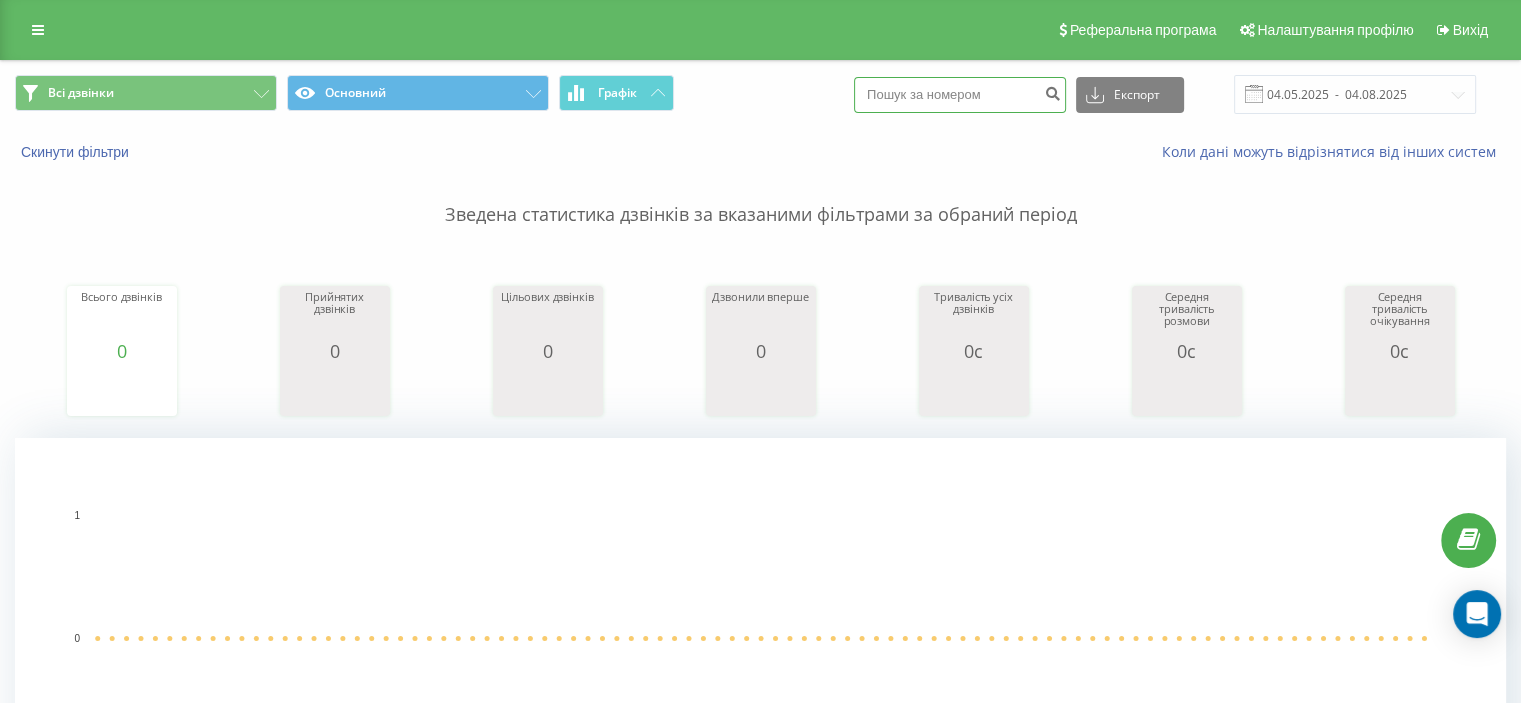 paste on "0638625948" 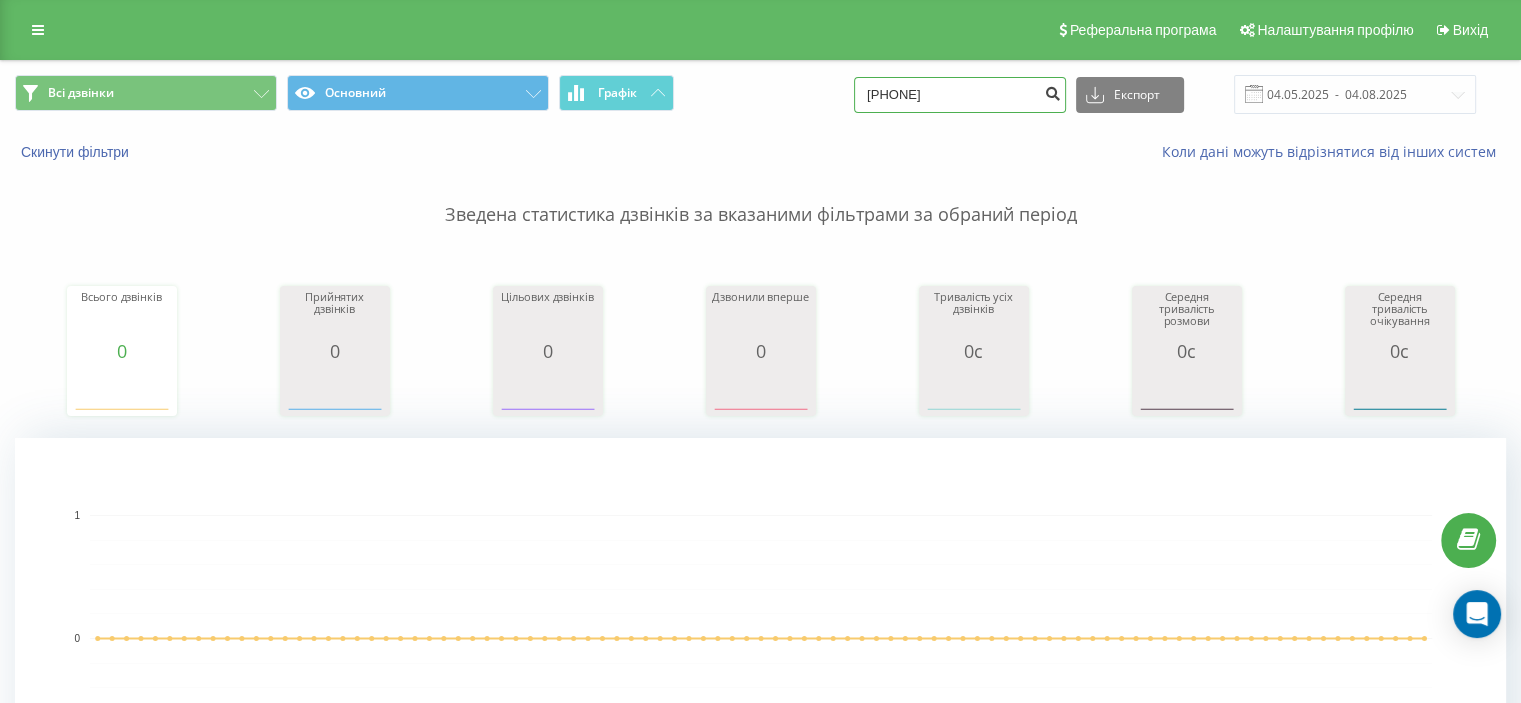 type on "0638625948" 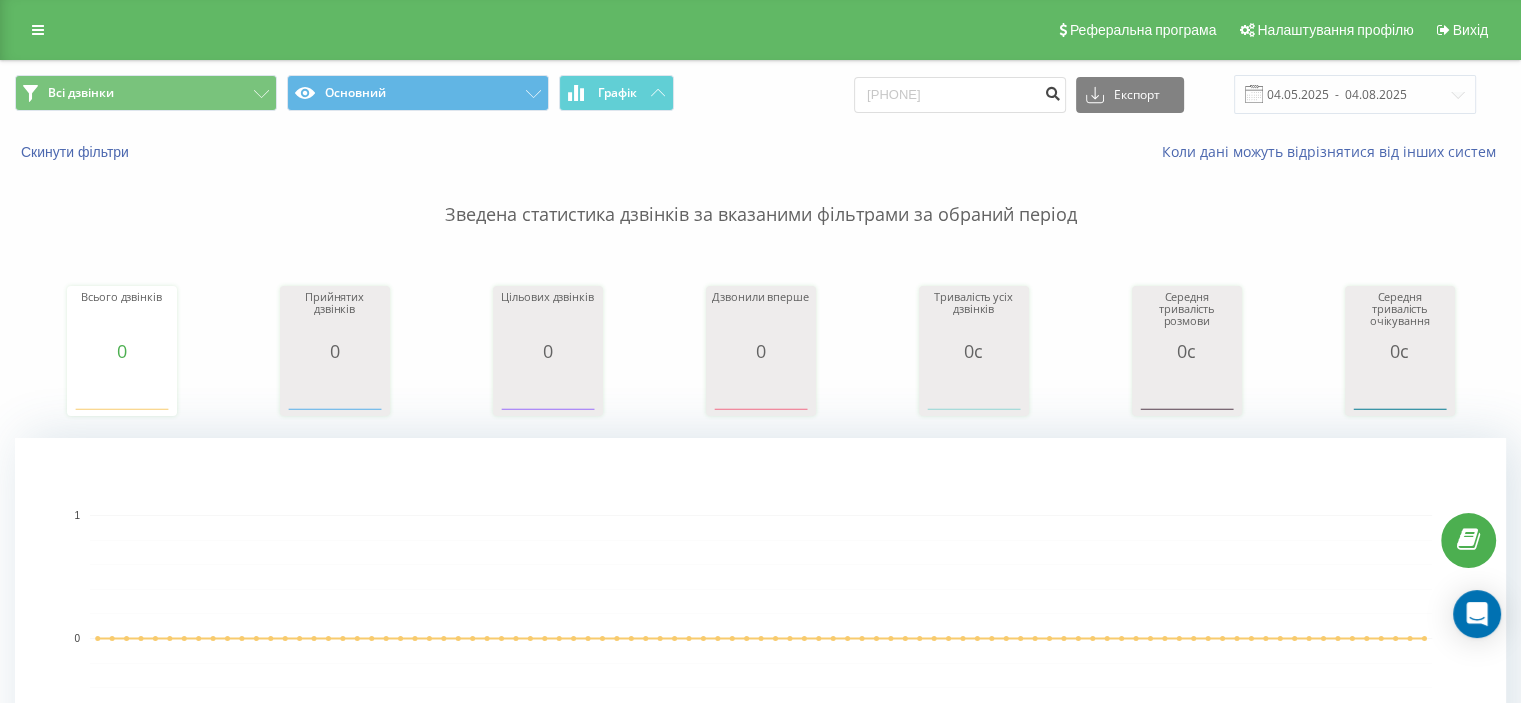 click at bounding box center [1052, 91] 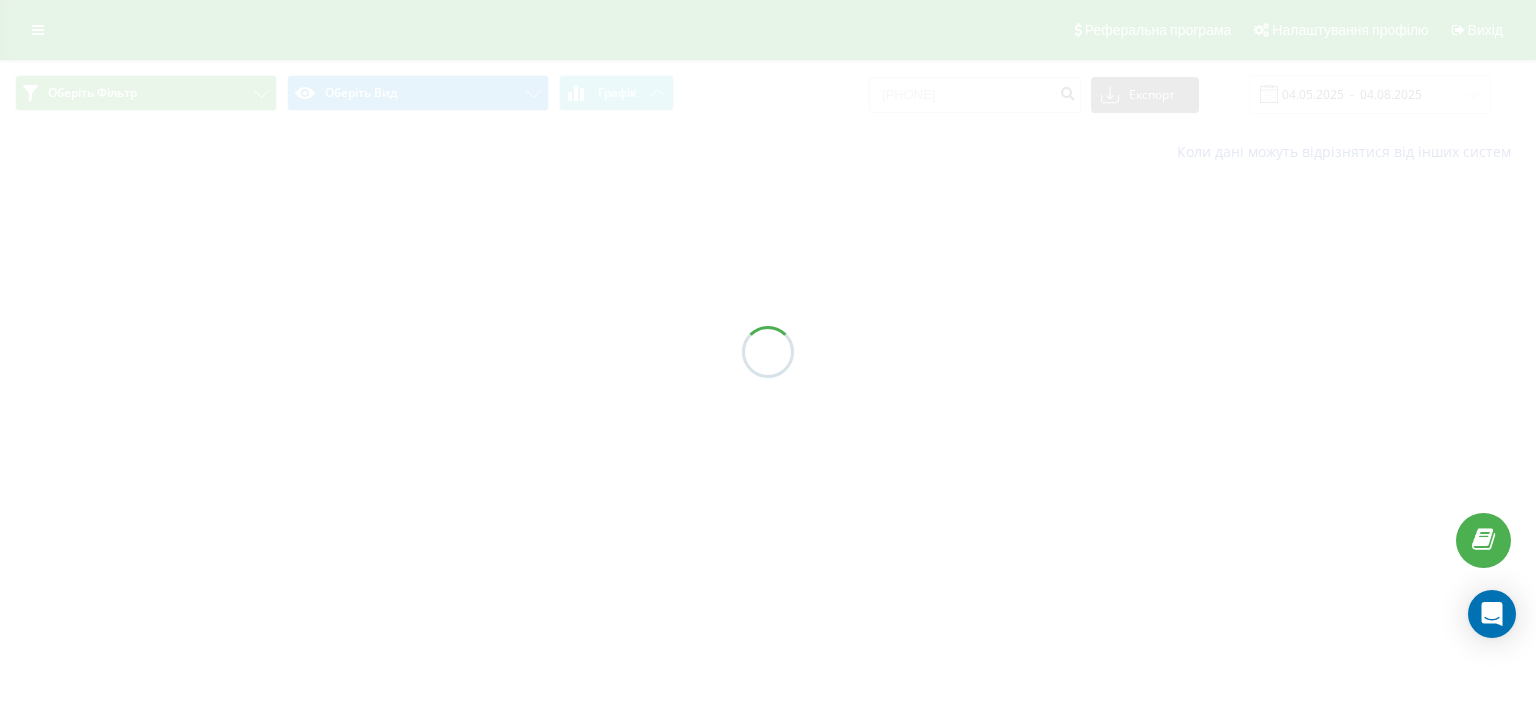 scroll, scrollTop: 0, scrollLeft: 0, axis: both 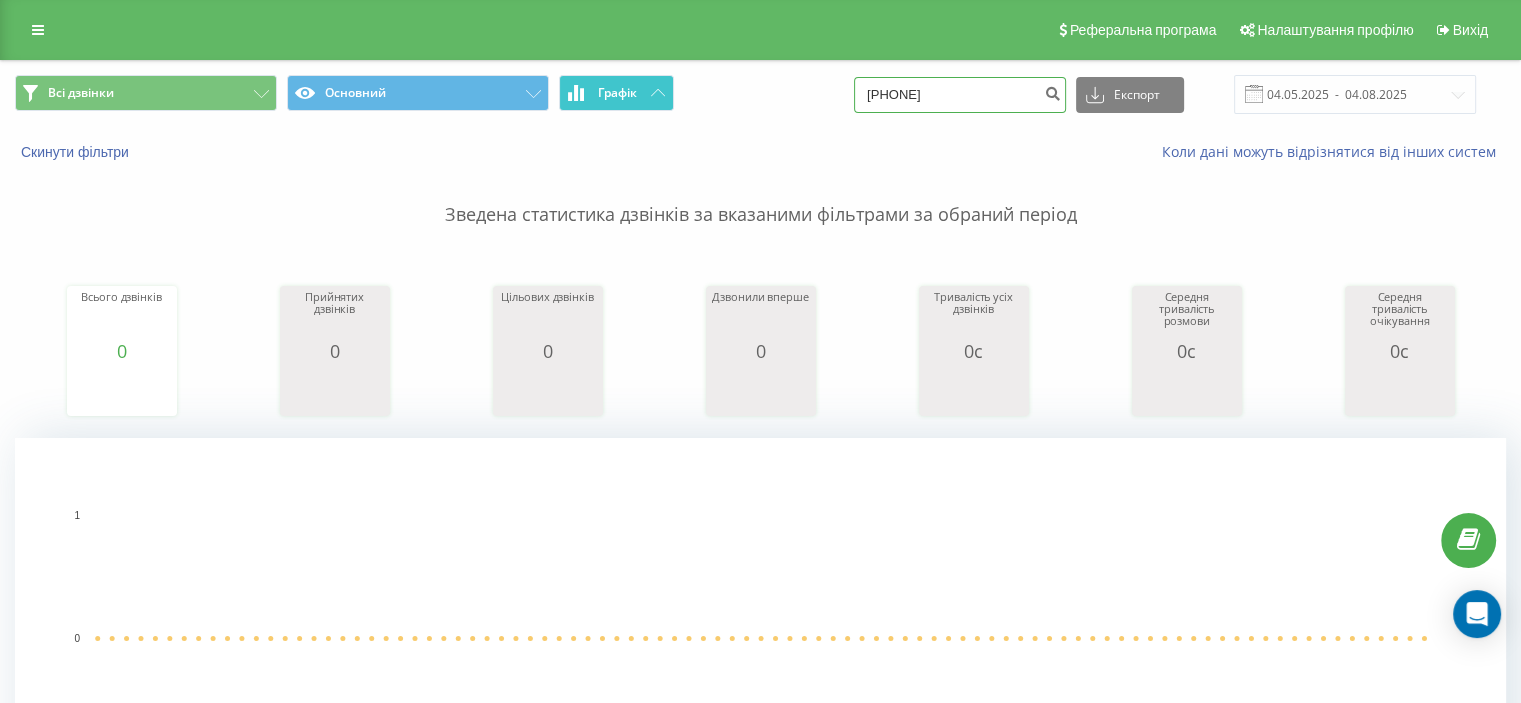 drag, startPoint x: 972, startPoint y: 87, endPoint x: 668, endPoint y: 77, distance: 304.16443 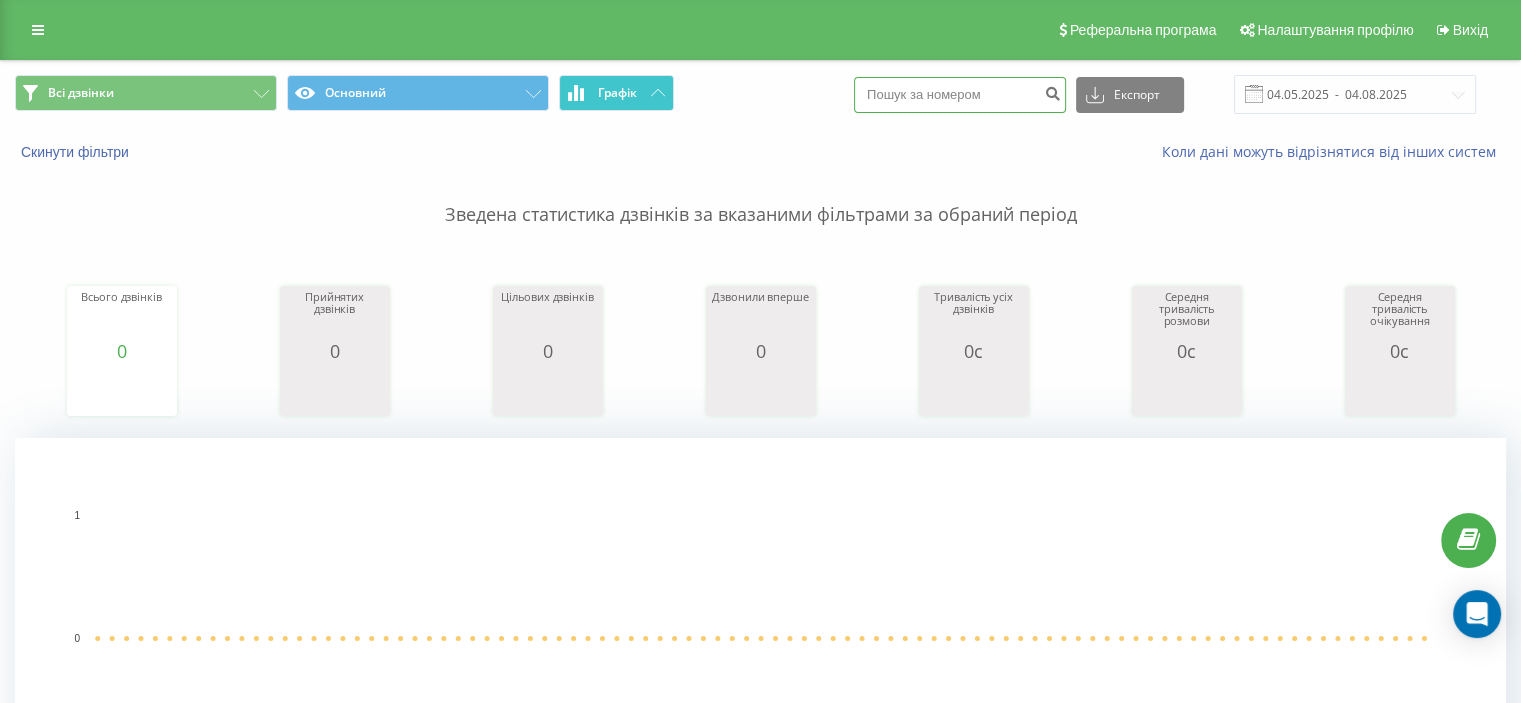 paste on "[PHONE]" 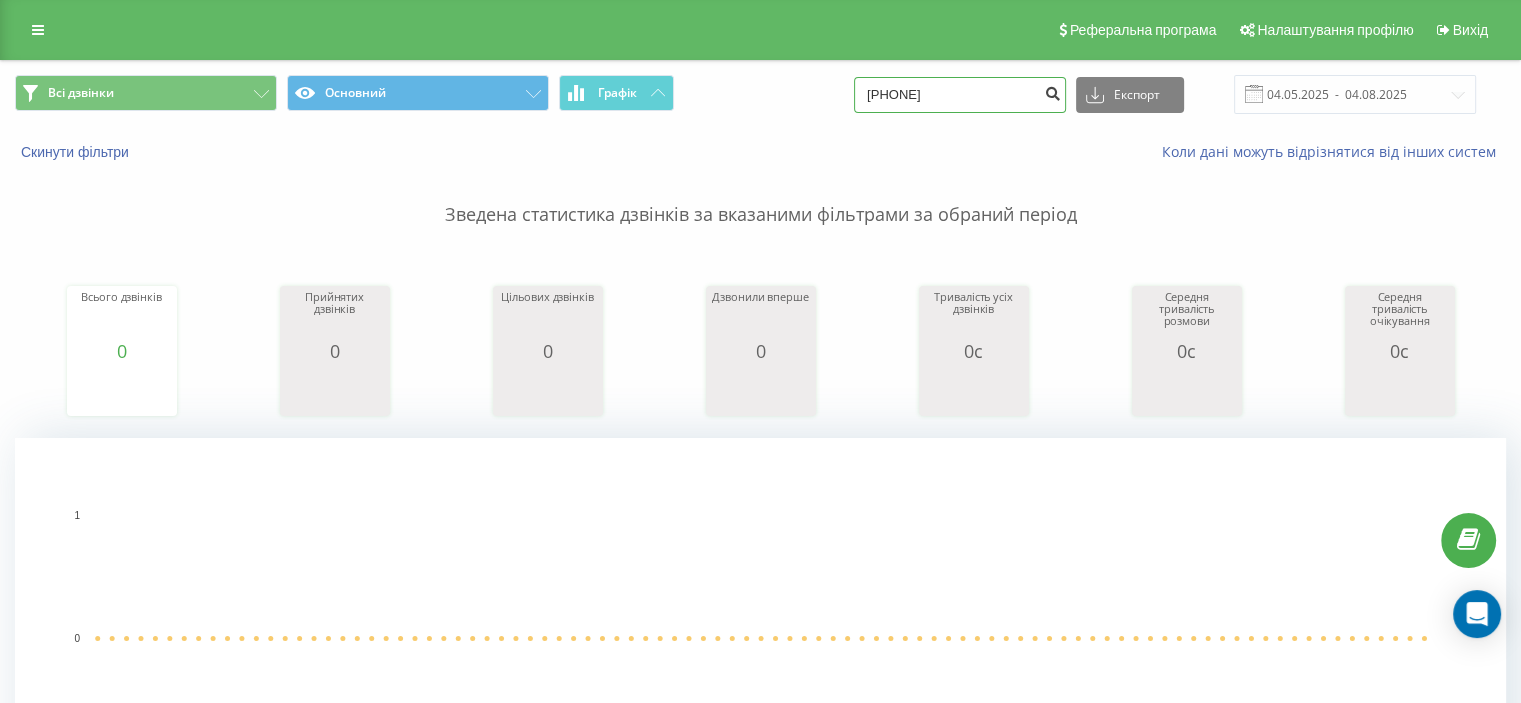 type on "[PHONE]" 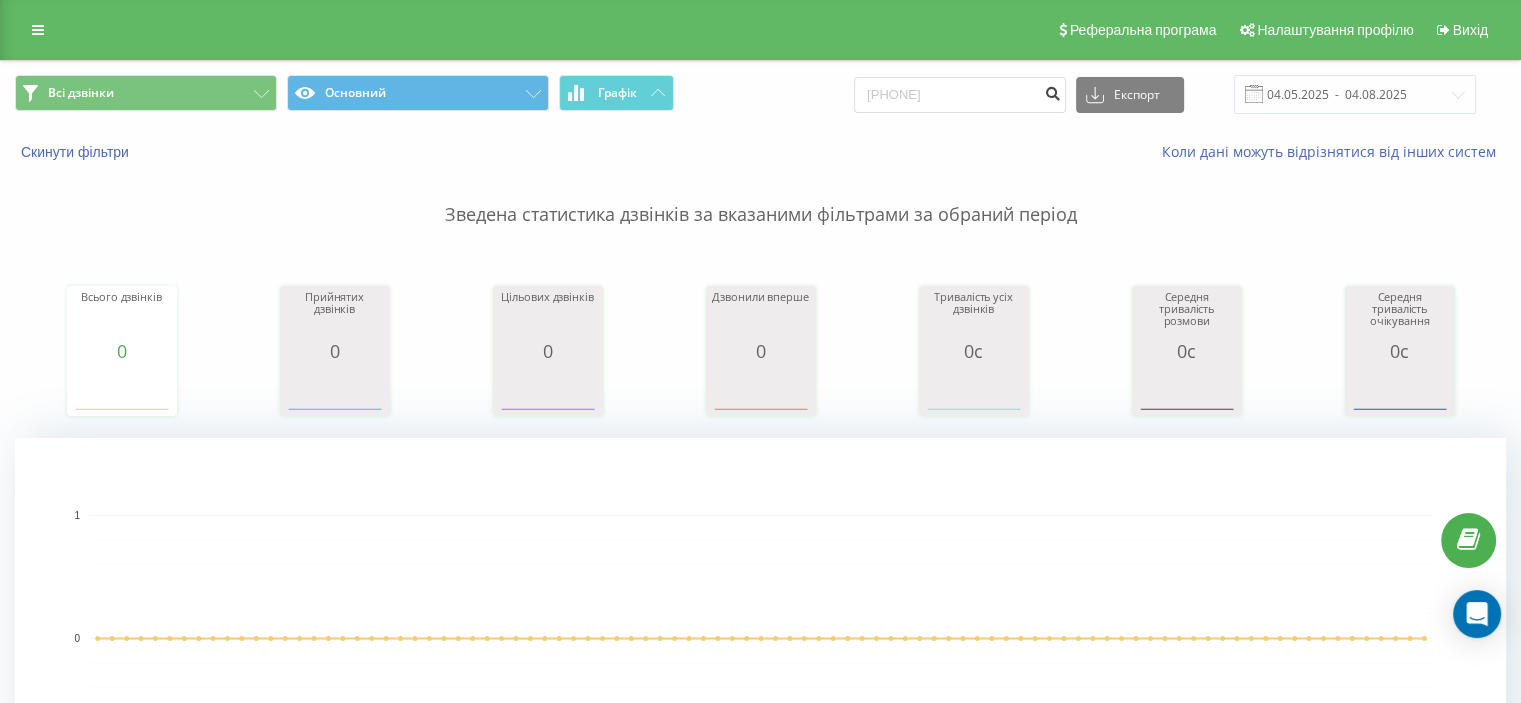 click at bounding box center [1052, 91] 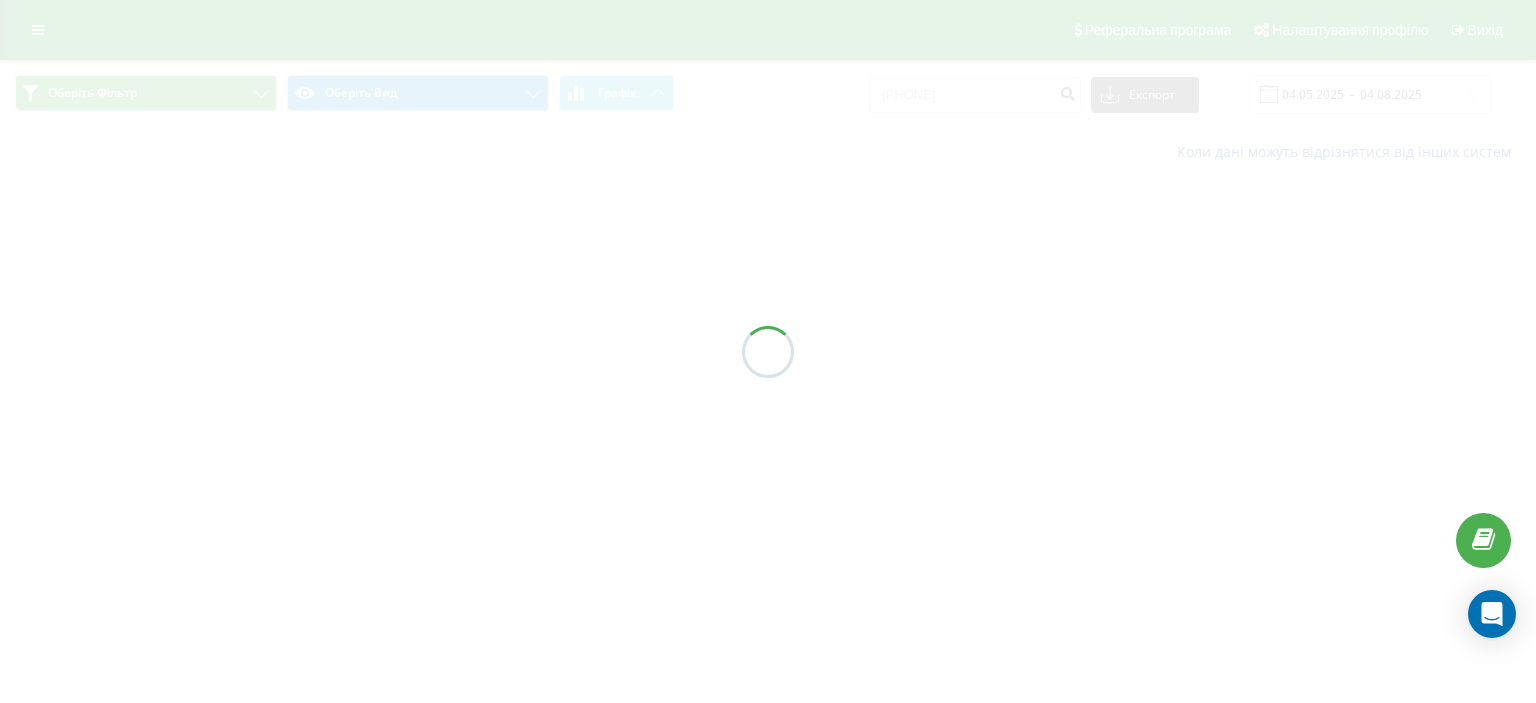scroll, scrollTop: 0, scrollLeft: 0, axis: both 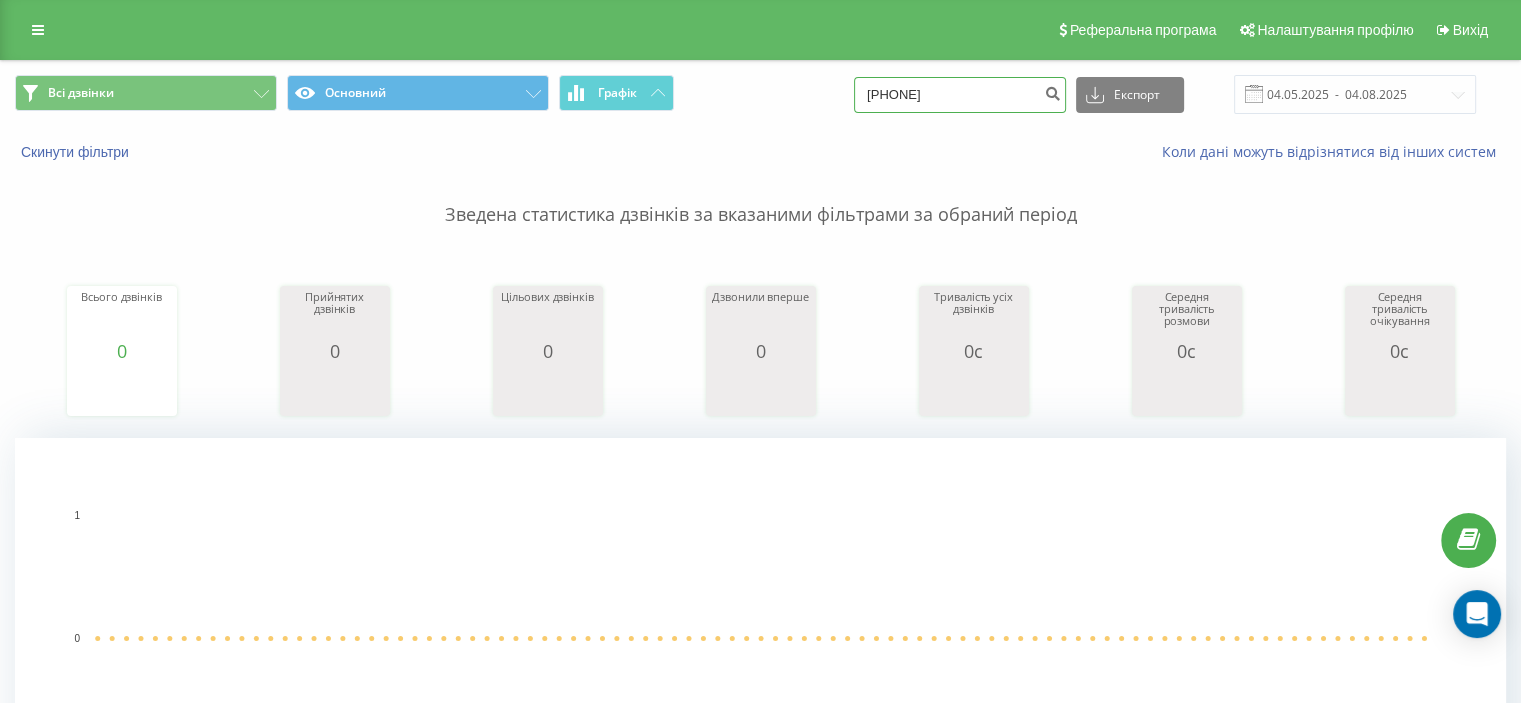 drag, startPoint x: 1034, startPoint y: 77, endPoint x: 804, endPoint y: 130, distance: 236.02754 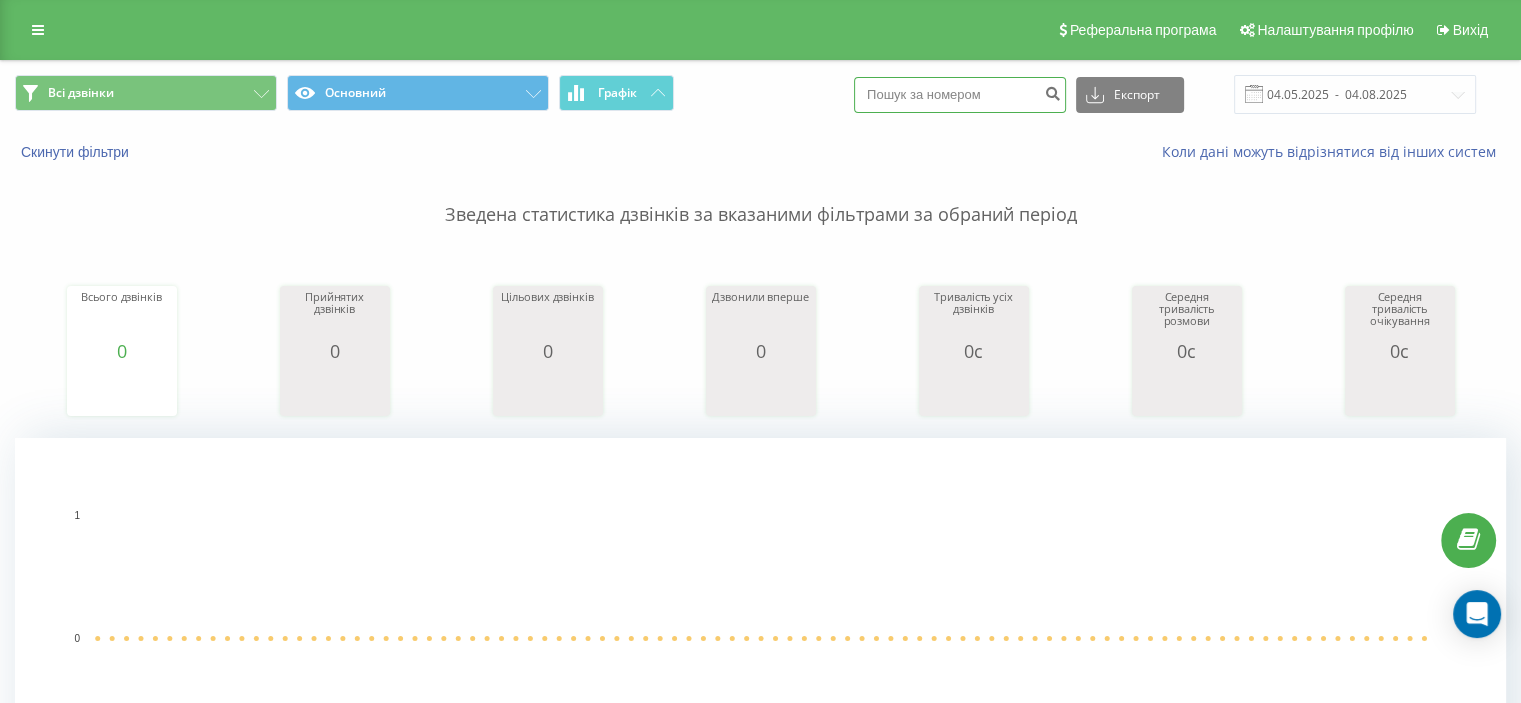 paste on "[PHONE]" 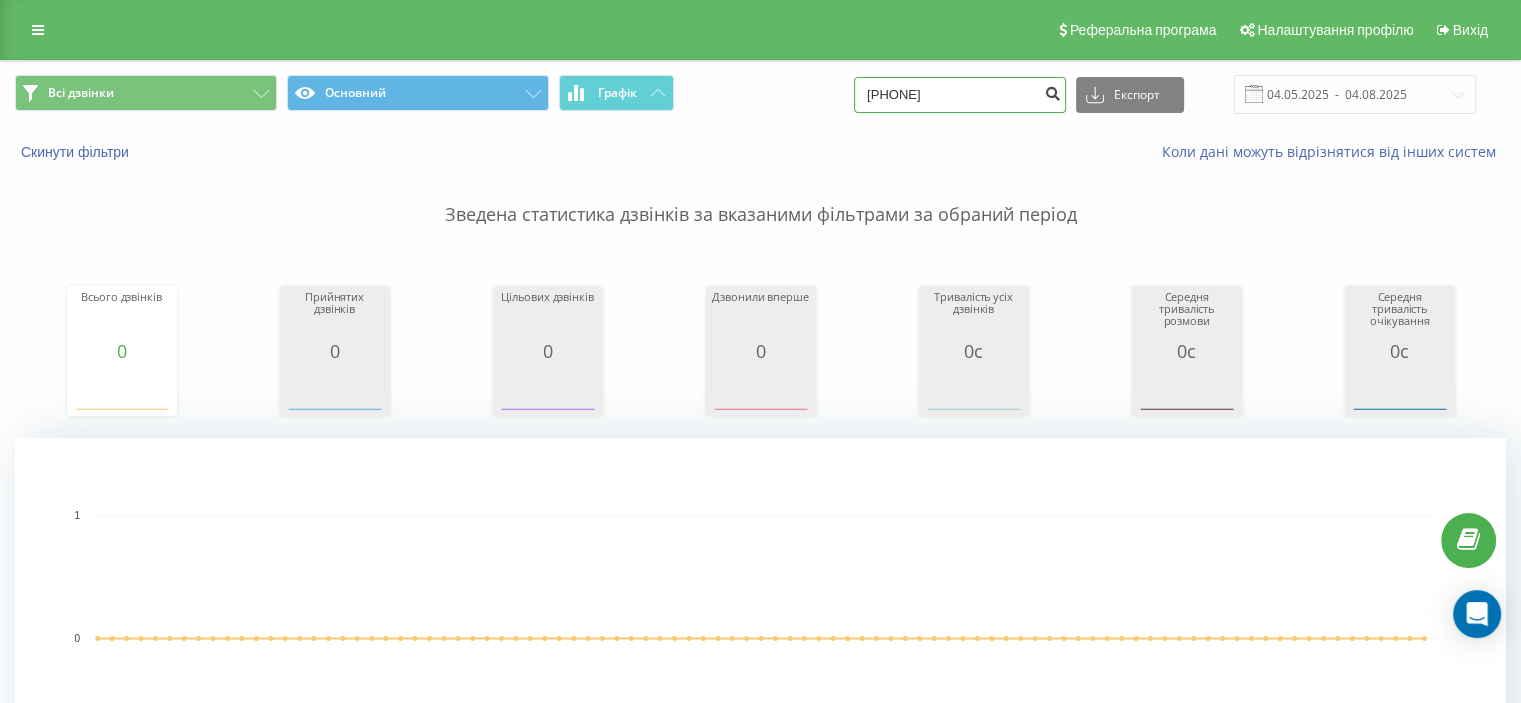 type on "[PHONE]" 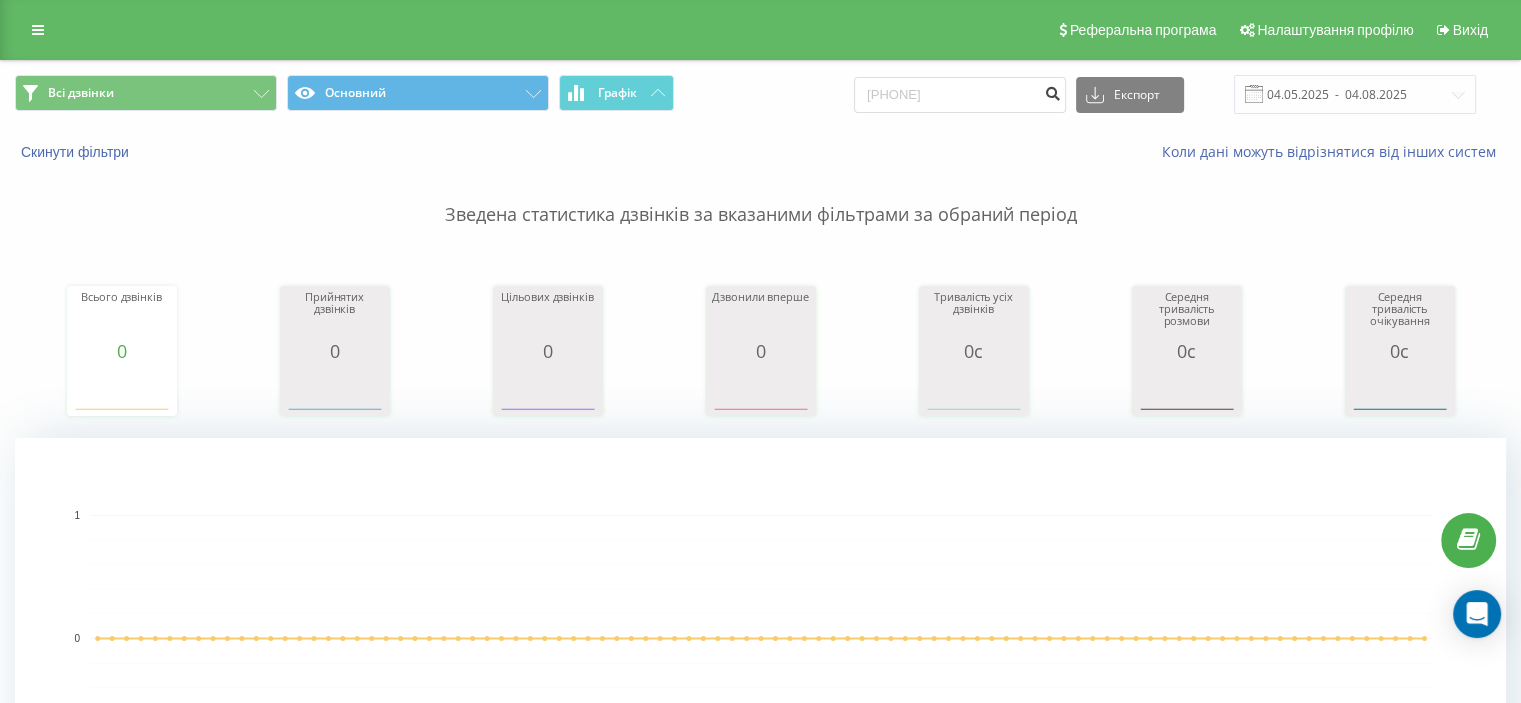 click at bounding box center (1052, 91) 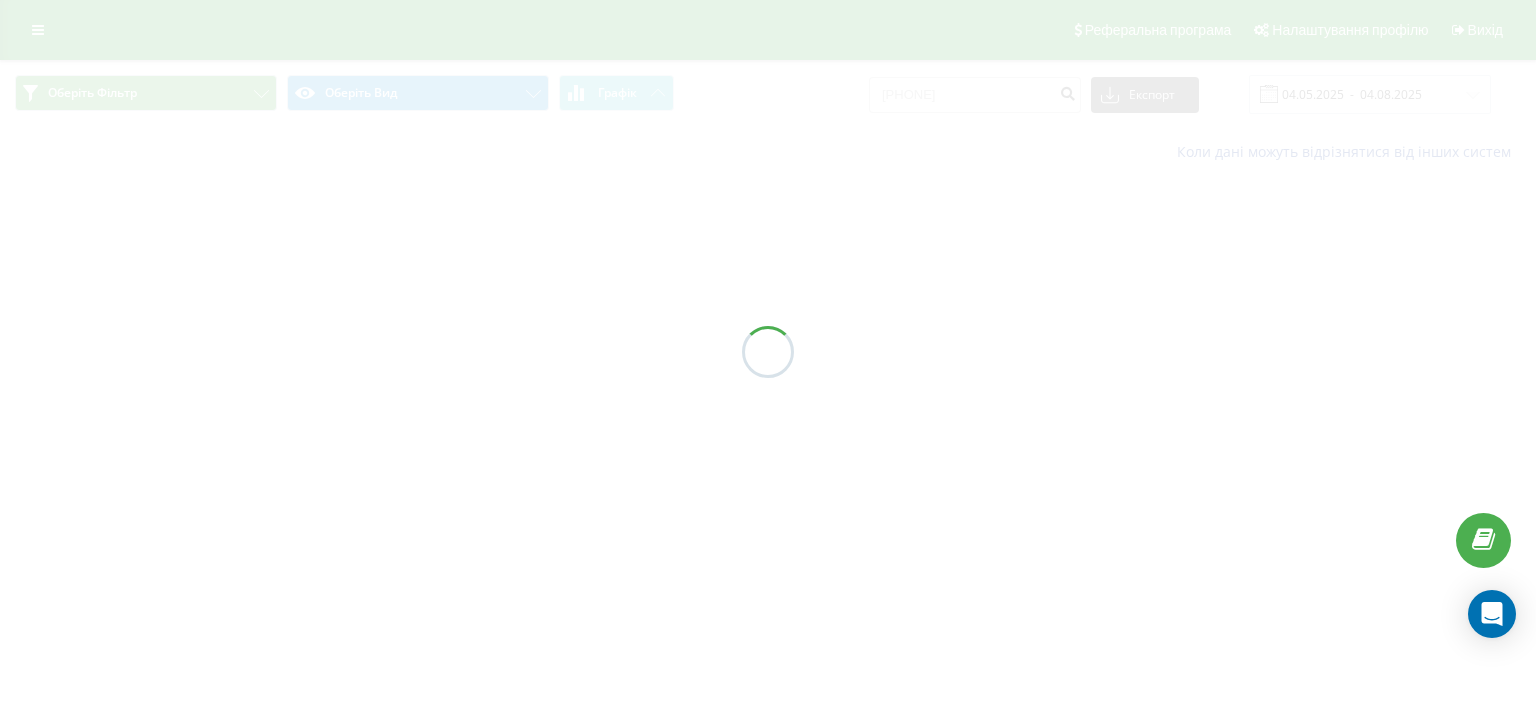 scroll, scrollTop: 0, scrollLeft: 0, axis: both 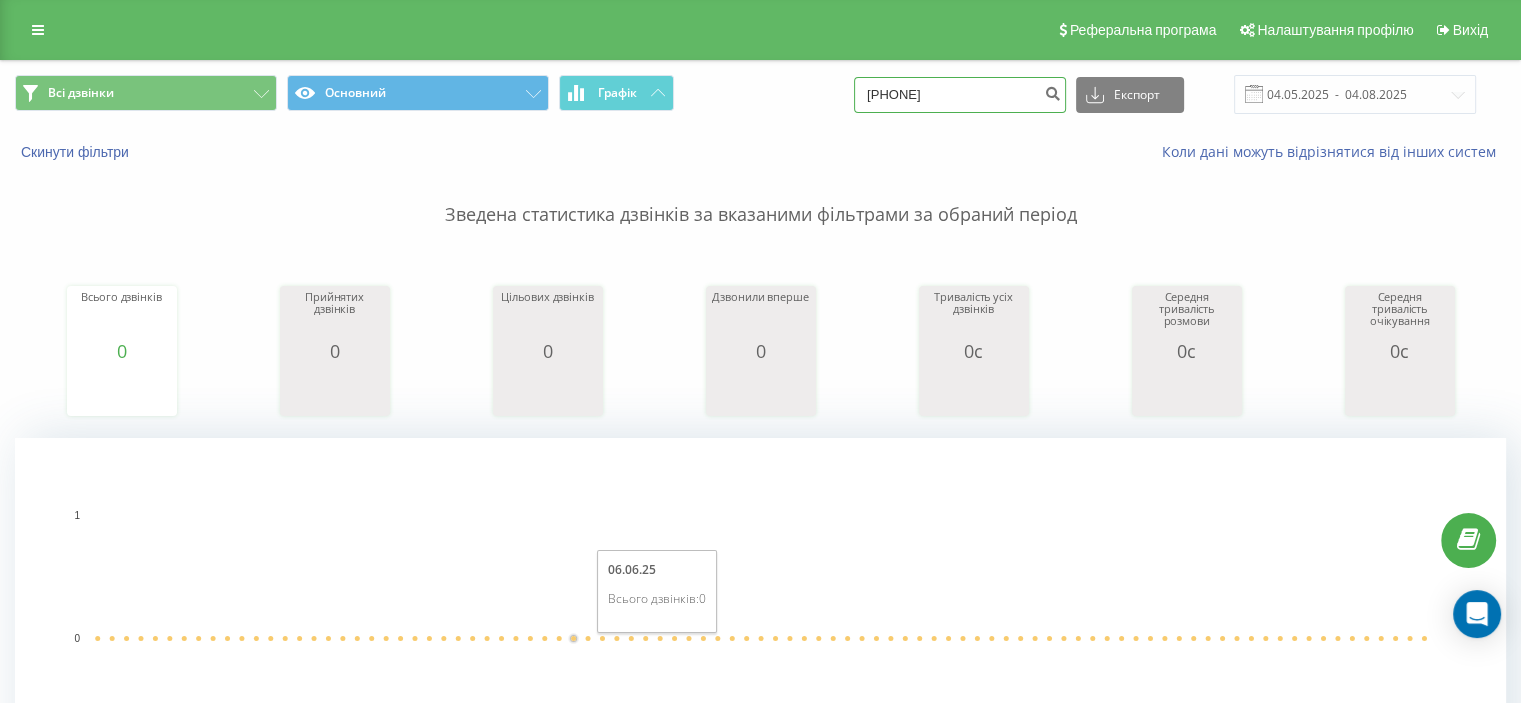 drag, startPoint x: 996, startPoint y: 92, endPoint x: 784, endPoint y: 71, distance: 213.03755 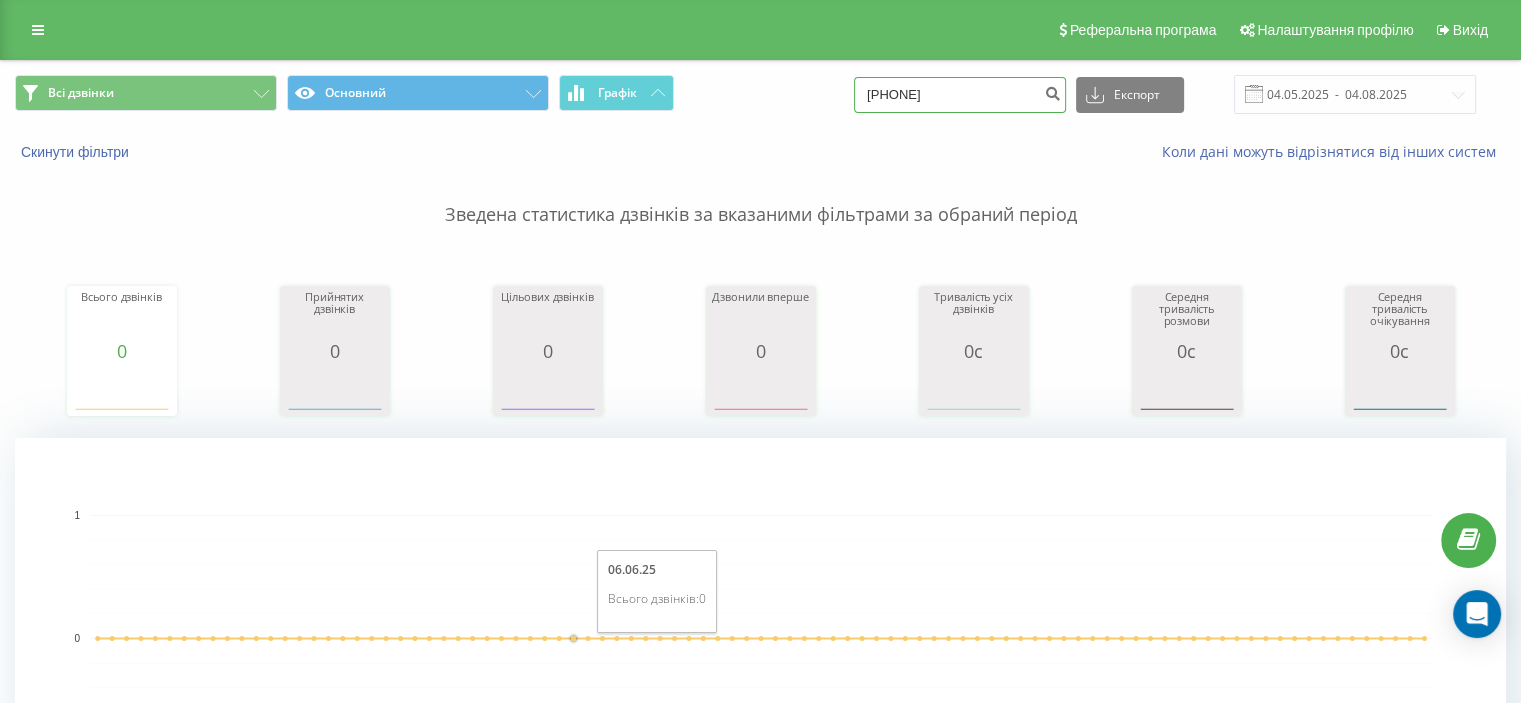 click on "Всі дзвінки Основний Графік 0672846212 Експорт .csv .xls .xlsx 04.05.2025  -  04.08.2025" at bounding box center [760, 94] 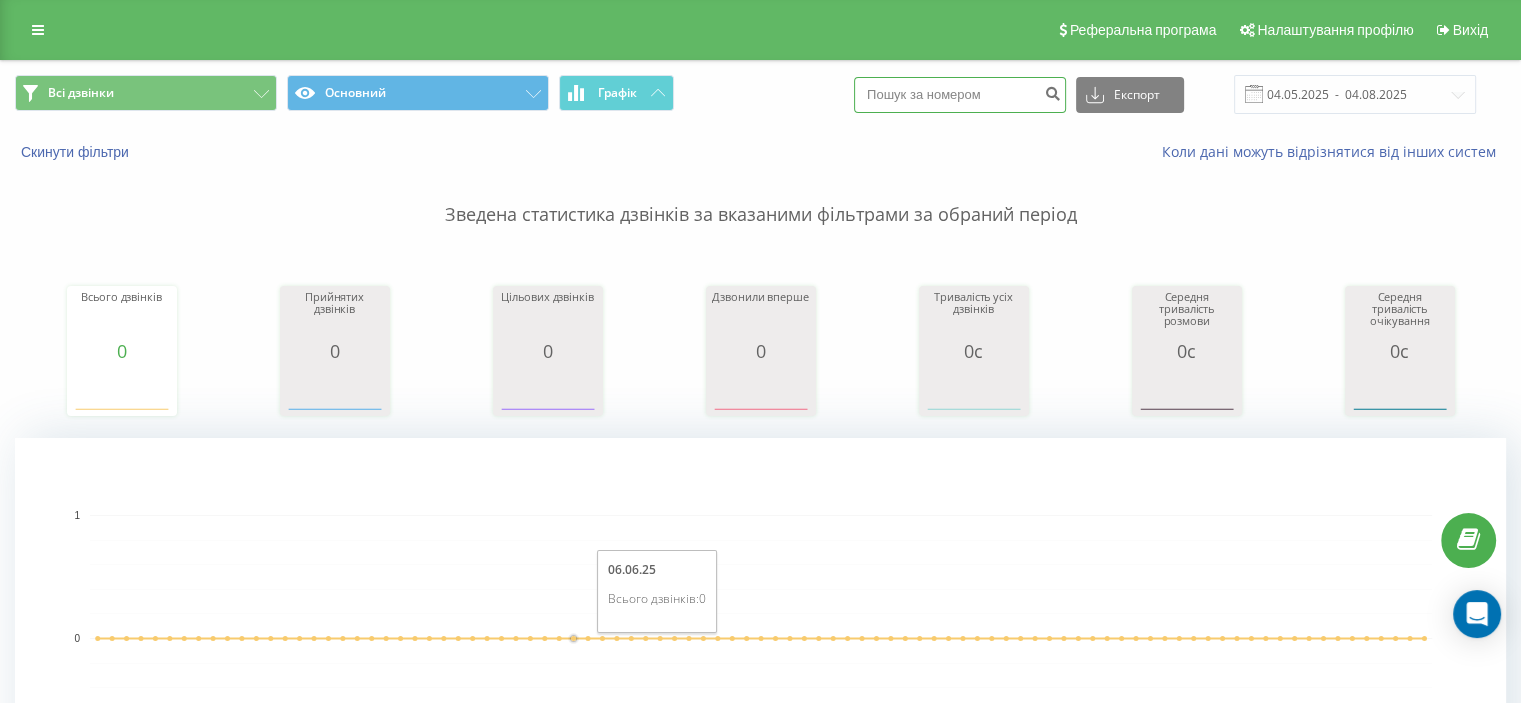 paste on "0505740684" 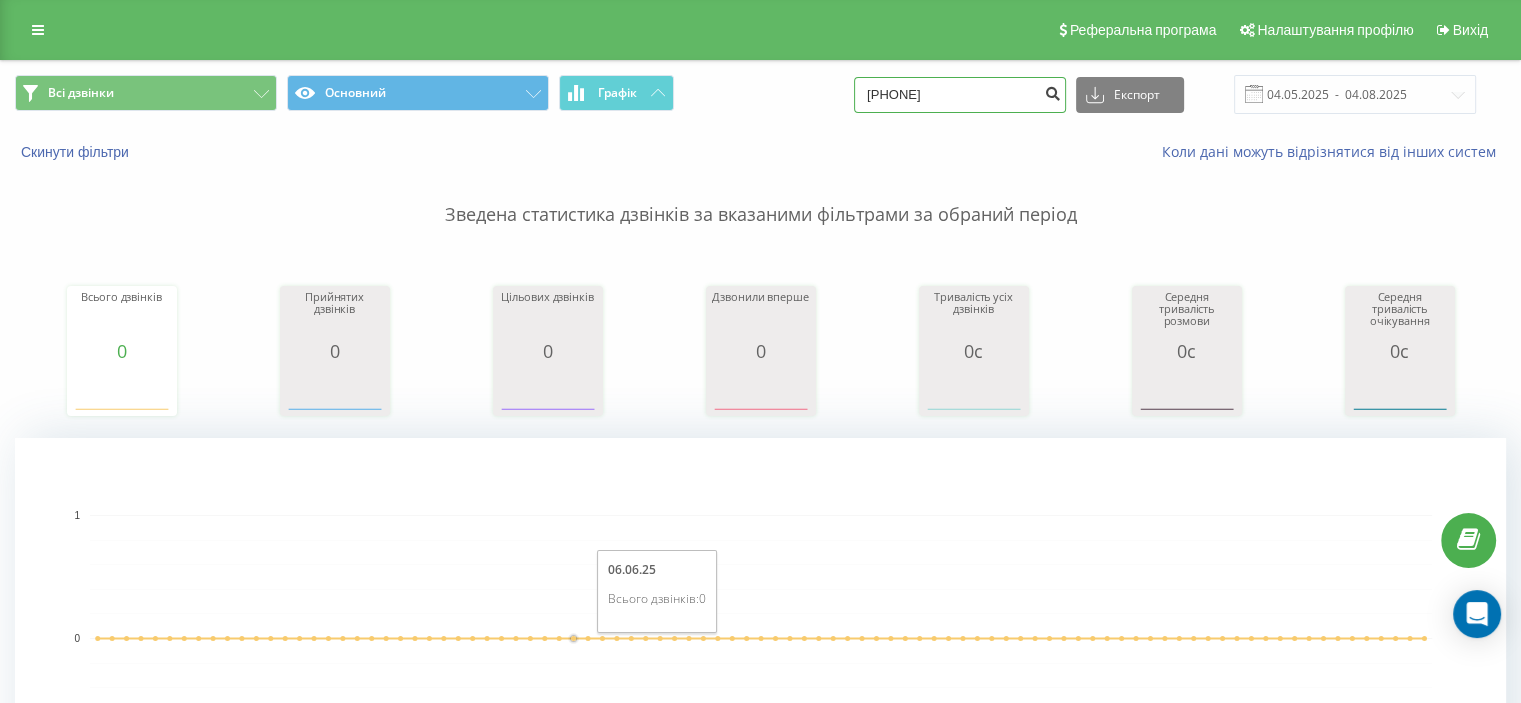 type on "0505740684" 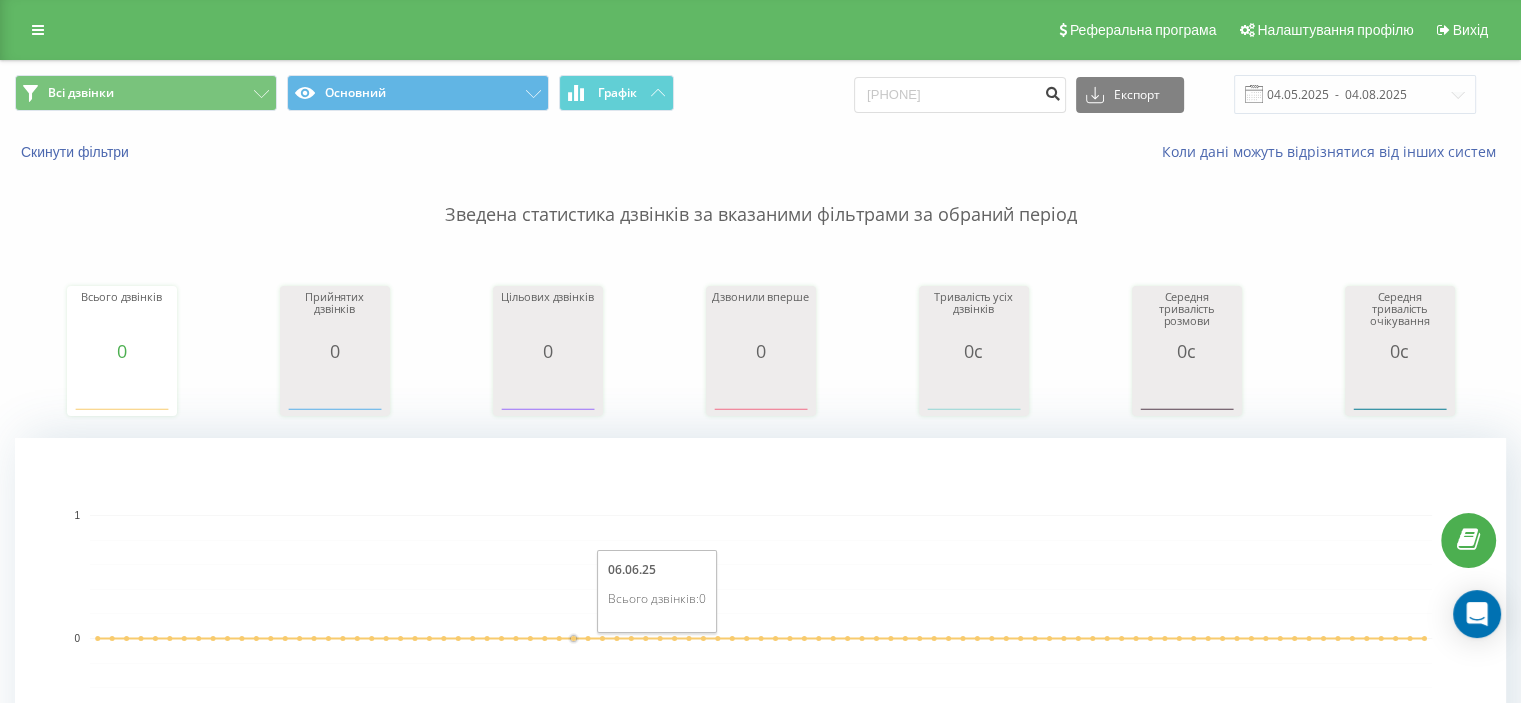 click at bounding box center [1052, 91] 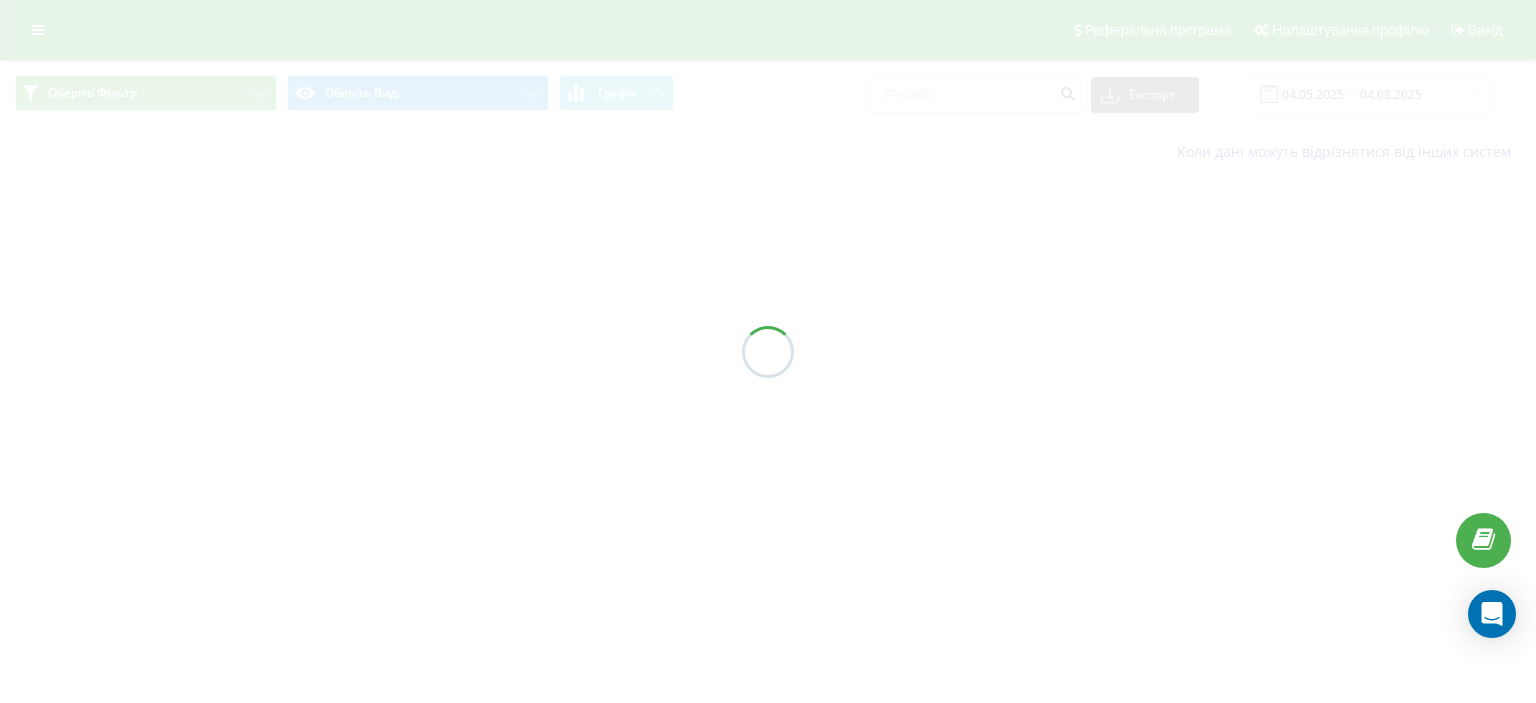 scroll, scrollTop: 0, scrollLeft: 0, axis: both 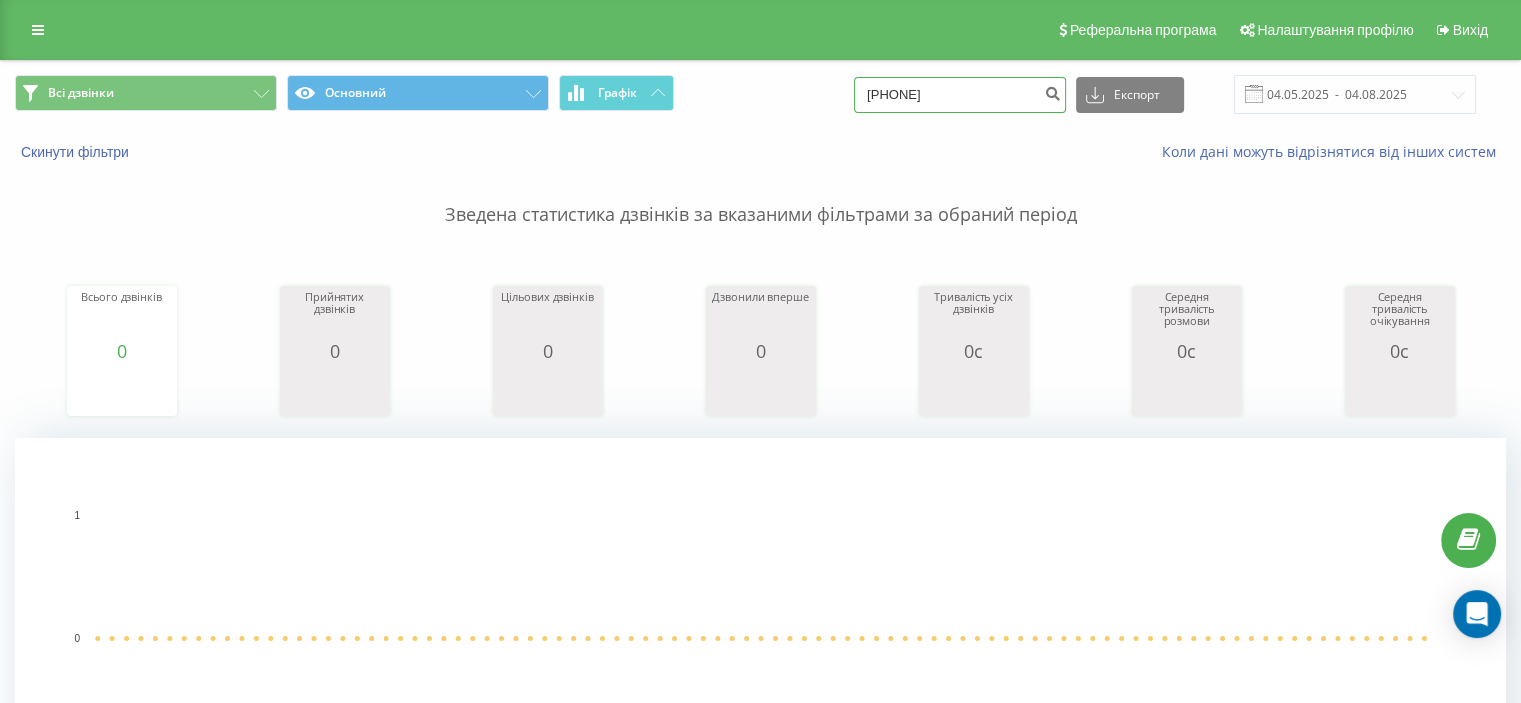 drag, startPoint x: 977, startPoint y: 96, endPoint x: 677, endPoint y: 67, distance: 301.3984 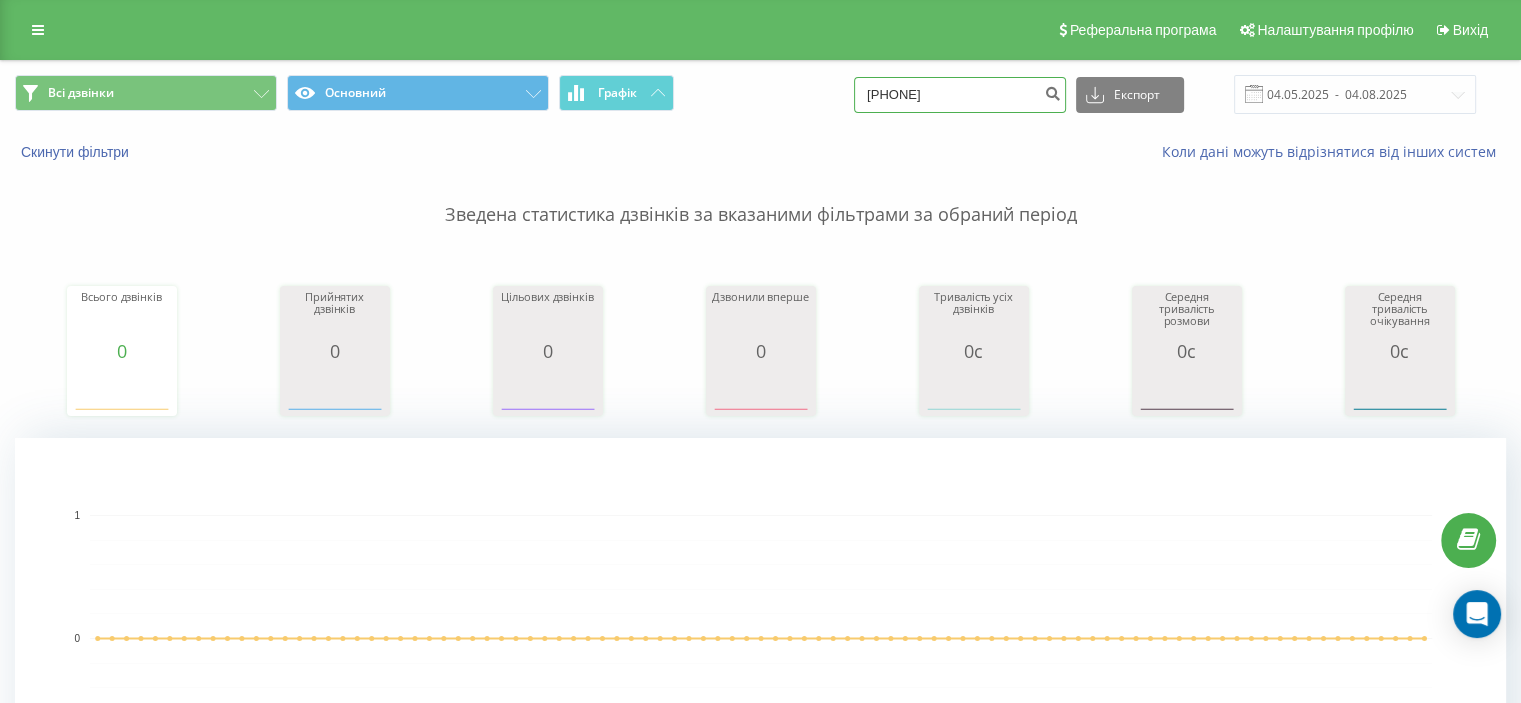 click on "Всі дзвінки Основний Графік 0505740684 Експорт .csv .xls .xlsx 04.05.2025  -  04.08.2025" at bounding box center [760, 94] 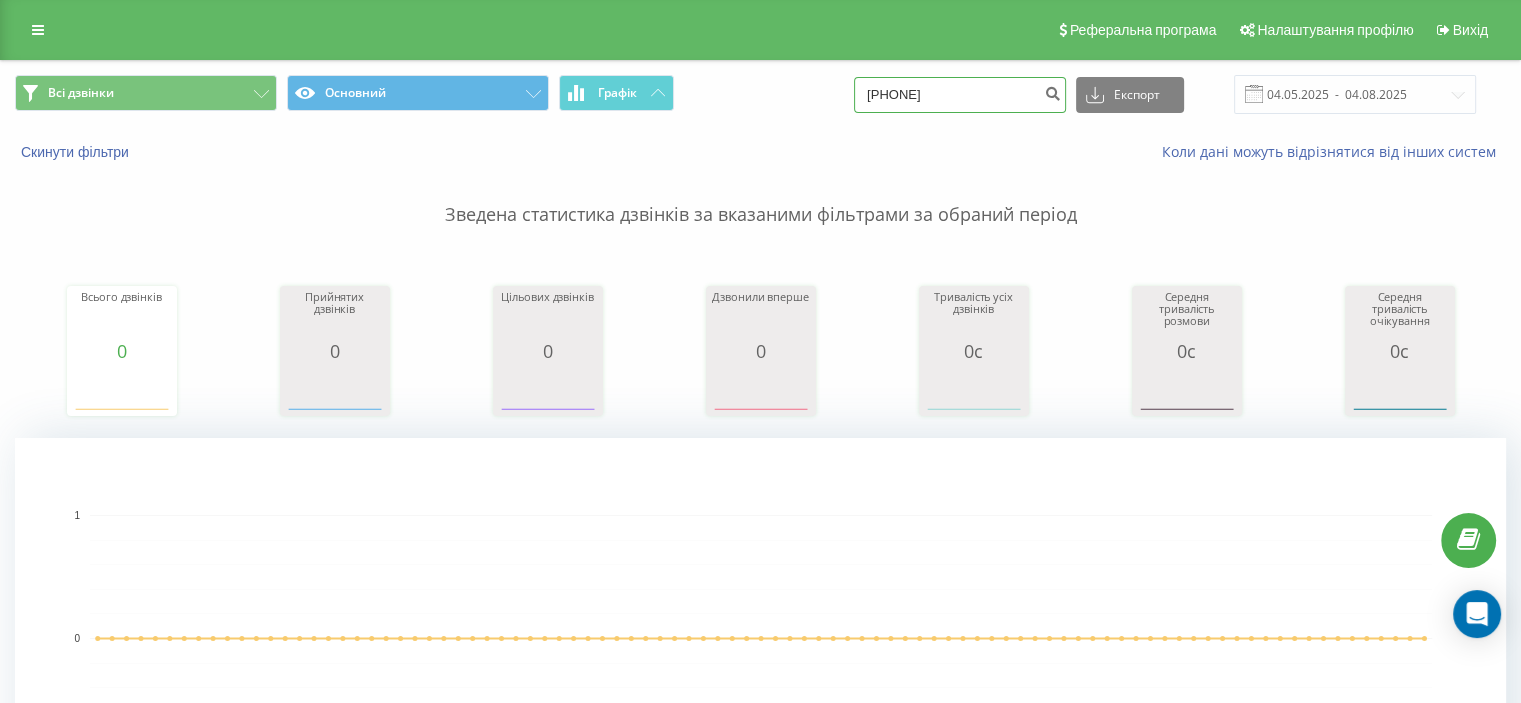 paste on "3809353" 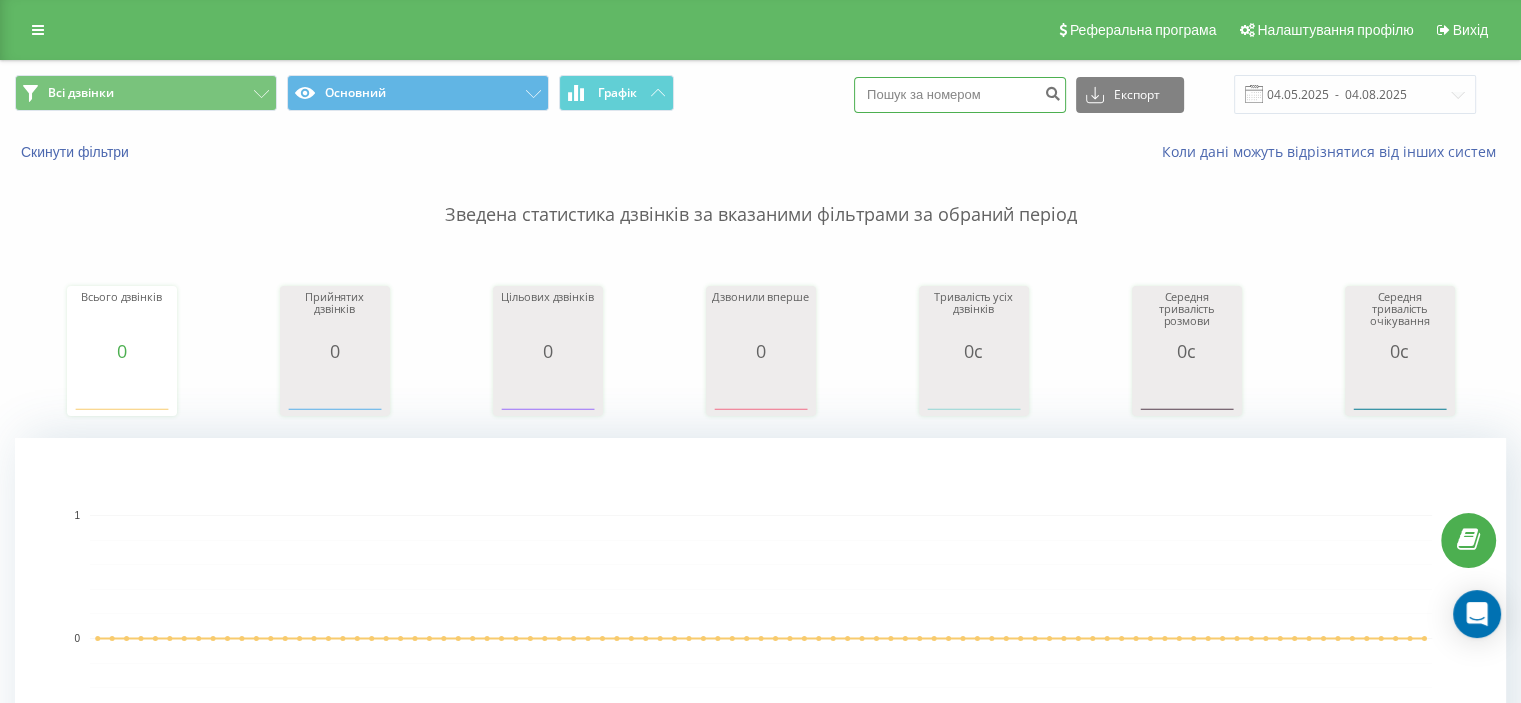 paste on "0503809353" 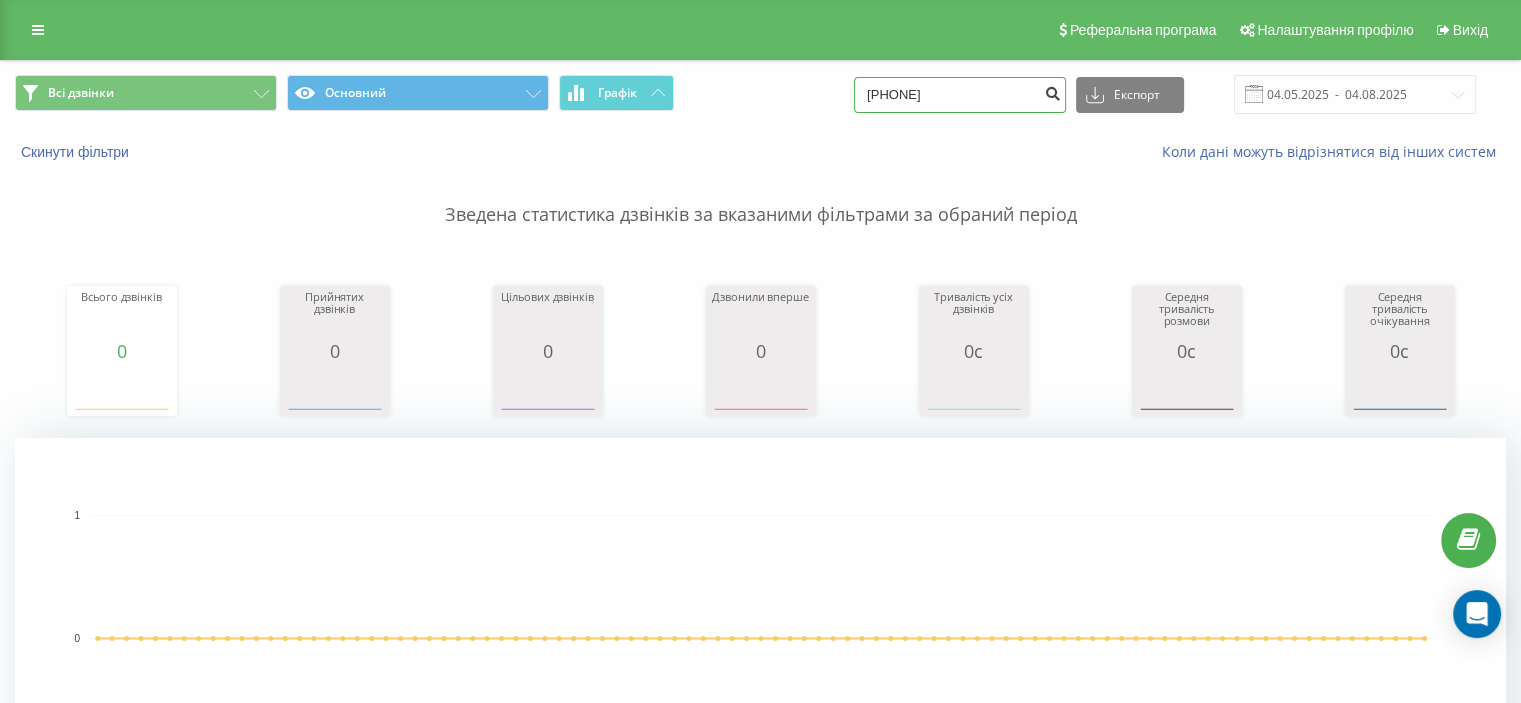 type on "0503809353" 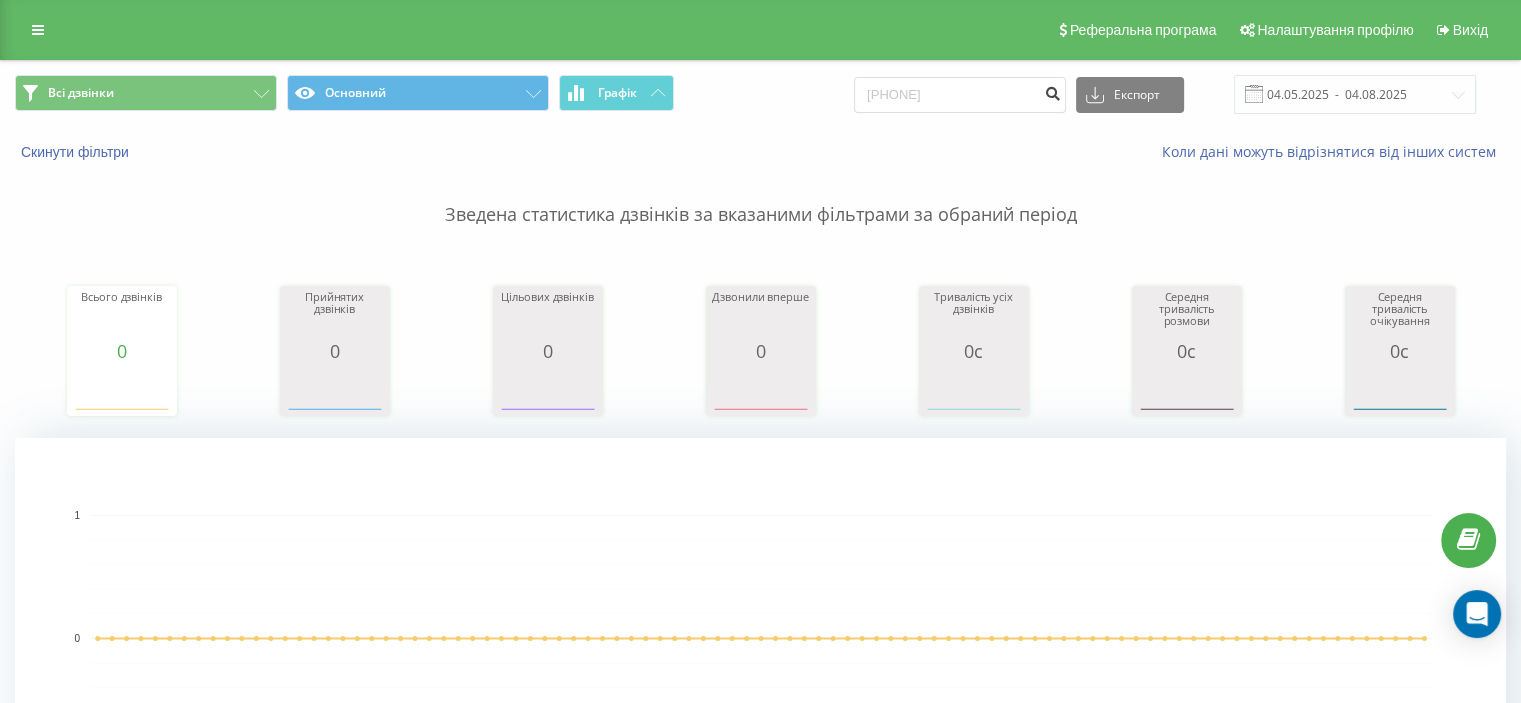 click at bounding box center (1052, 91) 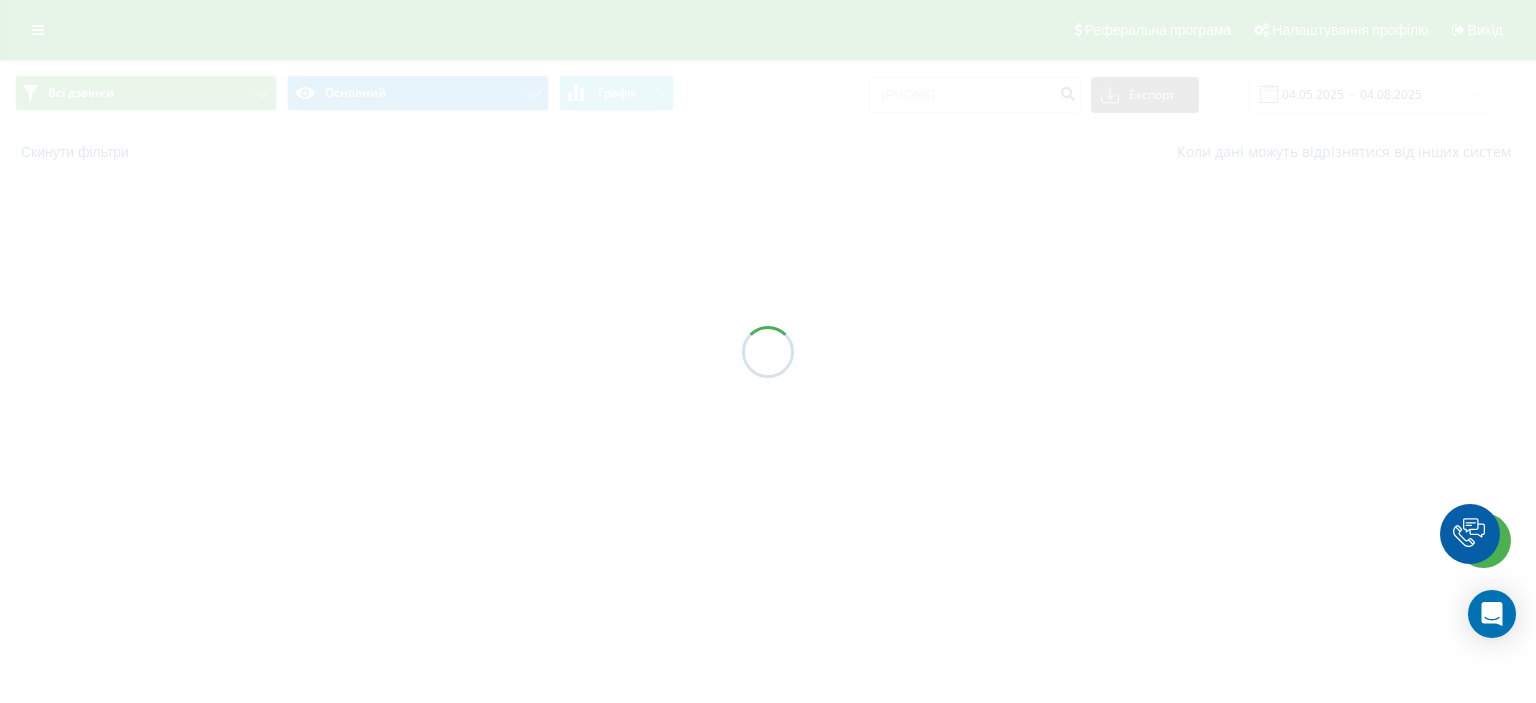 scroll, scrollTop: 0, scrollLeft: 0, axis: both 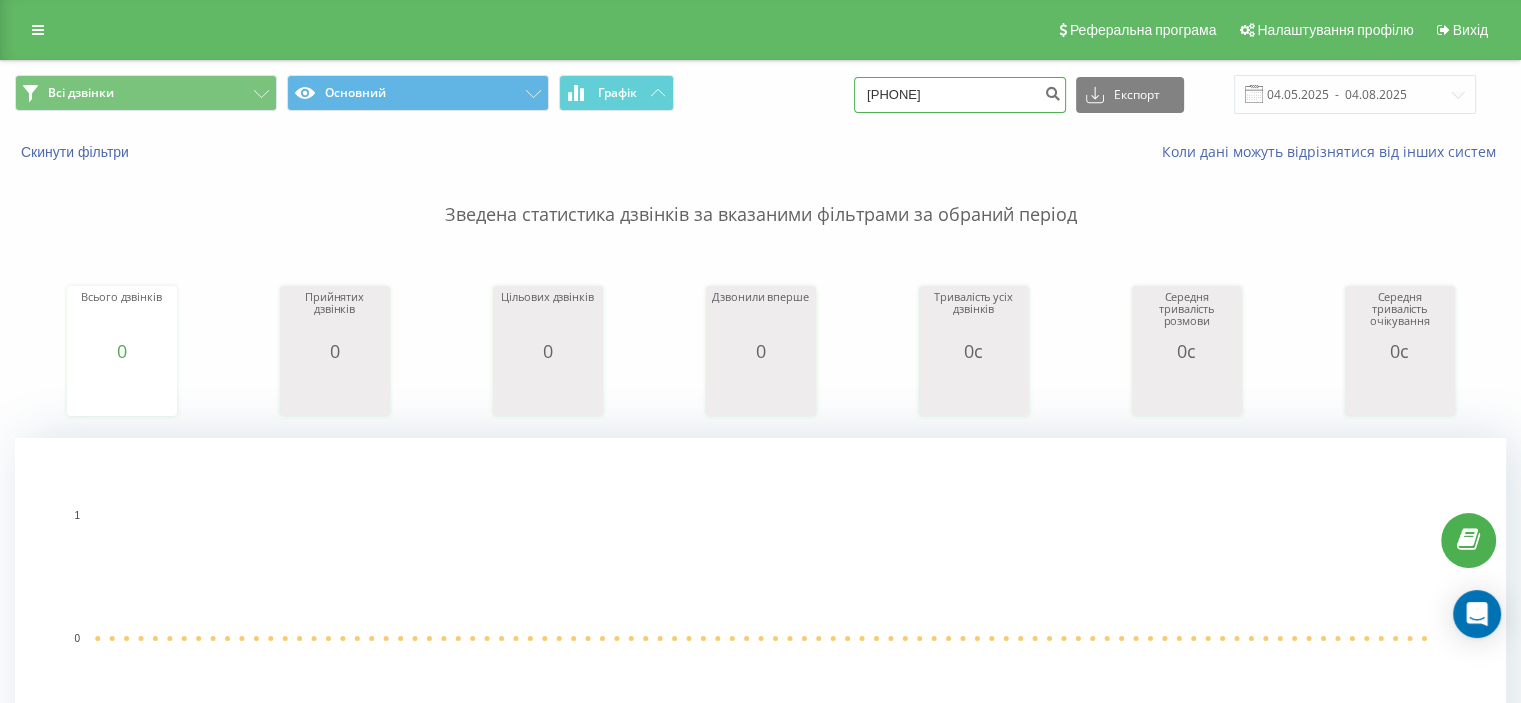 drag, startPoint x: 983, startPoint y: 105, endPoint x: 696, endPoint y: 91, distance: 287.34125 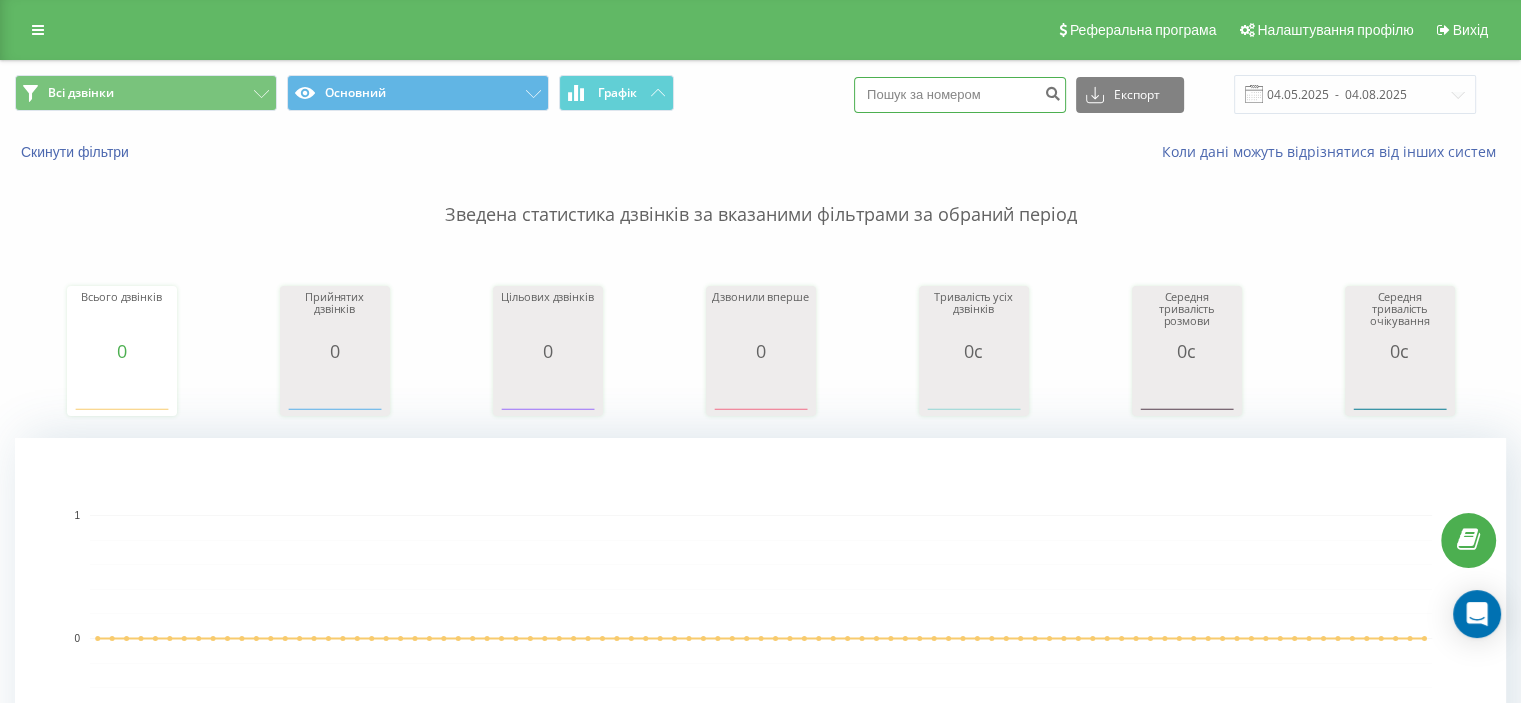 paste on "[PHONE]" 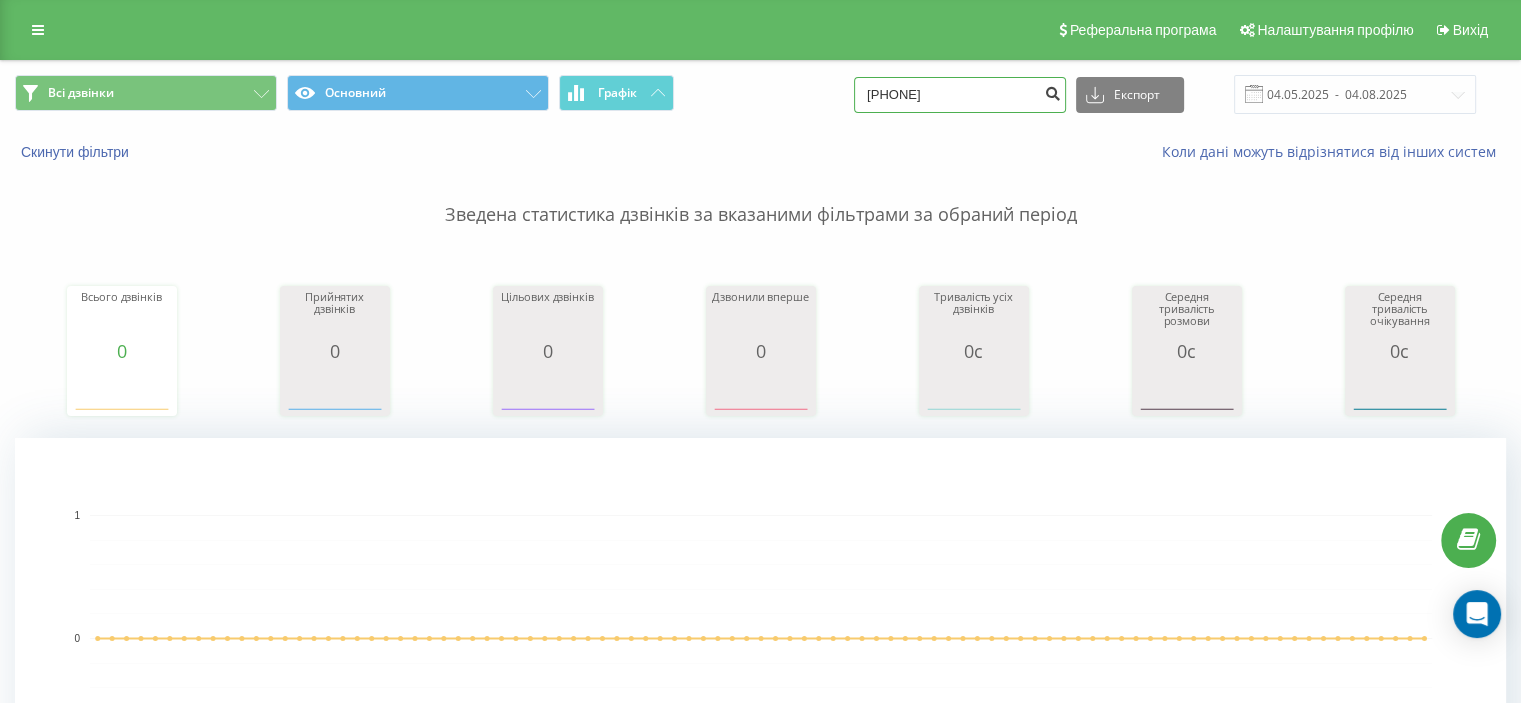 type on "[PHONE]" 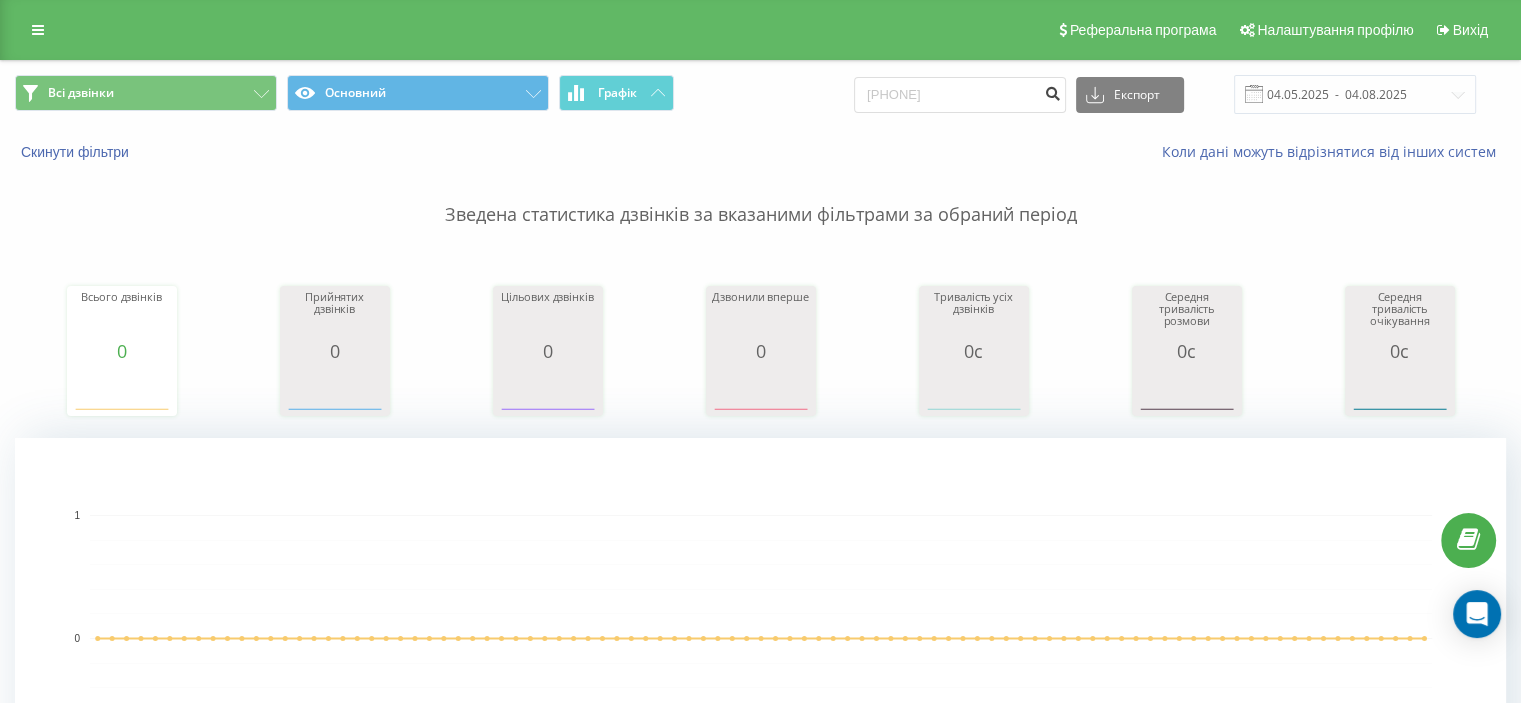click at bounding box center [1052, 91] 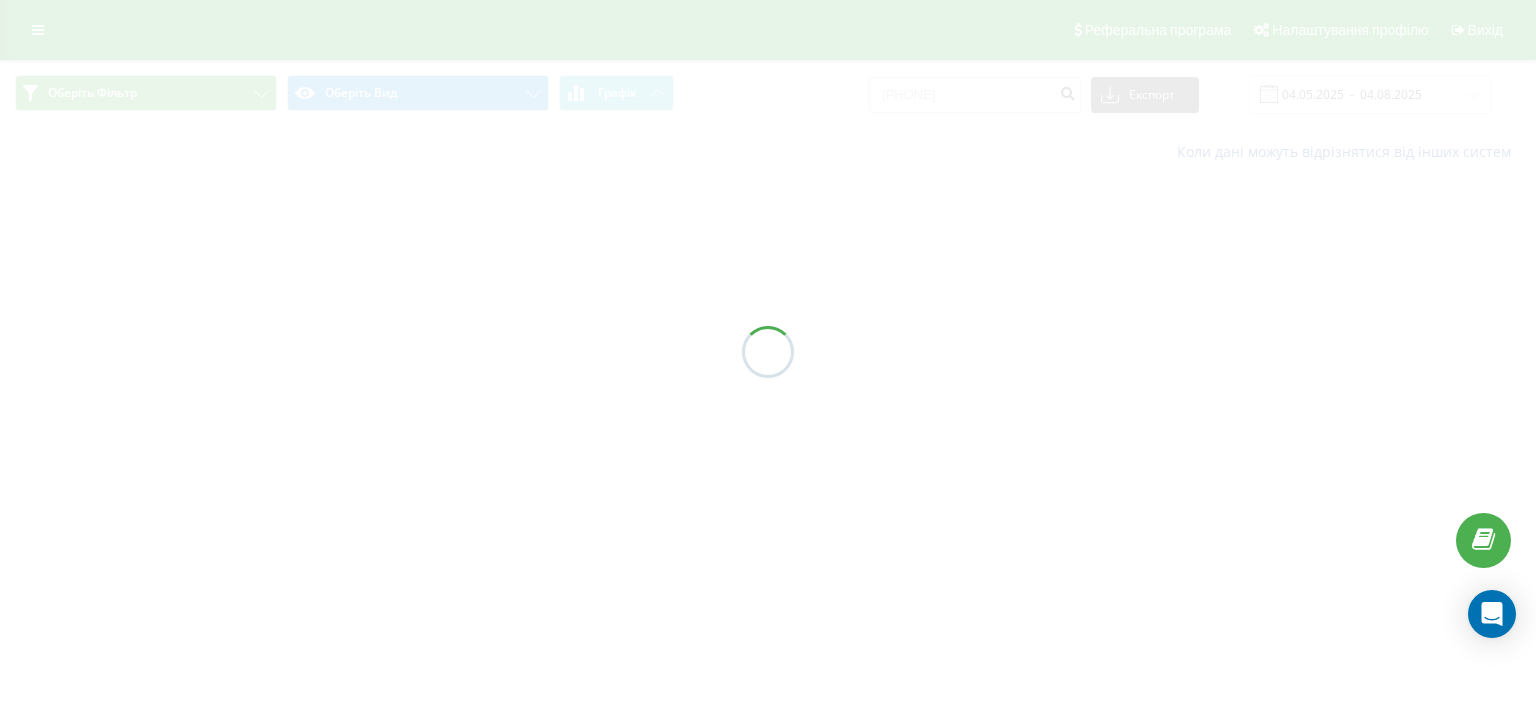 scroll, scrollTop: 0, scrollLeft: 0, axis: both 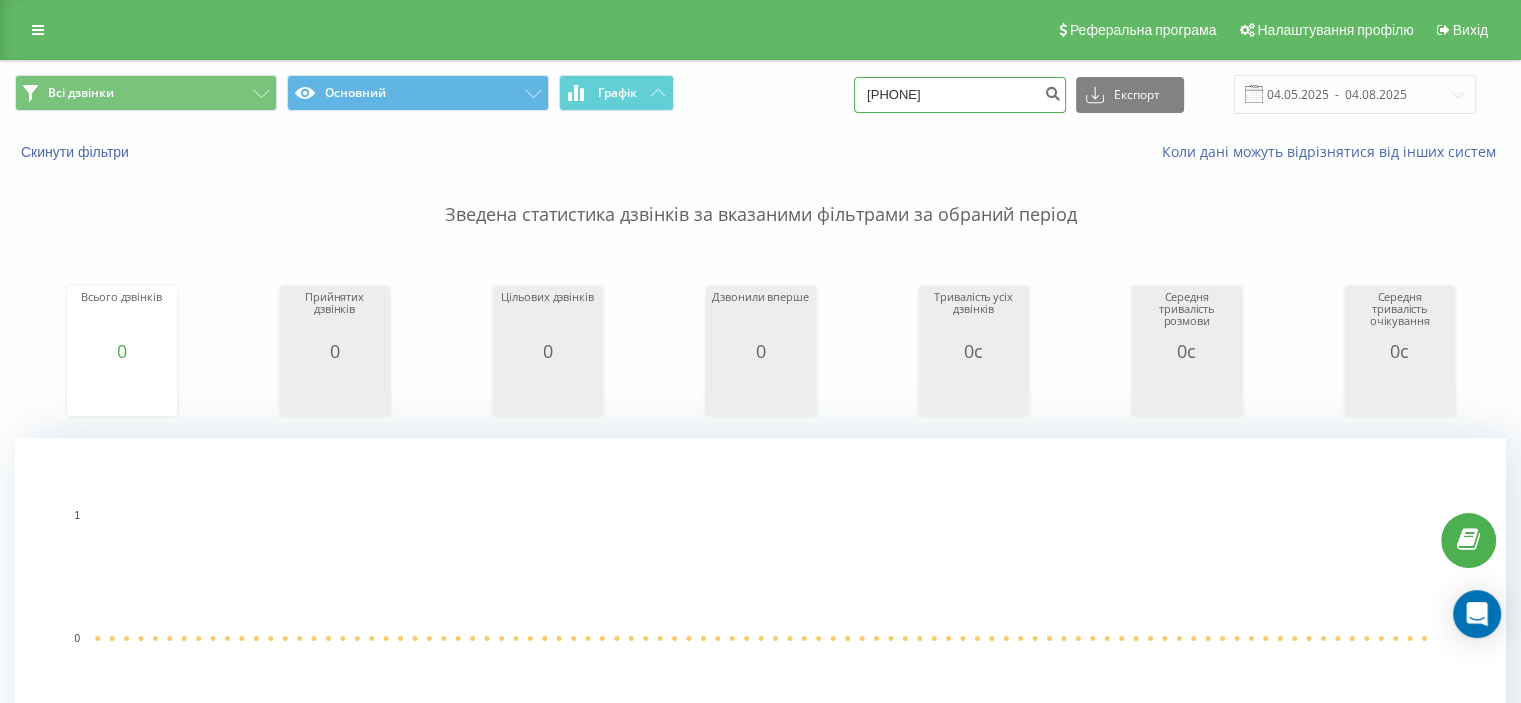 drag, startPoint x: 856, startPoint y: 92, endPoint x: 823, endPoint y: 94, distance: 33.06055 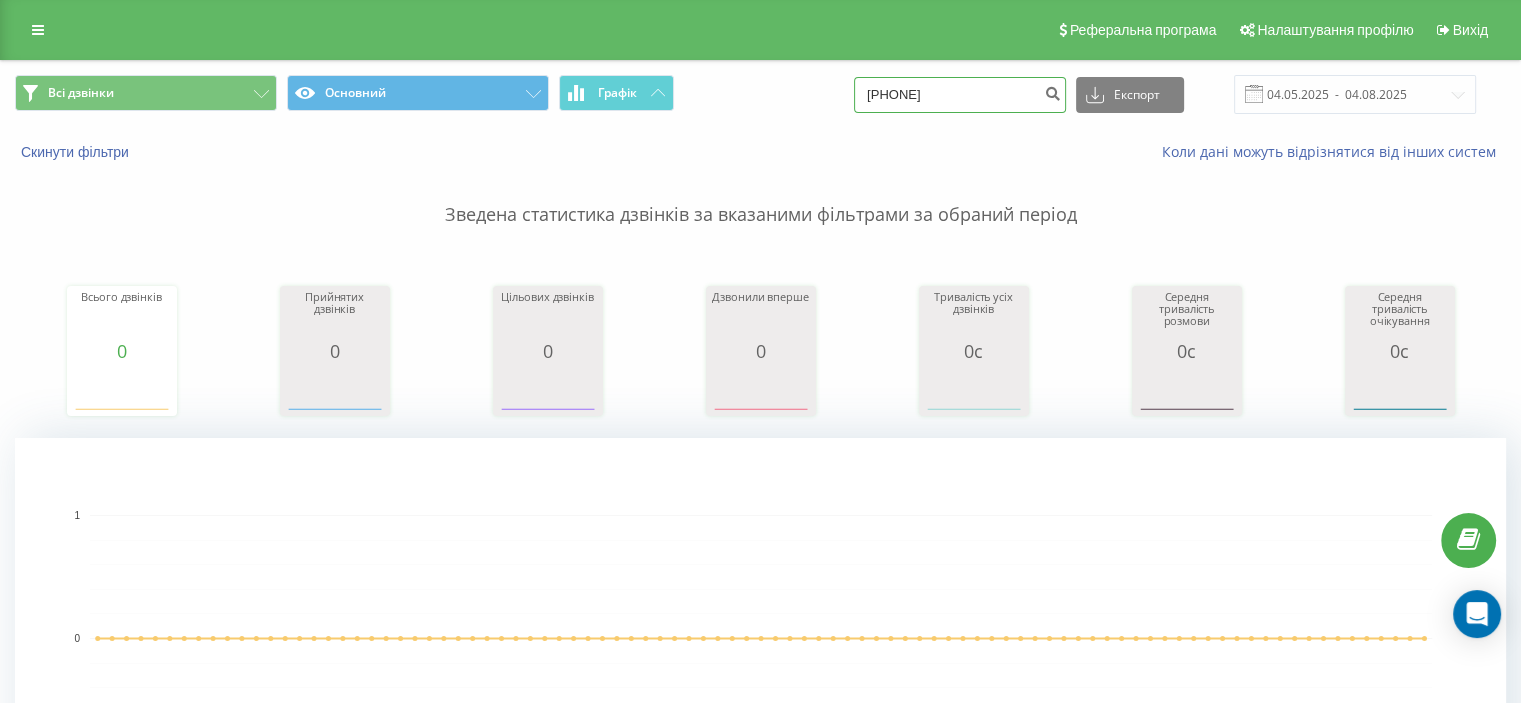 click on "Всі дзвінки Основний Графік 0963239229 Експорт .csv .xls .xlsx 04.05.2025  -  04.08.2025" at bounding box center [760, 94] 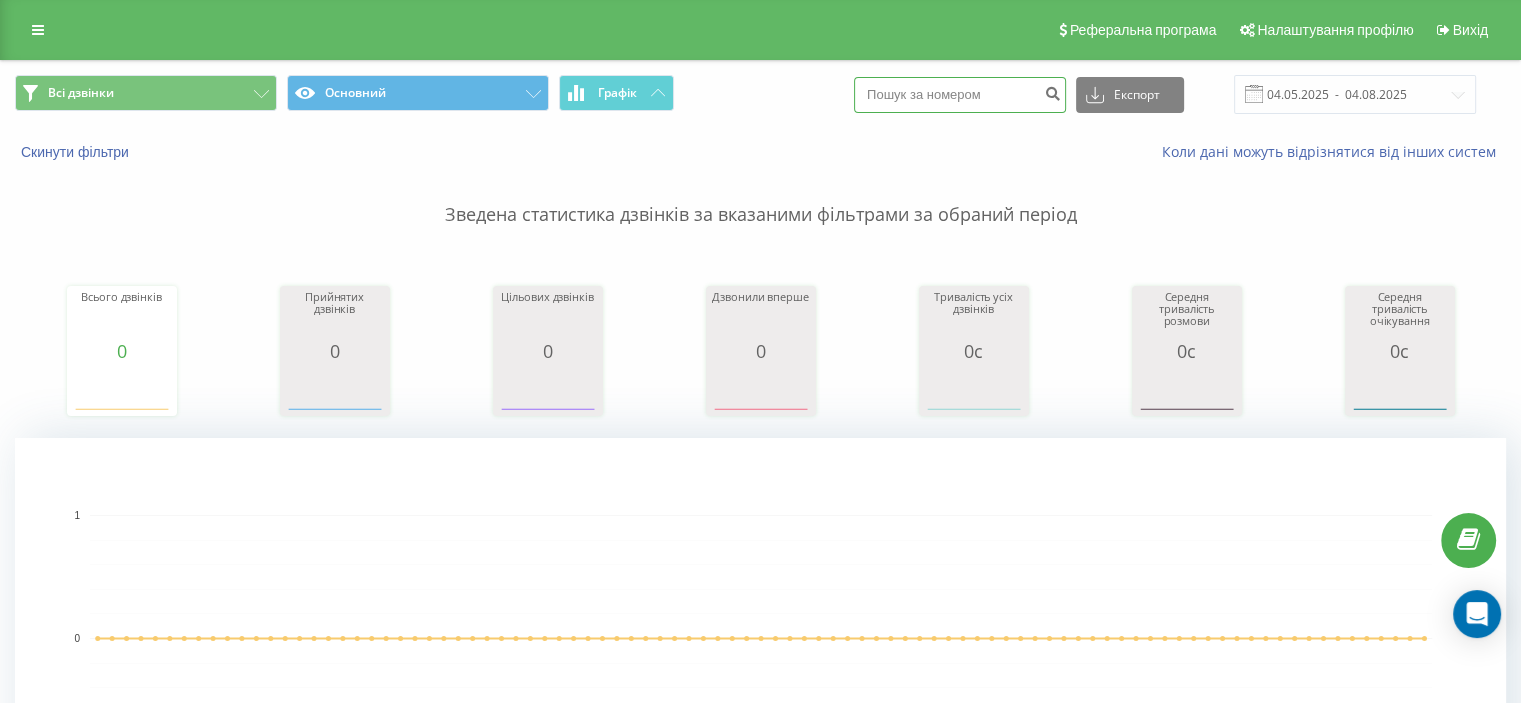 paste on "0686220964" 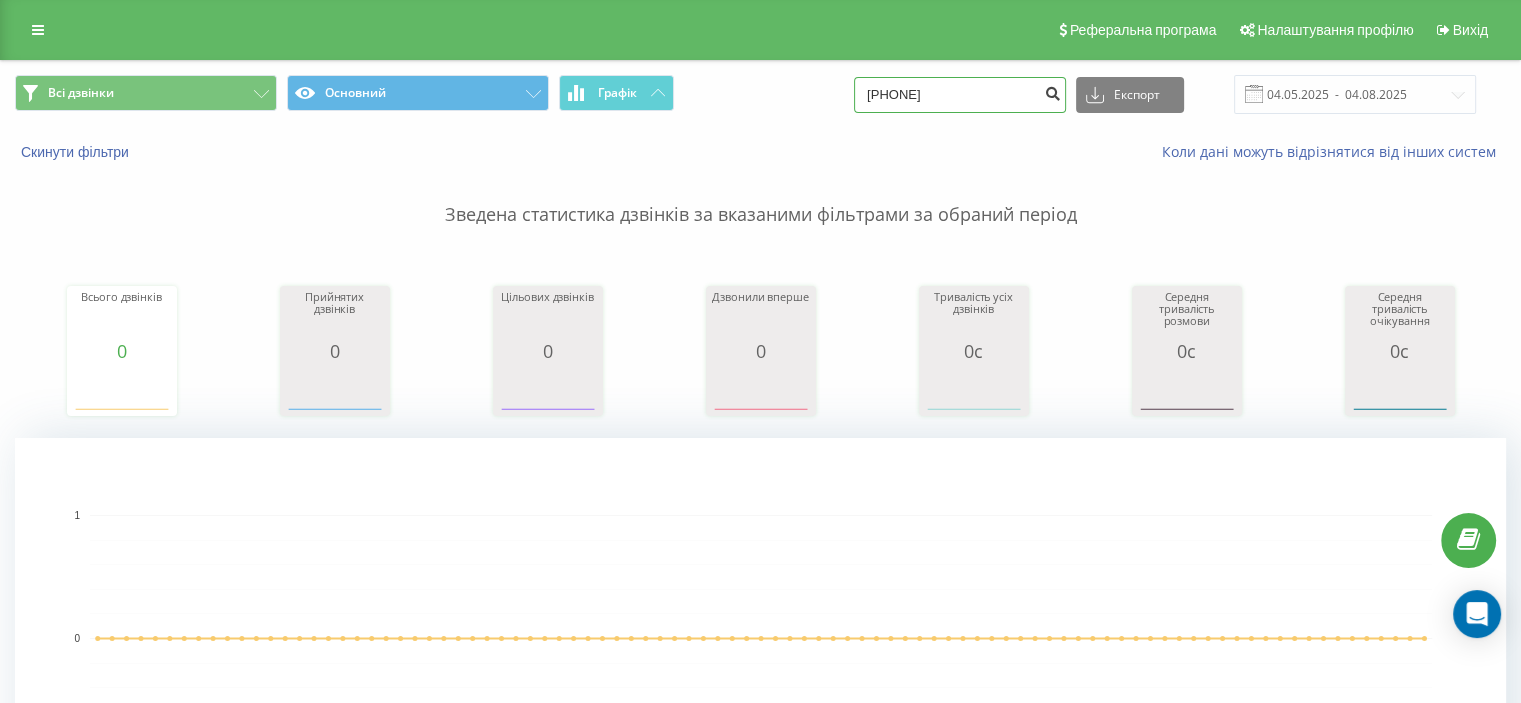 type on "0686220964" 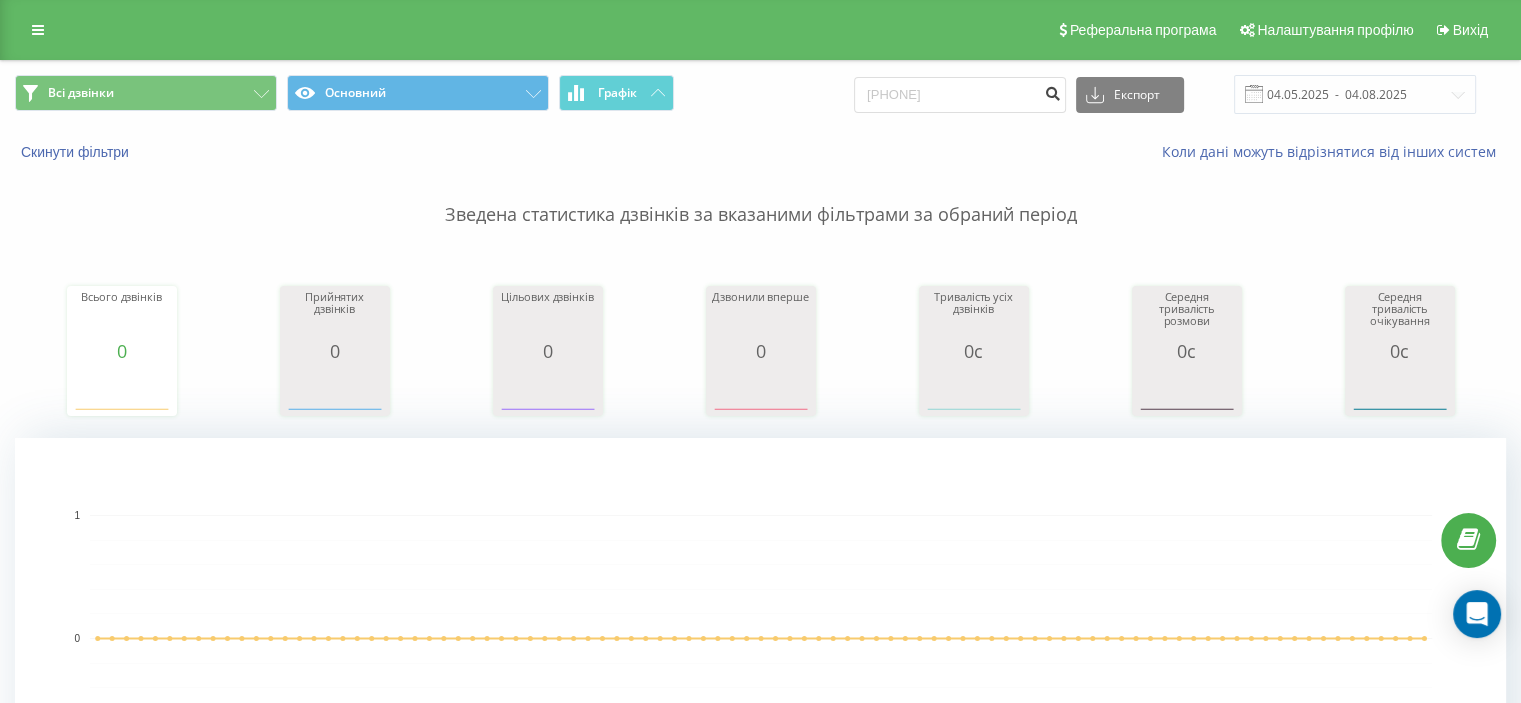 click at bounding box center [1052, 91] 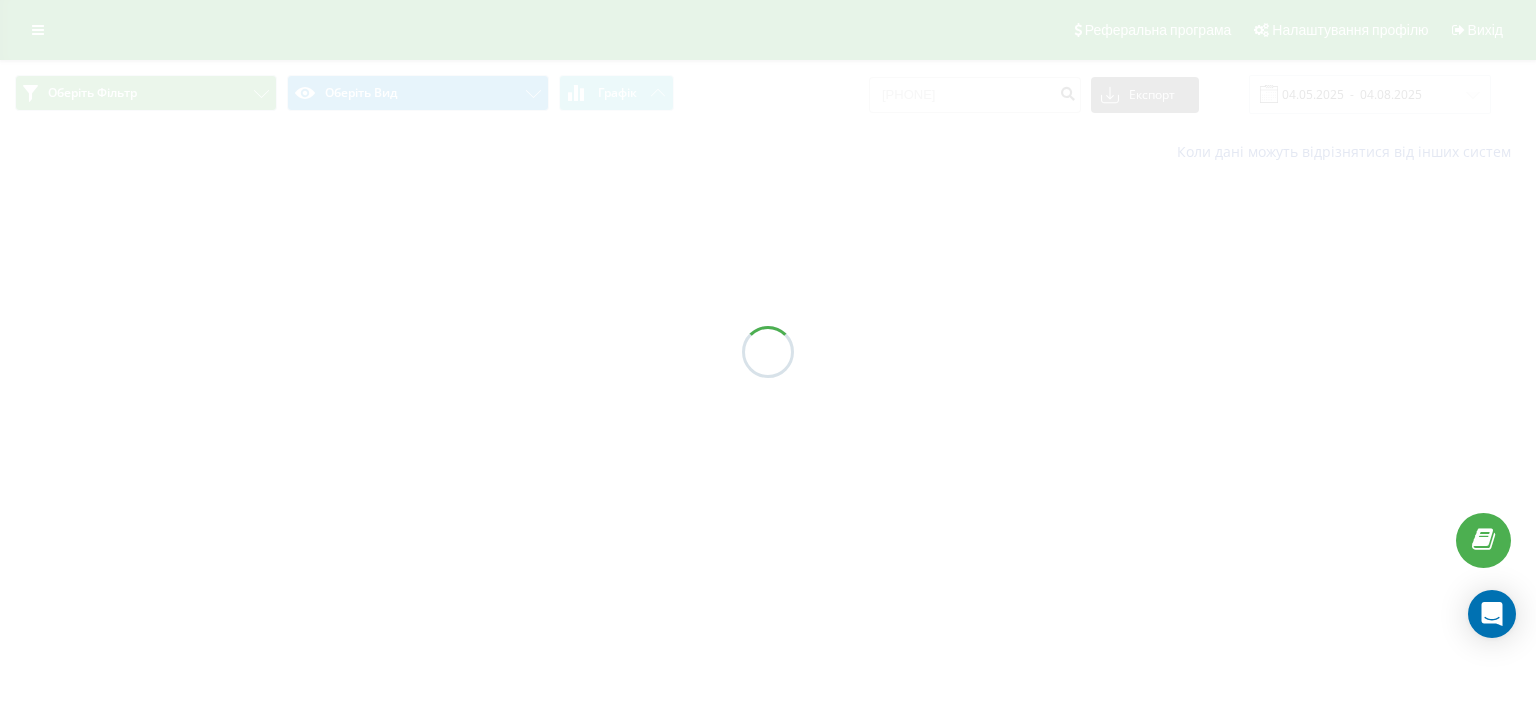 scroll, scrollTop: 0, scrollLeft: 0, axis: both 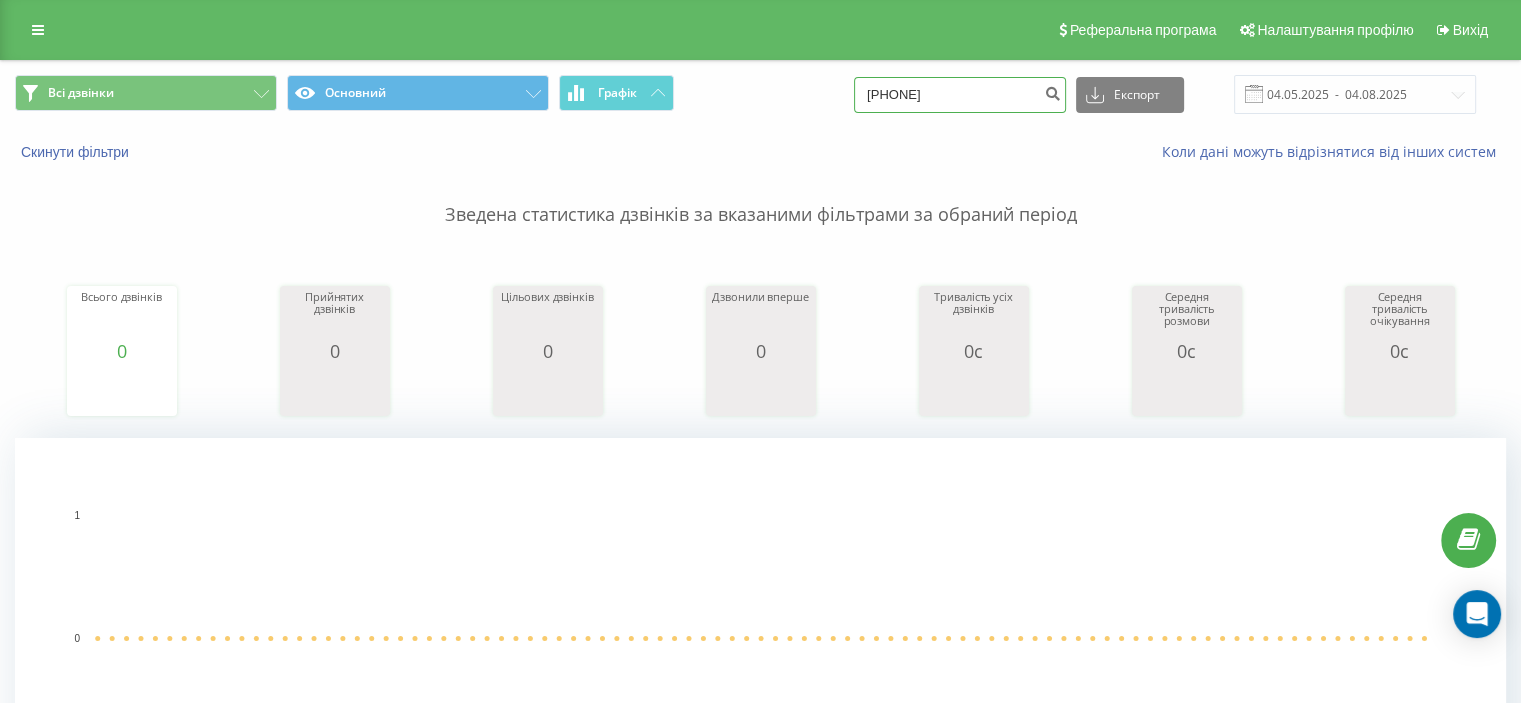 drag, startPoint x: 982, startPoint y: 94, endPoint x: 748, endPoint y: 74, distance: 234.85315 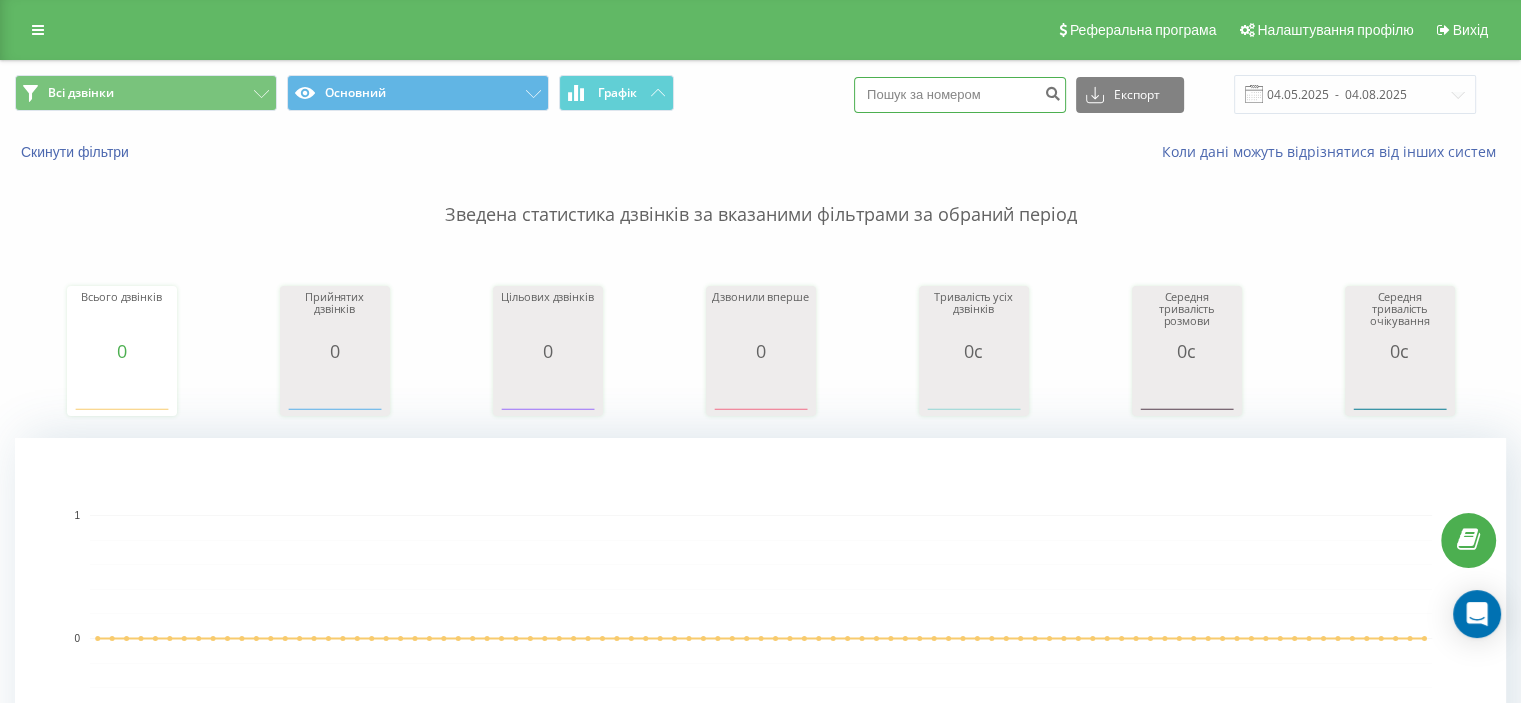 paste on "0961674034" 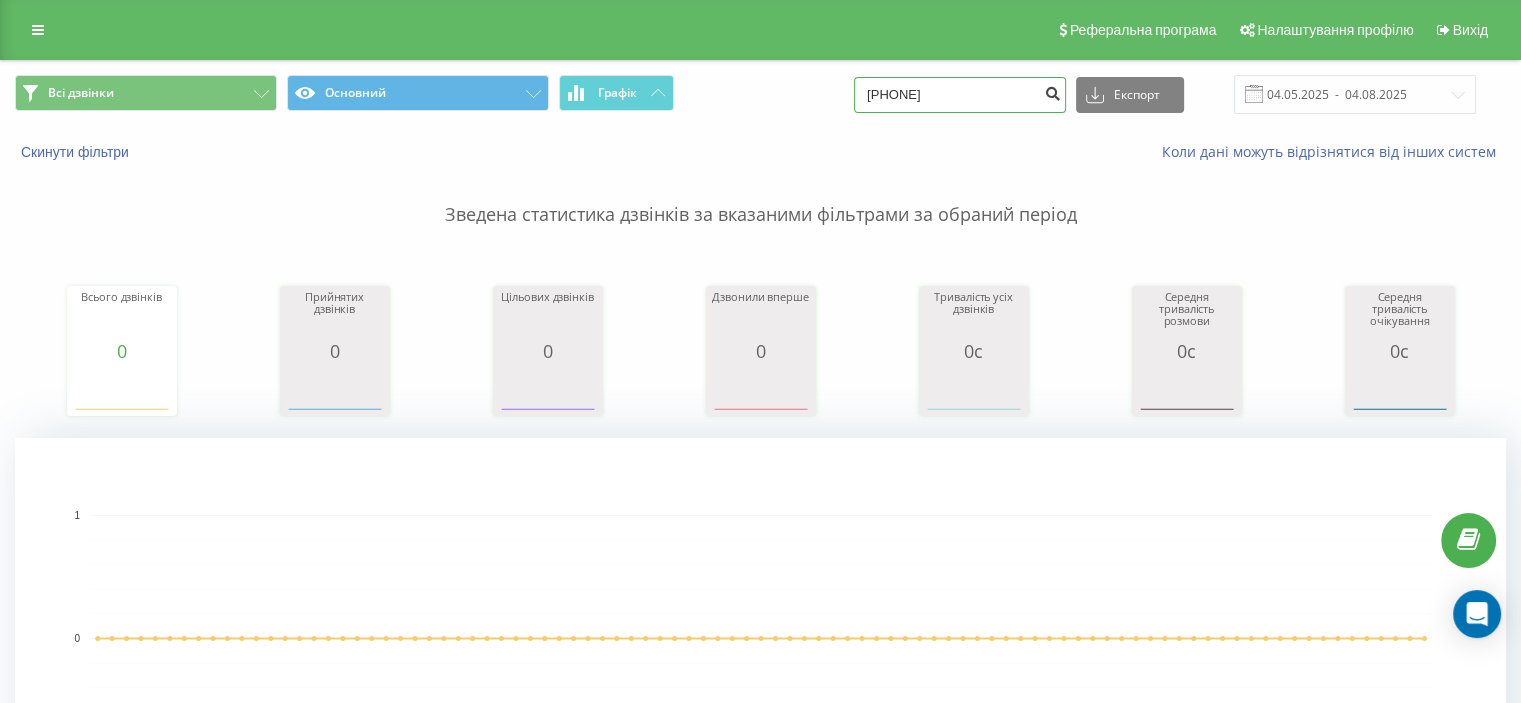 type on "0961674034" 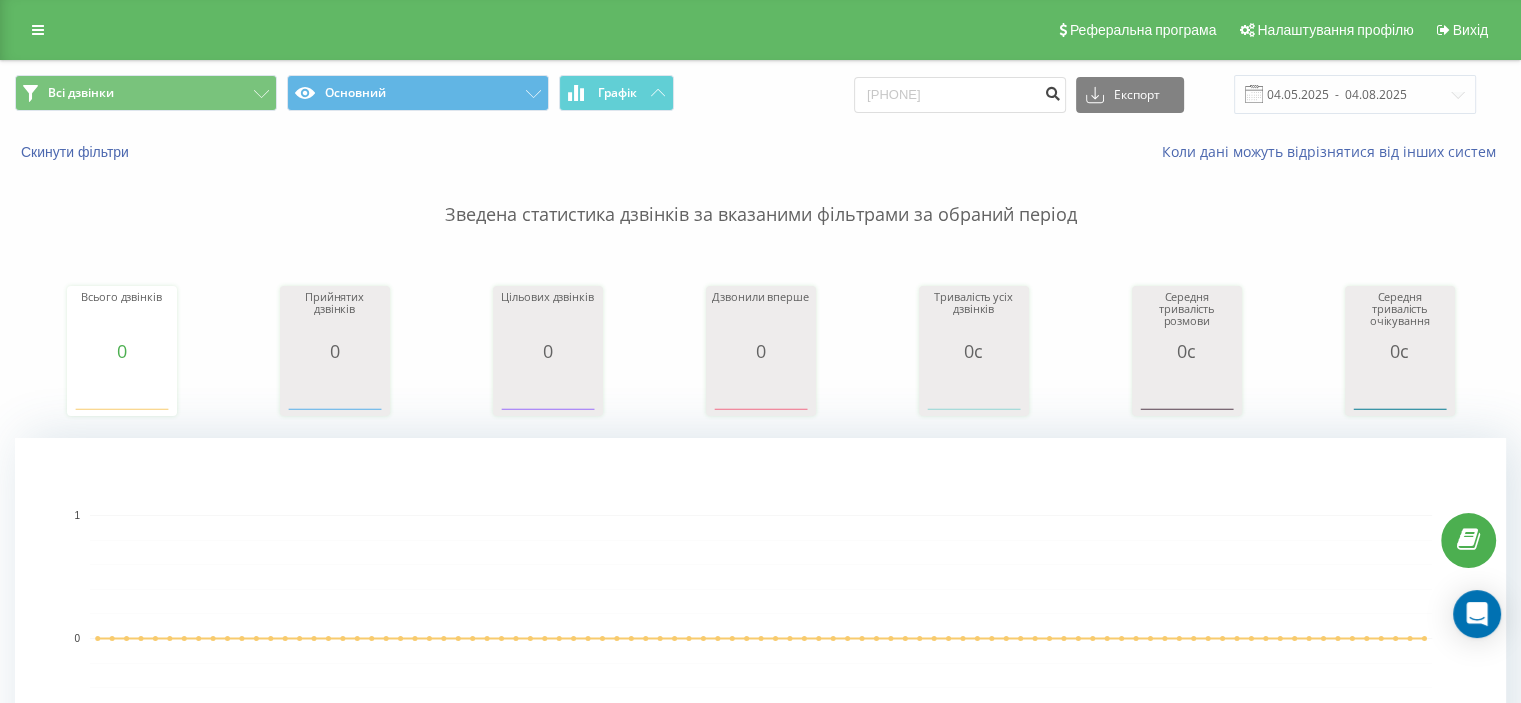 click at bounding box center [1052, 91] 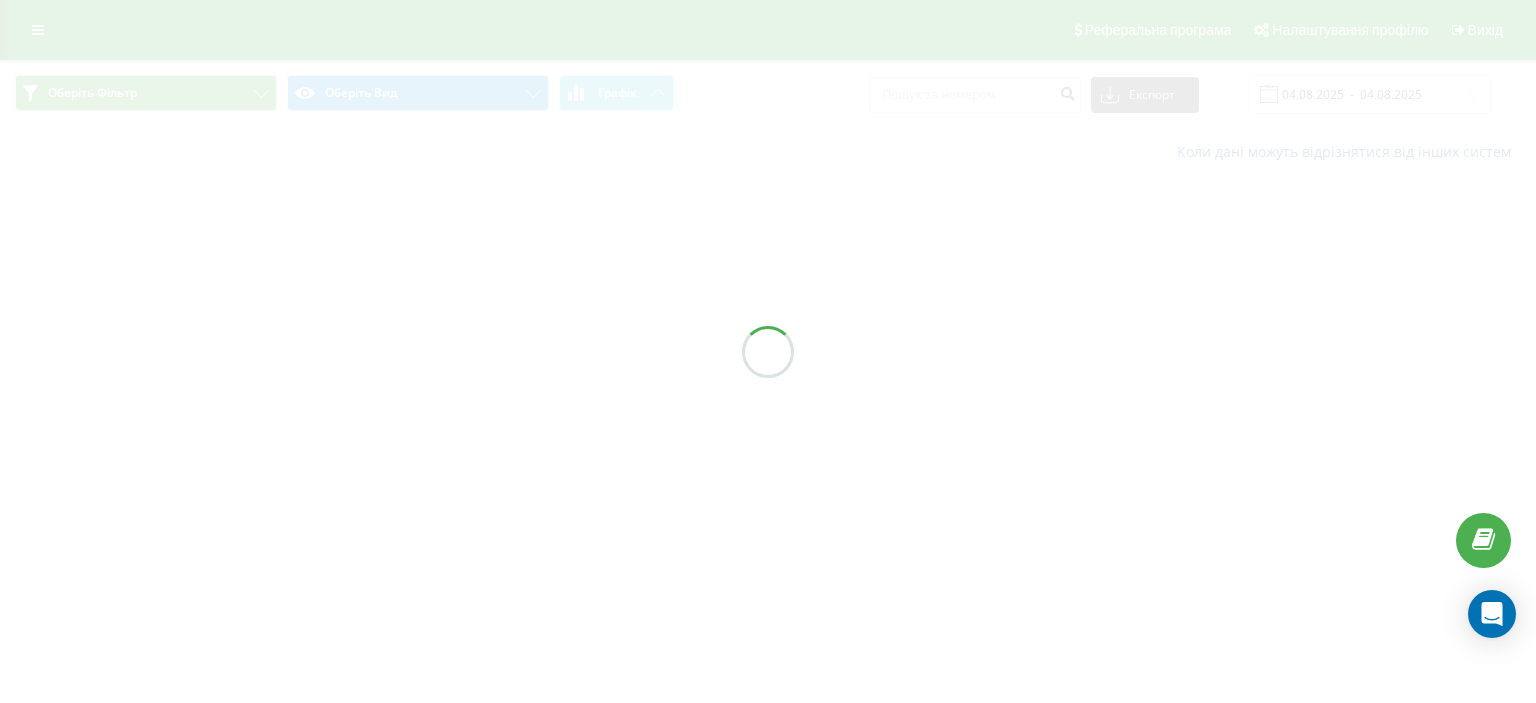 scroll, scrollTop: 0, scrollLeft: 0, axis: both 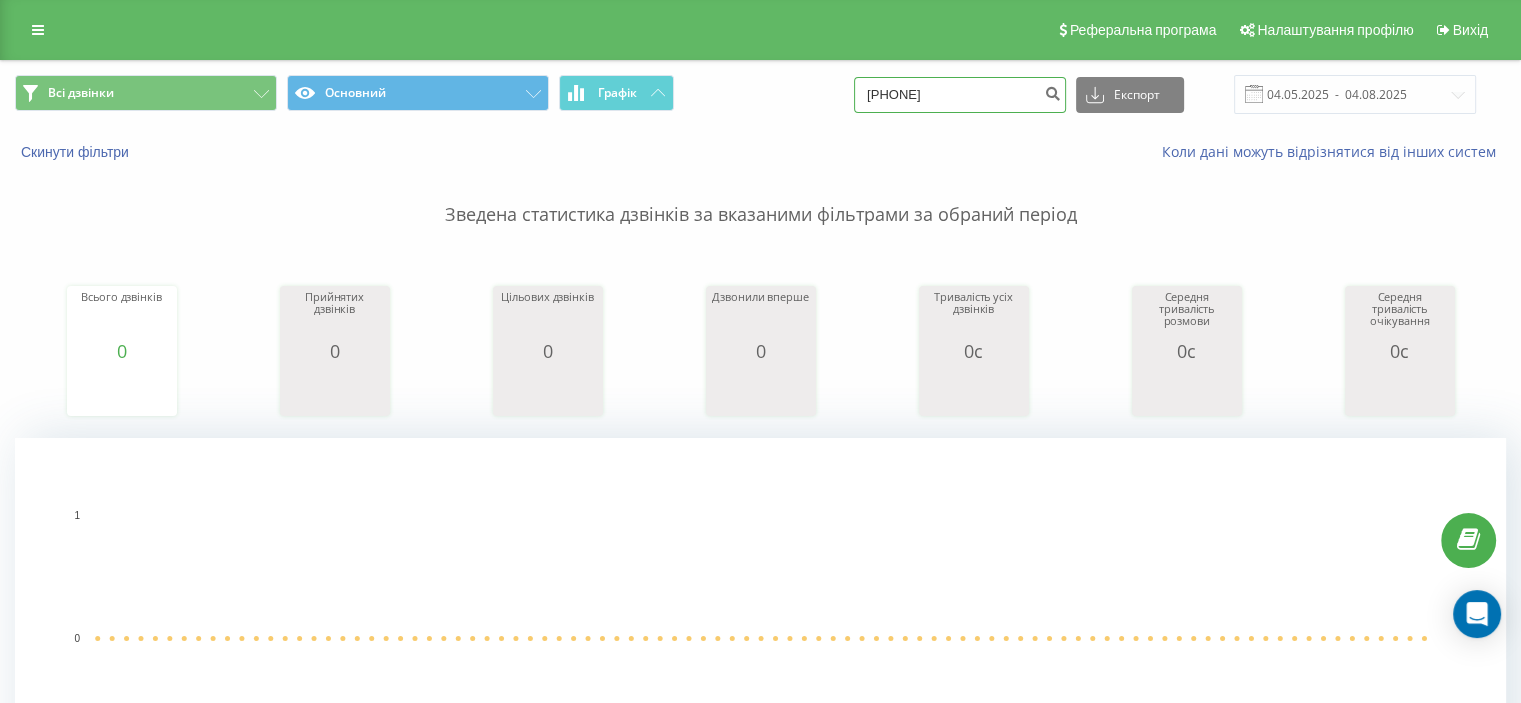 drag, startPoint x: 992, startPoint y: 88, endPoint x: 779, endPoint y: 74, distance: 213.4596 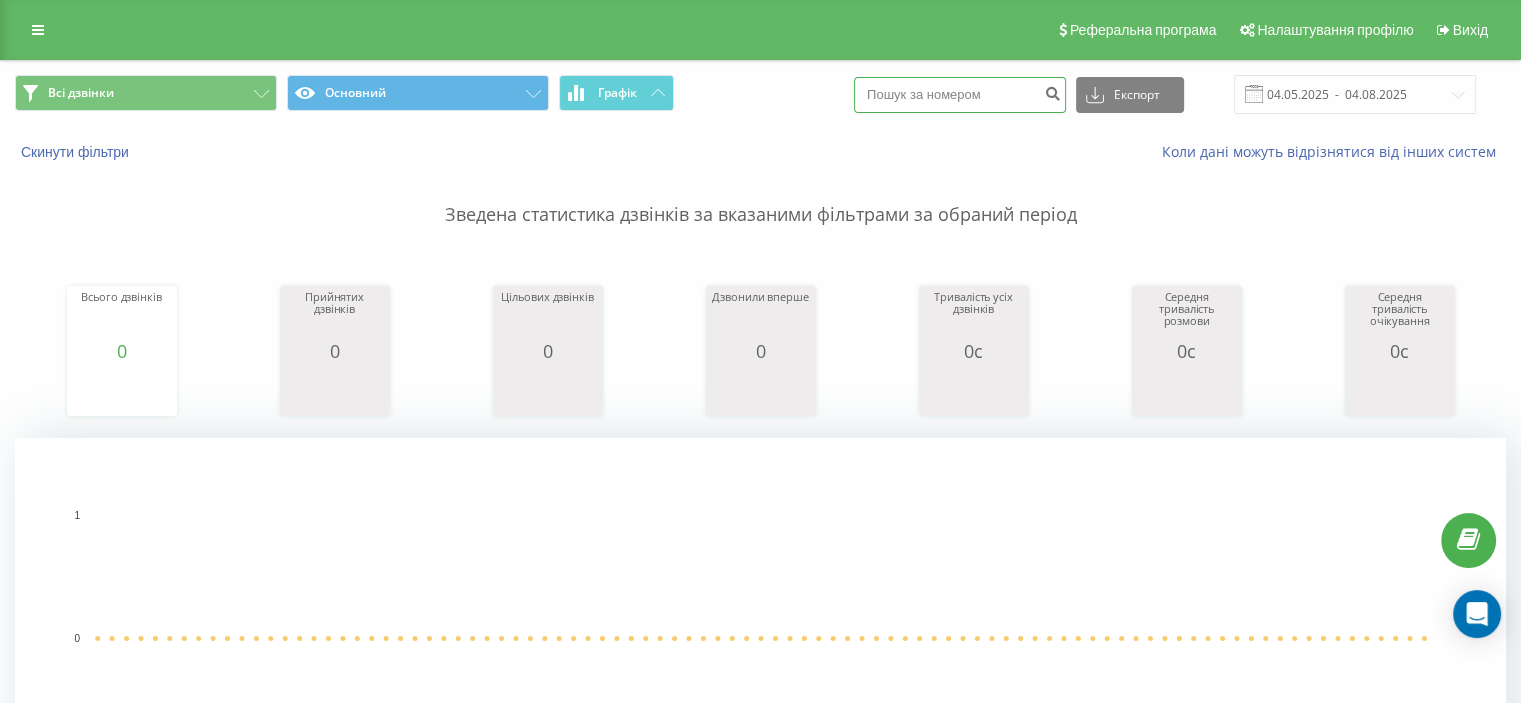 paste on "0687596288" 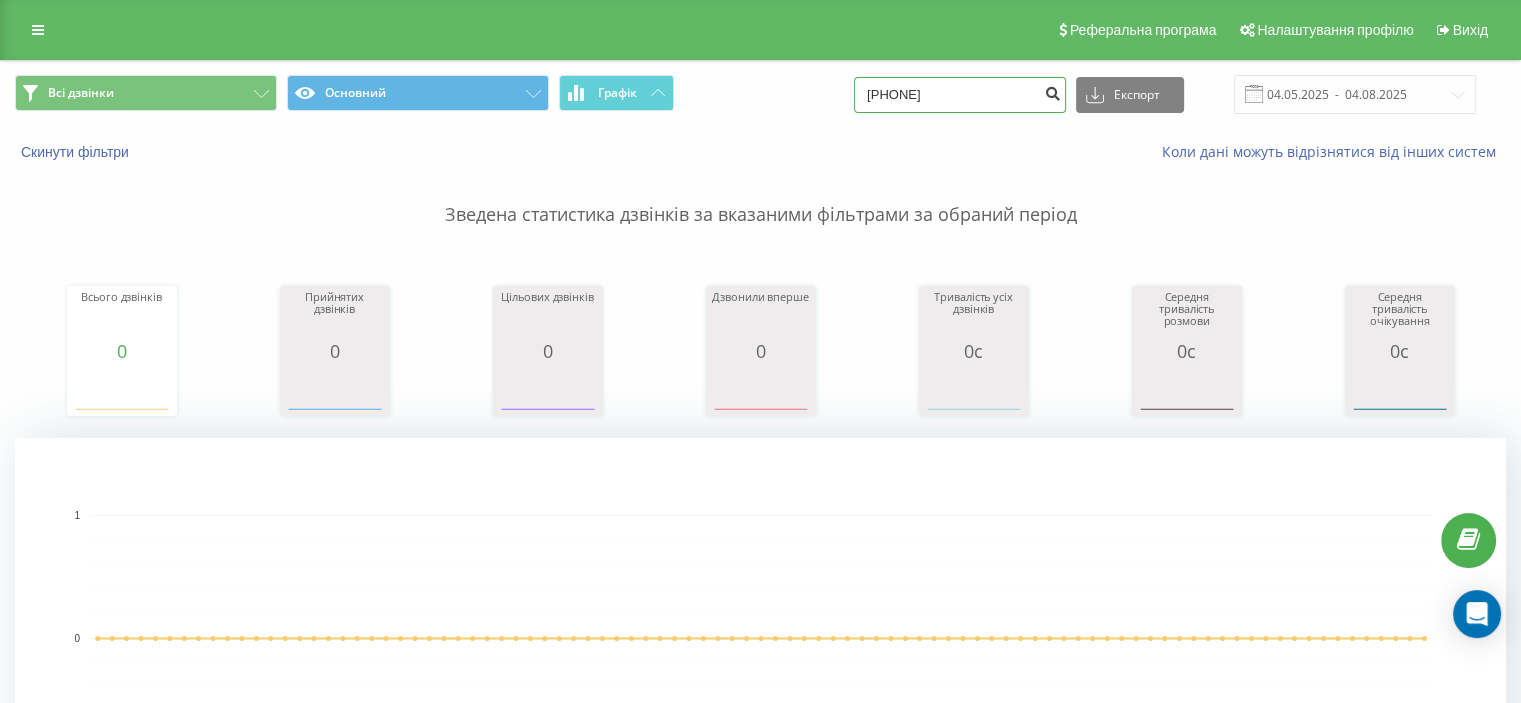 type on "0687596288" 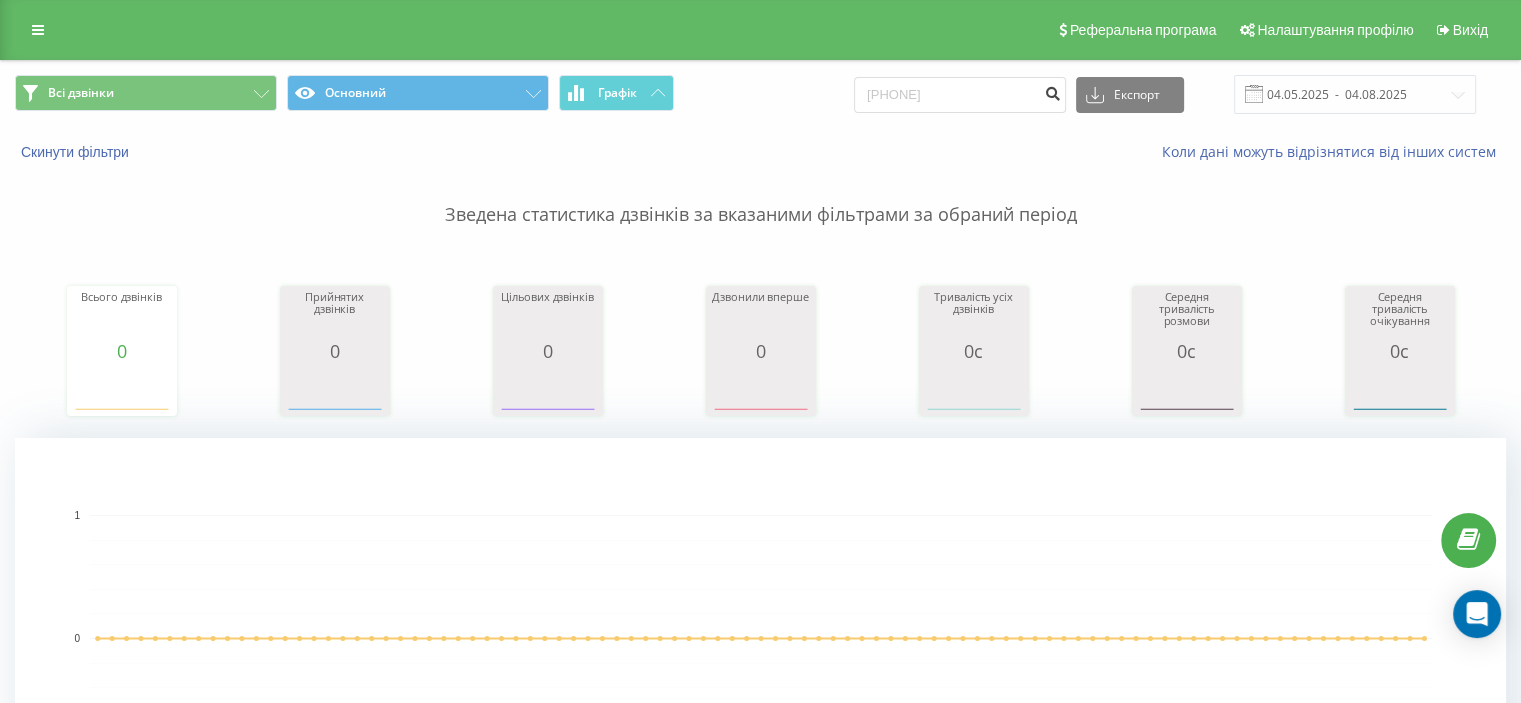 click at bounding box center (1052, 91) 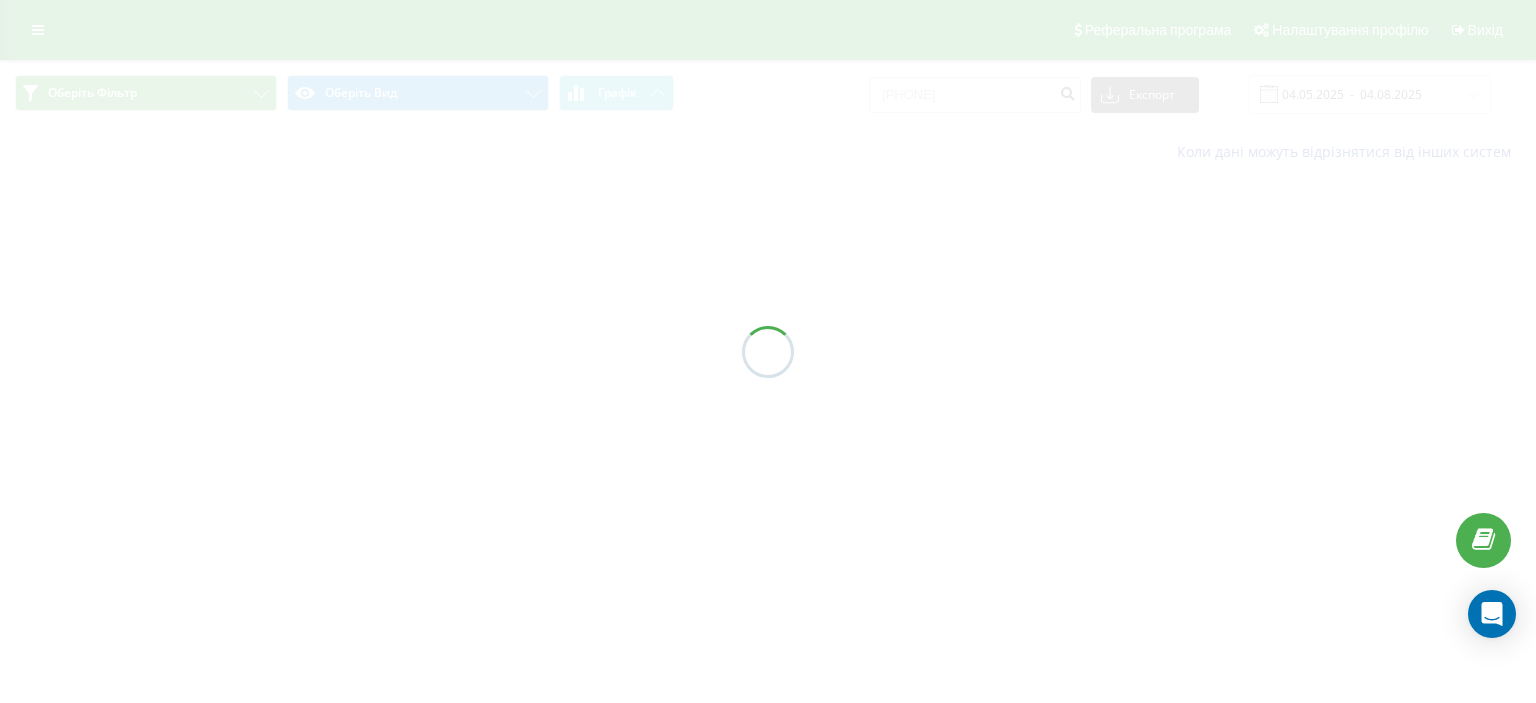 scroll, scrollTop: 0, scrollLeft: 0, axis: both 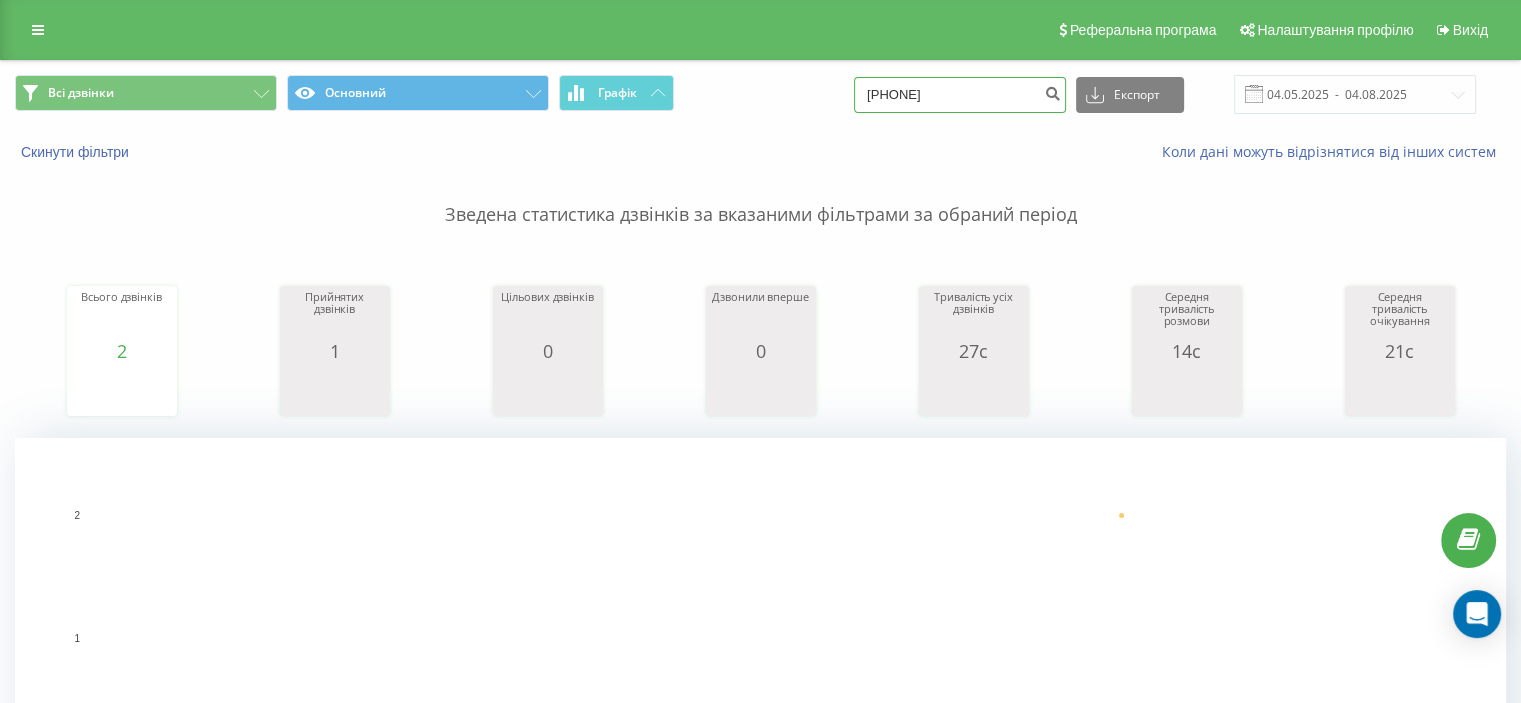 drag, startPoint x: 967, startPoint y: 99, endPoint x: 720, endPoint y: 89, distance: 247.20235 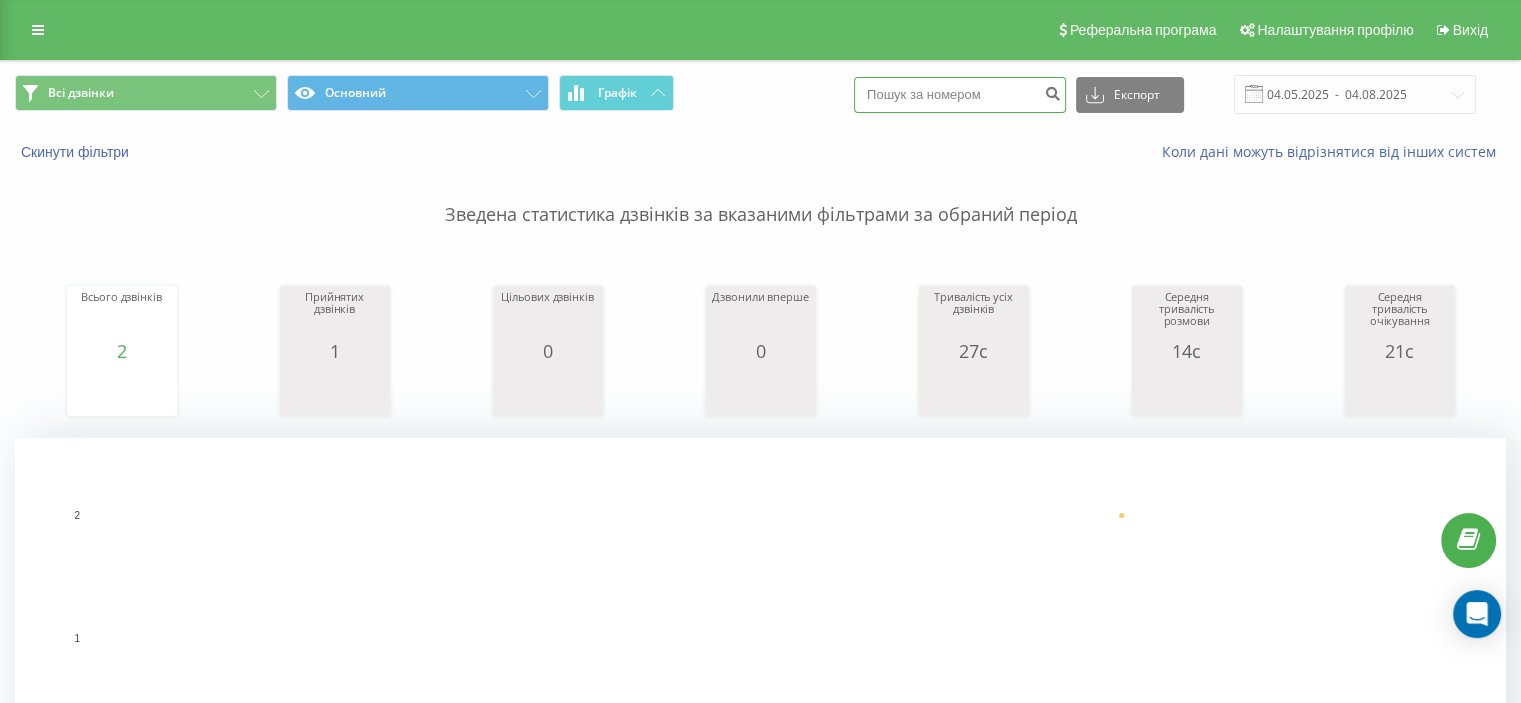paste on "[PHONE]" 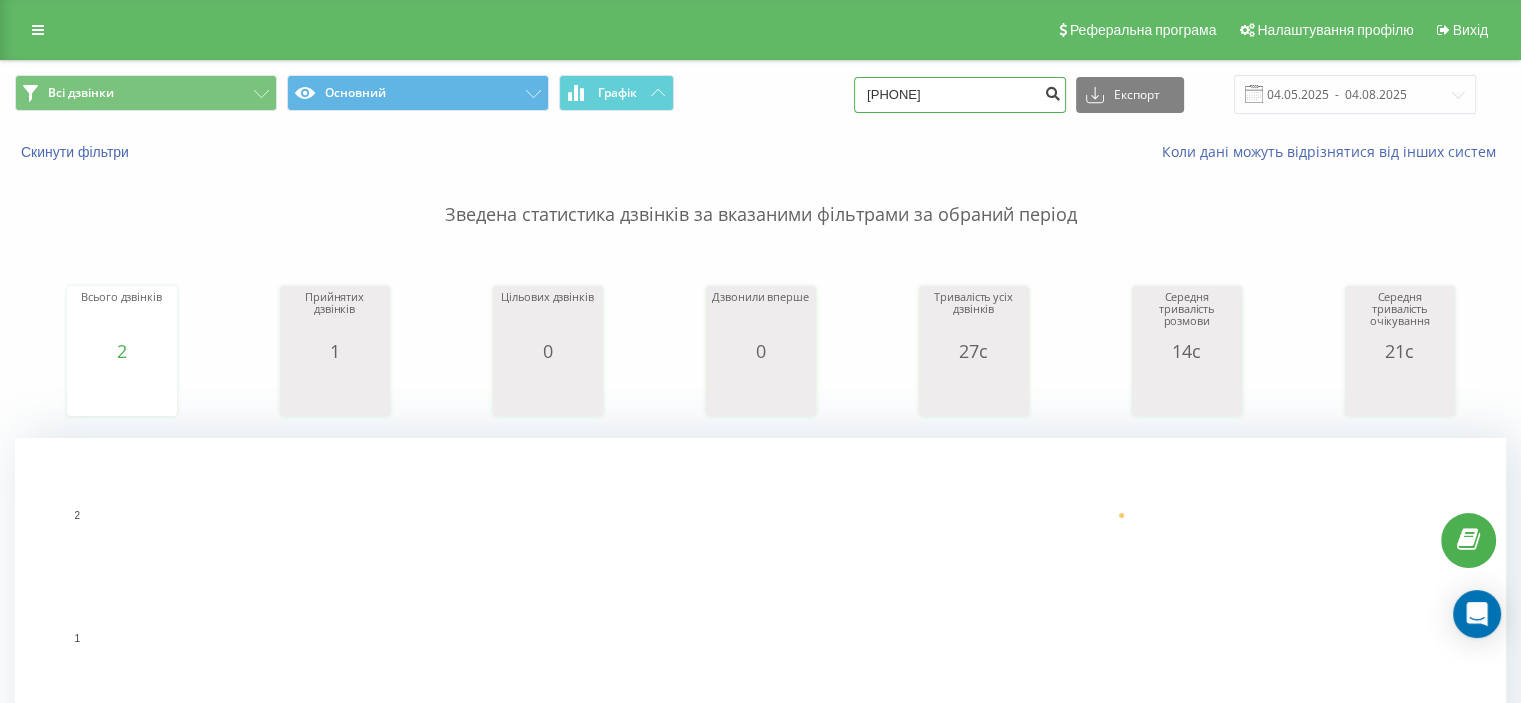 type on "[PHONE]" 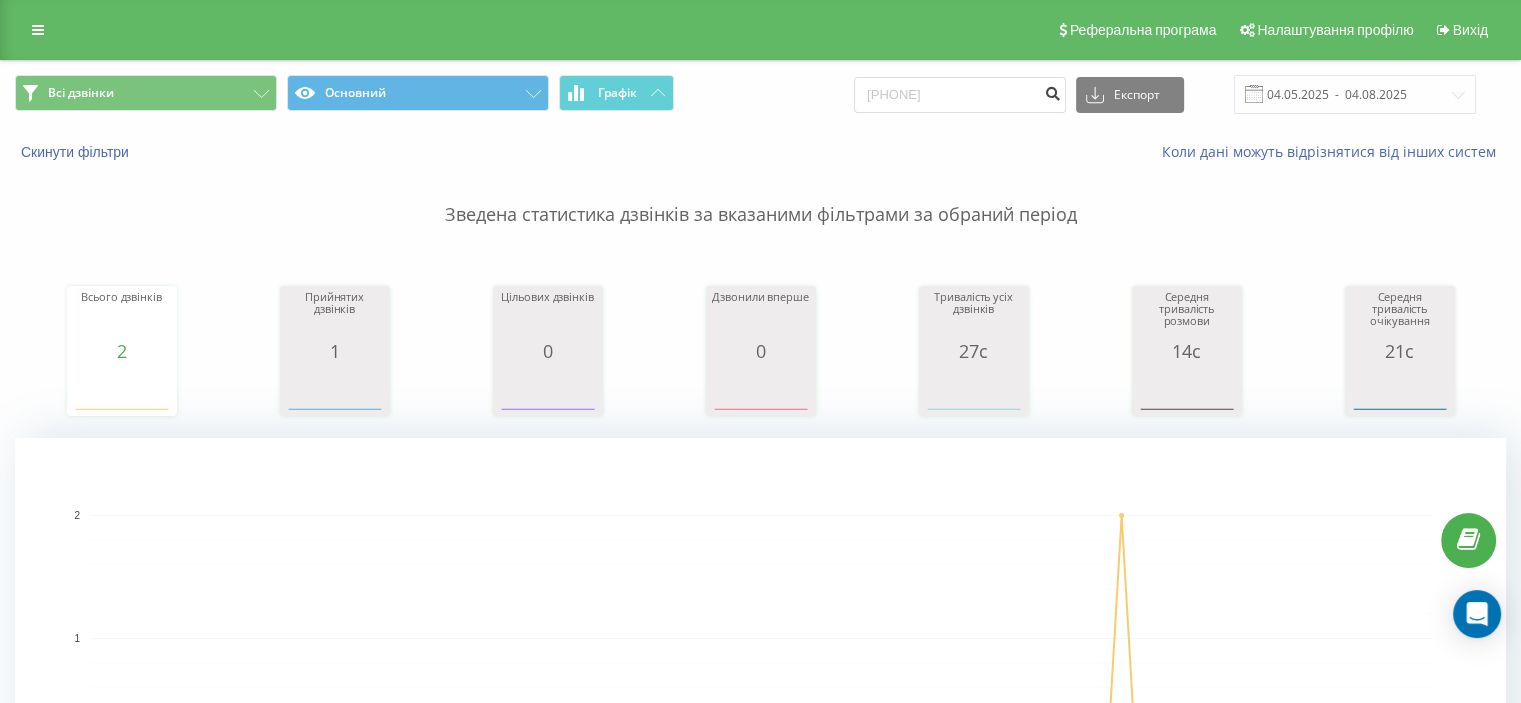 click at bounding box center (1052, 91) 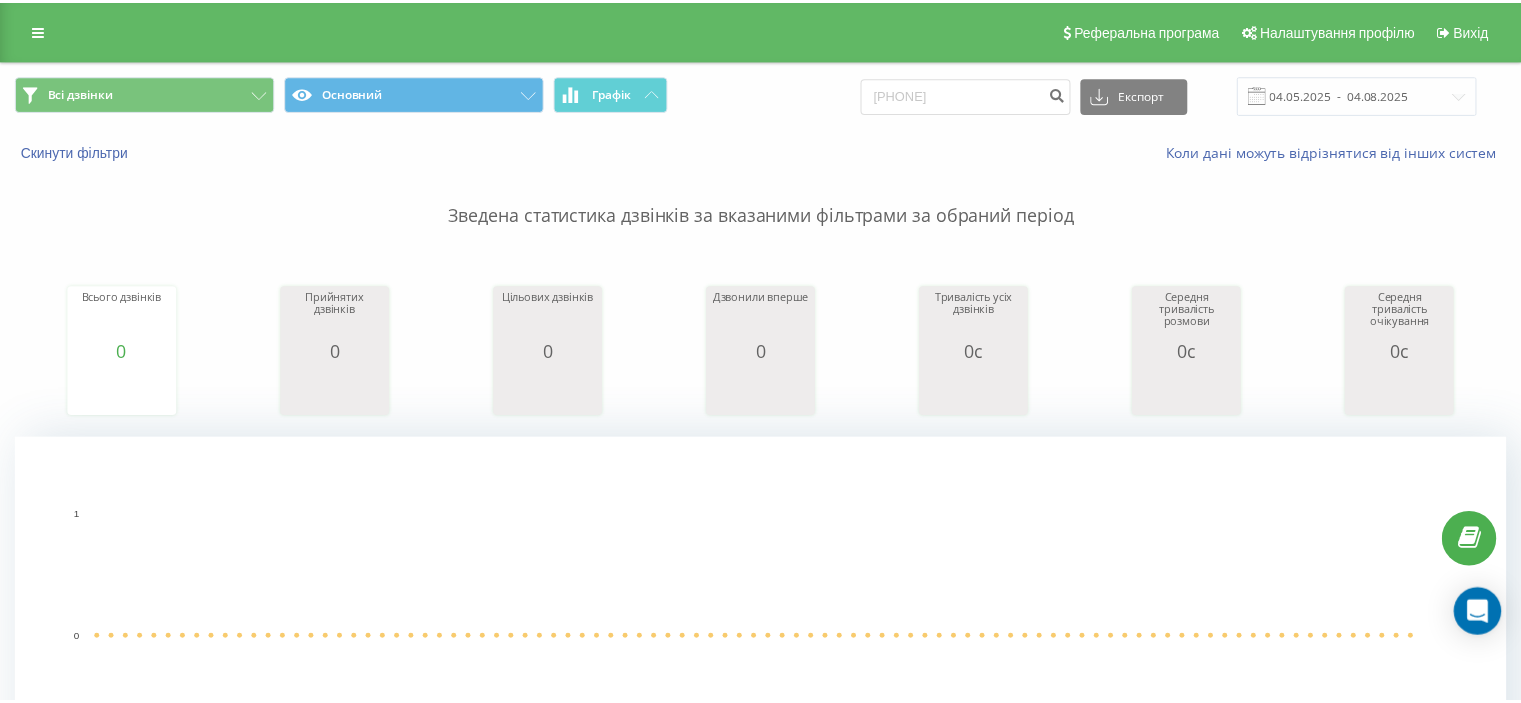 scroll, scrollTop: 0, scrollLeft: 0, axis: both 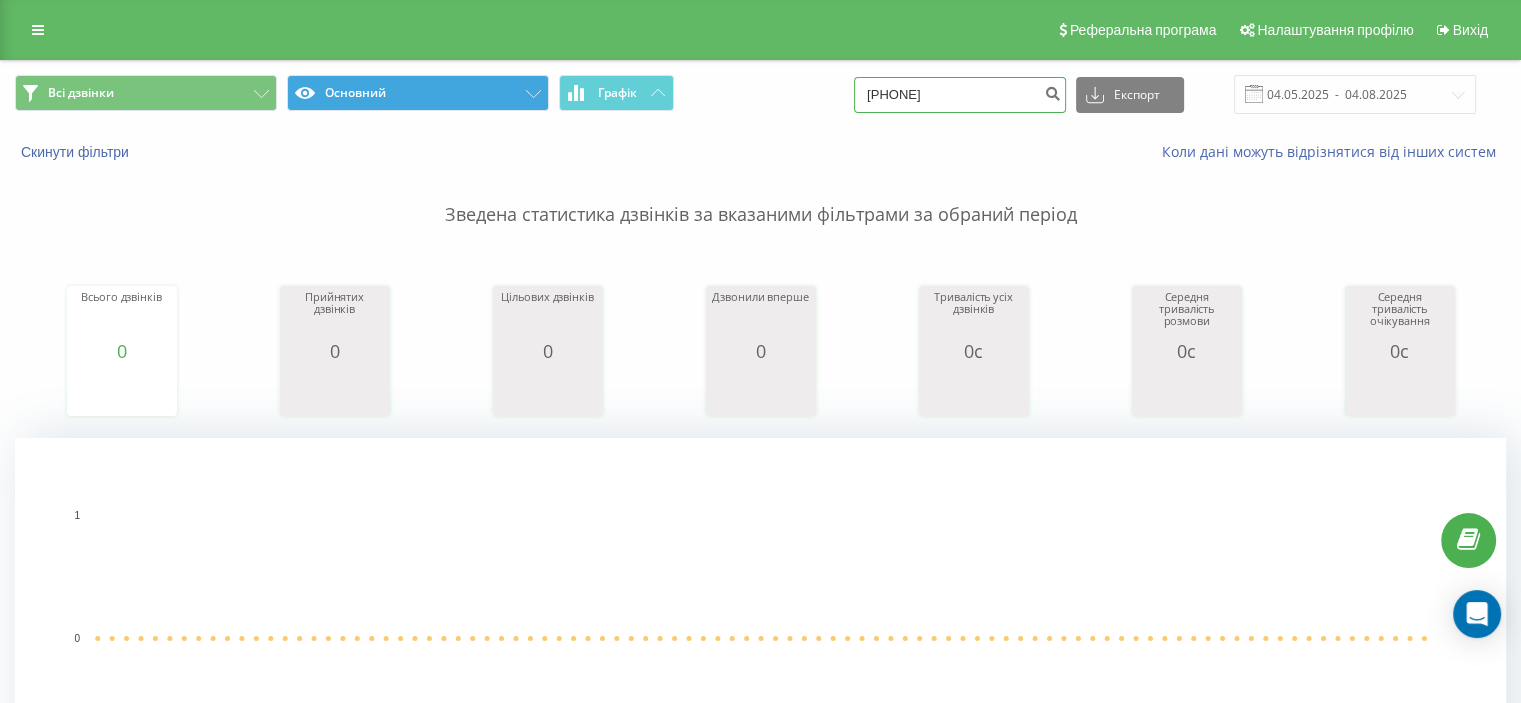 drag, startPoint x: 990, startPoint y: 107, endPoint x: 490, endPoint y: 102, distance: 500.025 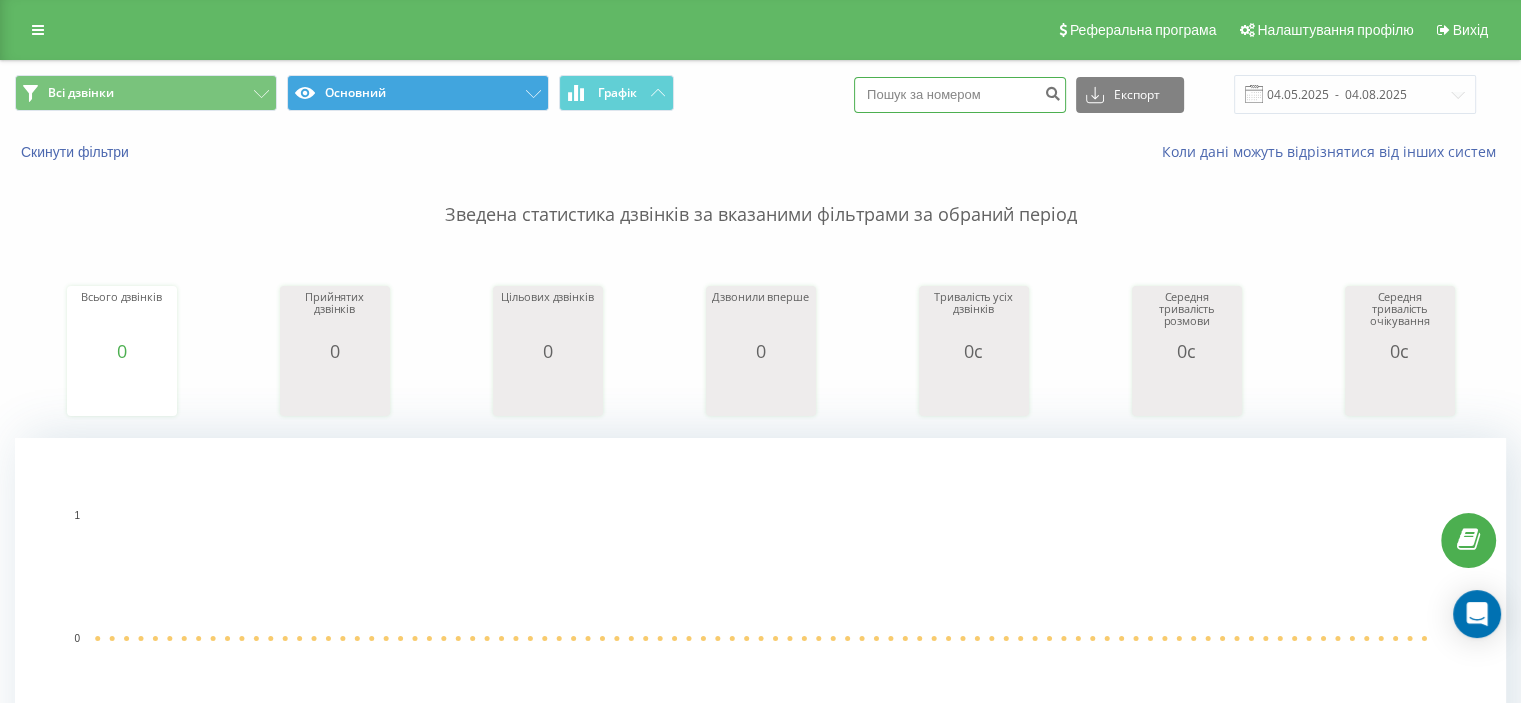 paste on "[PHONE]" 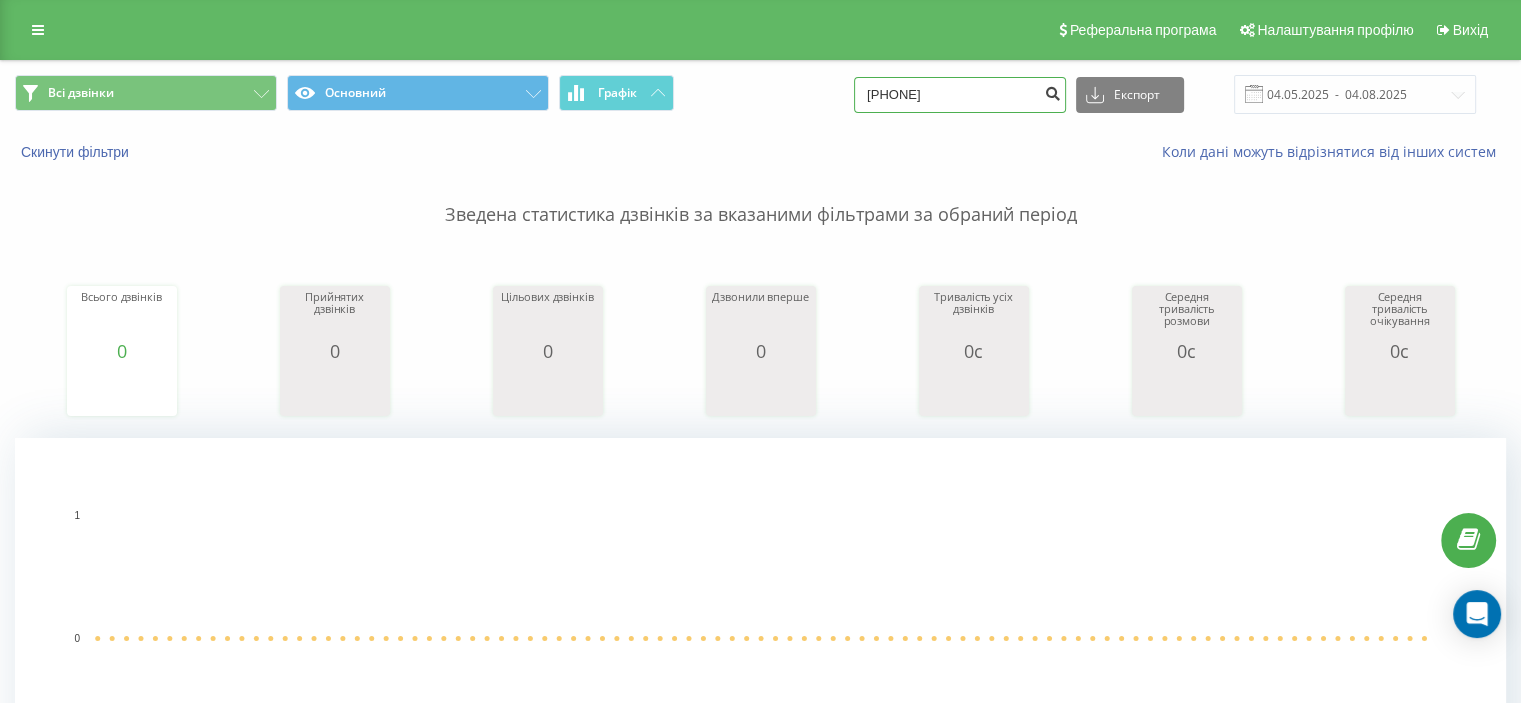 type on "[PHONE]" 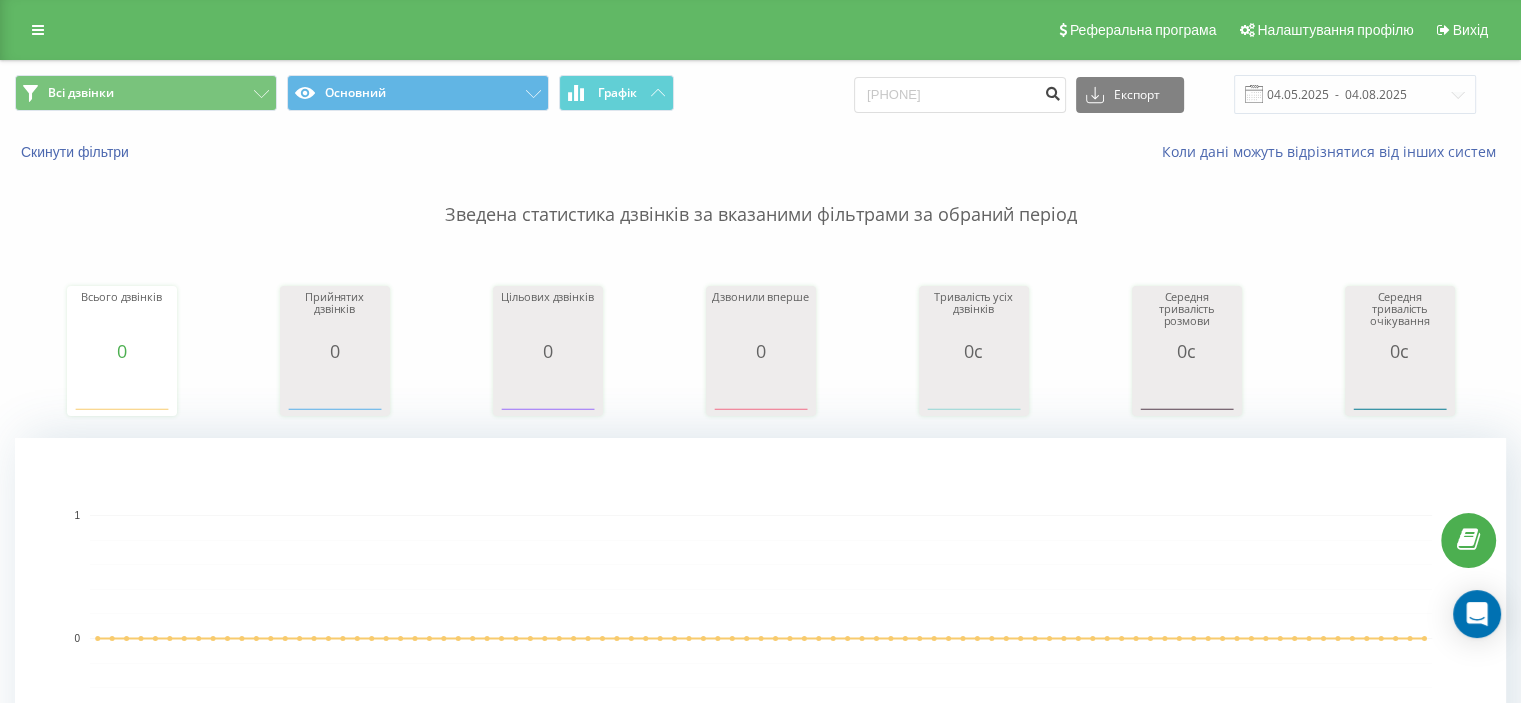click at bounding box center [1052, 95] 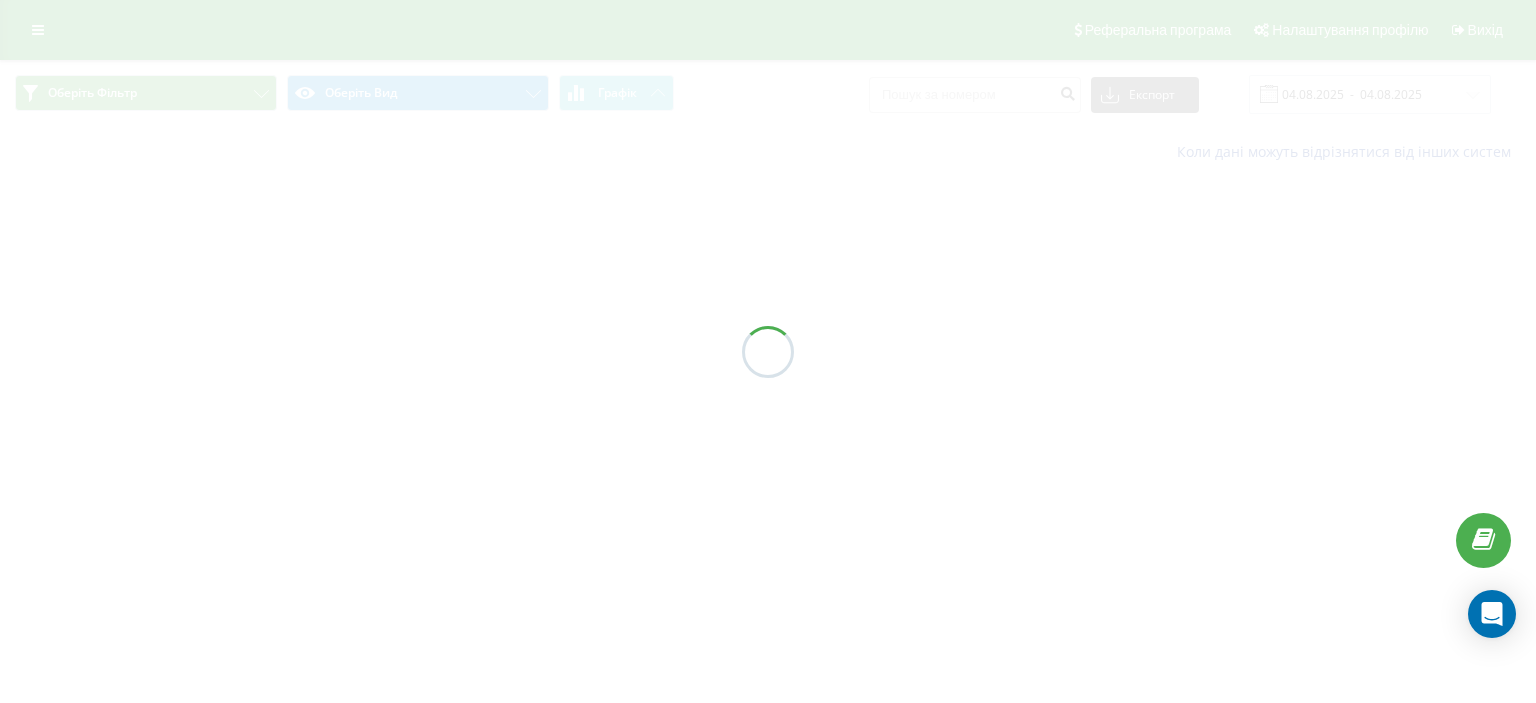 scroll, scrollTop: 0, scrollLeft: 0, axis: both 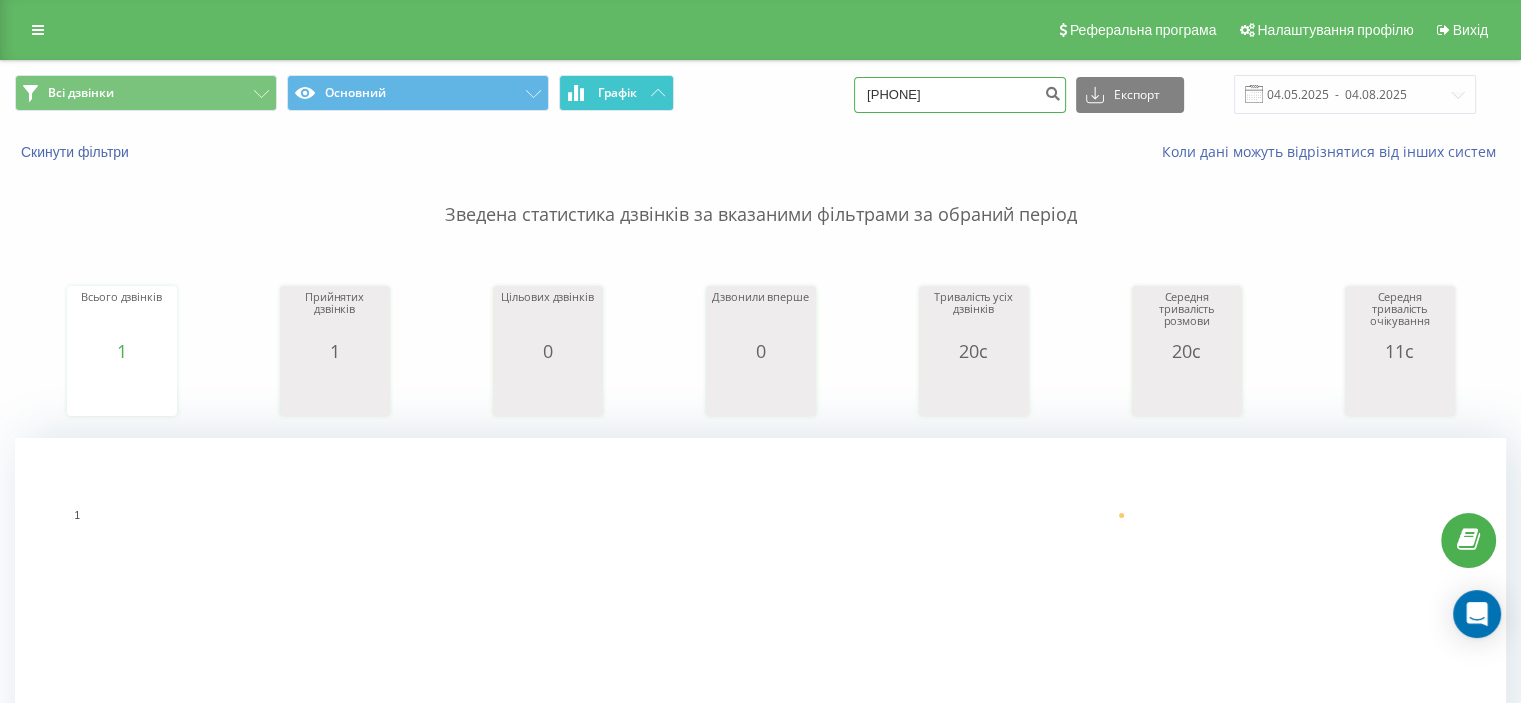 drag, startPoint x: 1001, startPoint y: 101, endPoint x: 626, endPoint y: 108, distance: 375.06534 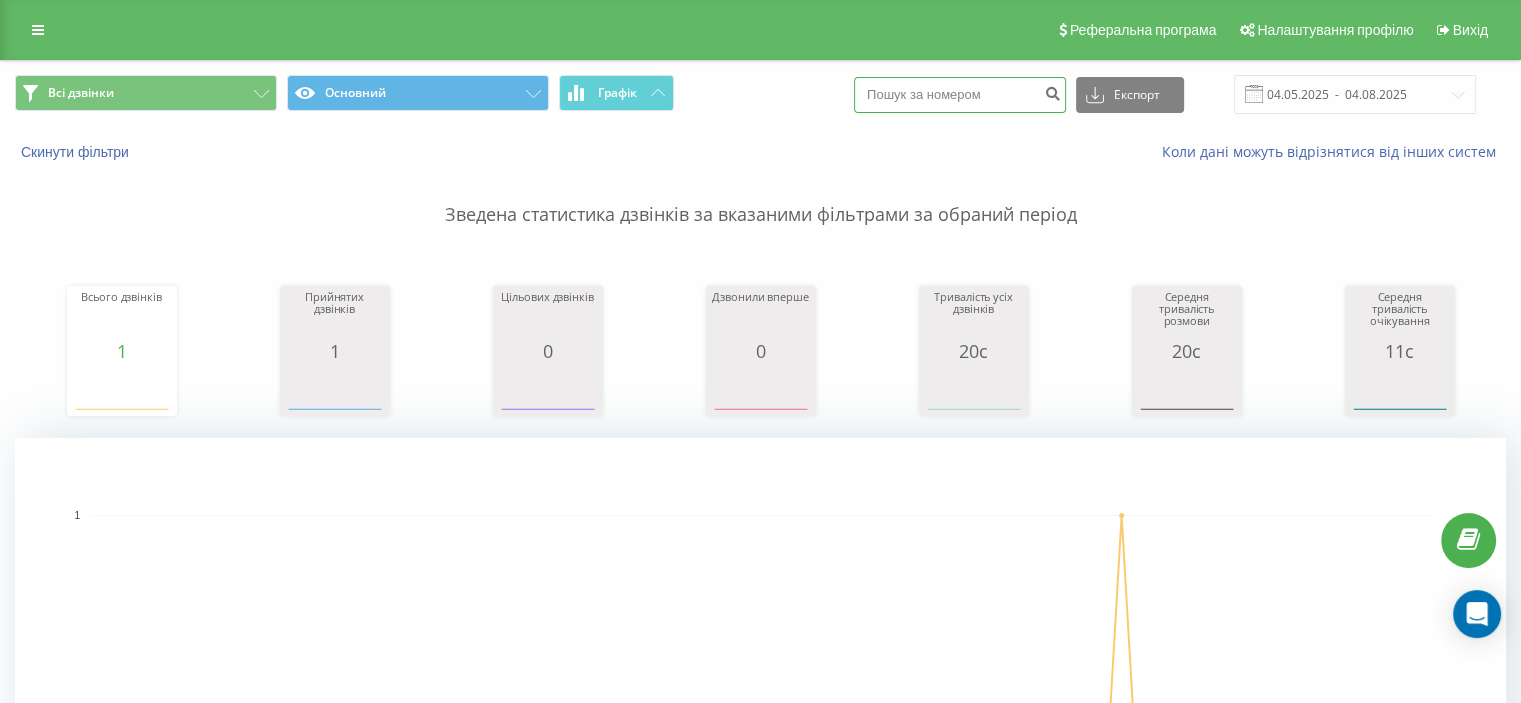 paste on "0990427562" 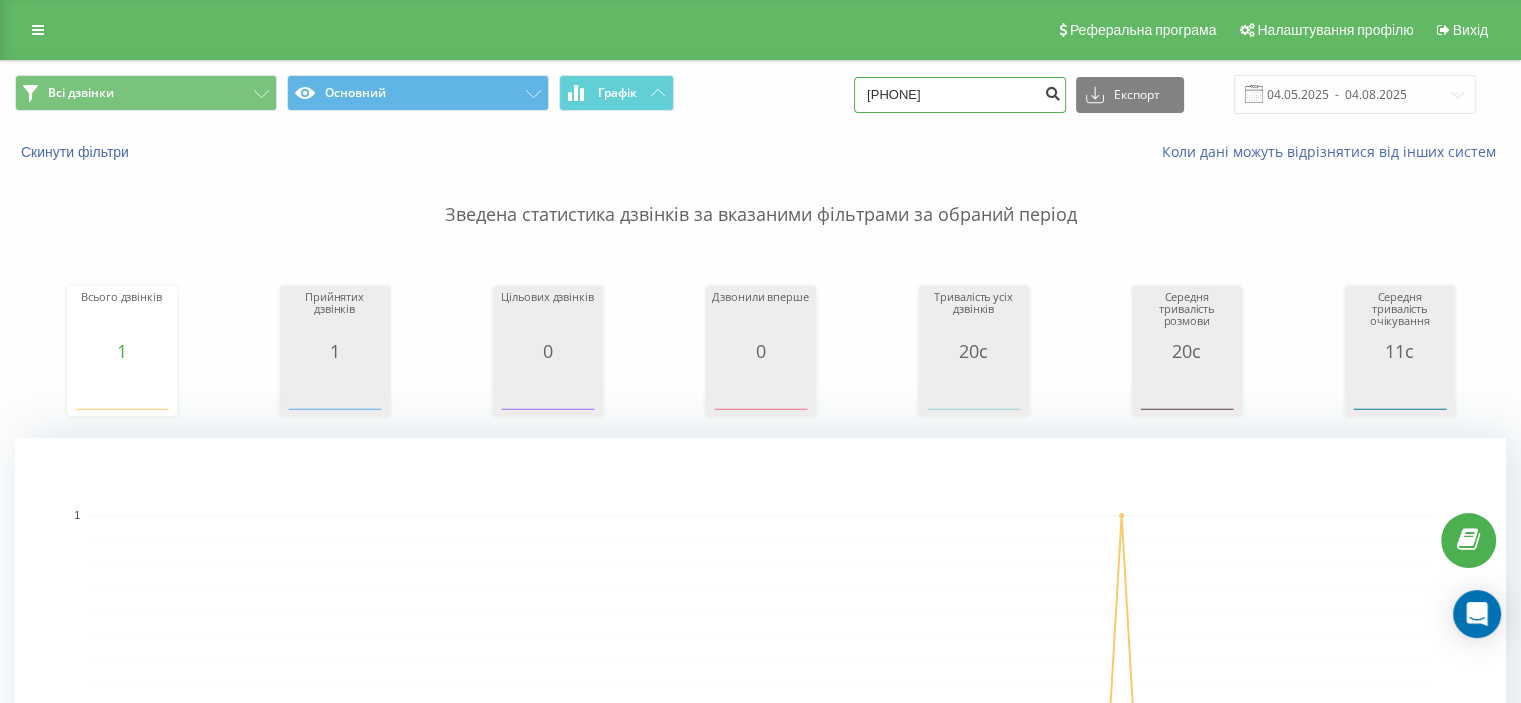 type on "0990427562" 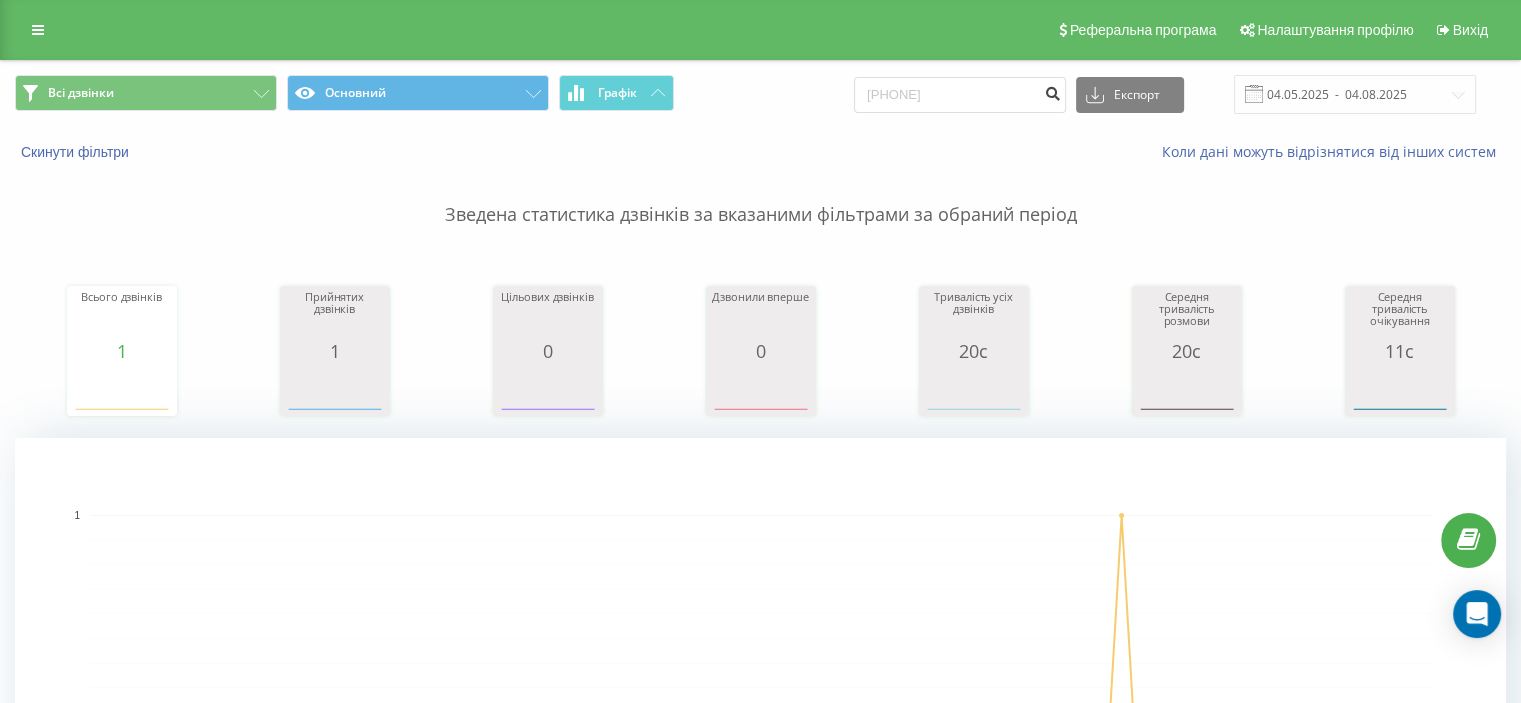 click at bounding box center [1052, 91] 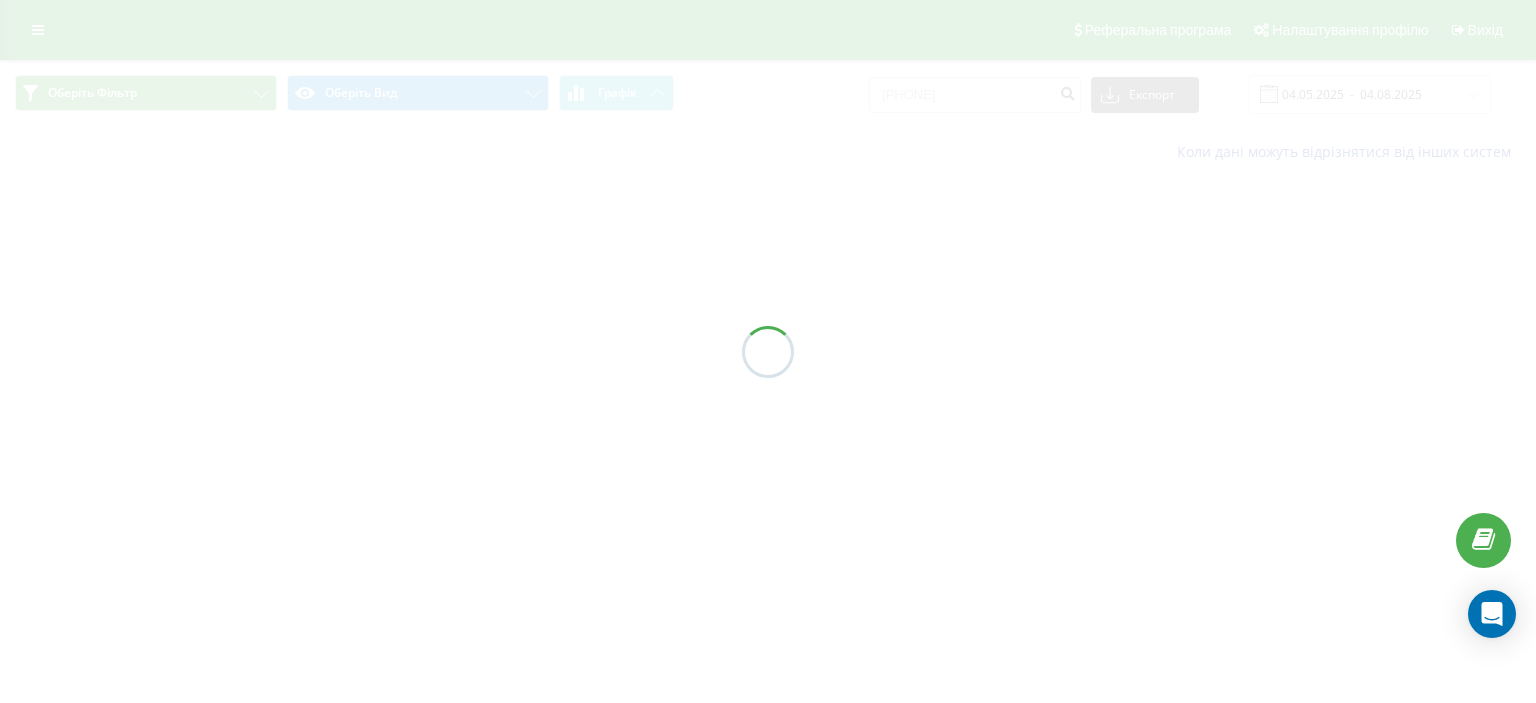 scroll, scrollTop: 0, scrollLeft: 0, axis: both 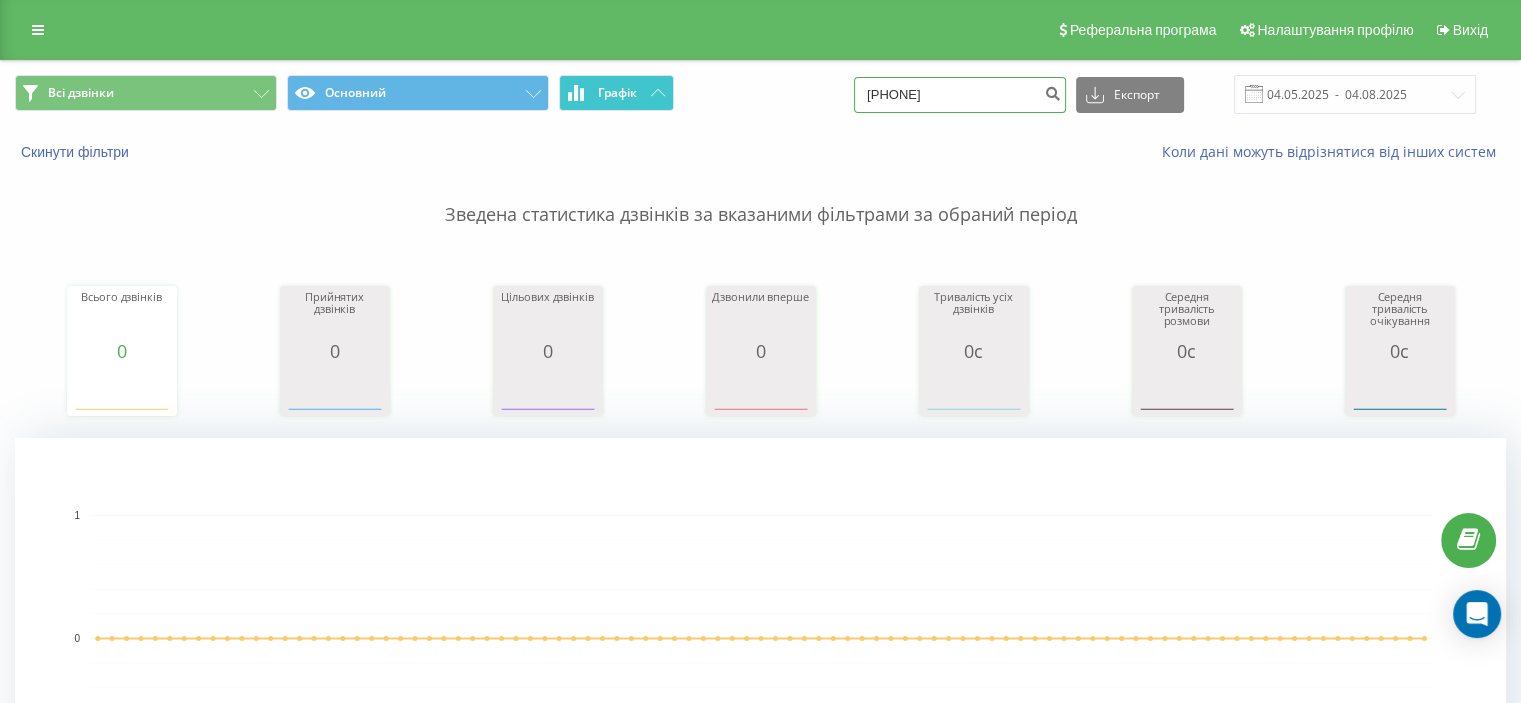 drag, startPoint x: 999, startPoint y: 107, endPoint x: 656, endPoint y: 102, distance: 343.03644 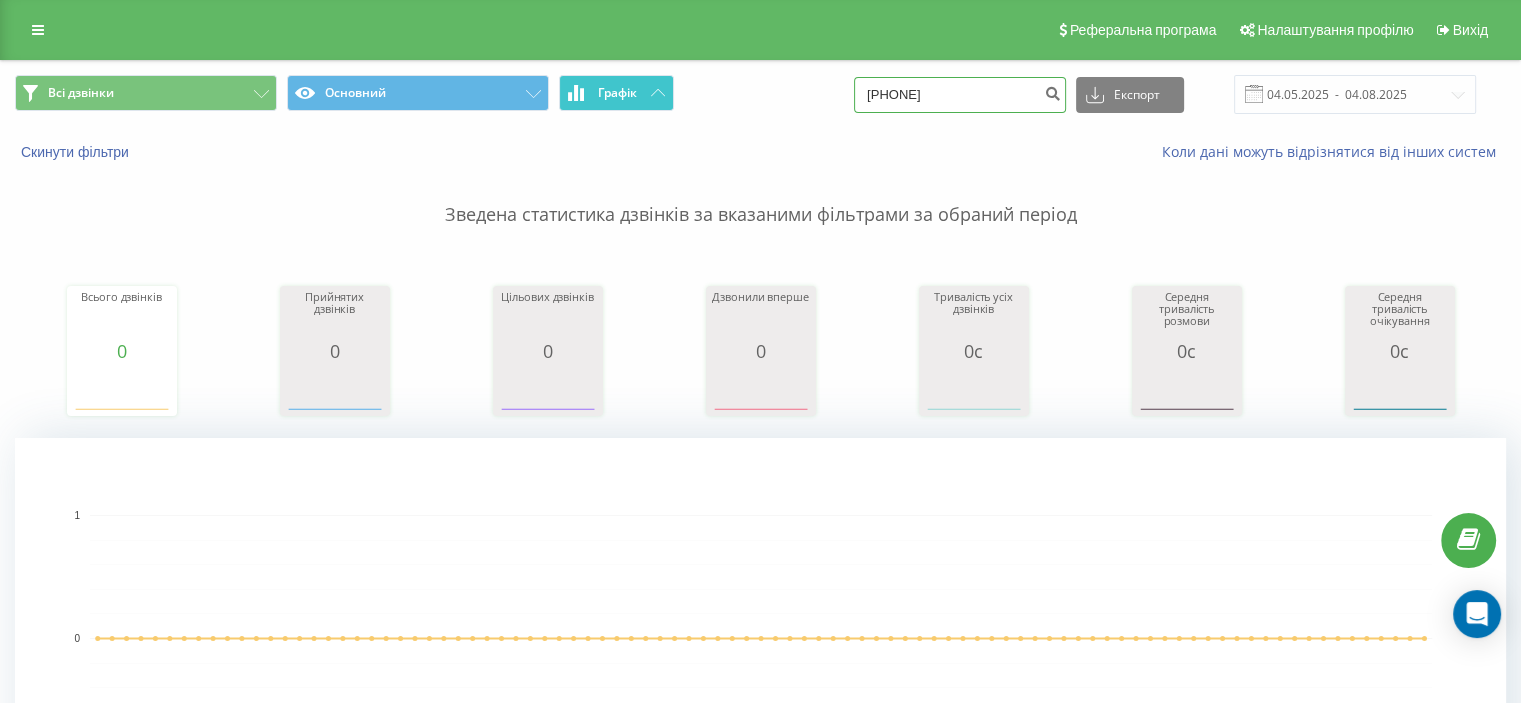 click on "Всі дзвінки Основний Графік 0990427562 Експорт .csv .xls .xlsx 04.05.2025  -  04.08.2025" at bounding box center (760, 94) 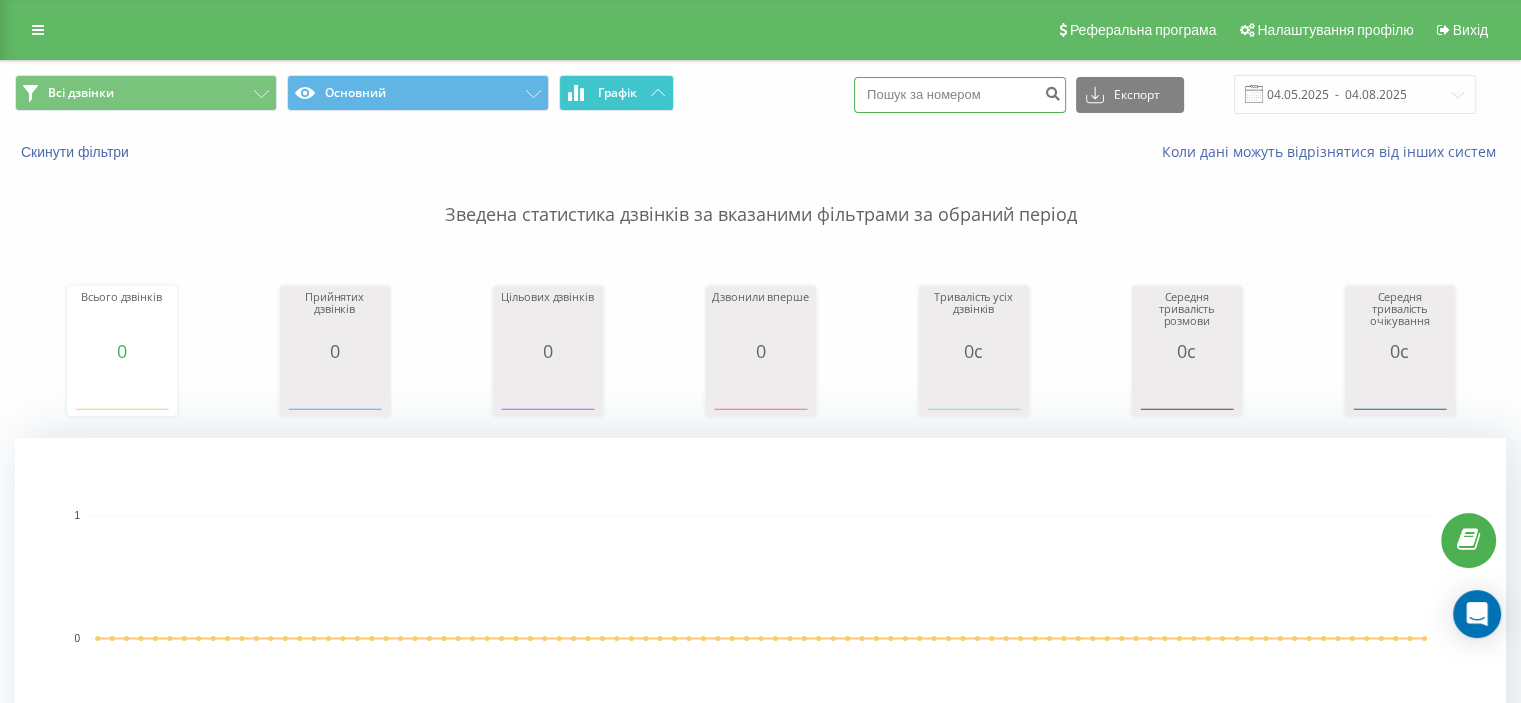 paste on "0671001451" 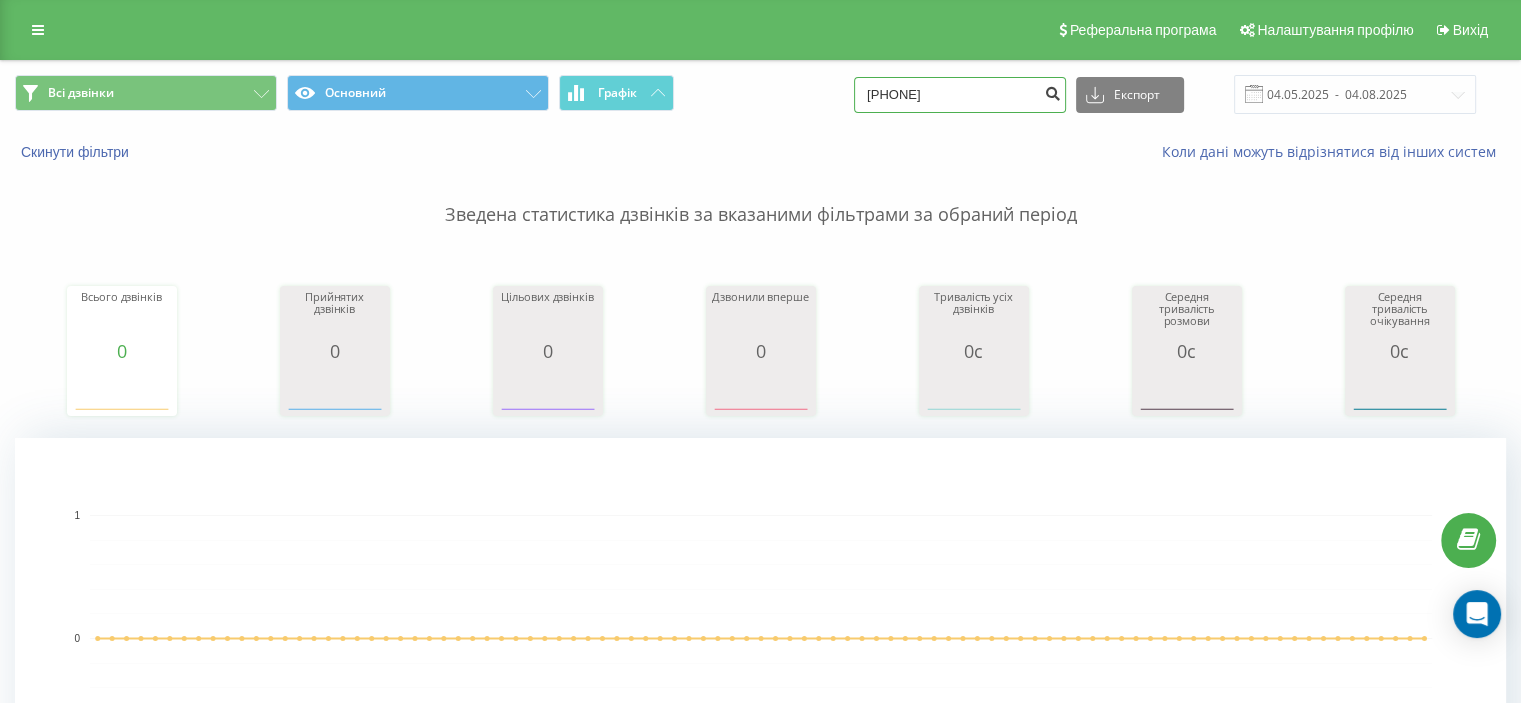 type on "0671001451" 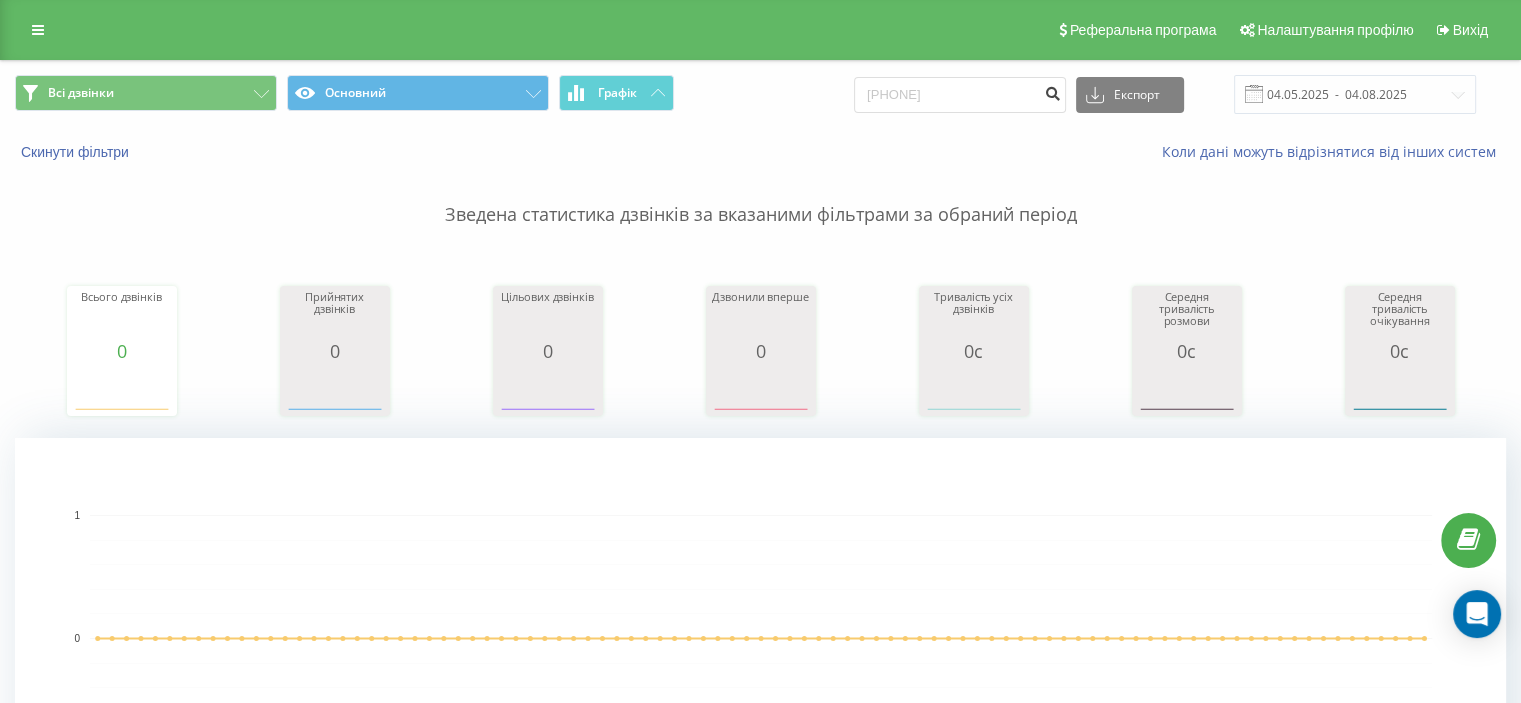 click at bounding box center [1052, 91] 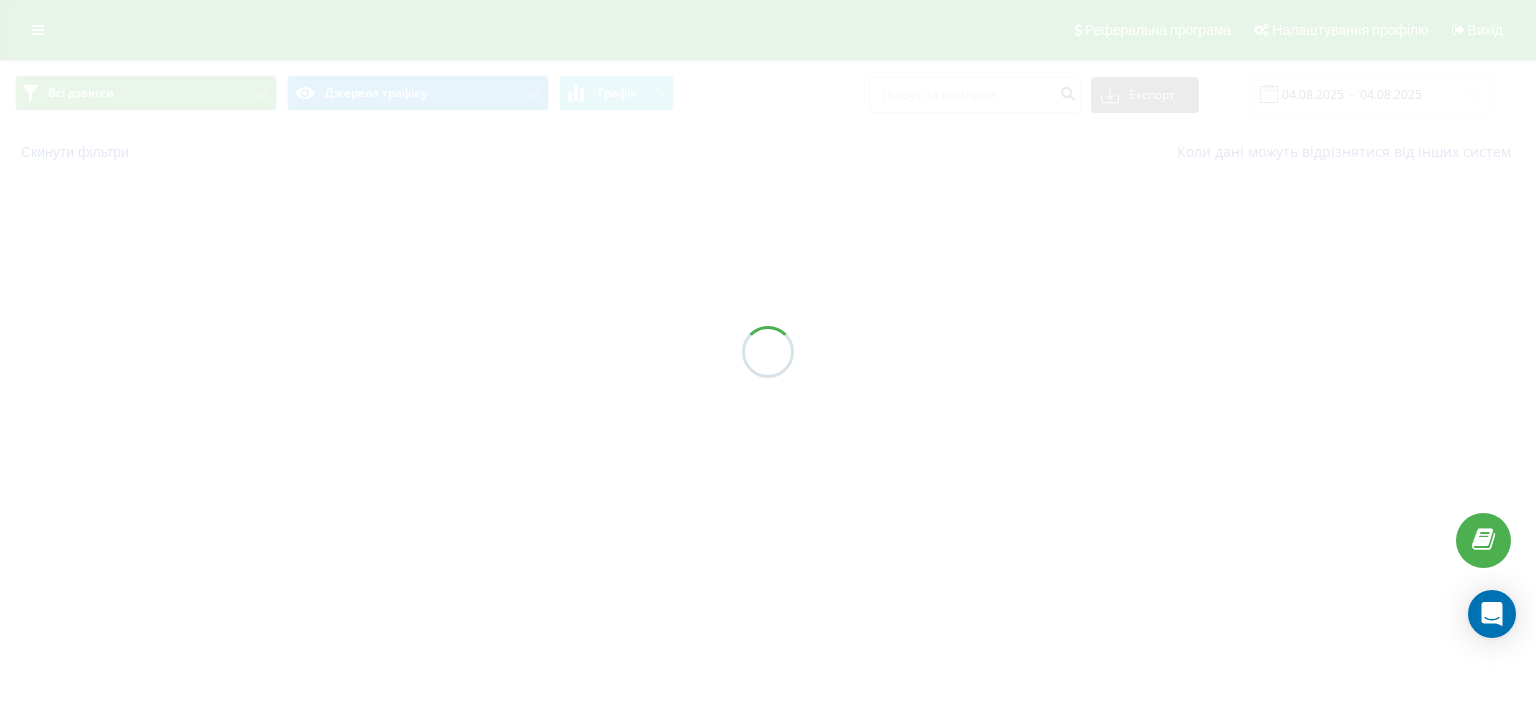 scroll, scrollTop: 0, scrollLeft: 0, axis: both 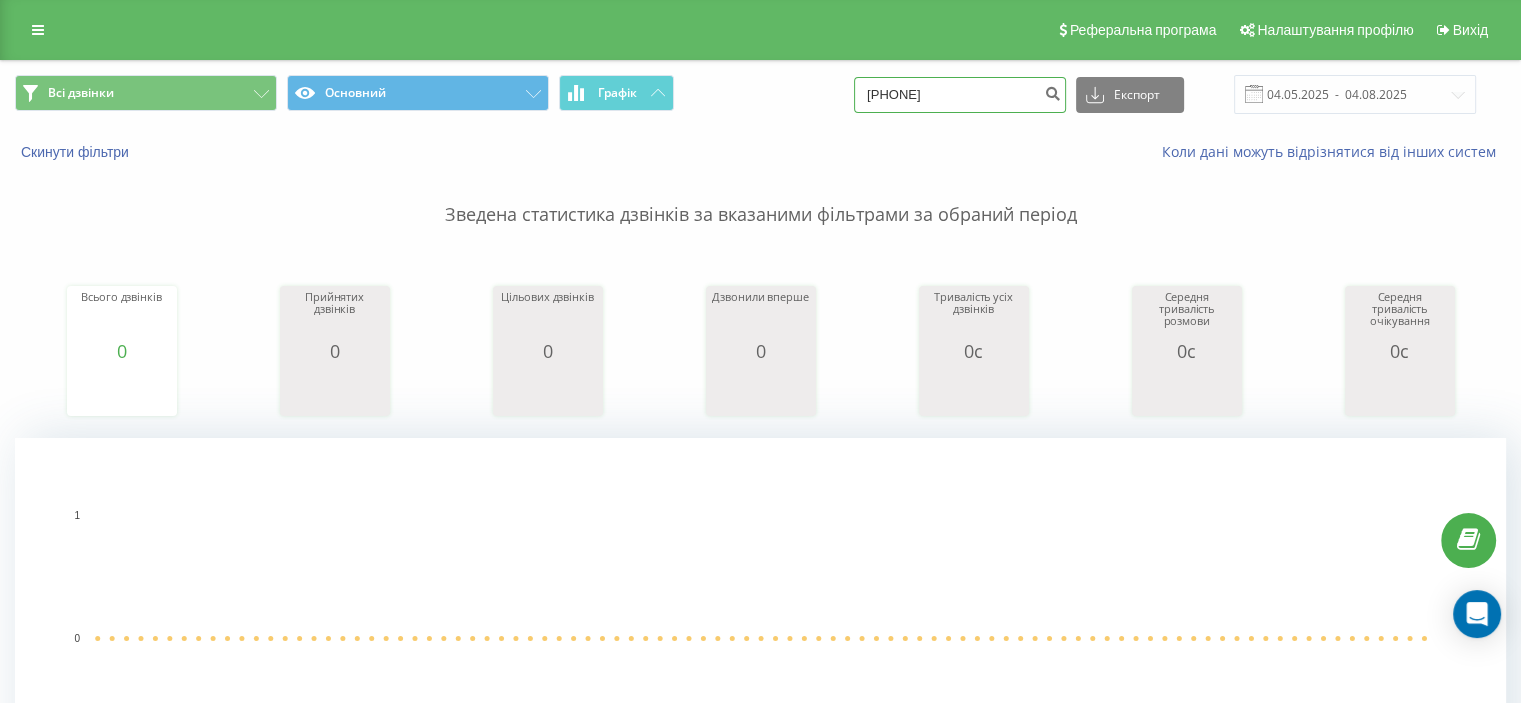 drag, startPoint x: 953, startPoint y: 94, endPoint x: 757, endPoint y: 78, distance: 196.65198 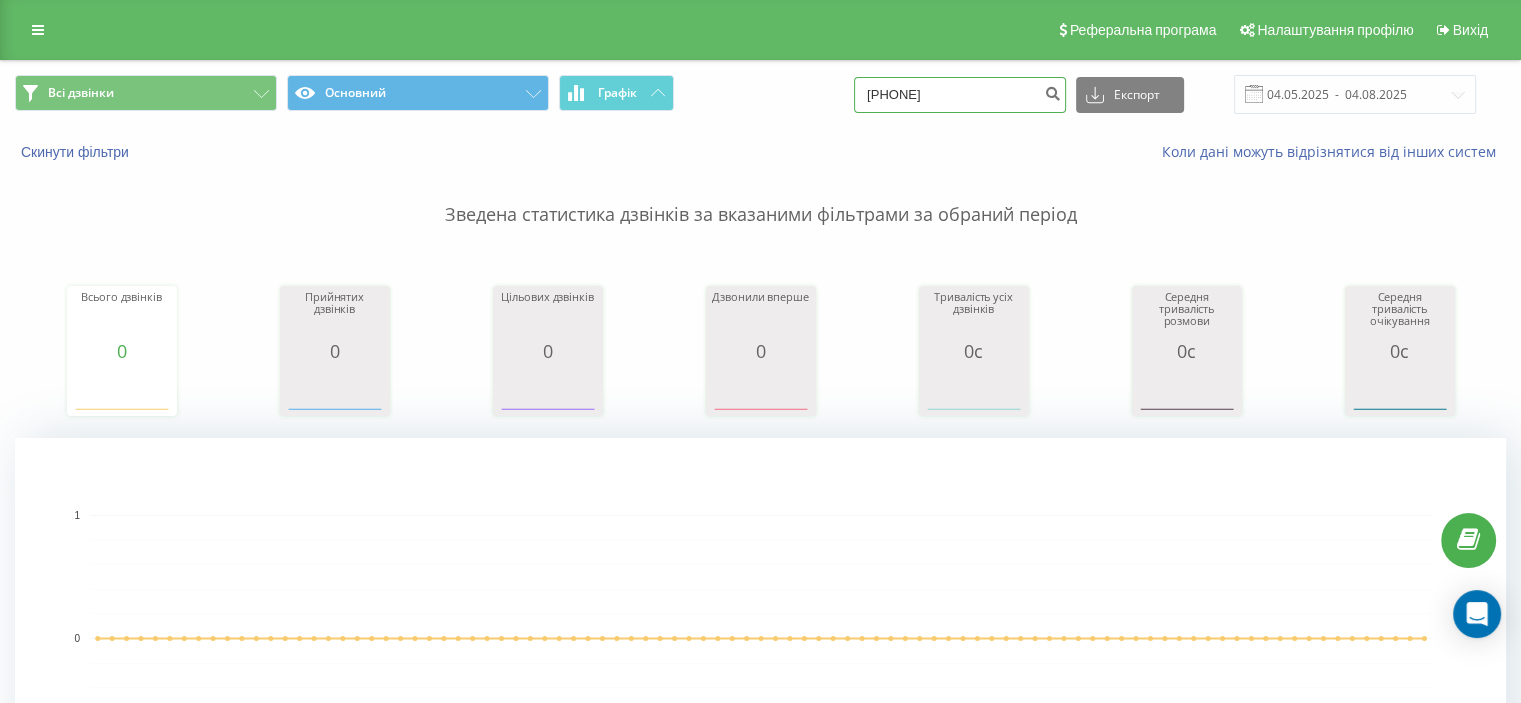 click on "Всі дзвінки Основний Графік 0671001451 Експорт .csv .xls .xlsx 04.05.2025  -  04.08.2025" at bounding box center (760, 94) 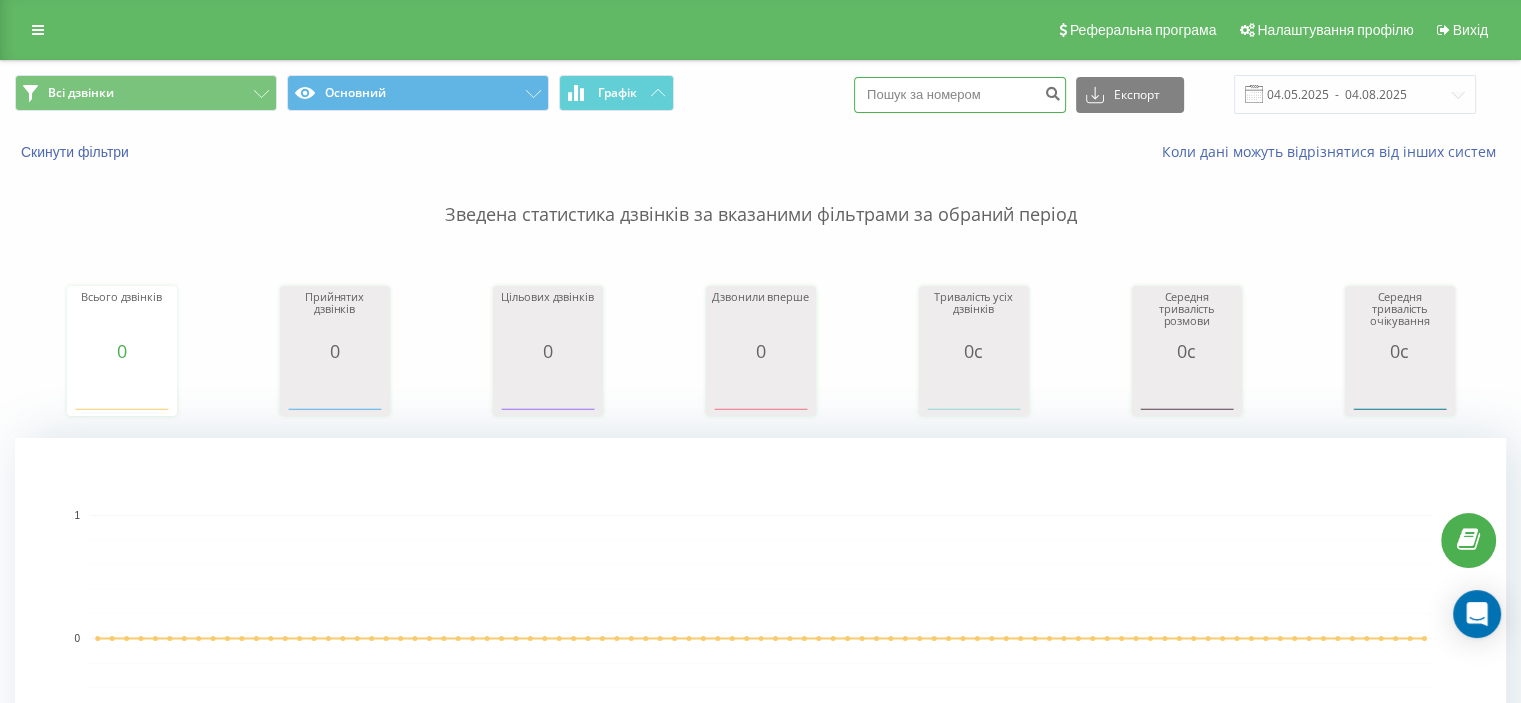 paste on "0974966968" 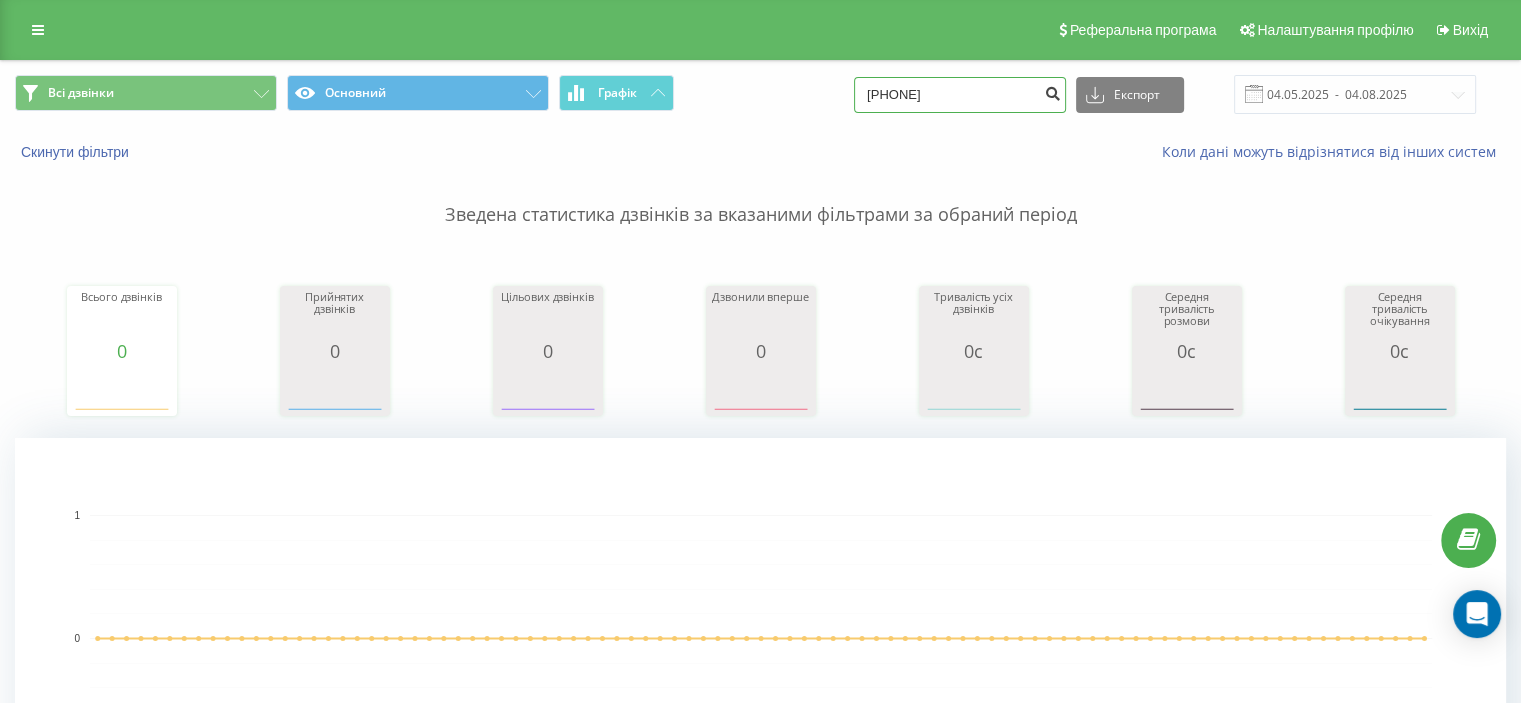 type on "0974966968" 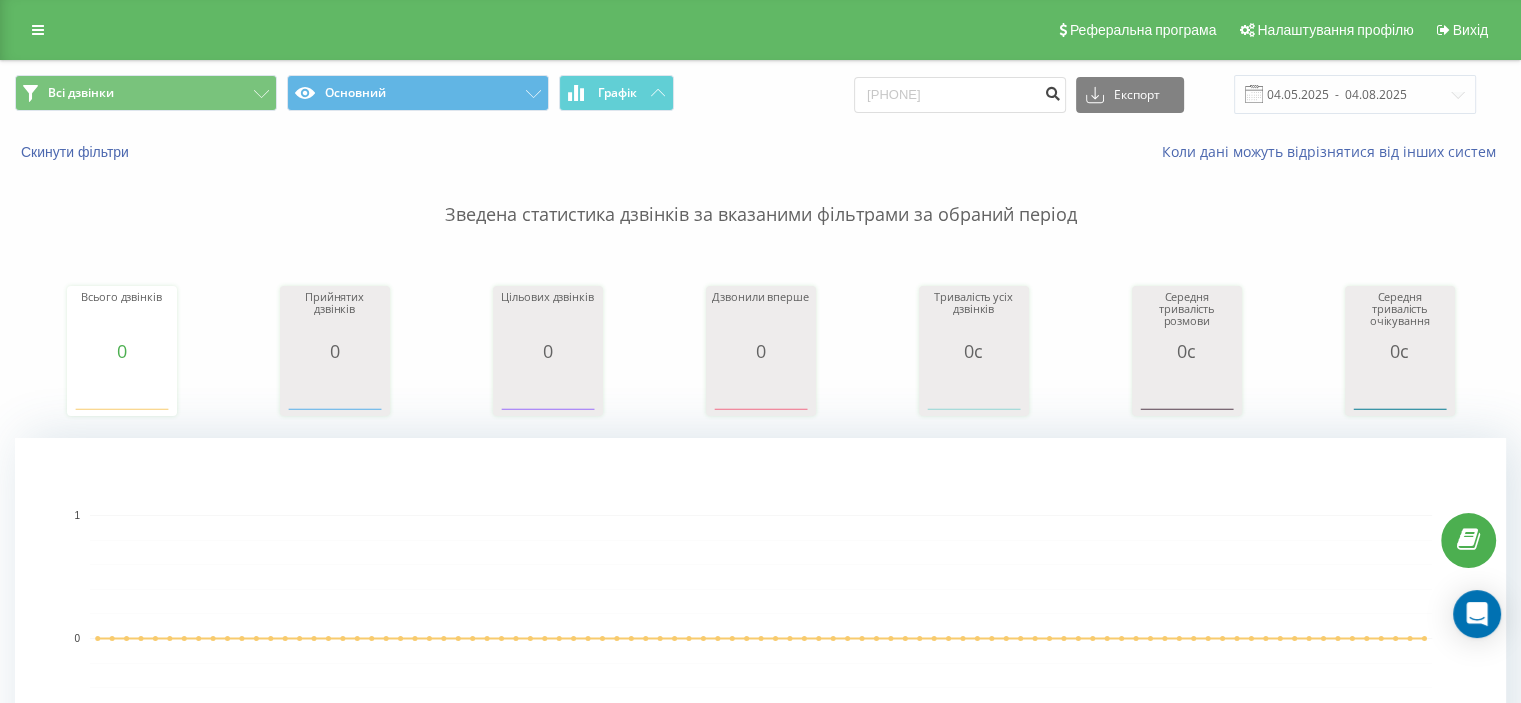 click at bounding box center [1052, 91] 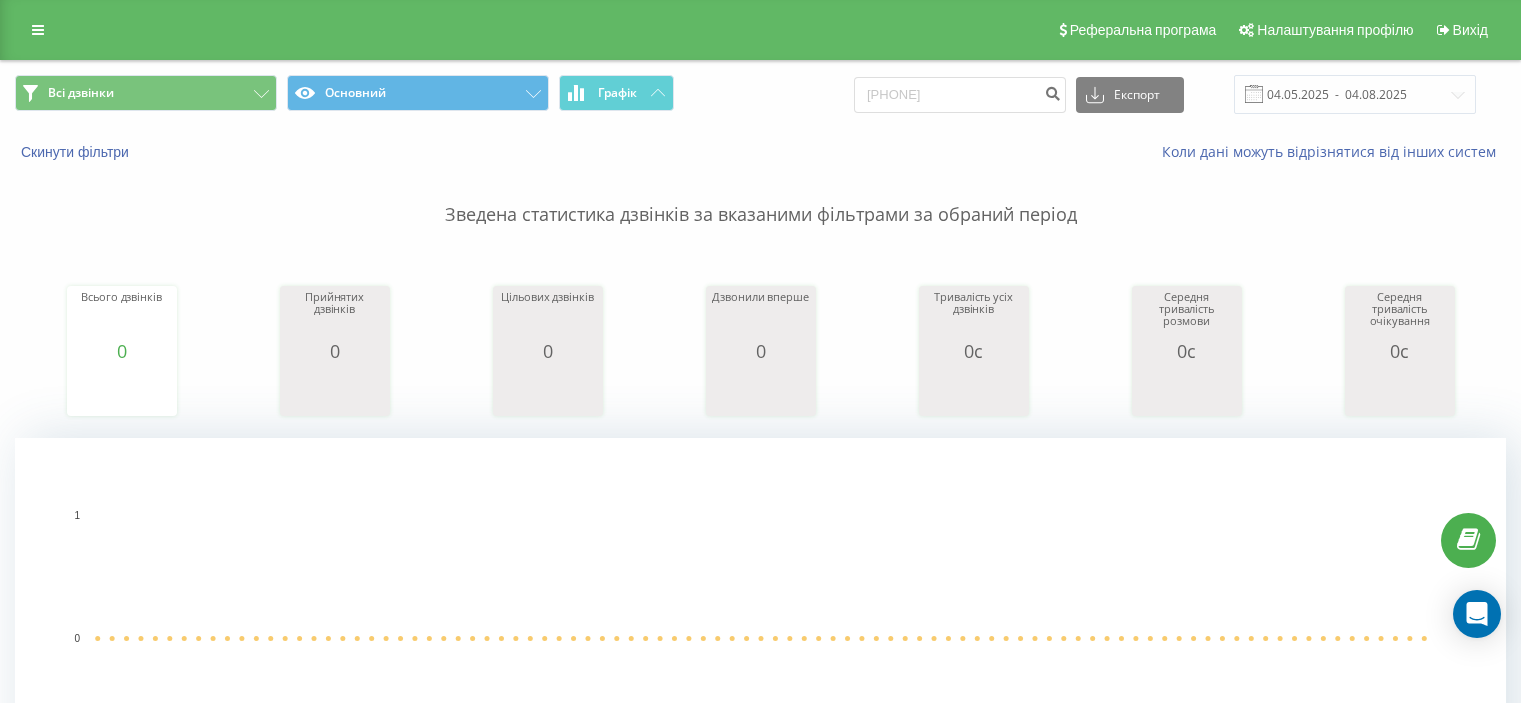 scroll, scrollTop: 0, scrollLeft: 0, axis: both 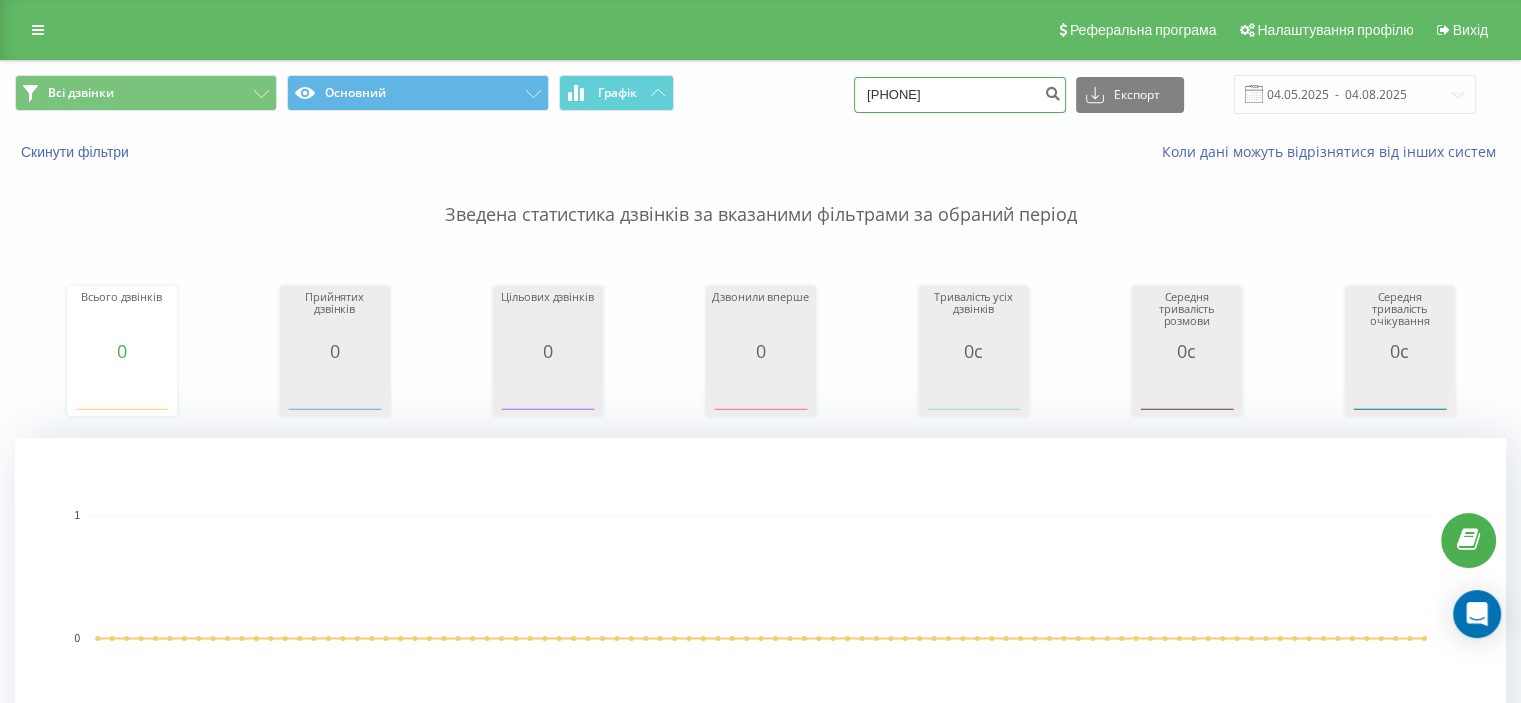 drag, startPoint x: 923, startPoint y: 111, endPoint x: 747, endPoint y: 116, distance: 176.07101 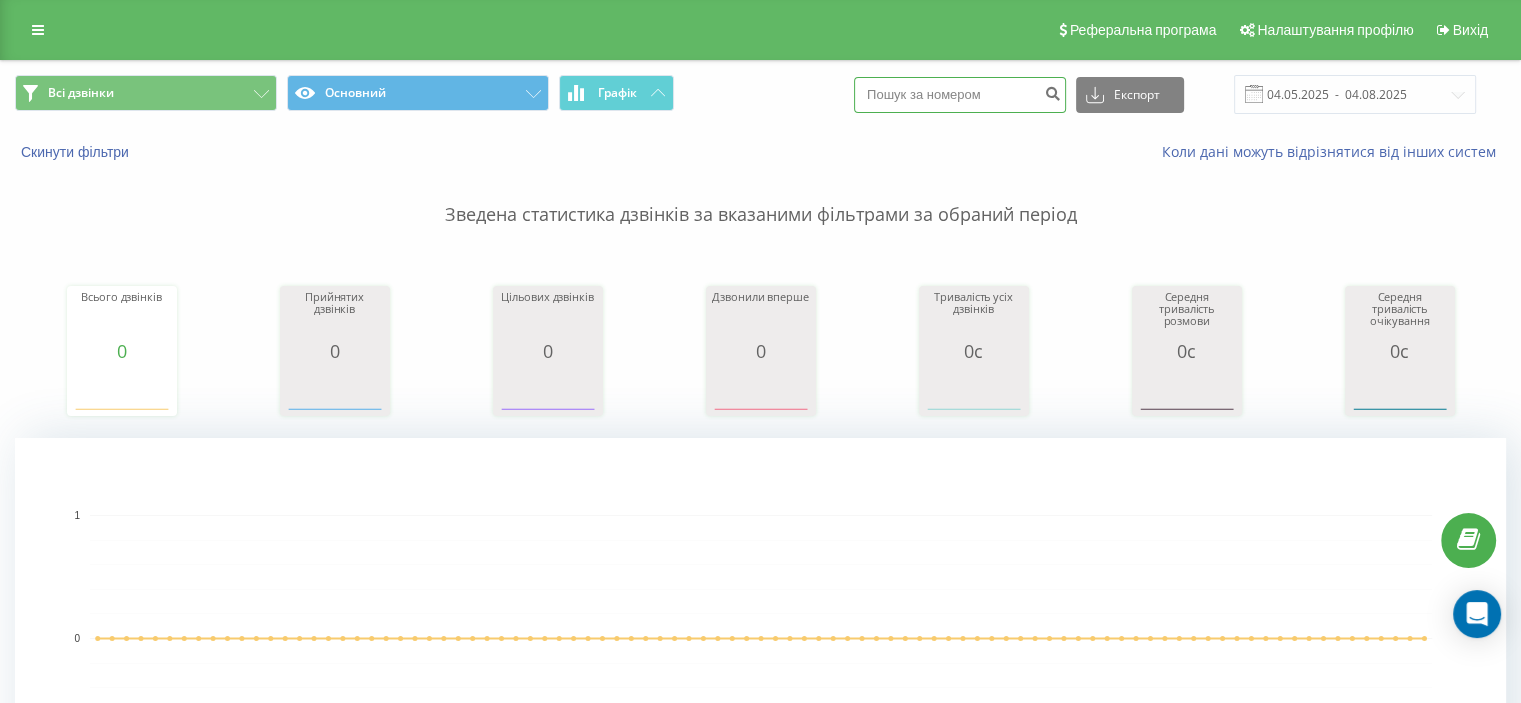 paste on "[PHONE]" 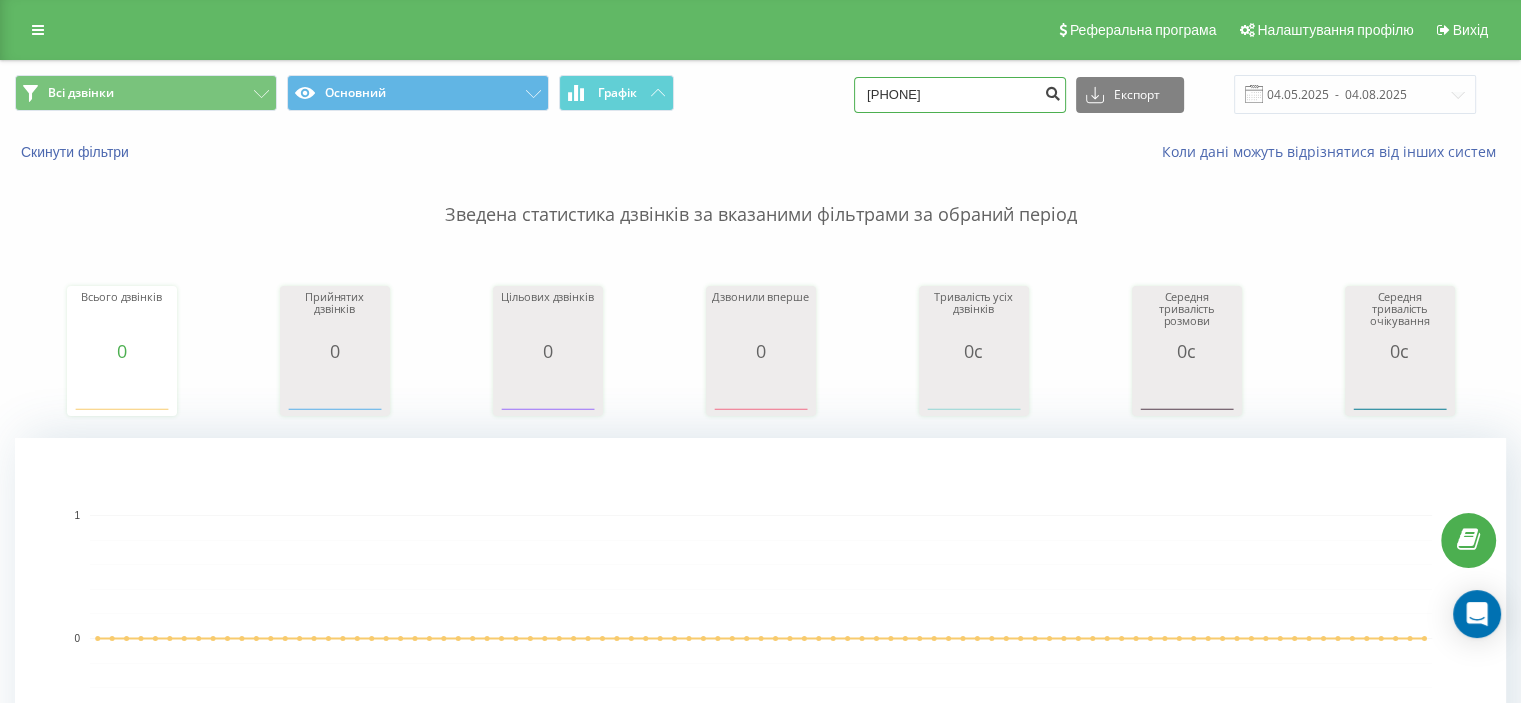 type on "[PHONE]" 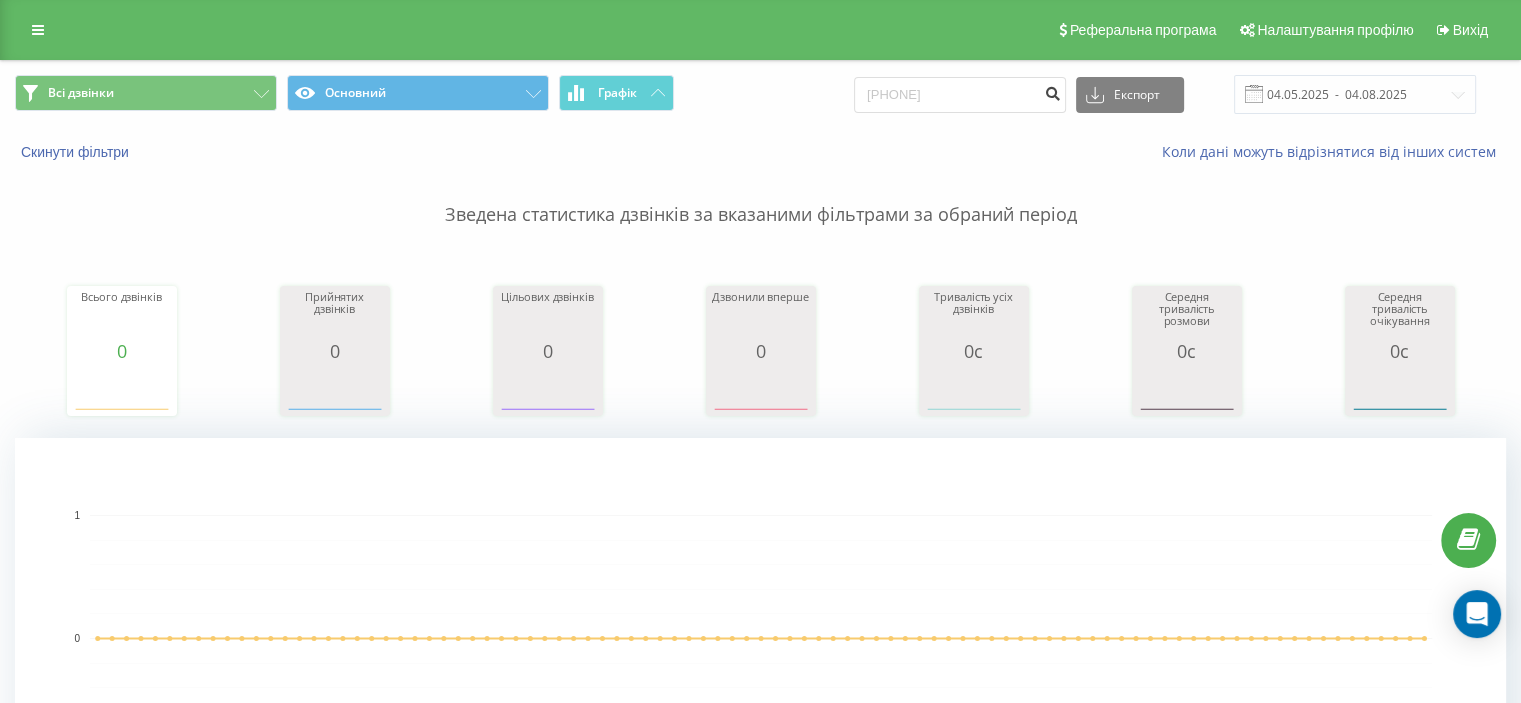 click at bounding box center [1052, 91] 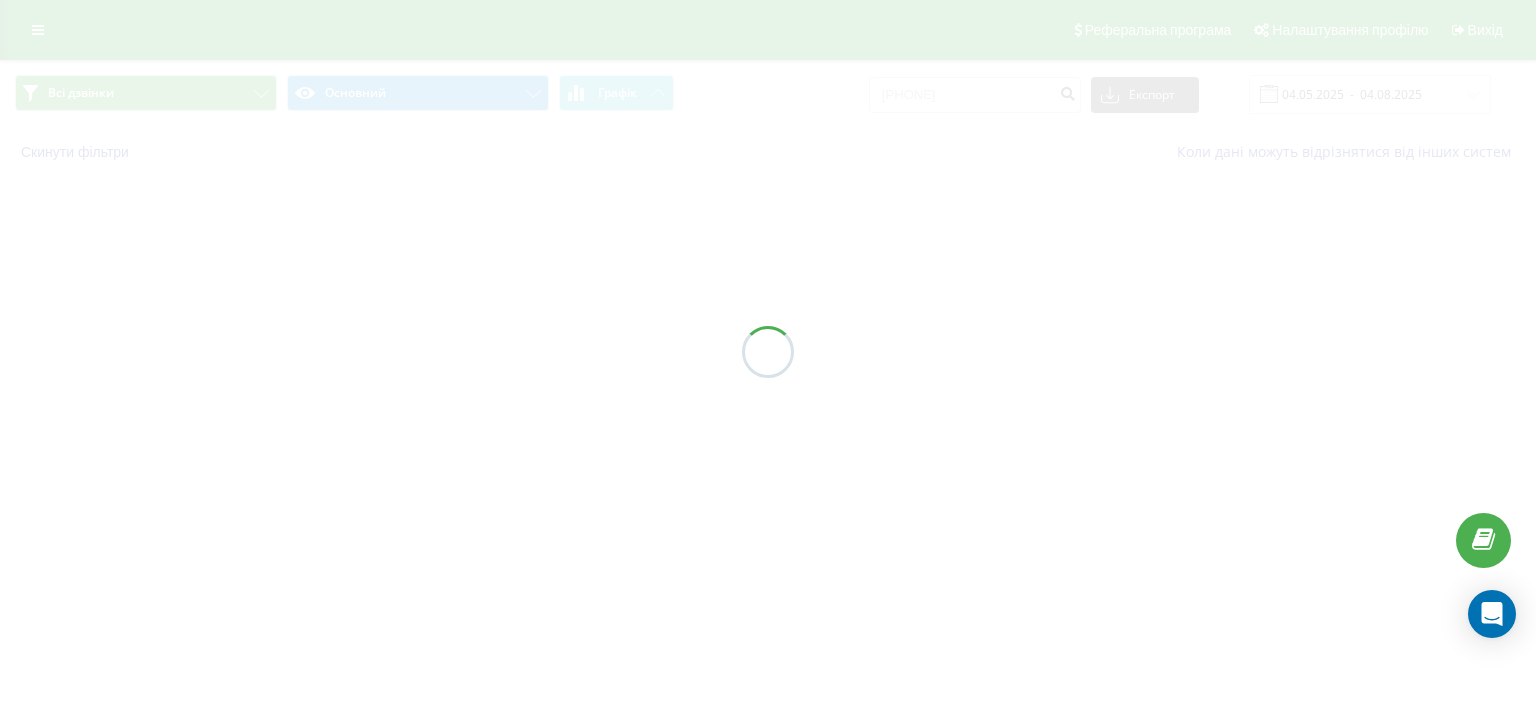 scroll, scrollTop: 0, scrollLeft: 0, axis: both 